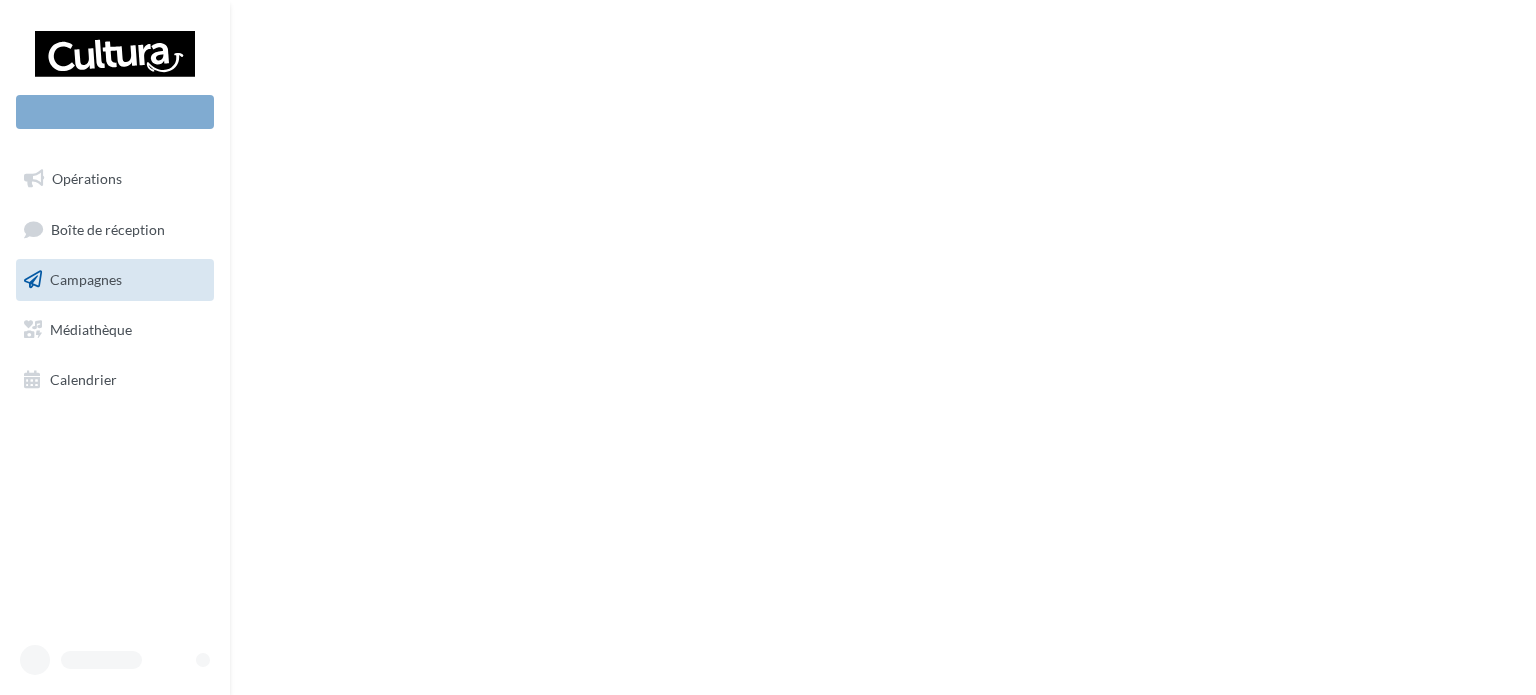 scroll, scrollTop: 0, scrollLeft: 0, axis: both 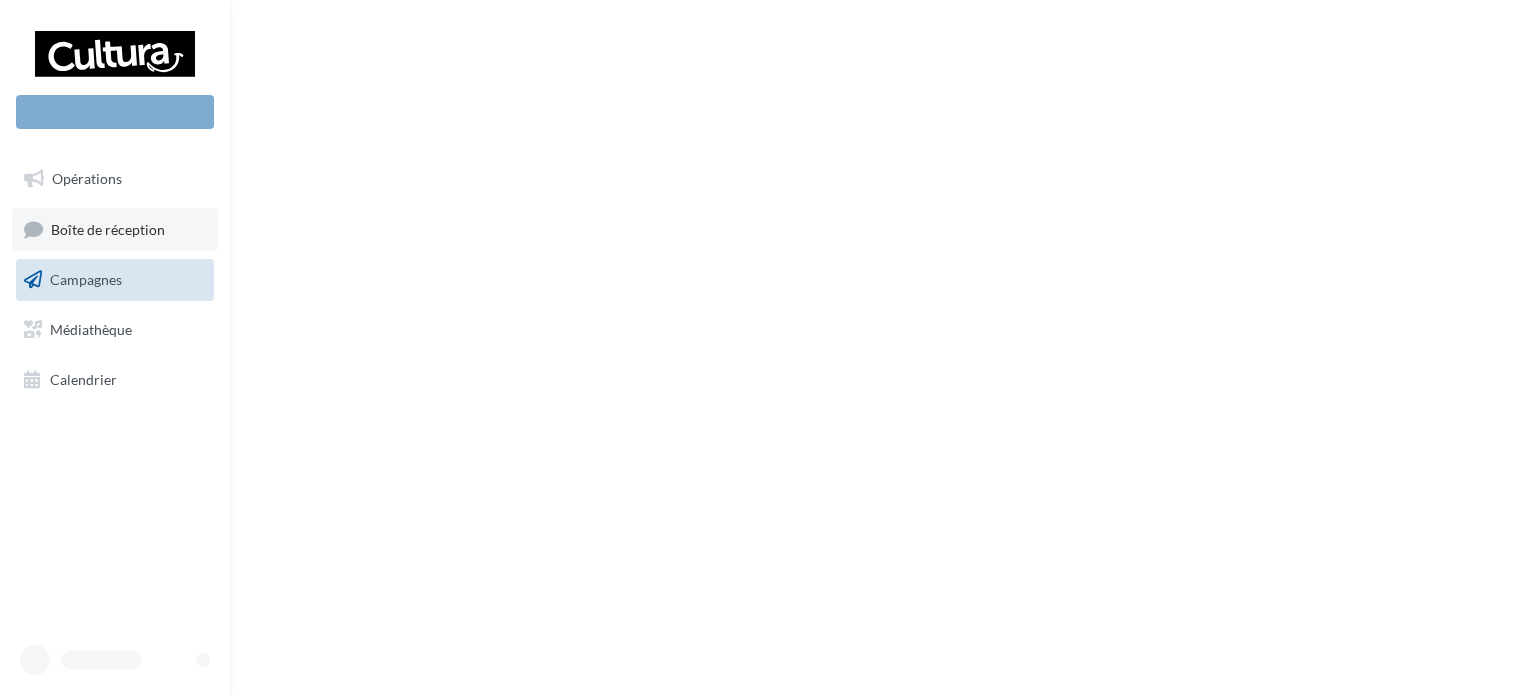 click on "Boîte de réception" at bounding box center (108, 228) 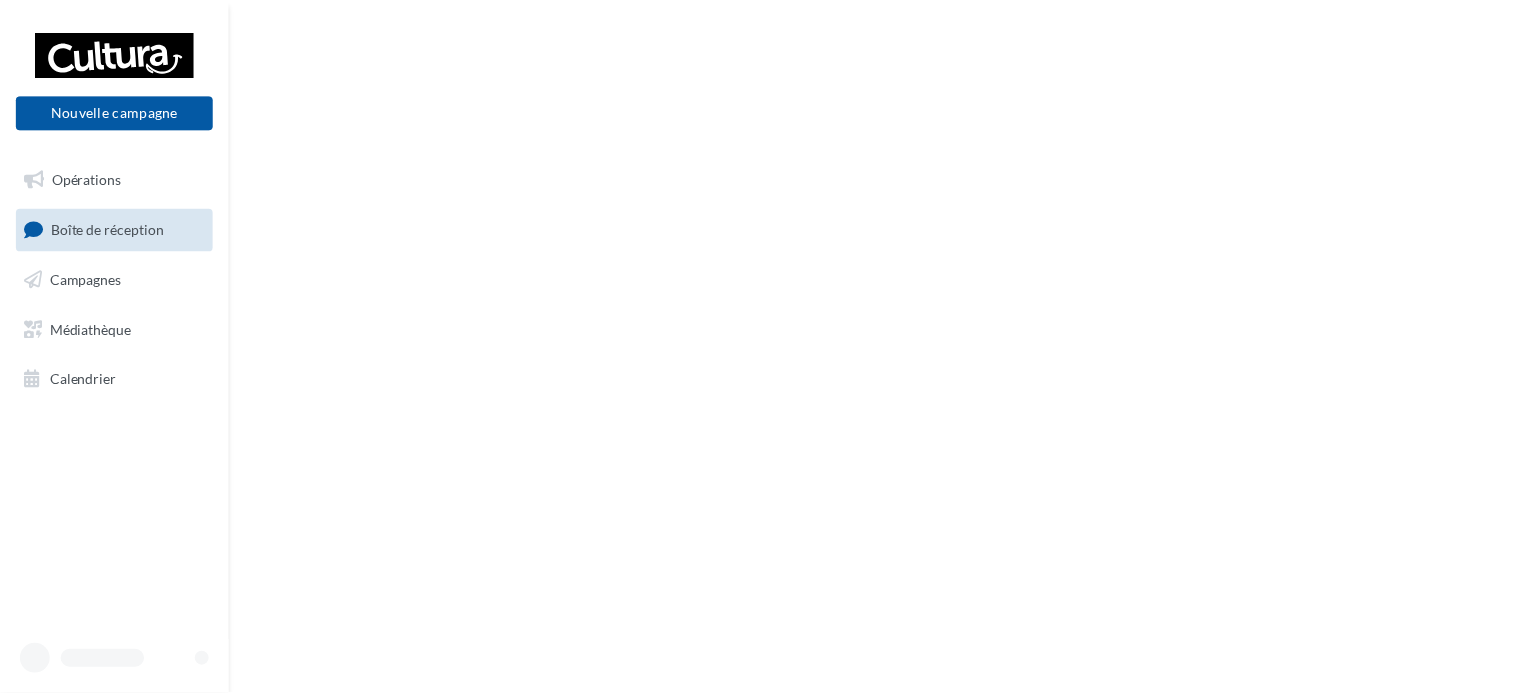 scroll, scrollTop: 0, scrollLeft: 0, axis: both 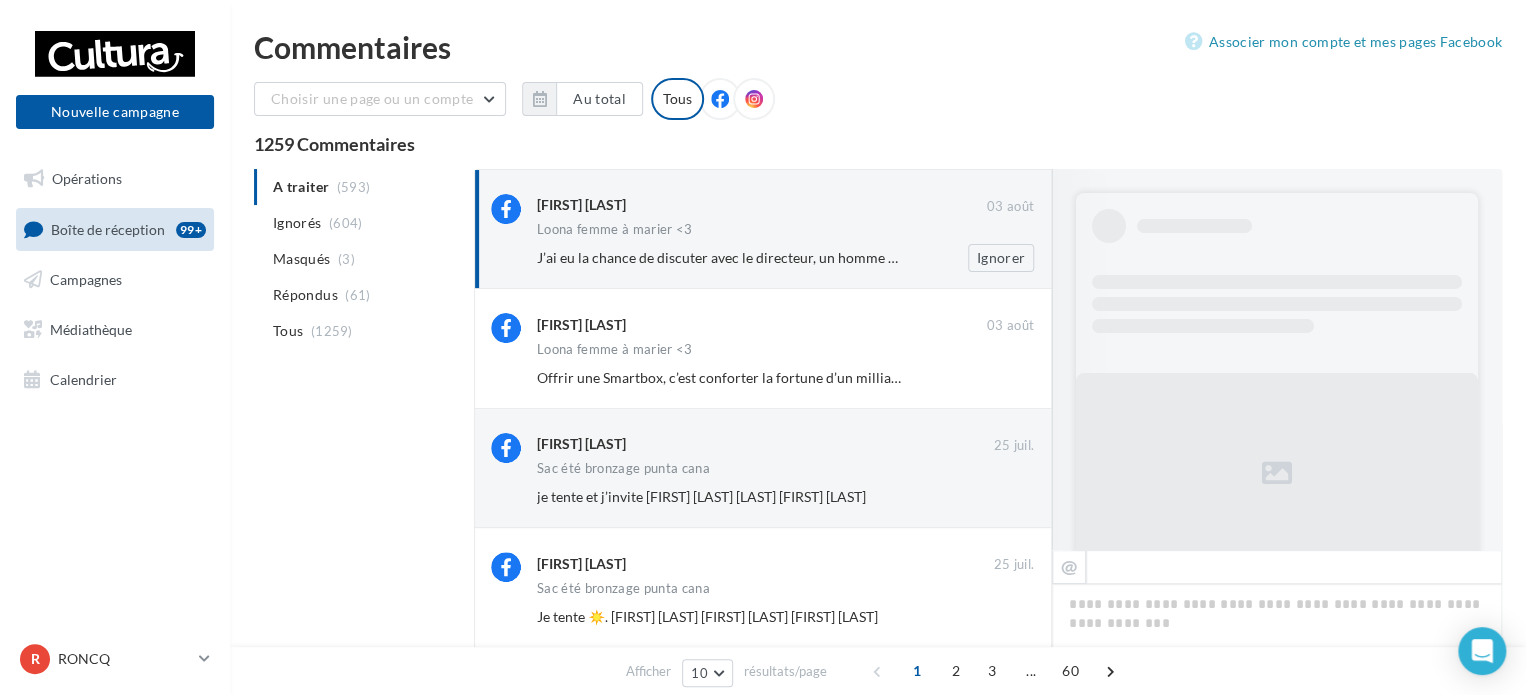 click on "Loona femme à marier <3" at bounding box center (785, 231) 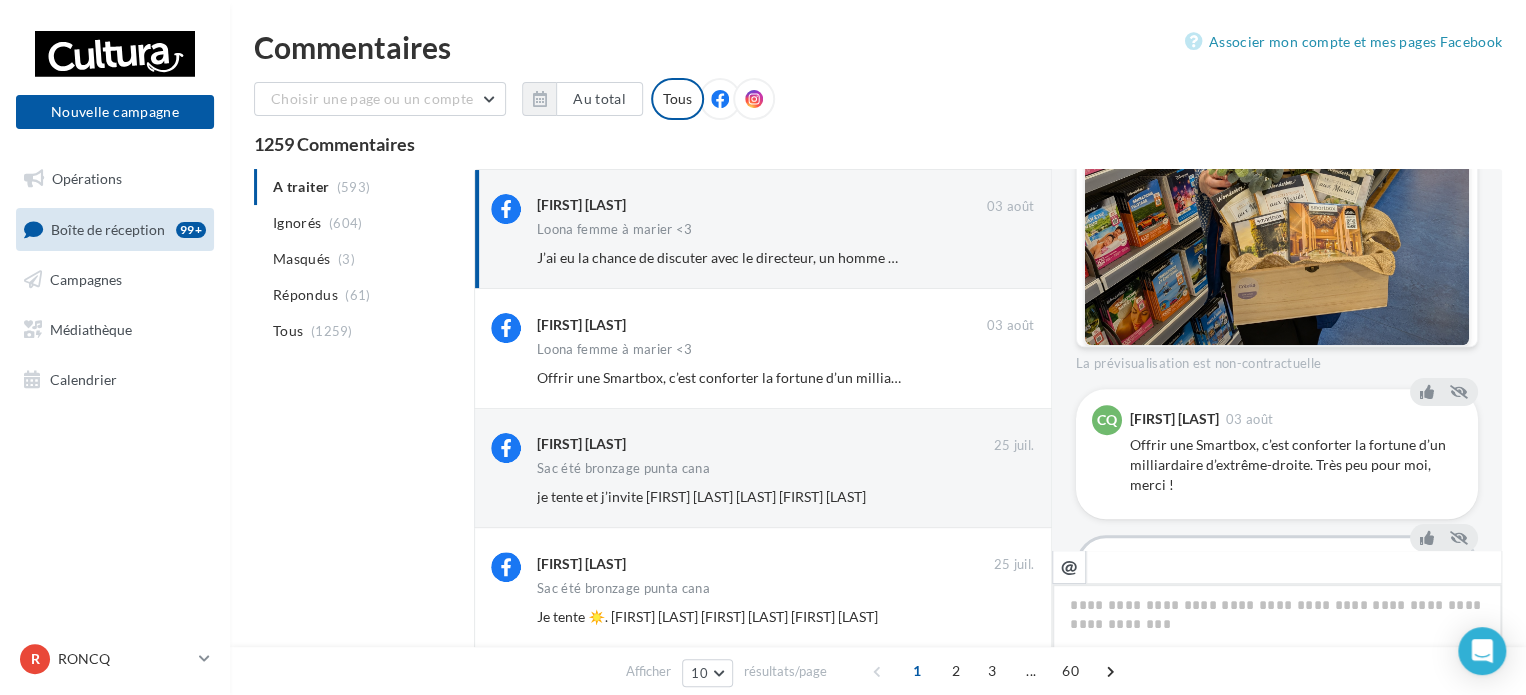 scroll, scrollTop: 736, scrollLeft: 0, axis: vertical 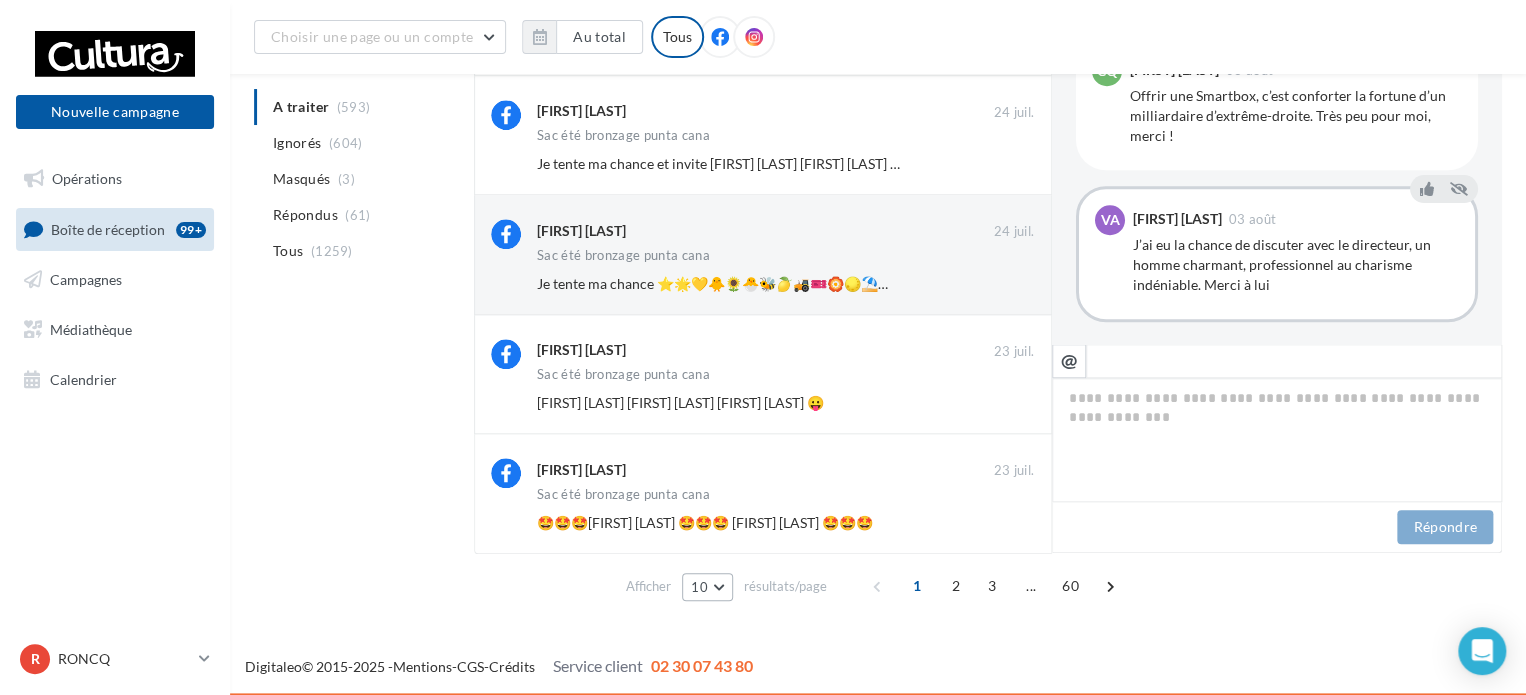 click on "10" at bounding box center [707, 587] 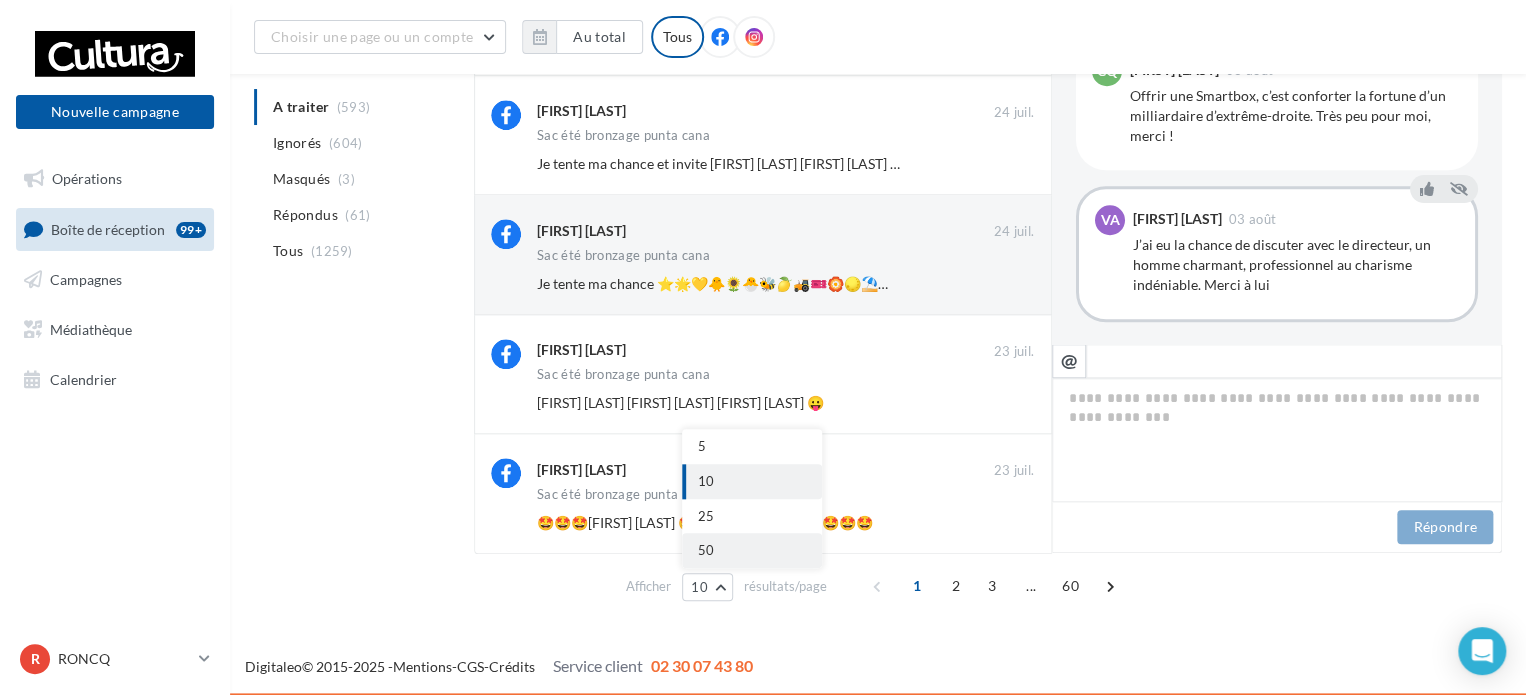 click on "50" at bounding box center (752, 550) 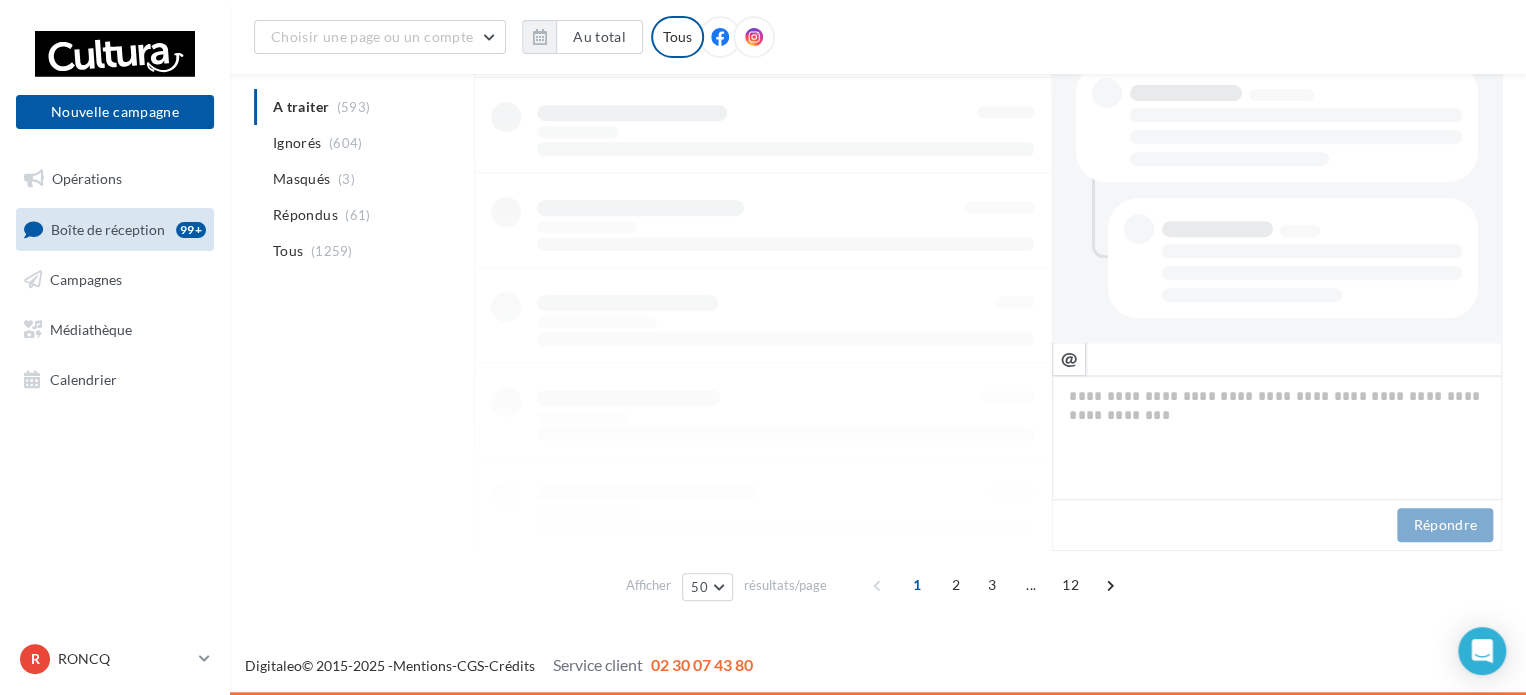 scroll, scrollTop: 334, scrollLeft: 0, axis: vertical 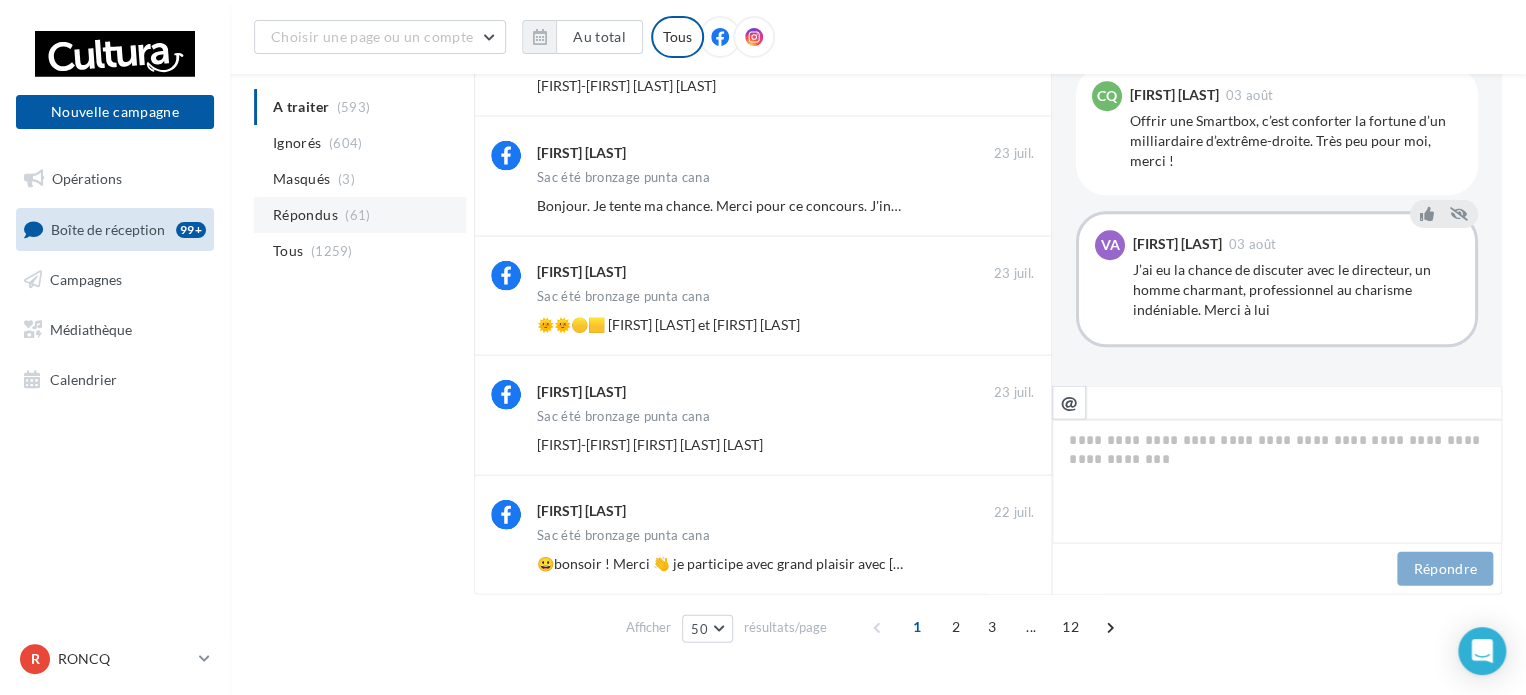 click on "Répondus" at bounding box center [305, 215] 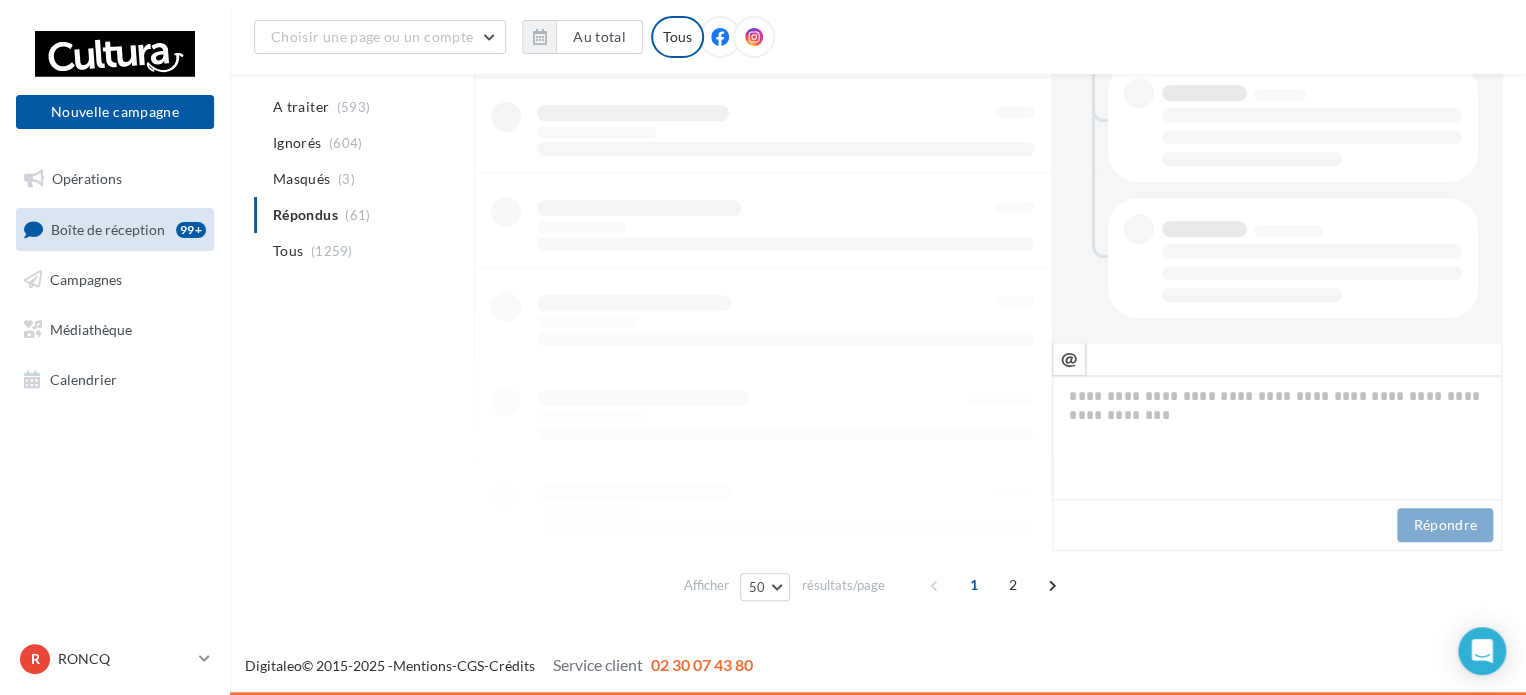 scroll, scrollTop: 580, scrollLeft: 0, axis: vertical 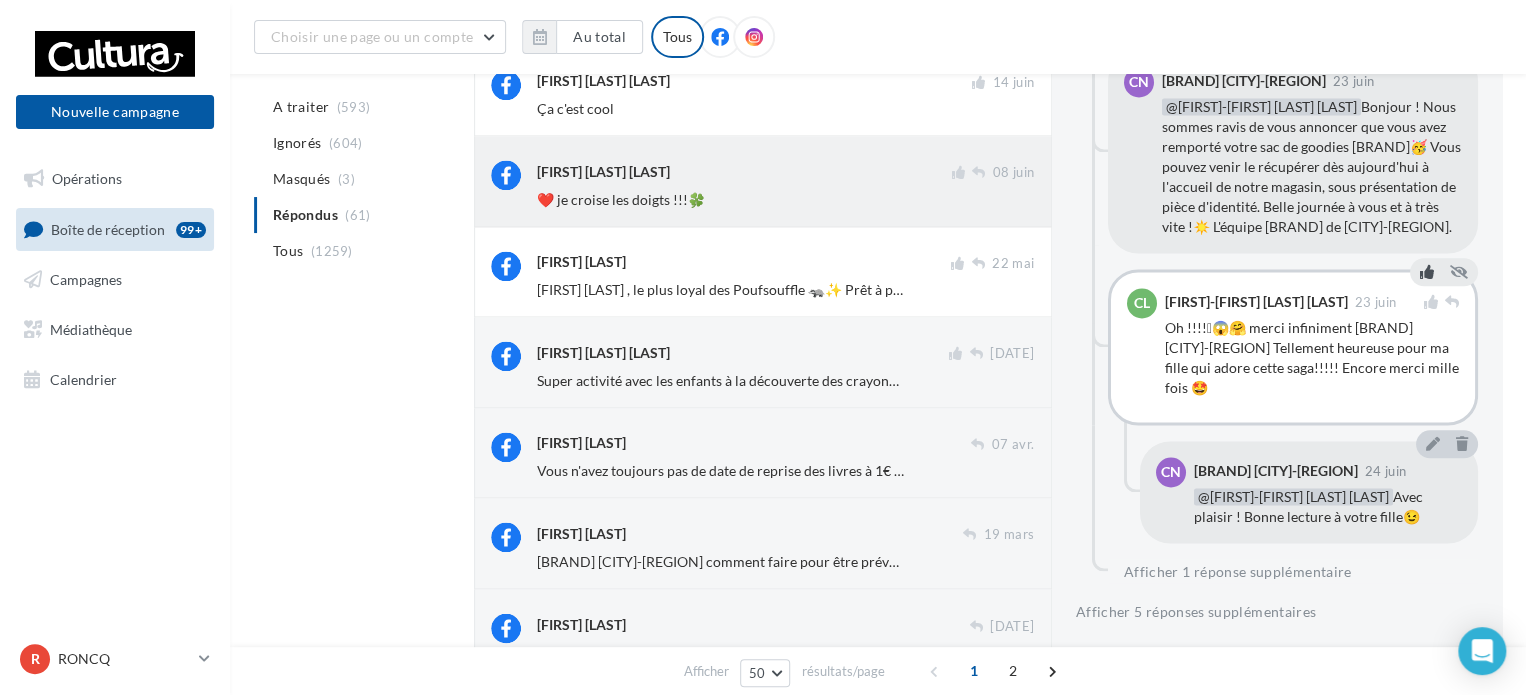 click on "❤️ je croise les doigts !!!🍀" at bounding box center [720, 200] 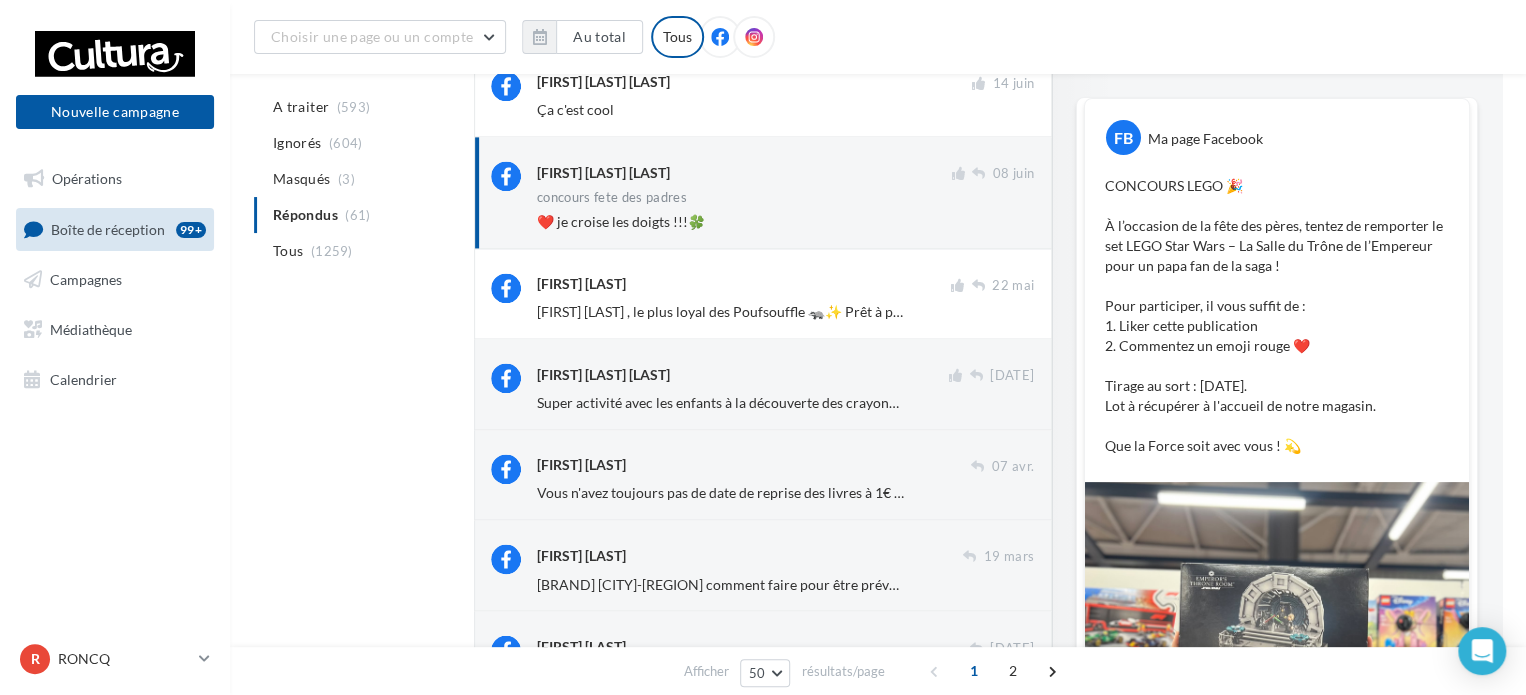 scroll, scrollTop: 1006, scrollLeft: 0, axis: vertical 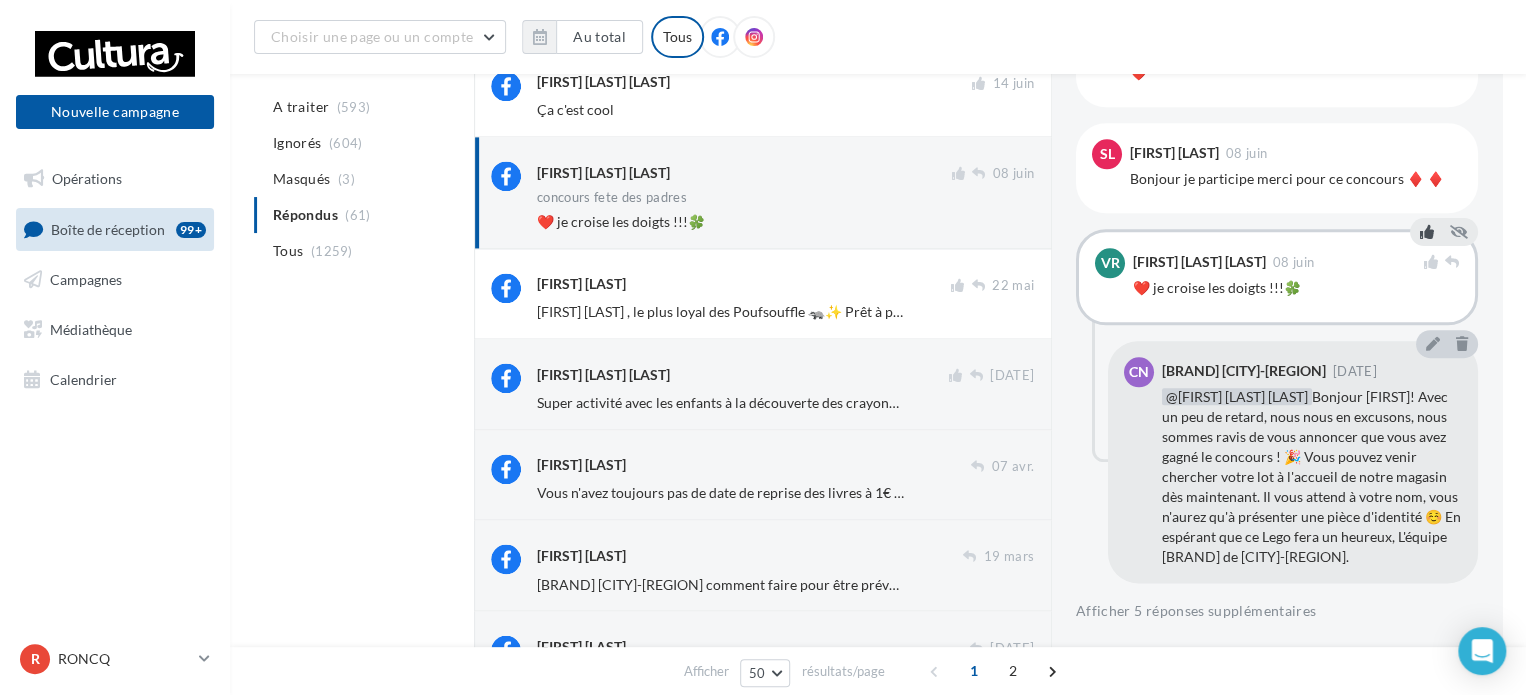 drag, startPoint x: 1288, startPoint y: 575, endPoint x: 1368, endPoint y: 387, distance: 204.31349 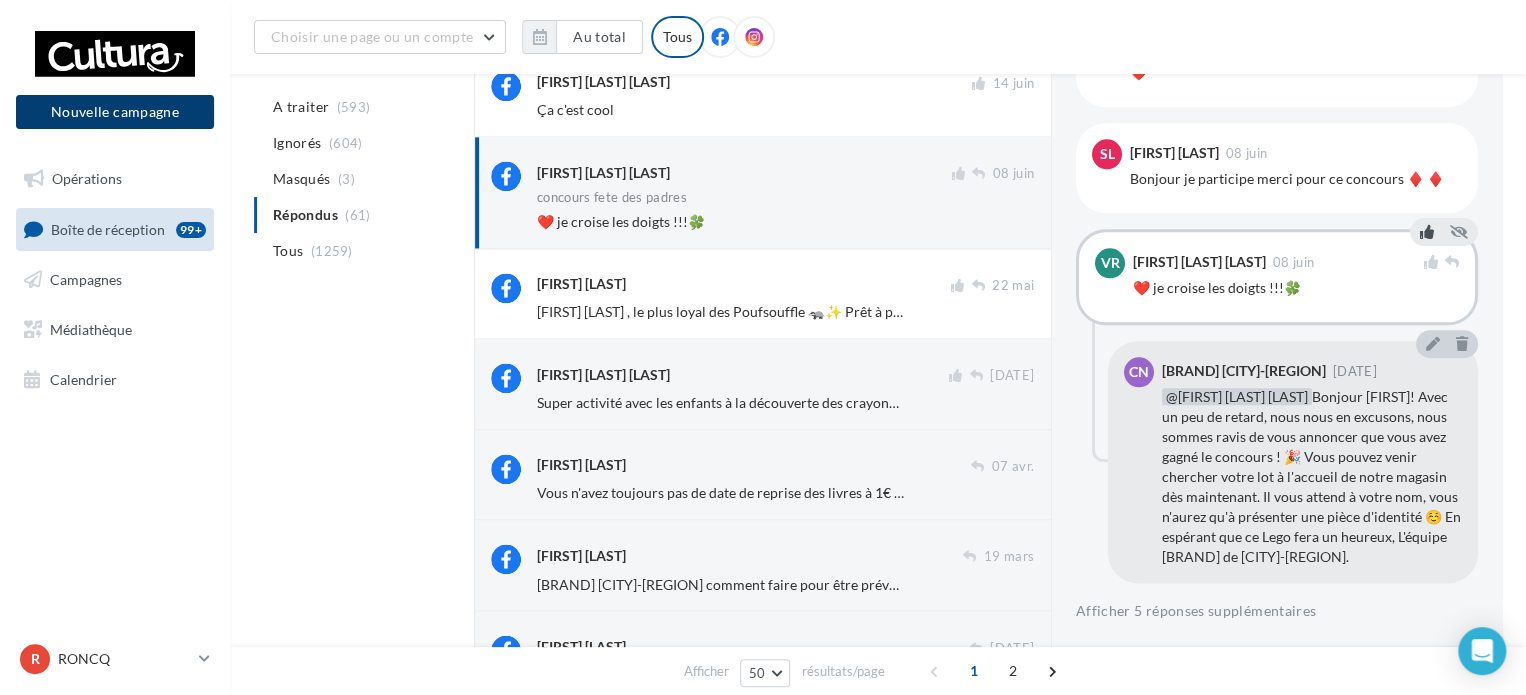 click on "Nouvelle campagne" at bounding box center [115, 112] 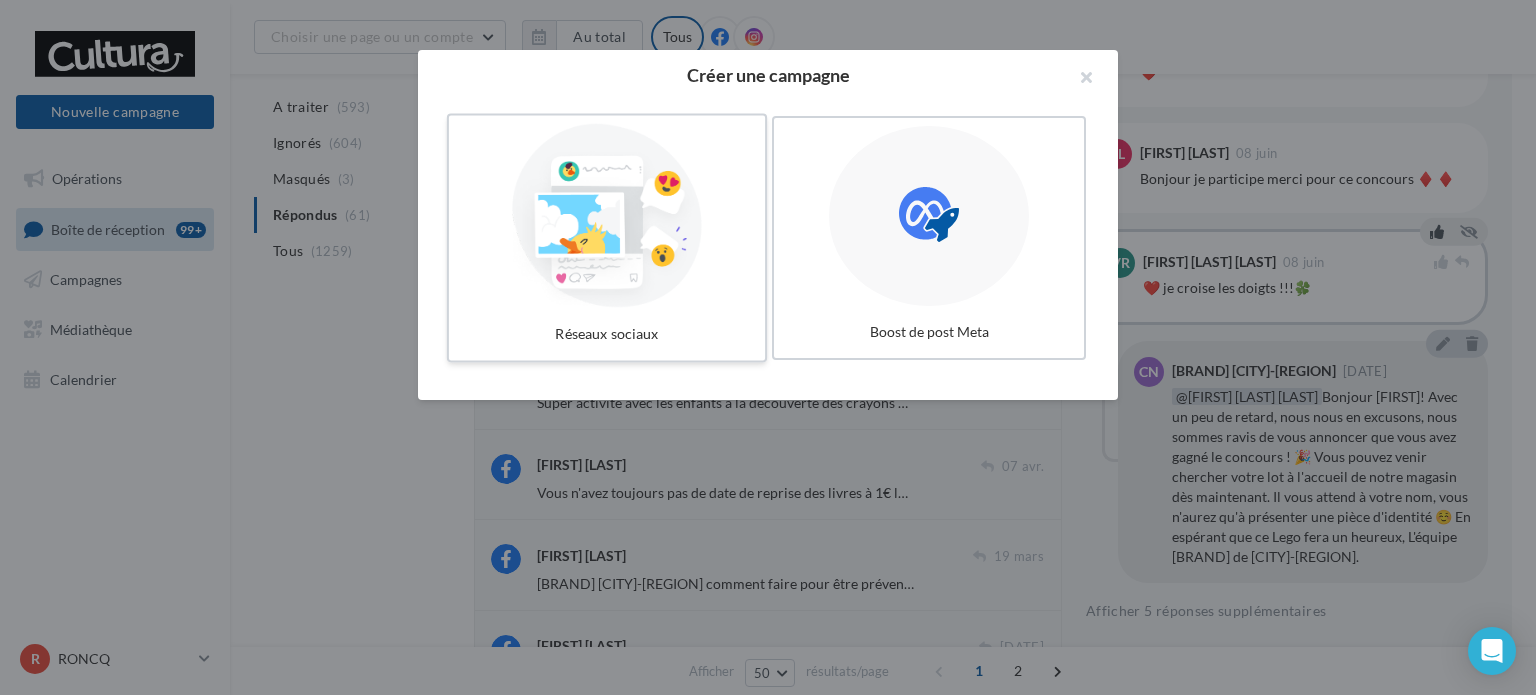 click at bounding box center [607, 216] 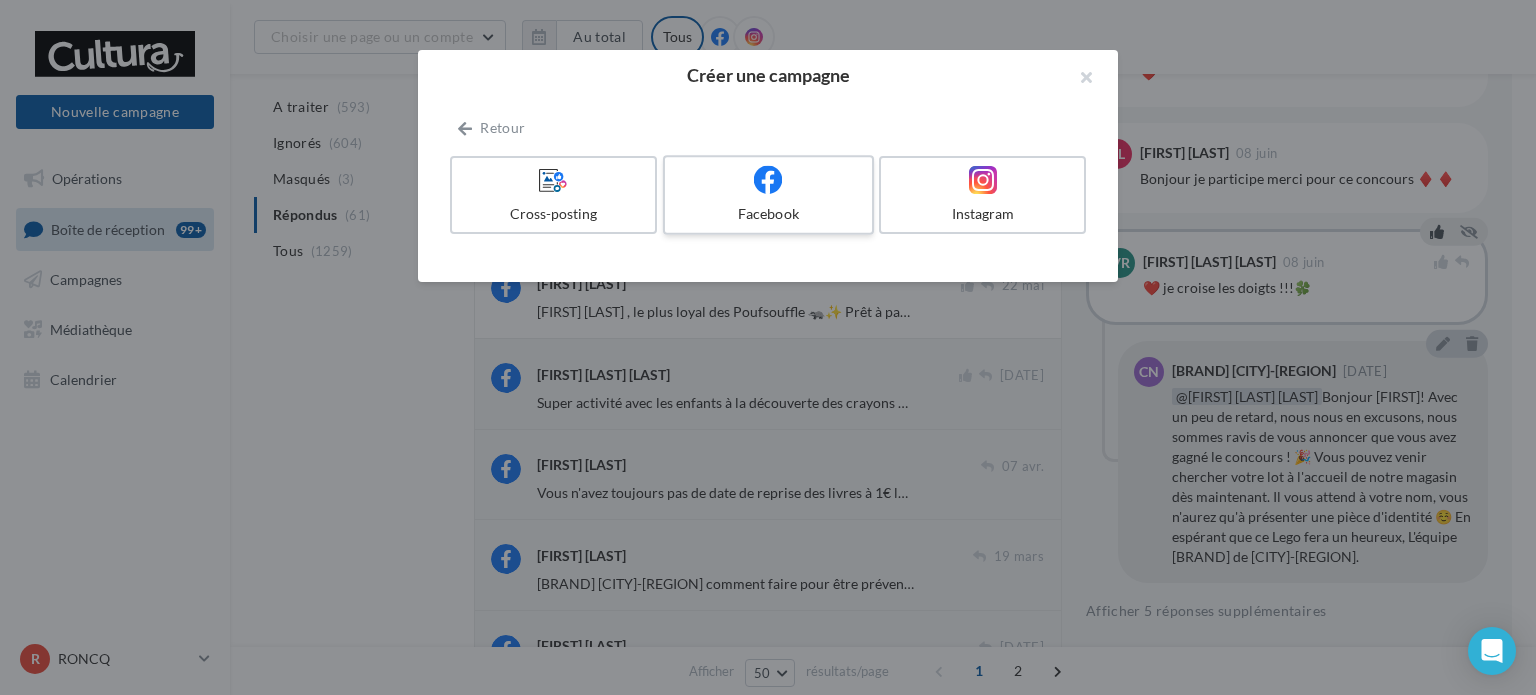 click on "Facebook" at bounding box center (768, 195) 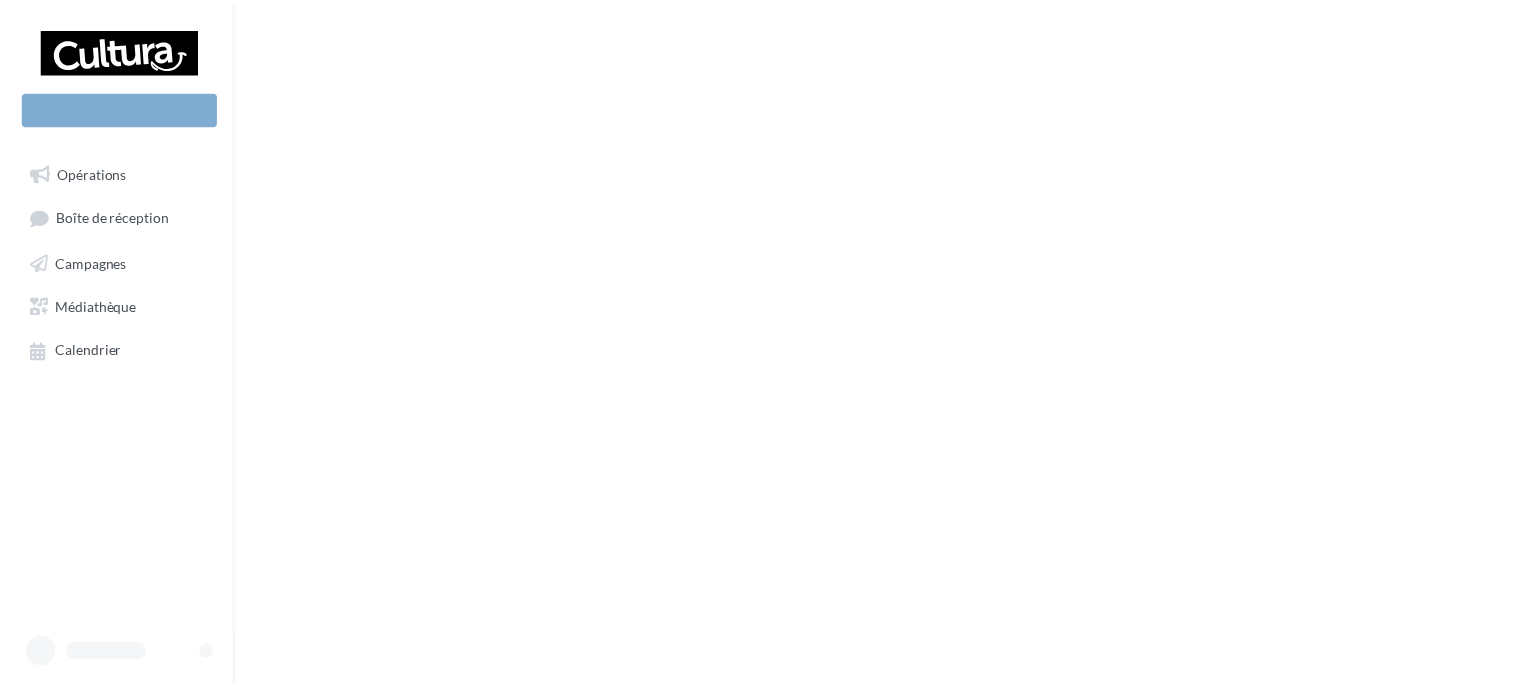scroll, scrollTop: 0, scrollLeft: 0, axis: both 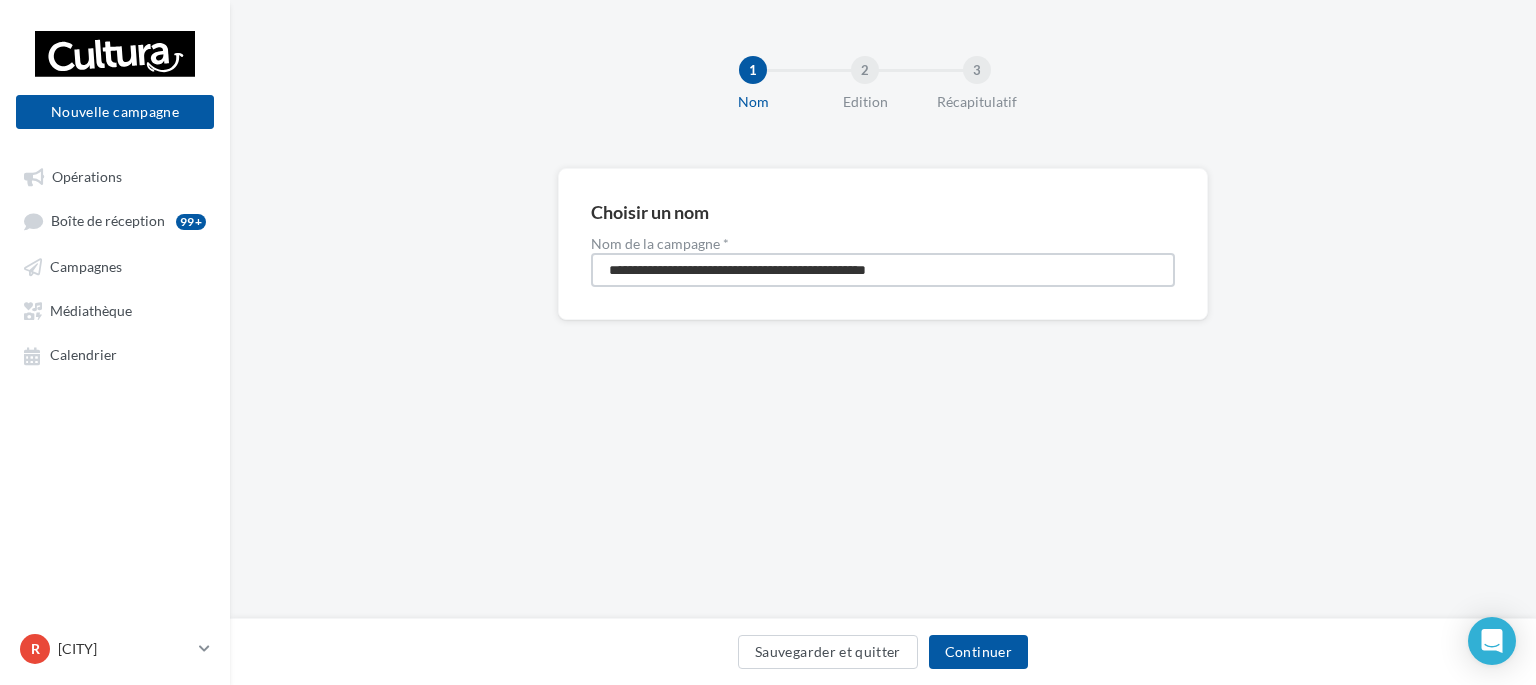 drag, startPoint x: 996, startPoint y: 254, endPoint x: 576, endPoint y: 263, distance: 420.0964 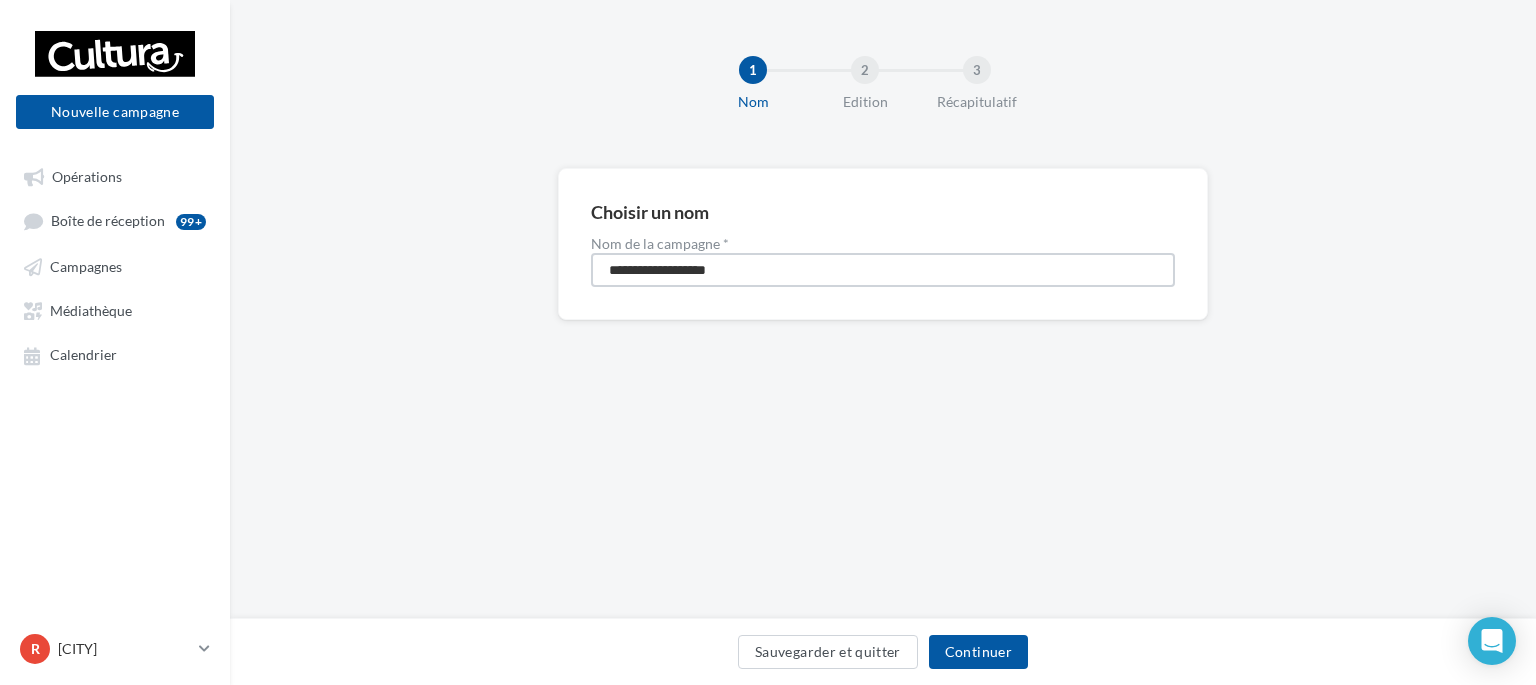 type on "**********" 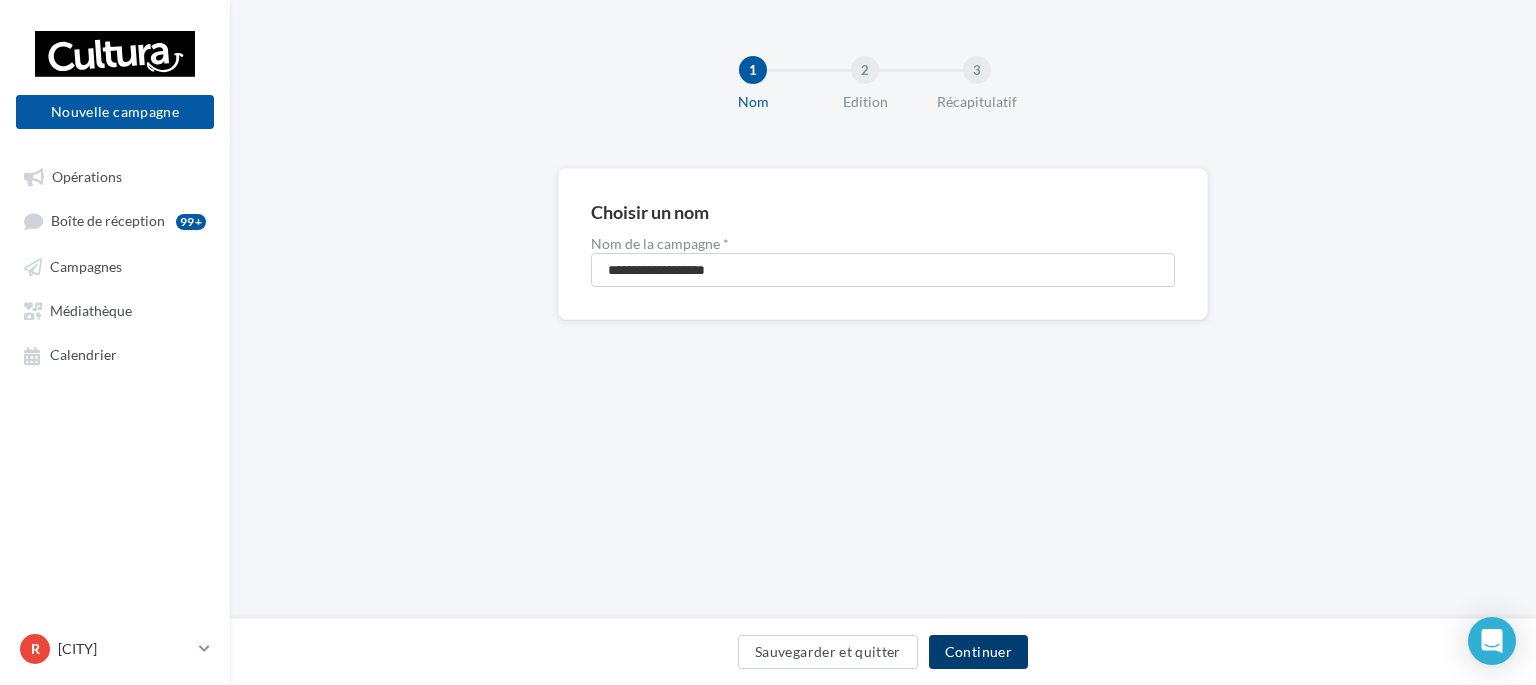 click on "Continuer" at bounding box center (978, 652) 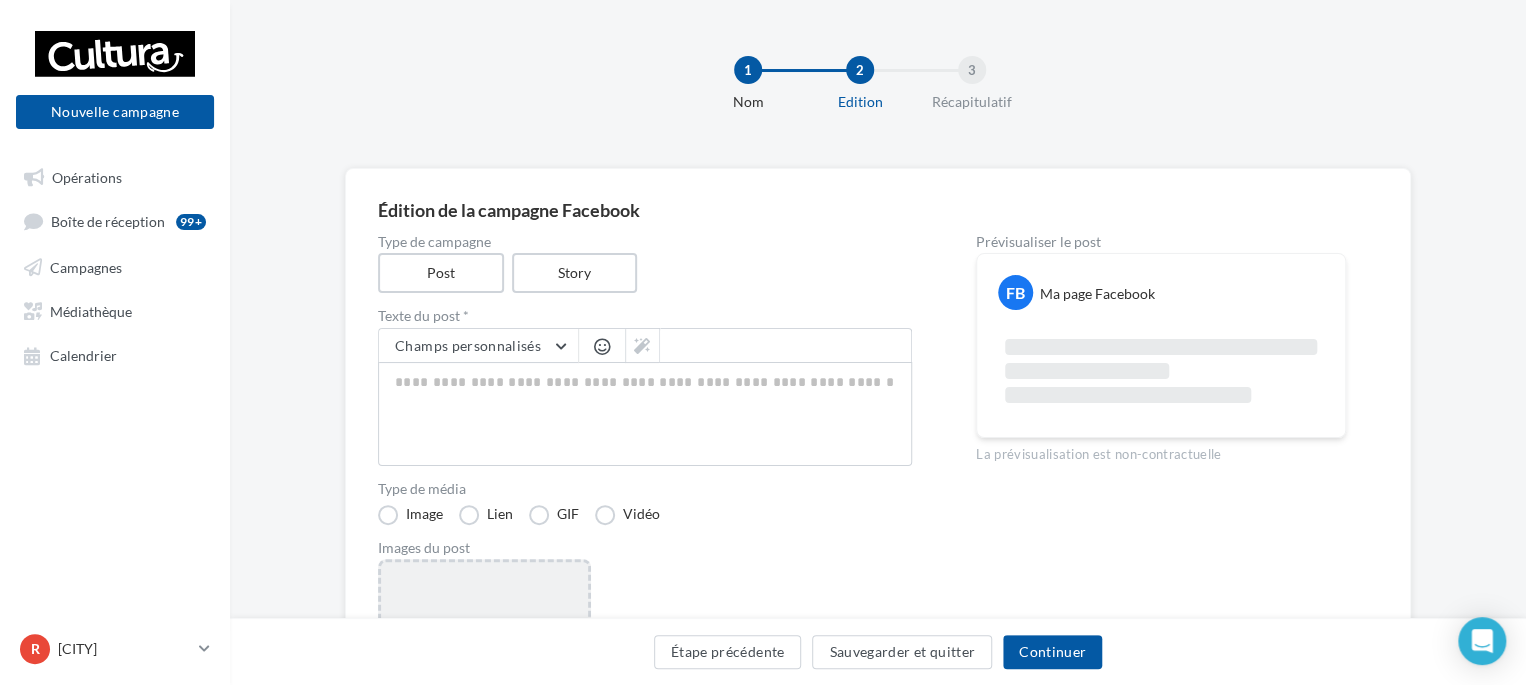 click on "Ajouter une image     Format: png, jpg" at bounding box center [484, 689] 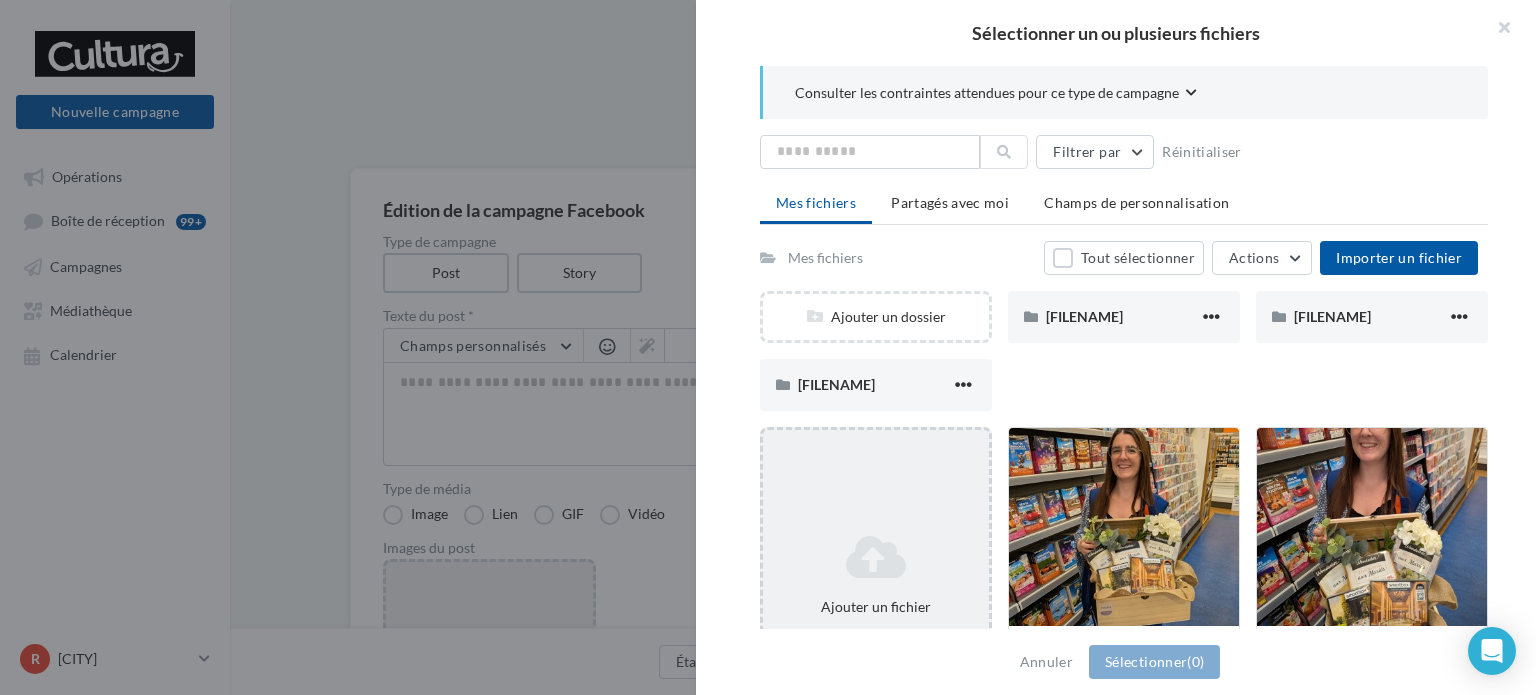 click on "Ajouter un fichier" at bounding box center (876, 575) 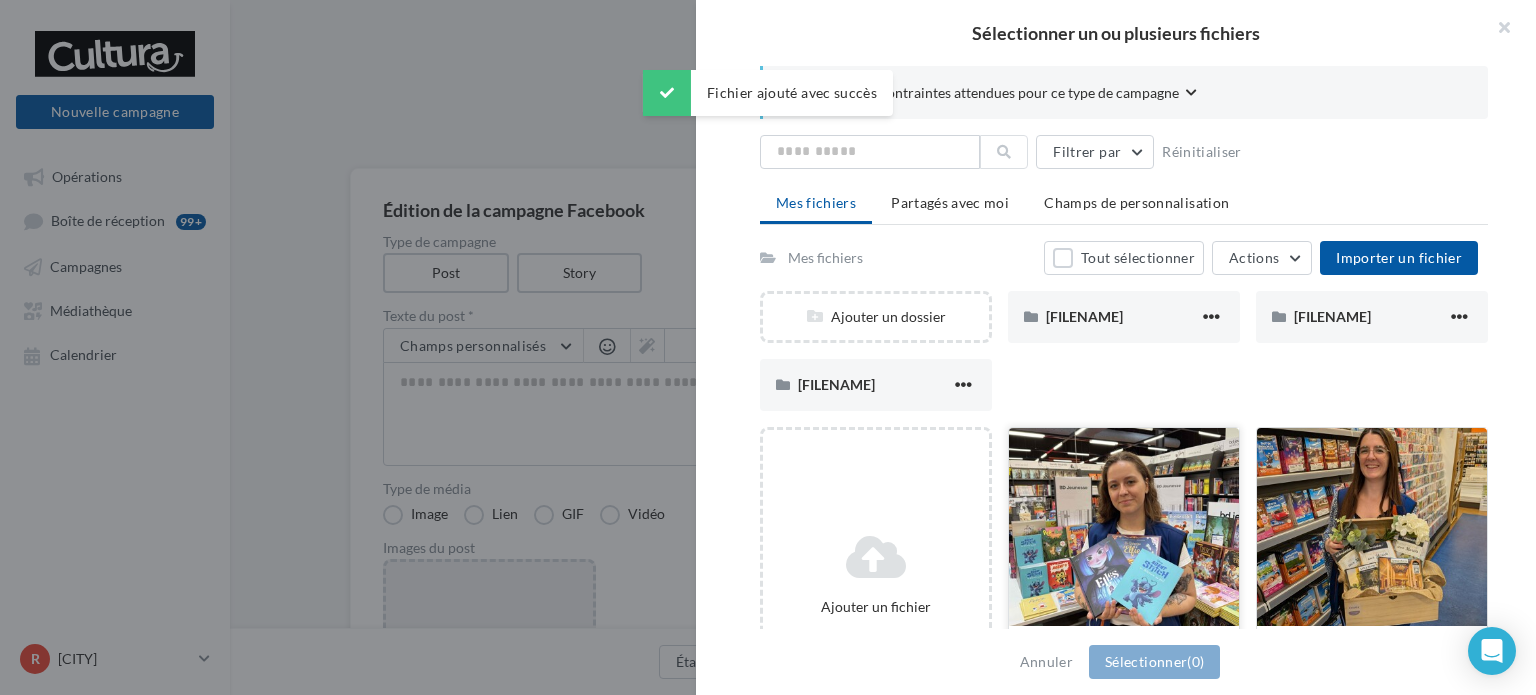 click at bounding box center (1124, 528) 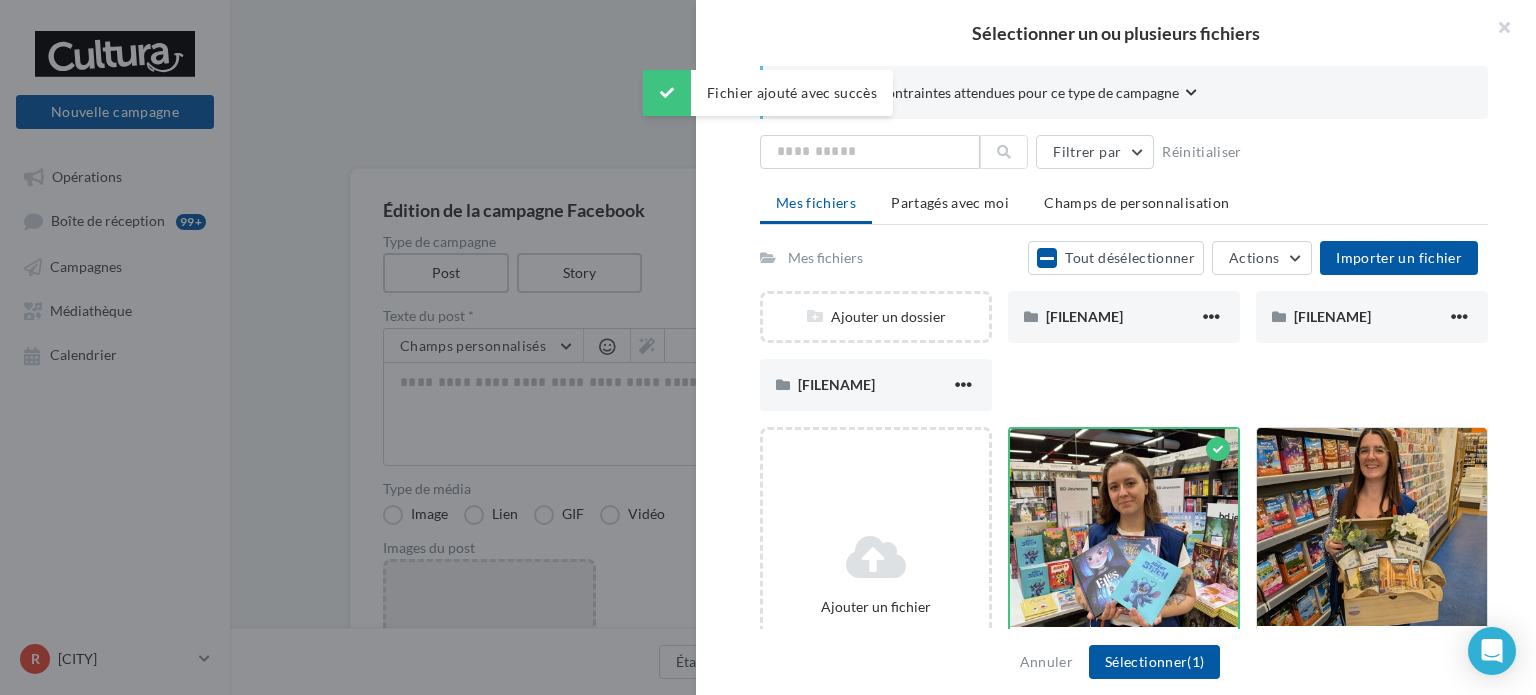 click on "Annuler    Sélectionner   (1)" at bounding box center (1116, 662) 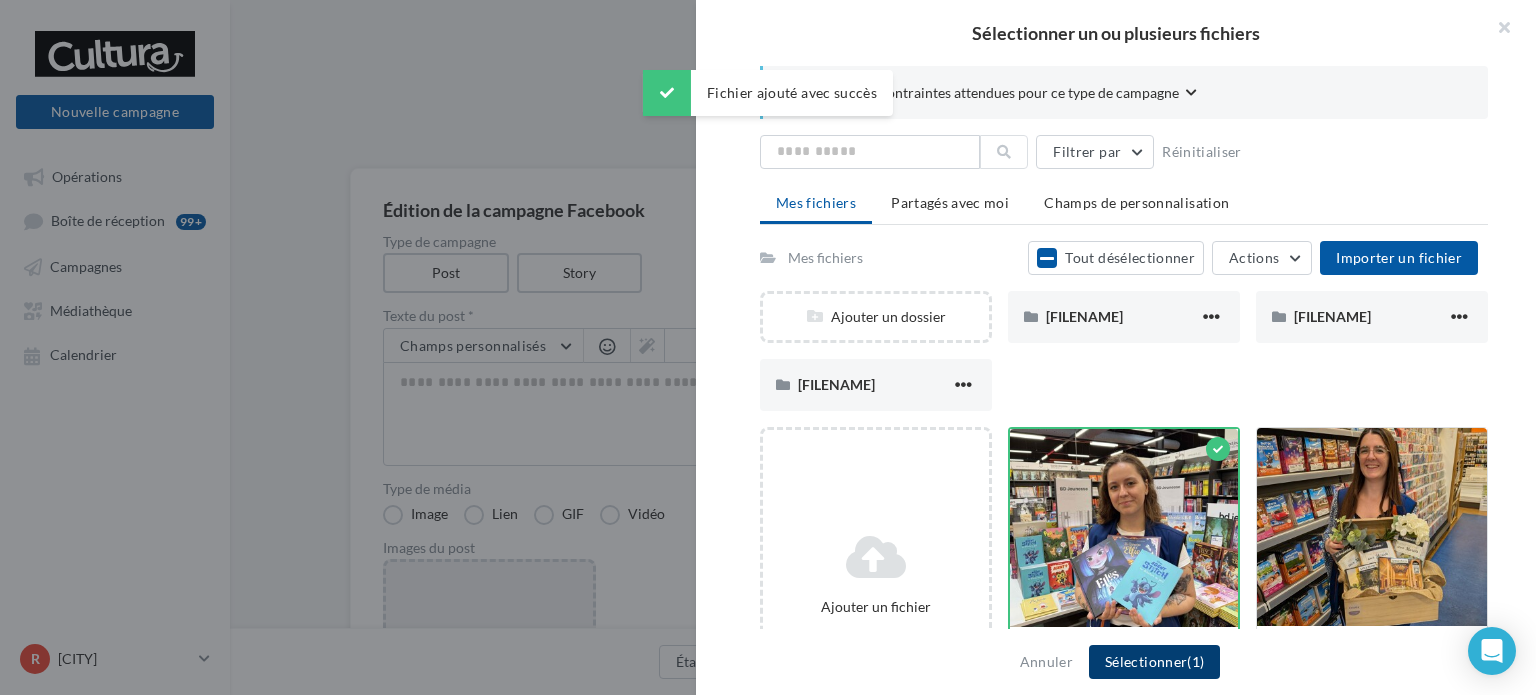 click on "Sélectionner   (1)" at bounding box center (1154, 662) 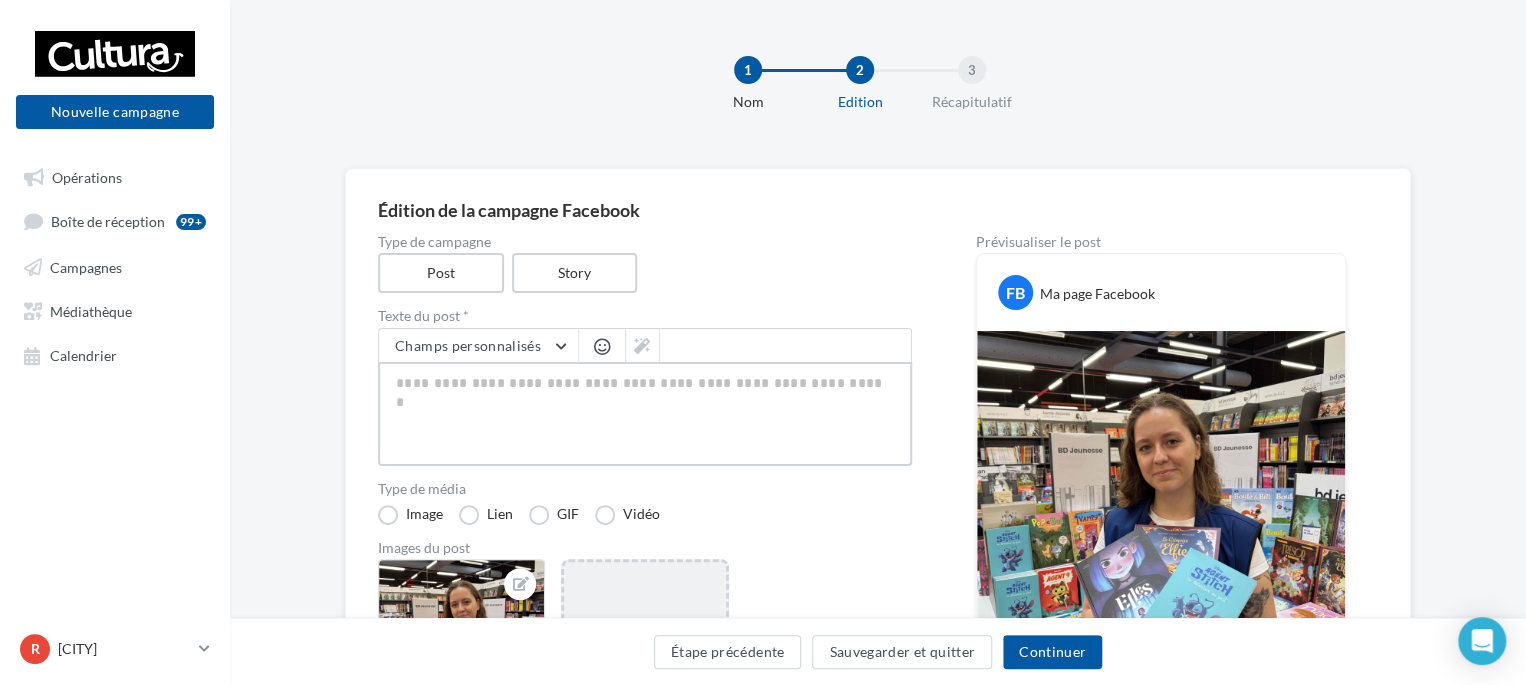 click at bounding box center (645, 414) 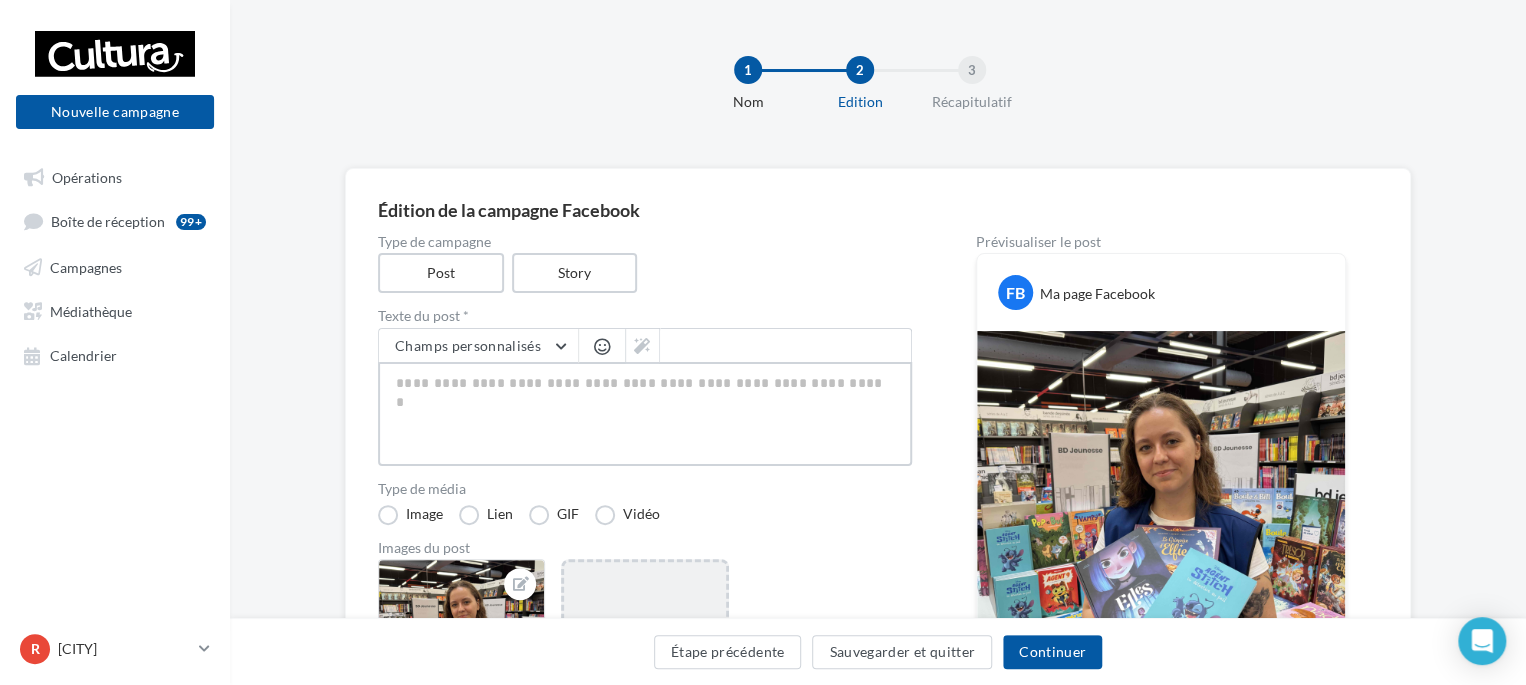 type on "*" 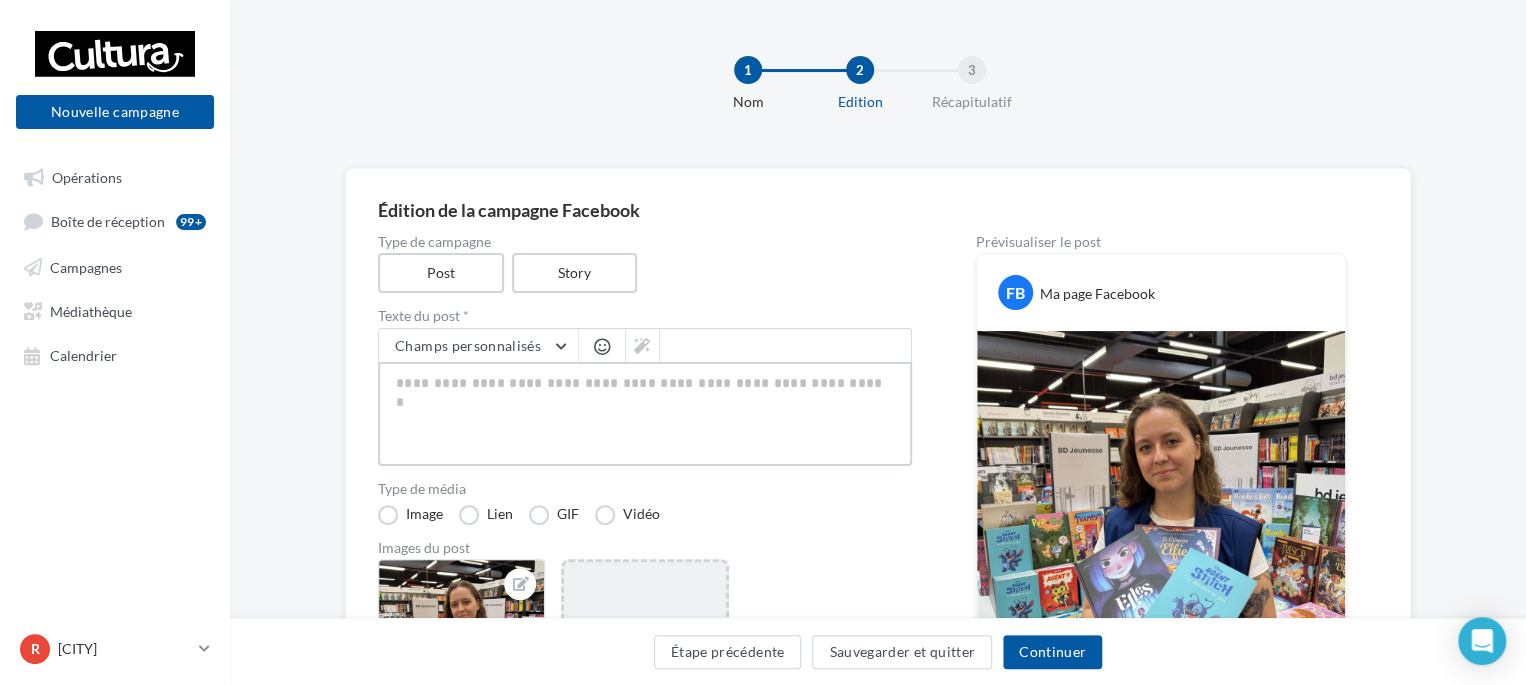 type on "*" 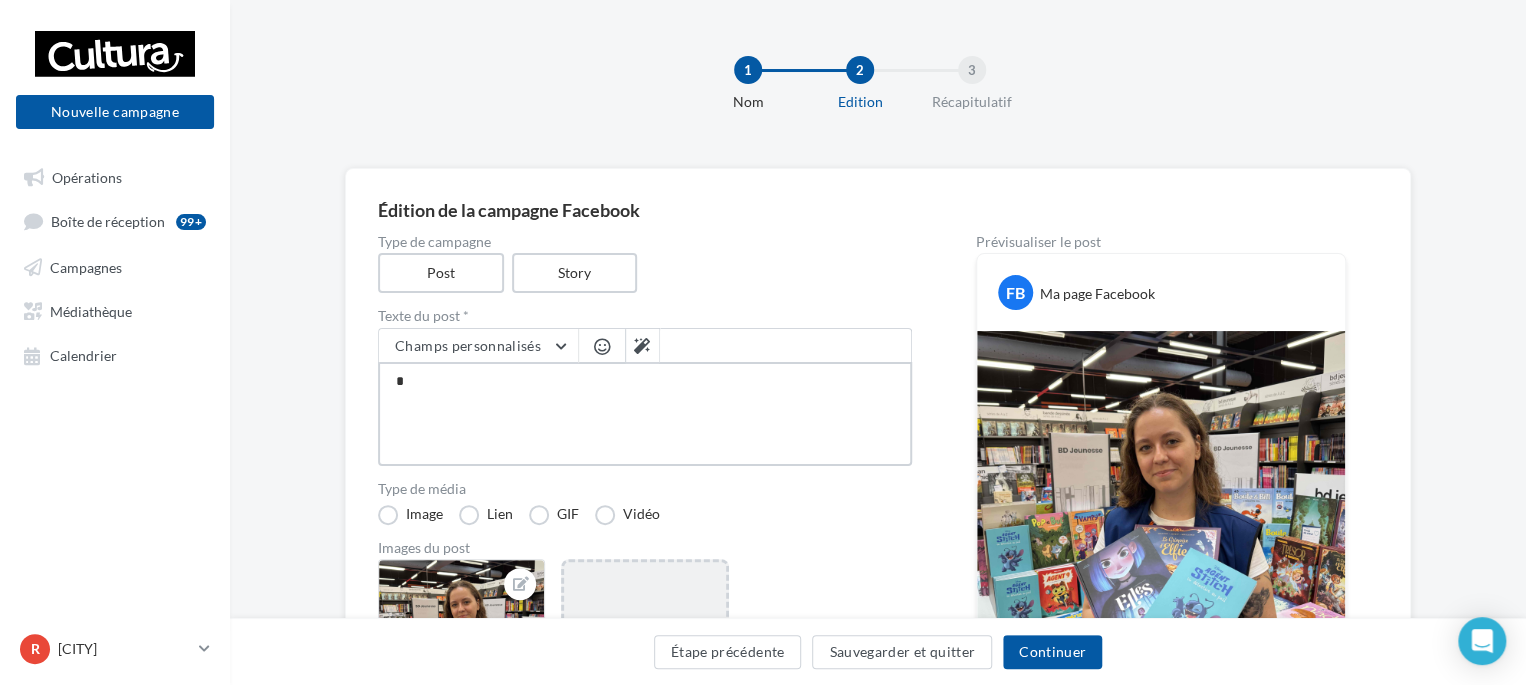 type on "**" 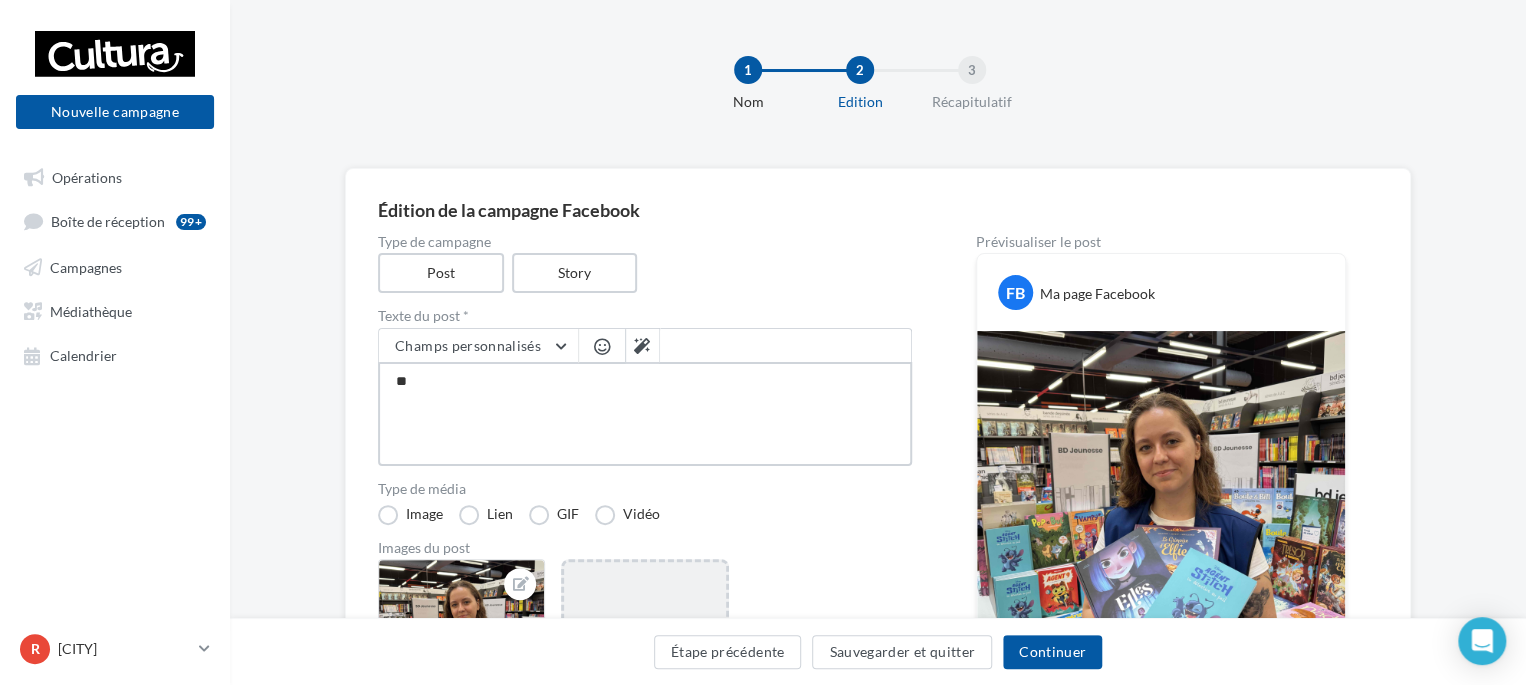 type on "**" 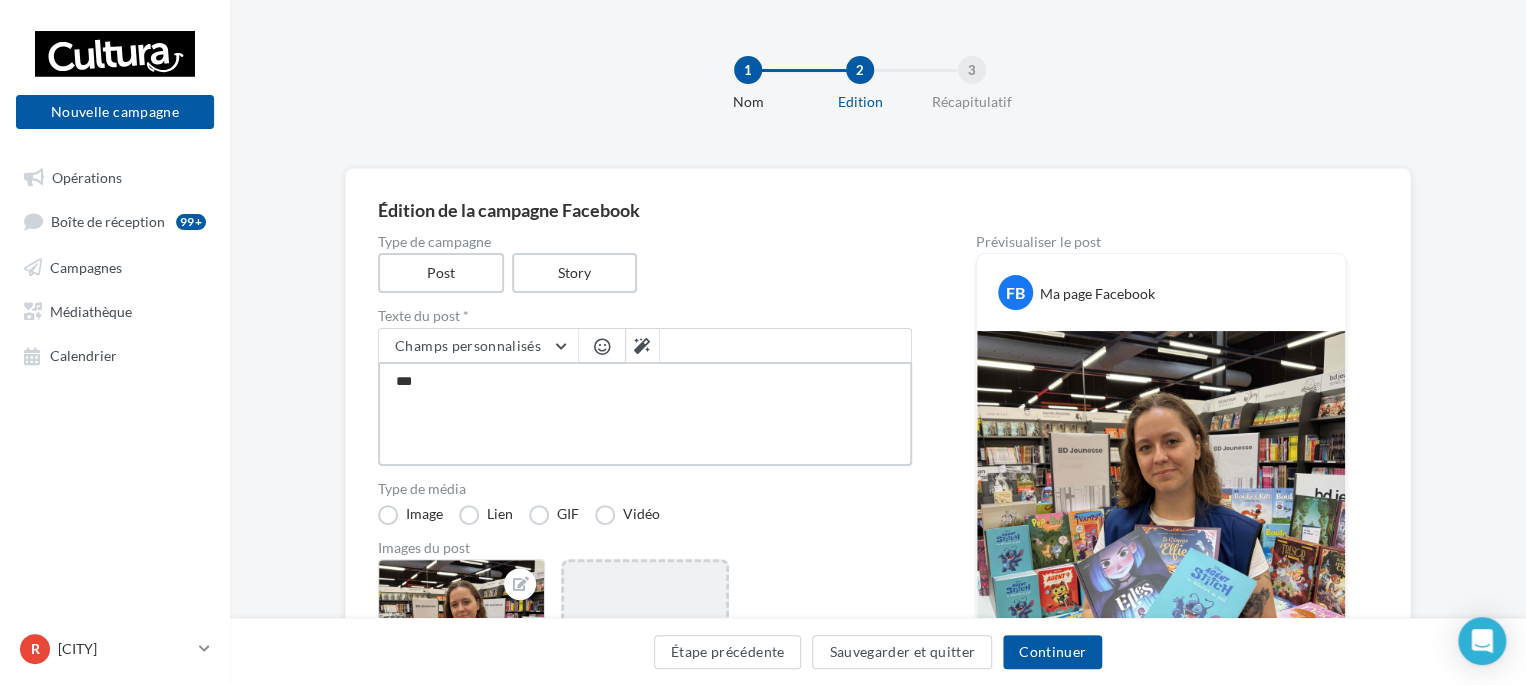 type on "****" 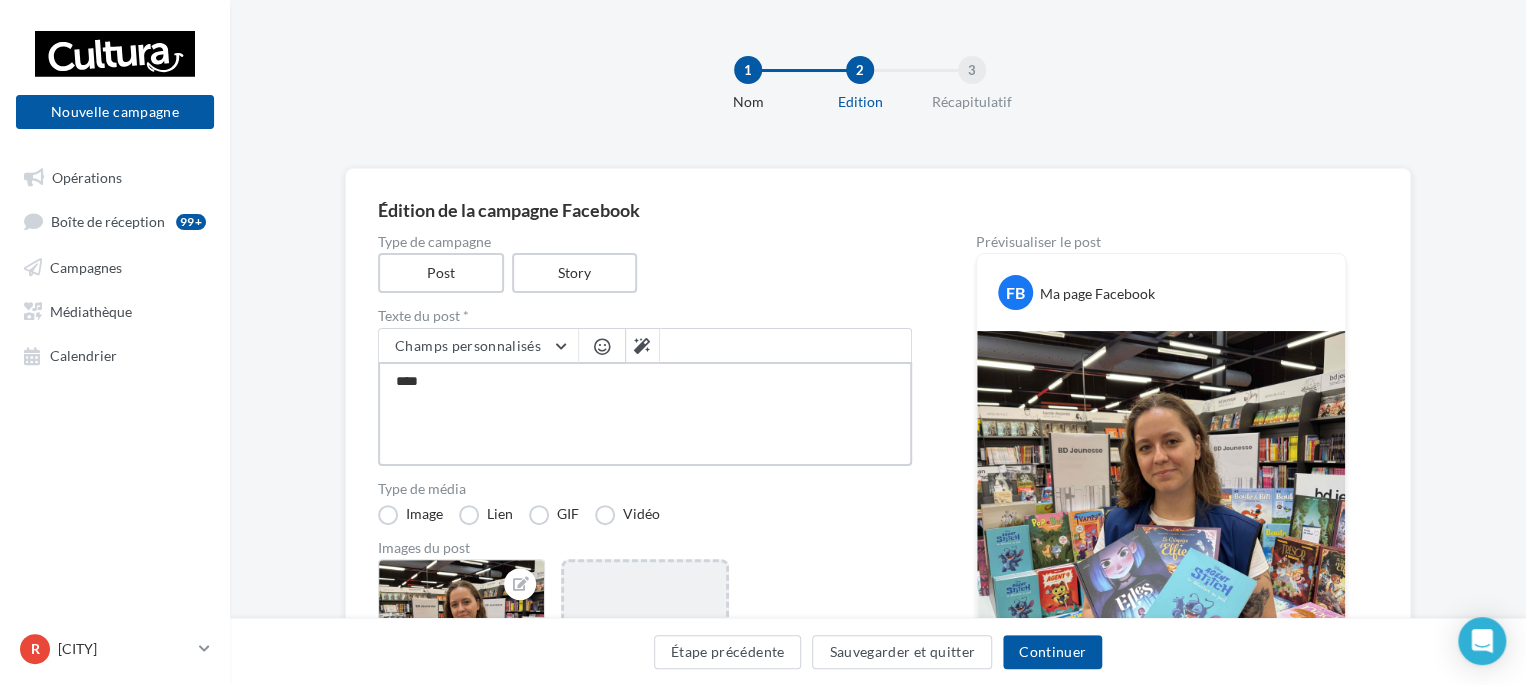 type on "****" 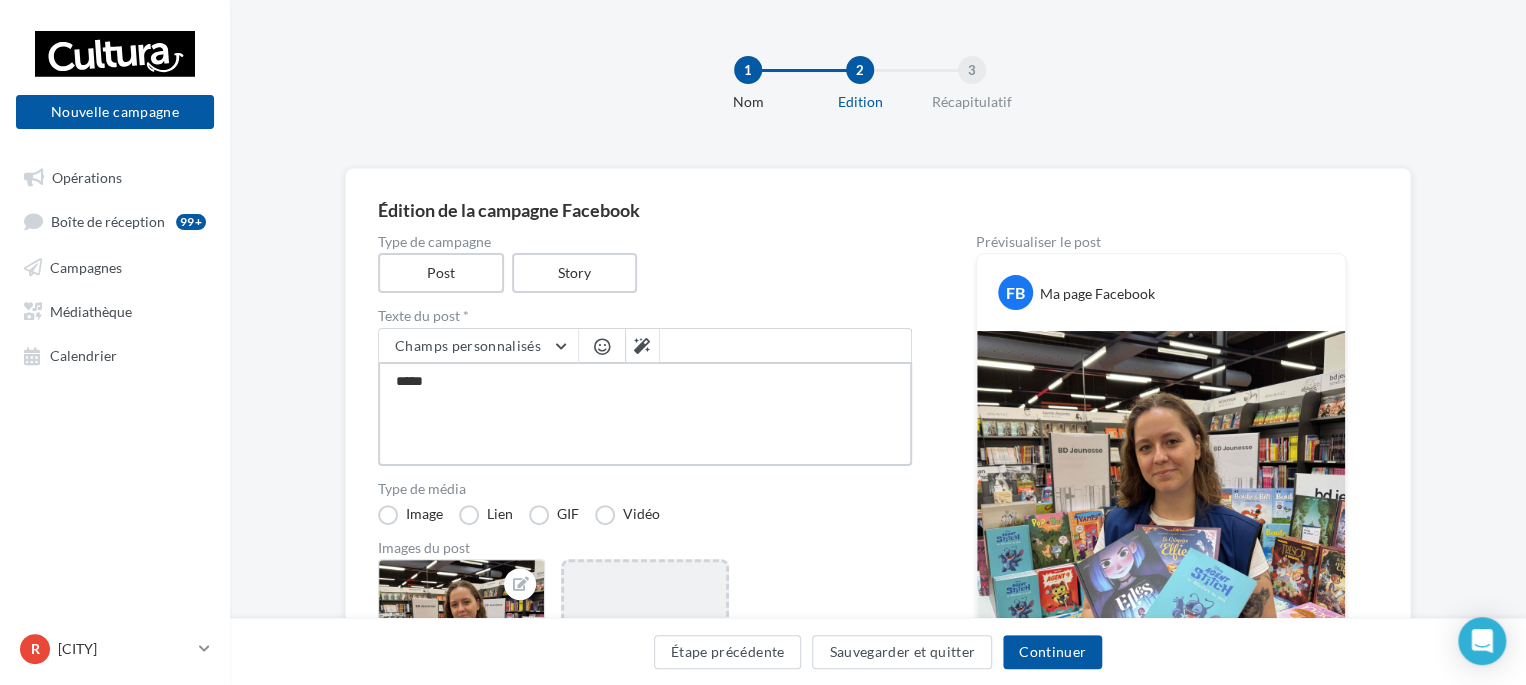 type on "******" 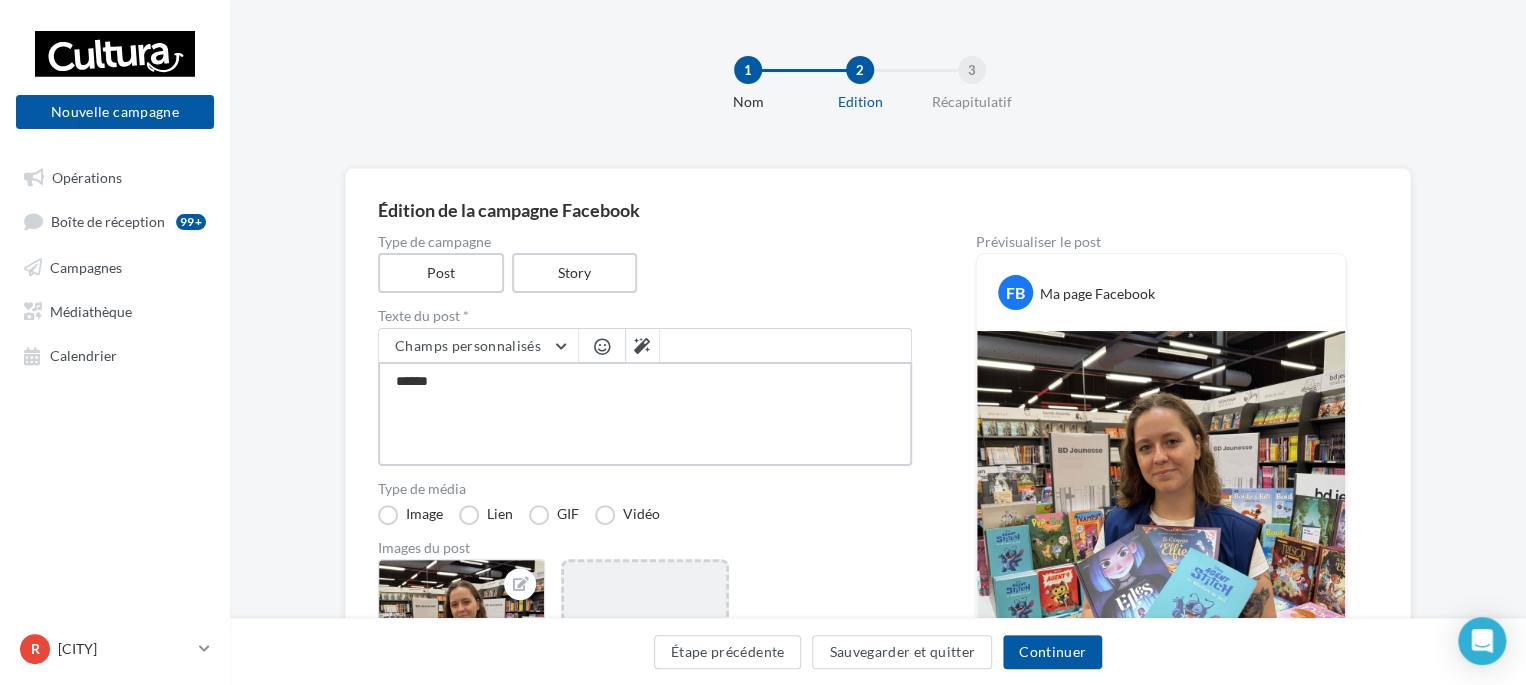 type on "*******" 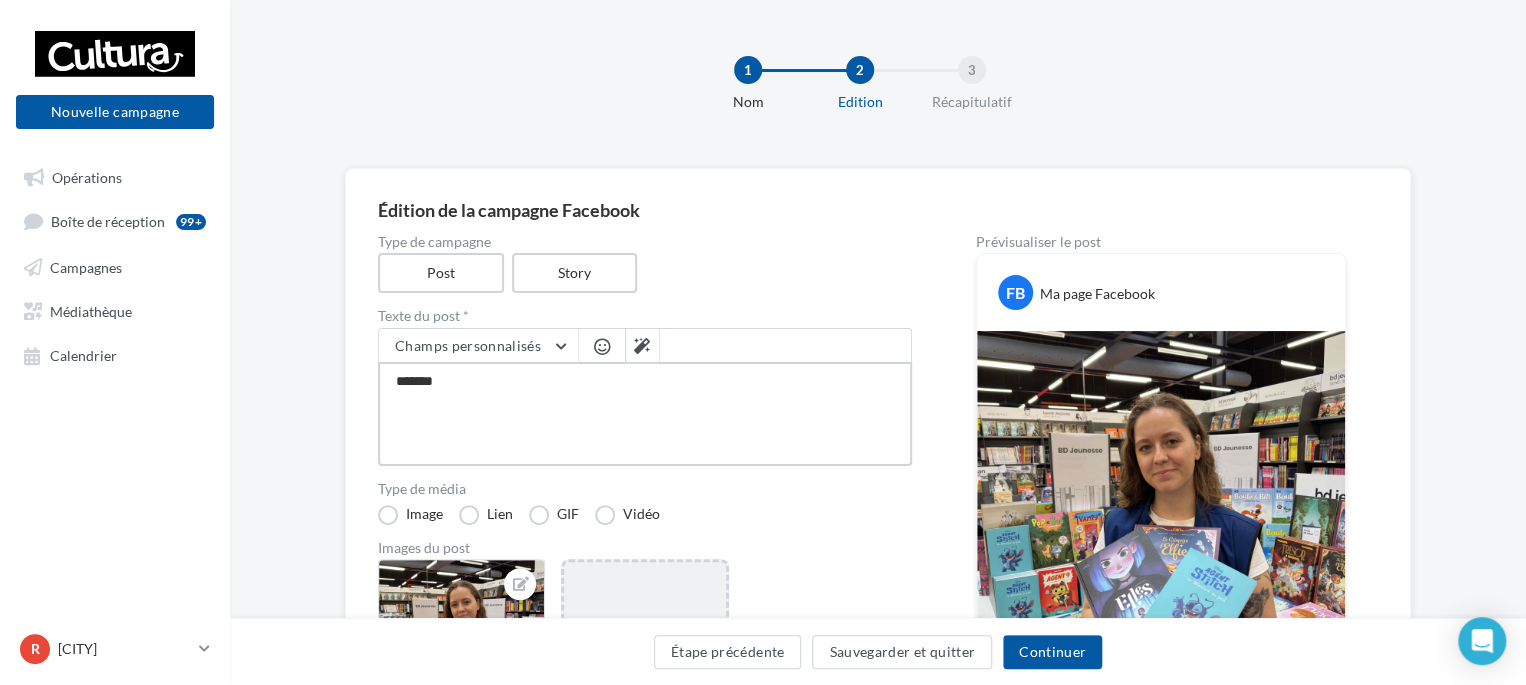 type on "********" 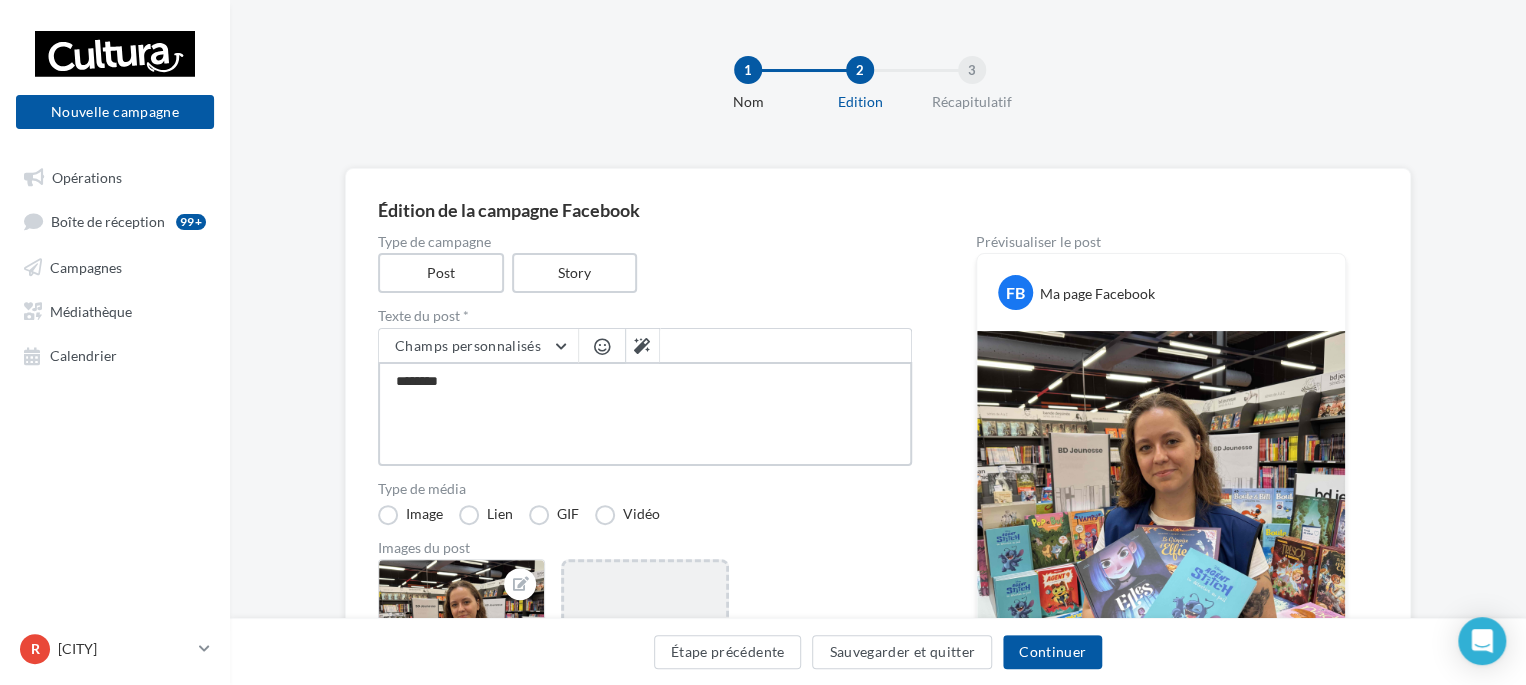 type on "********" 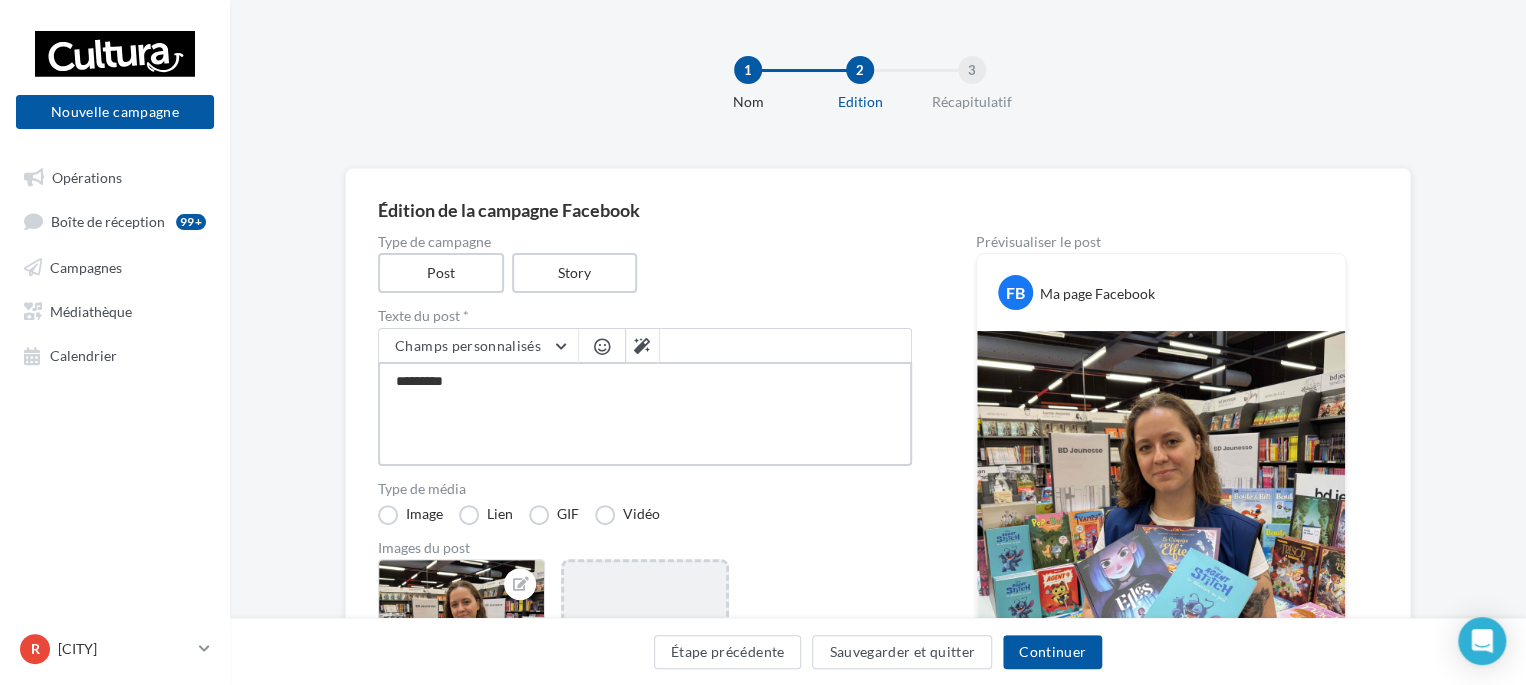 type on "**********" 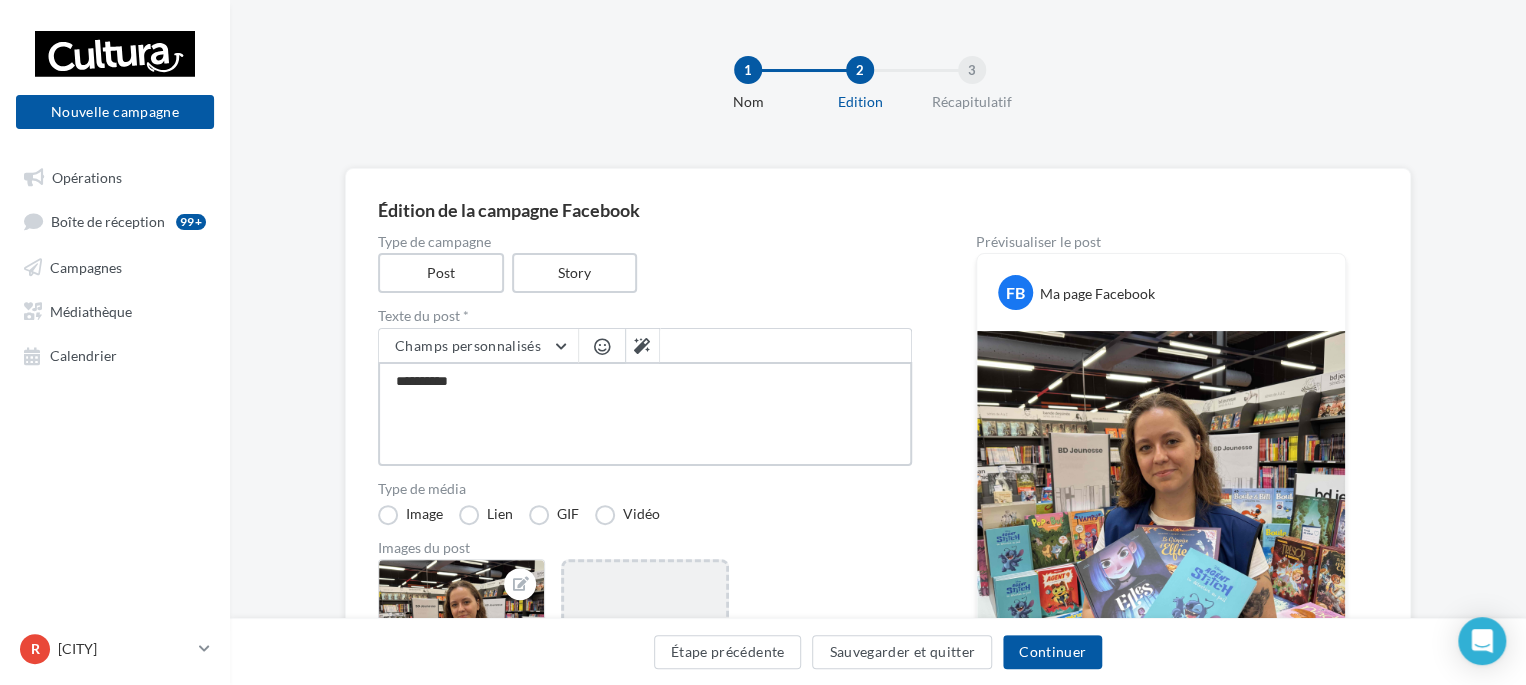 type on "**********" 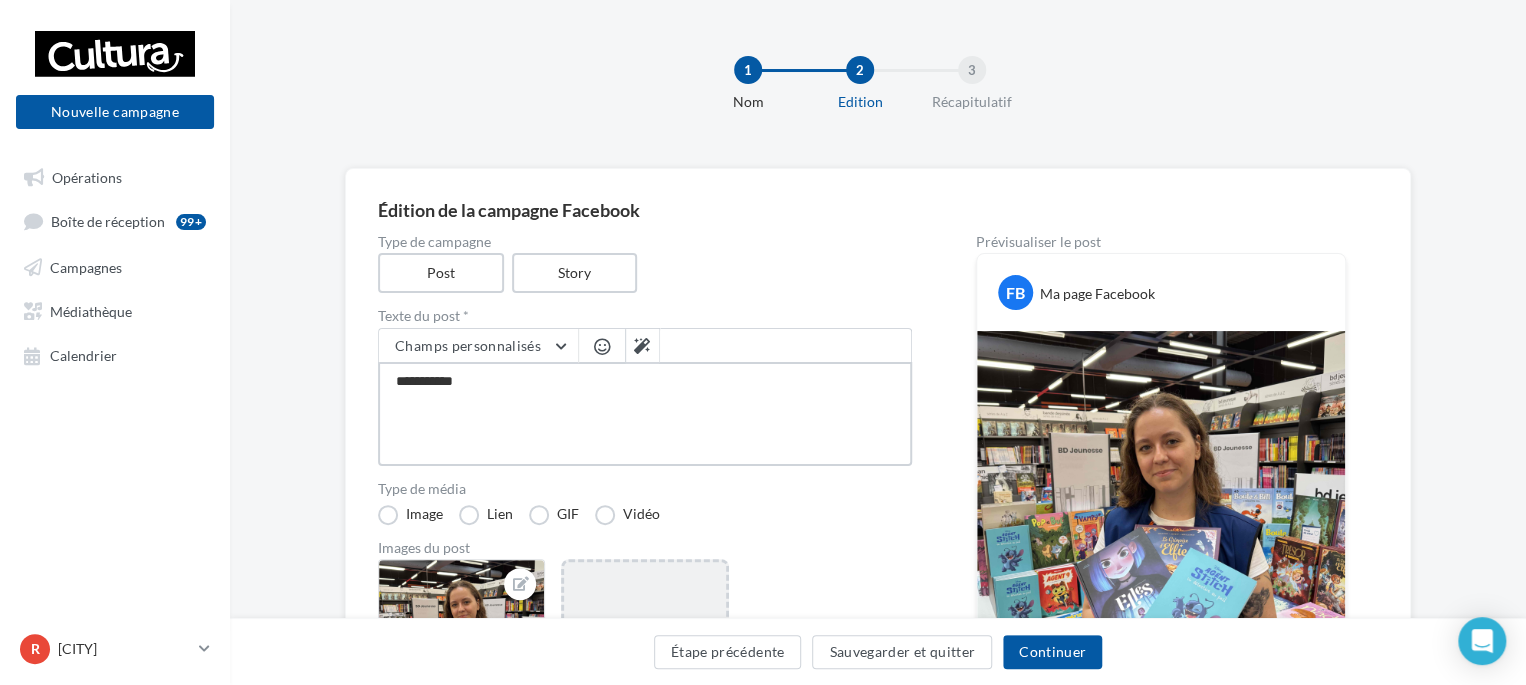 type on "**********" 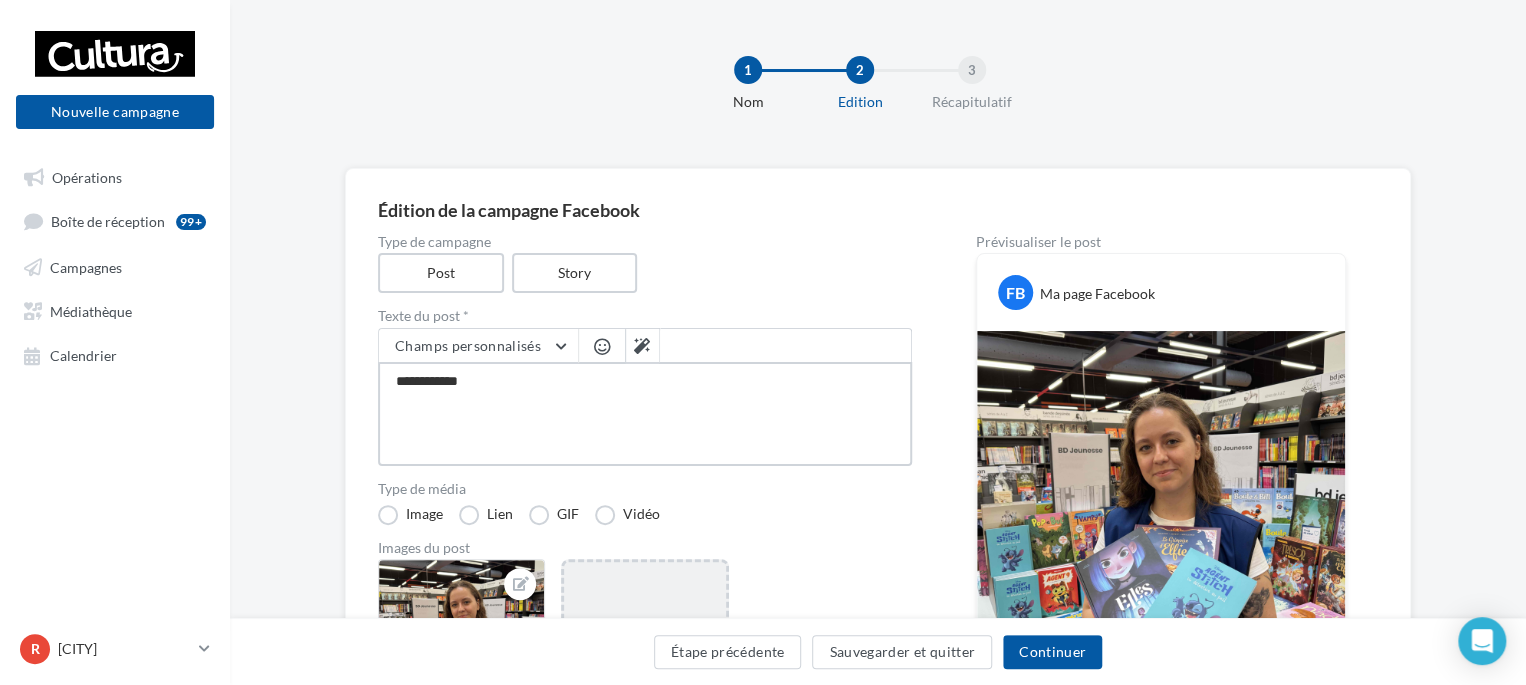 type on "**********" 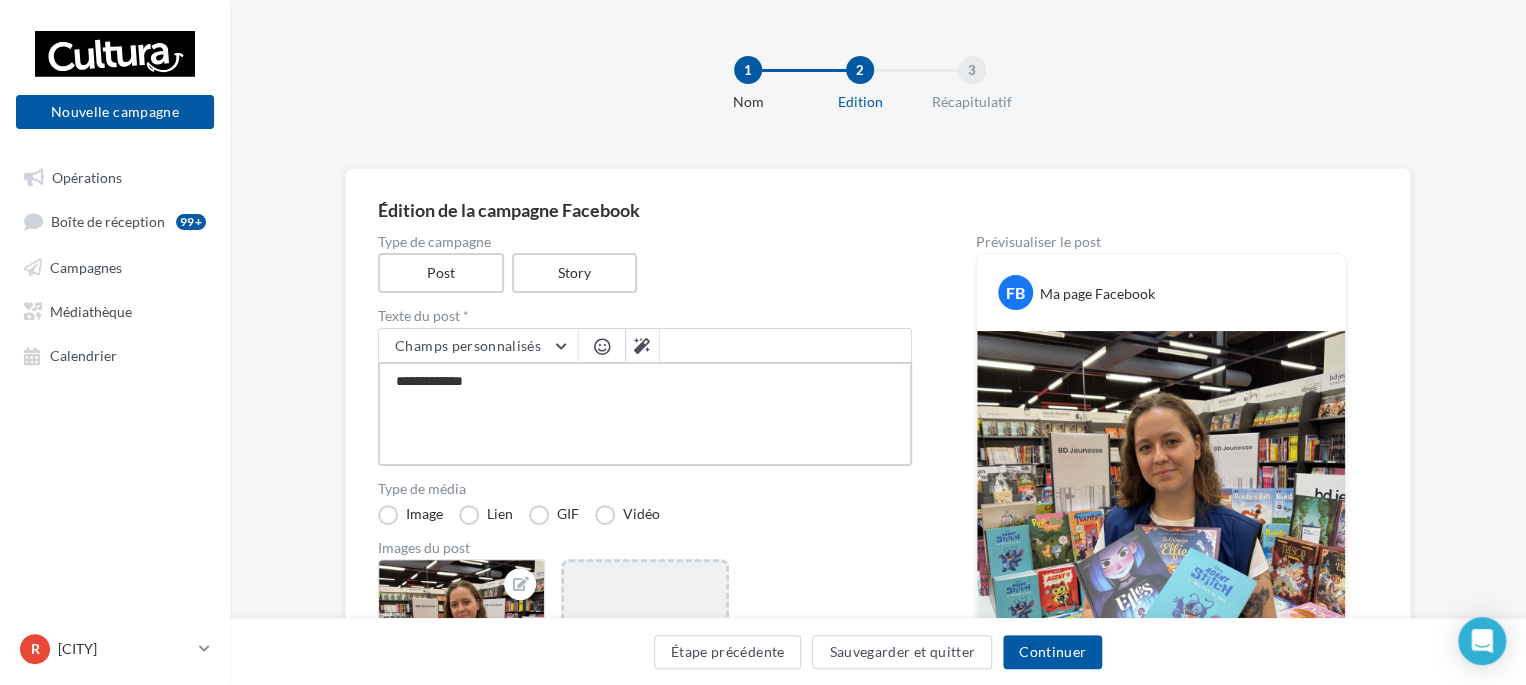 type on "**********" 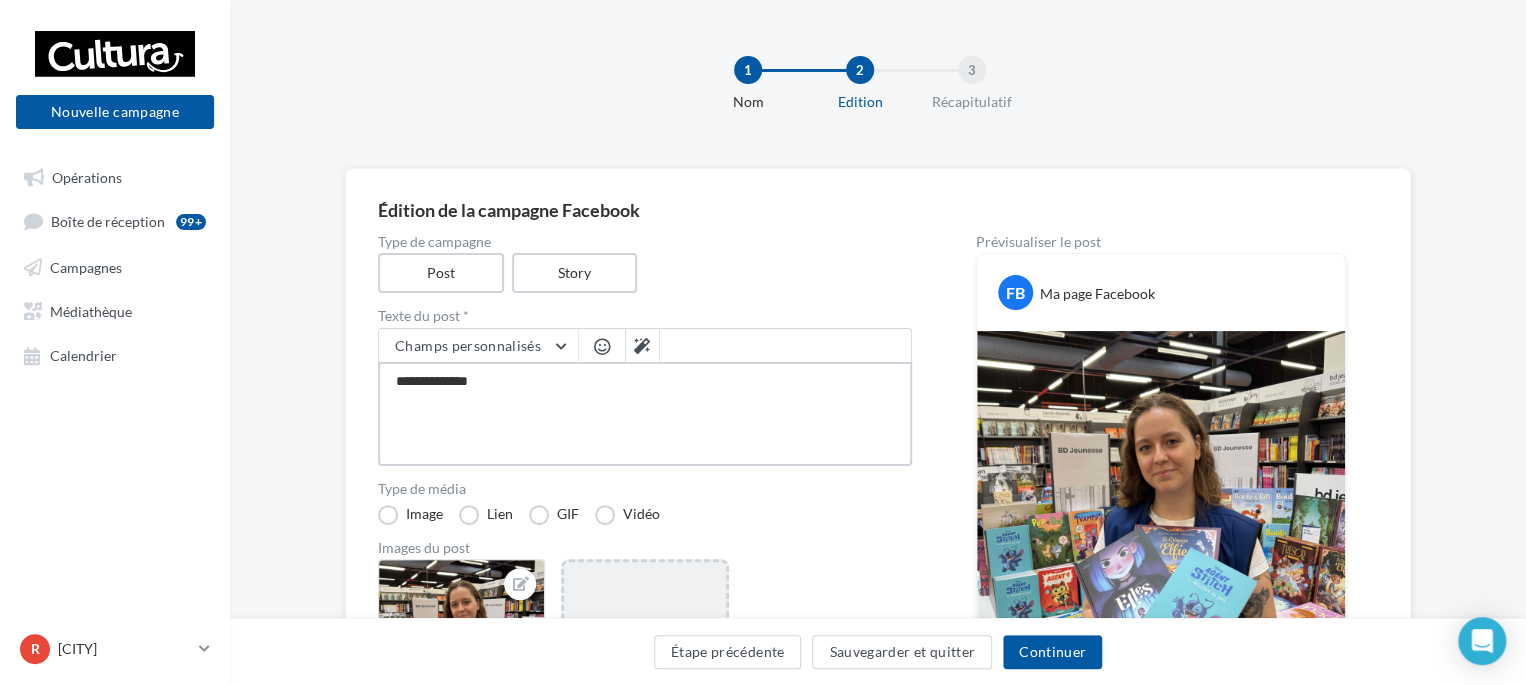 type on "**********" 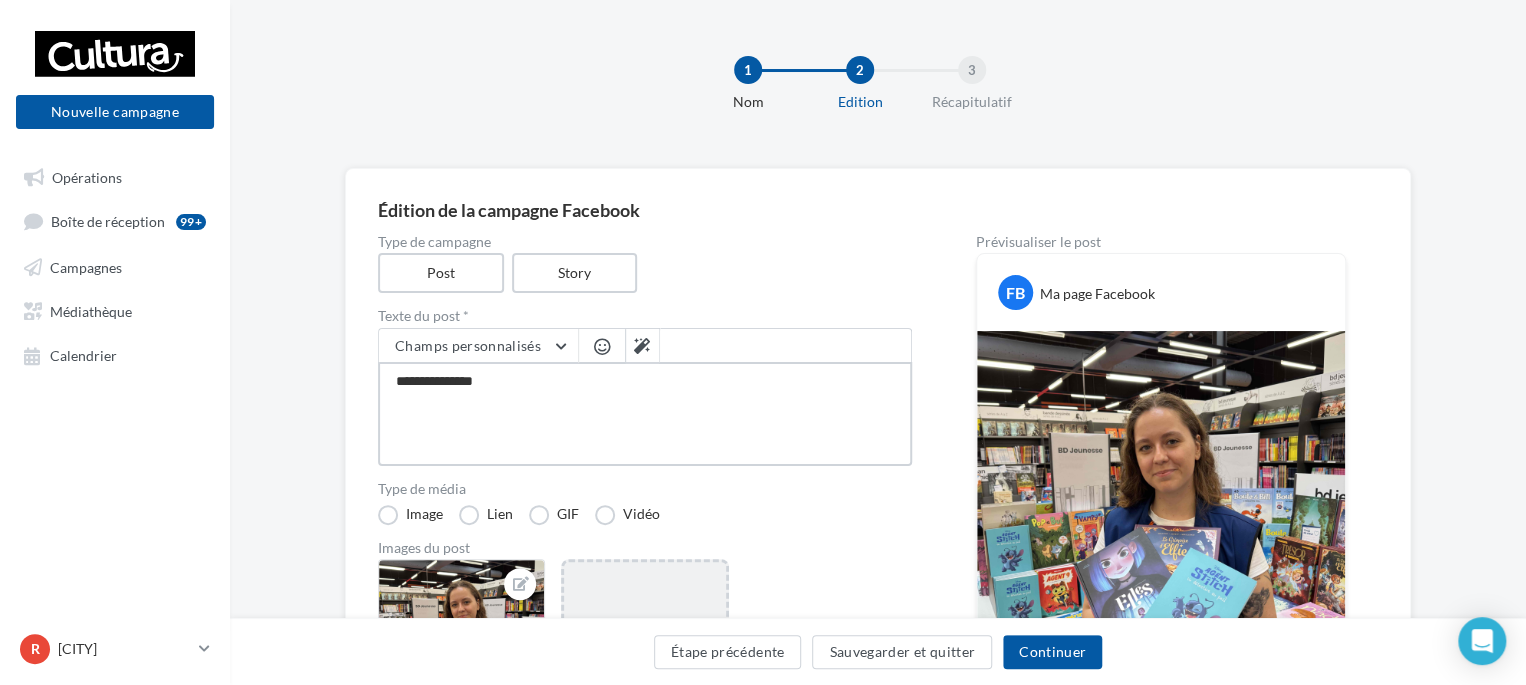 type on "**********" 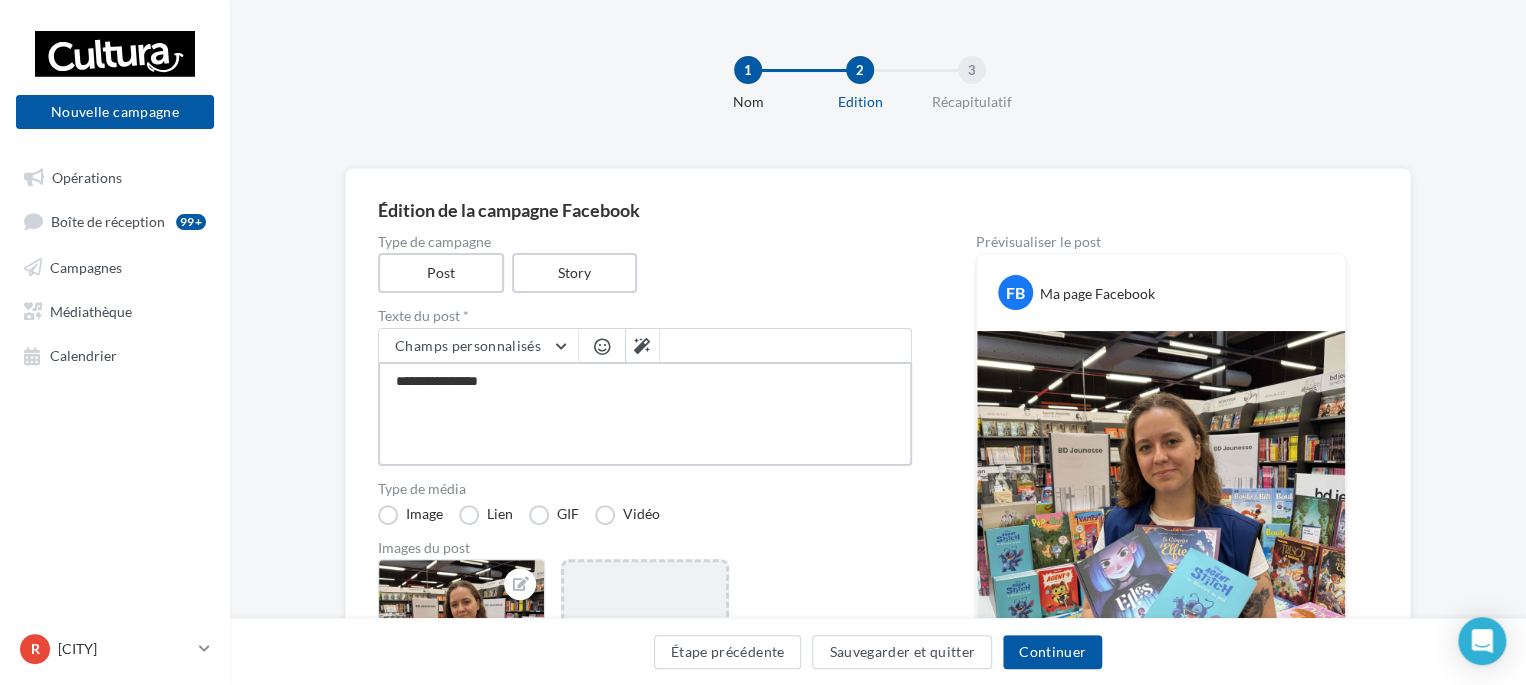 type on "**********" 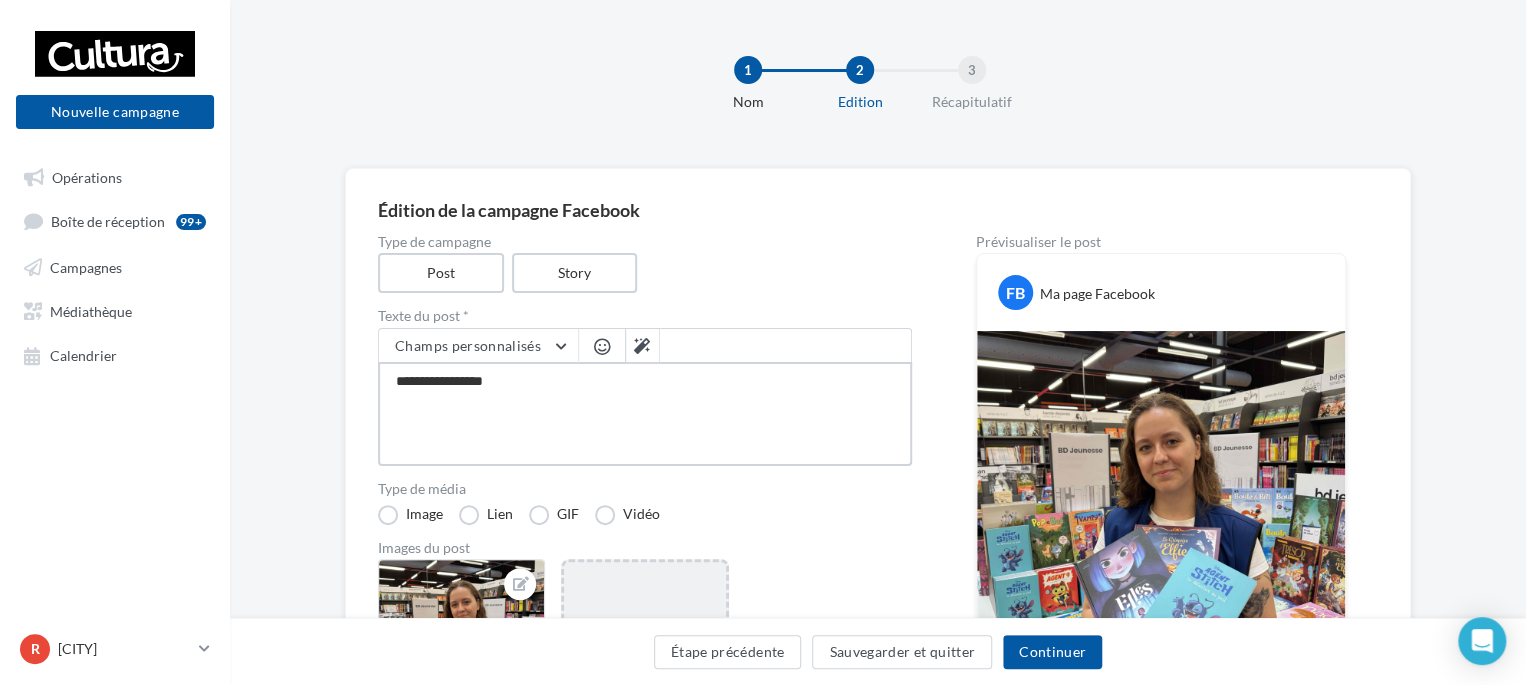 type on "**********" 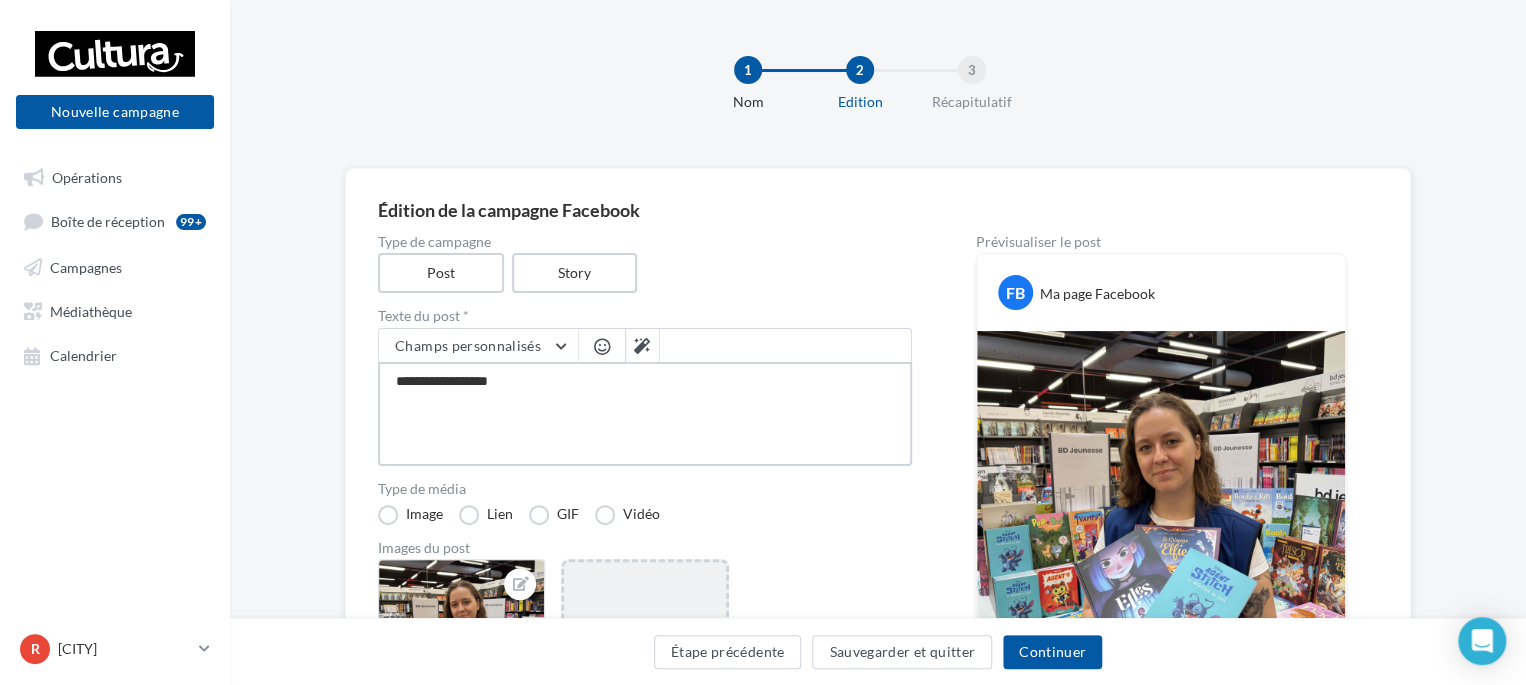 type on "**********" 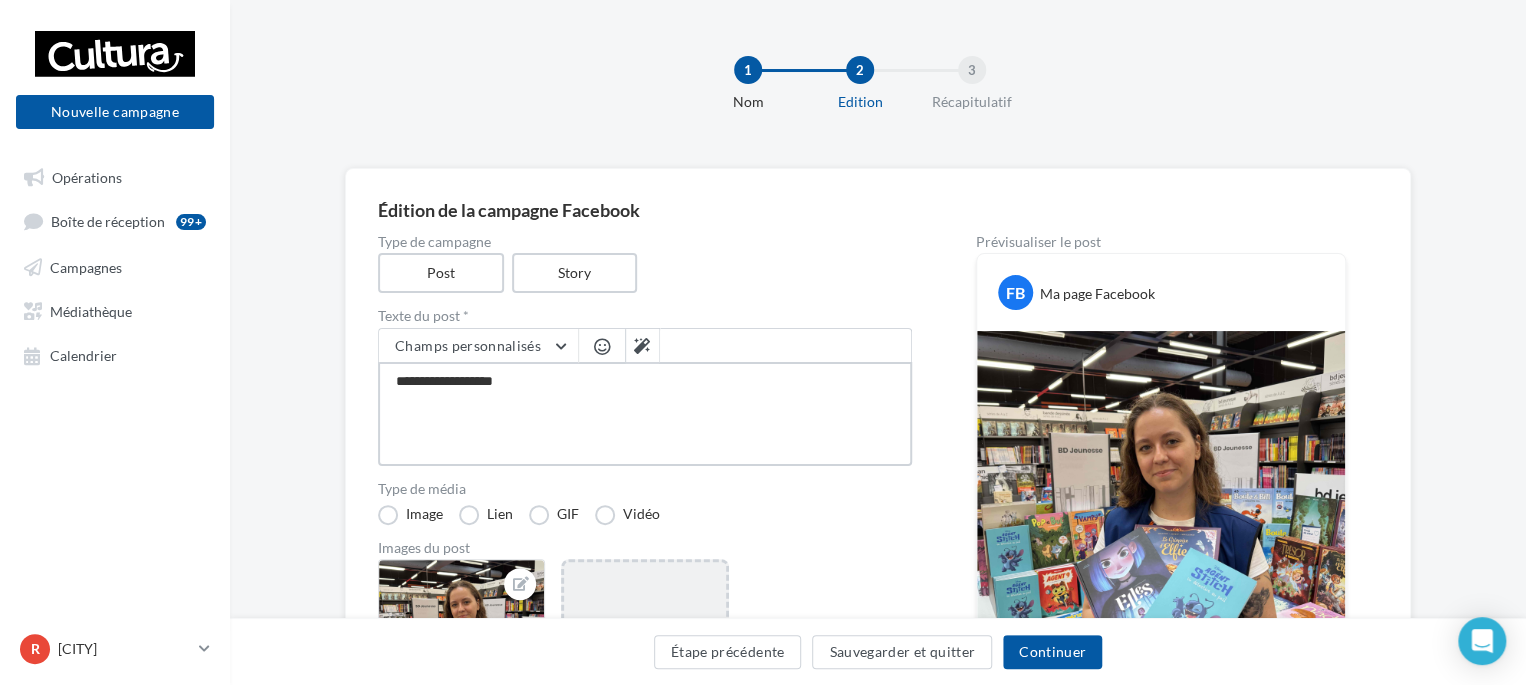type on "**********" 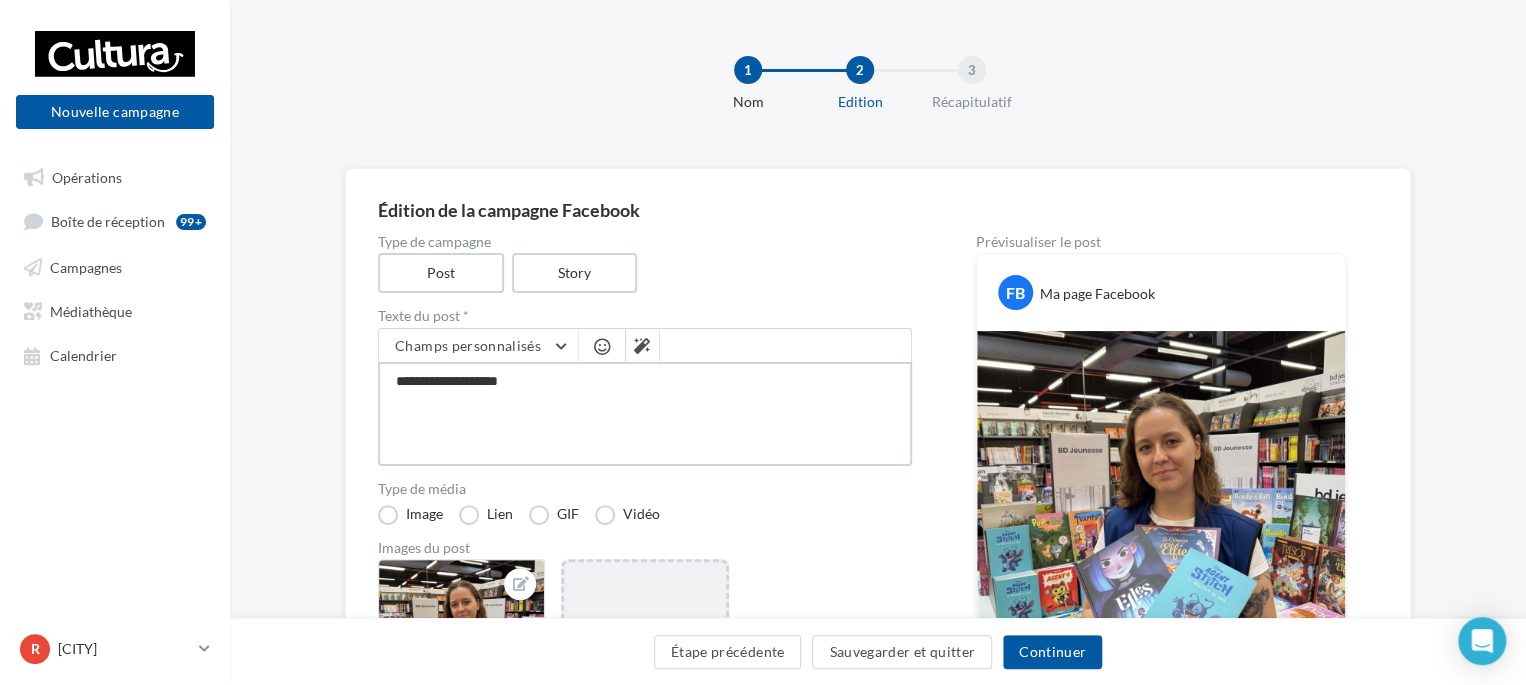 type on "**********" 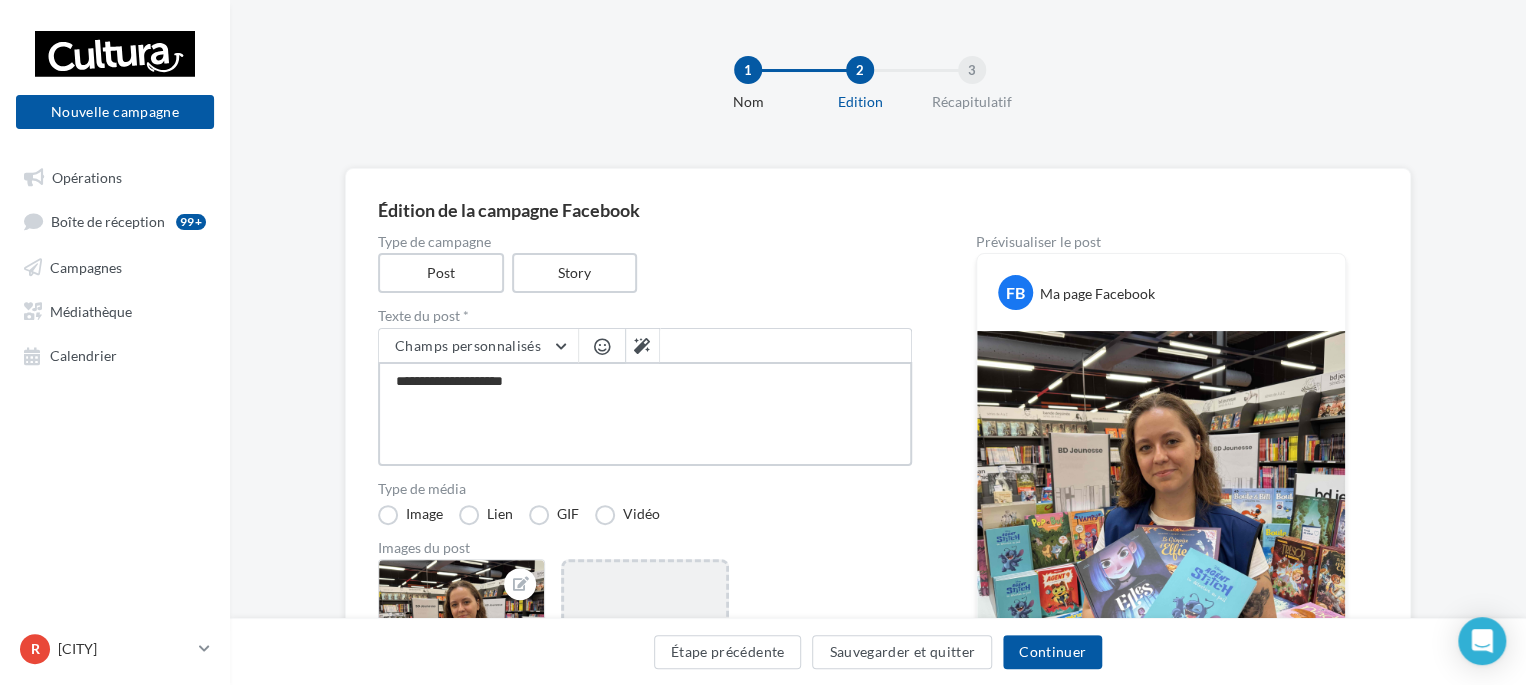 type on "**********" 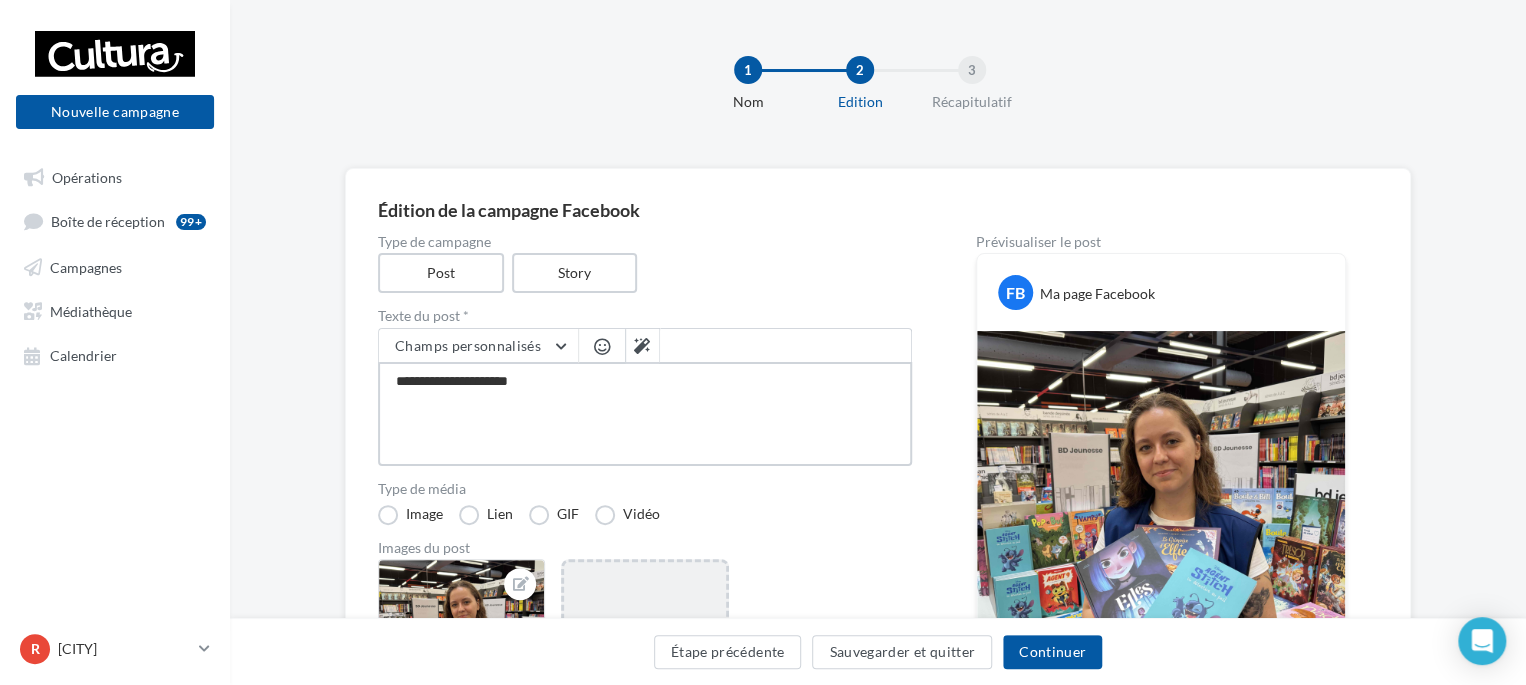 type on "**********" 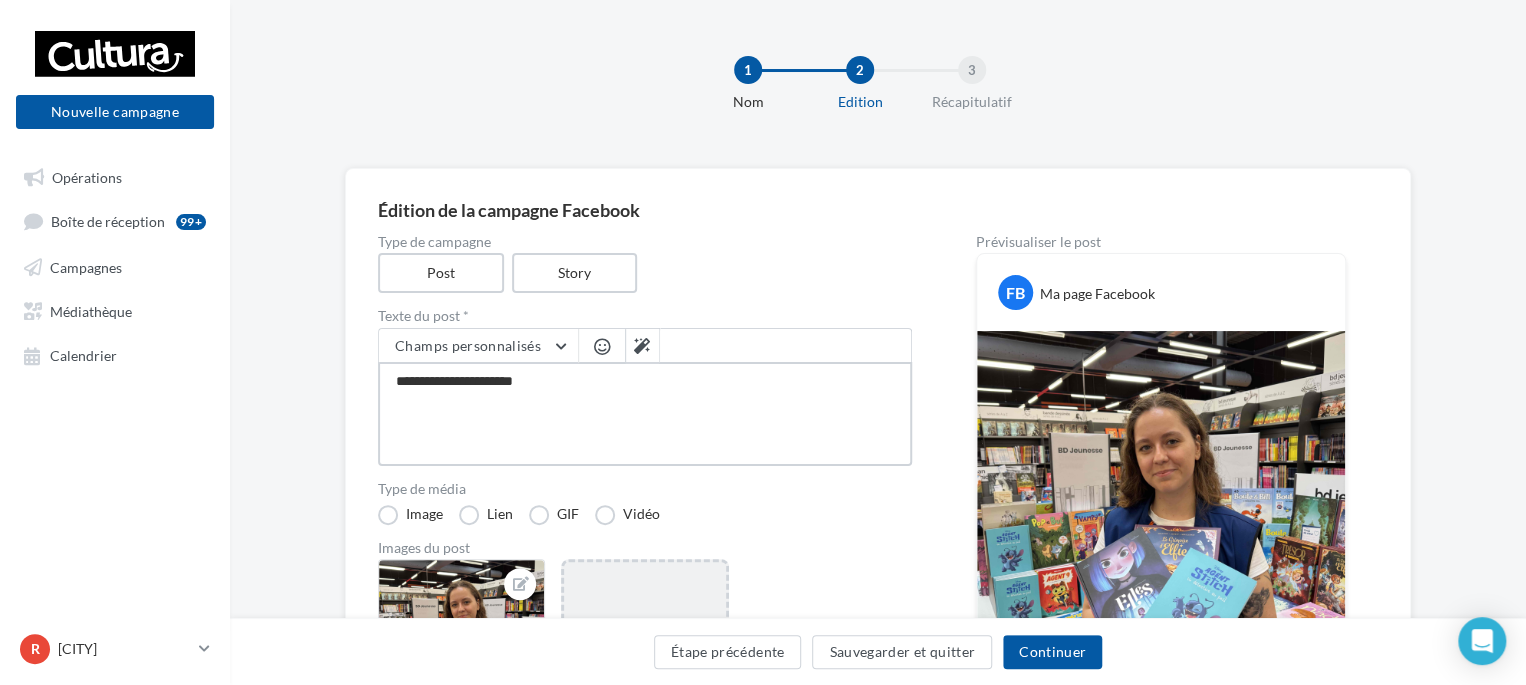 type on "**********" 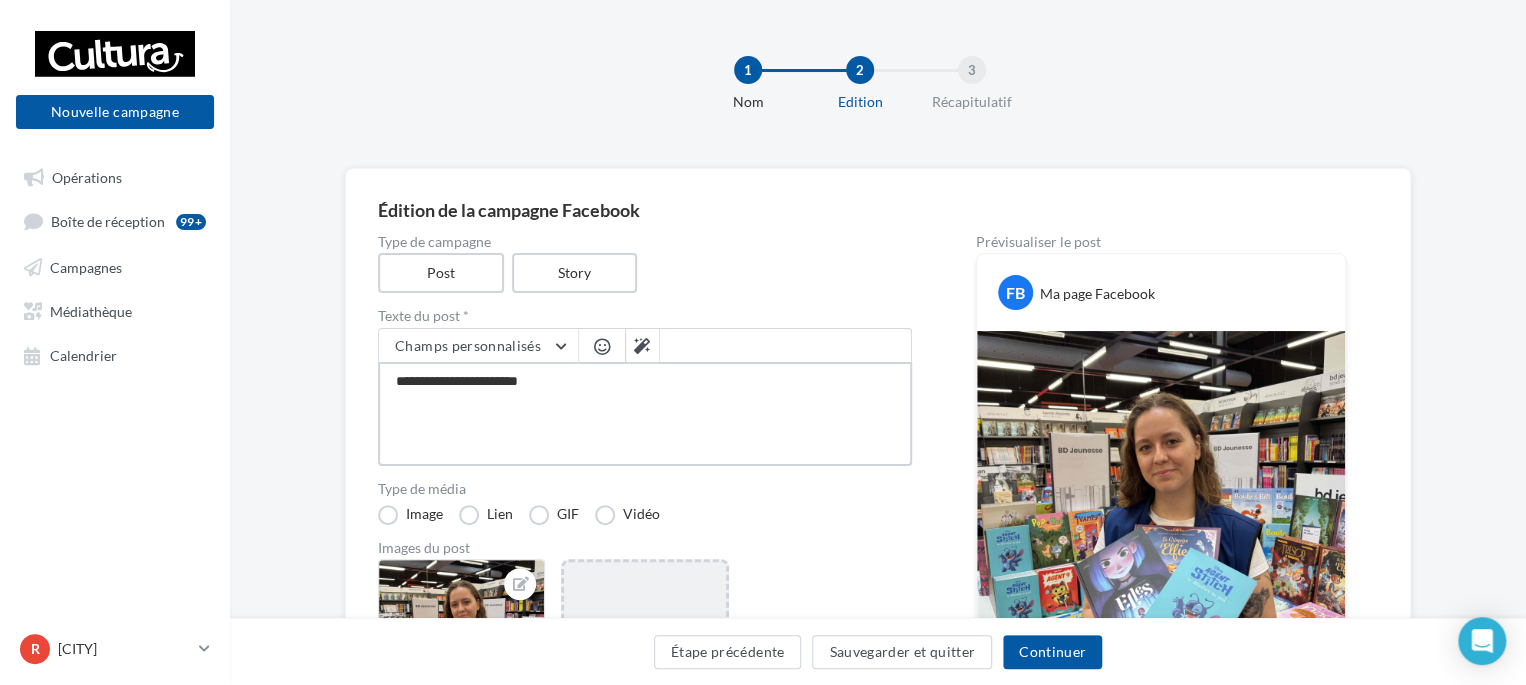 type on "**********" 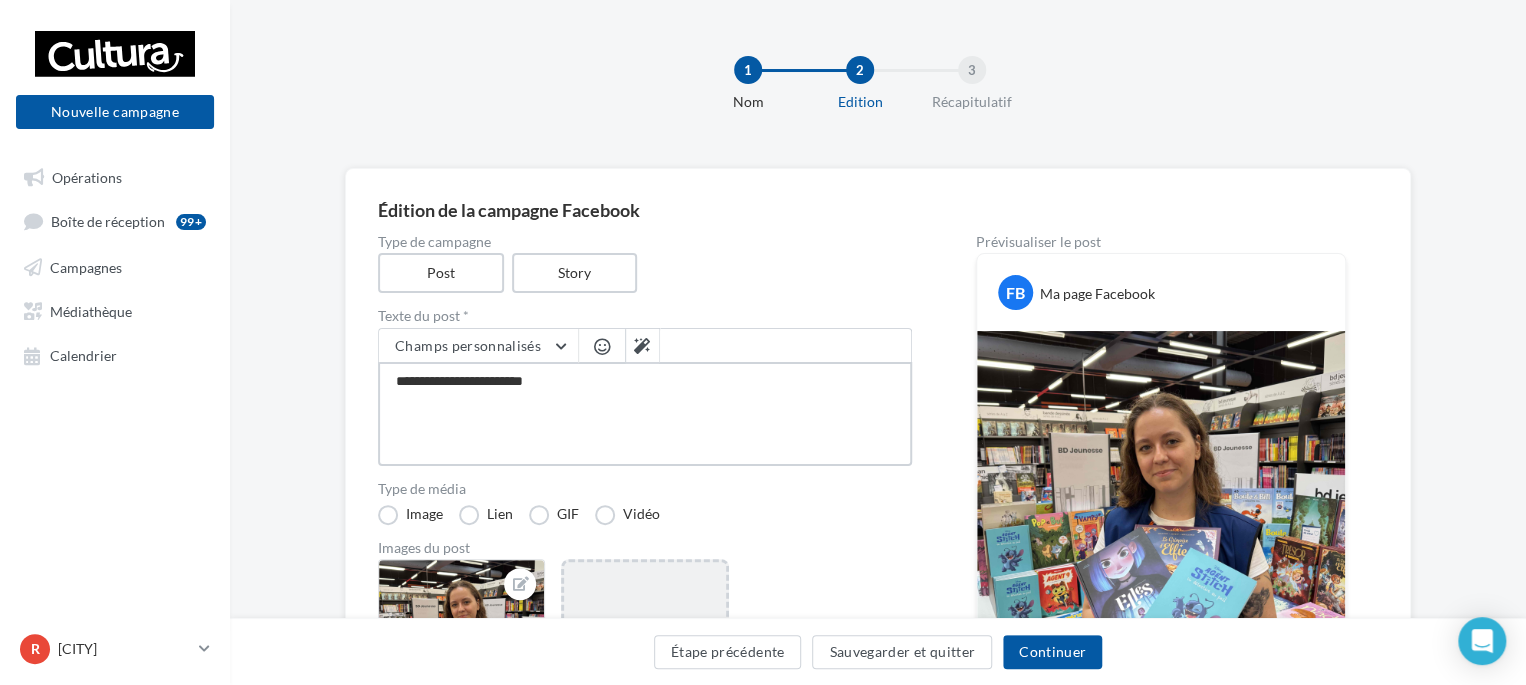 type on "**********" 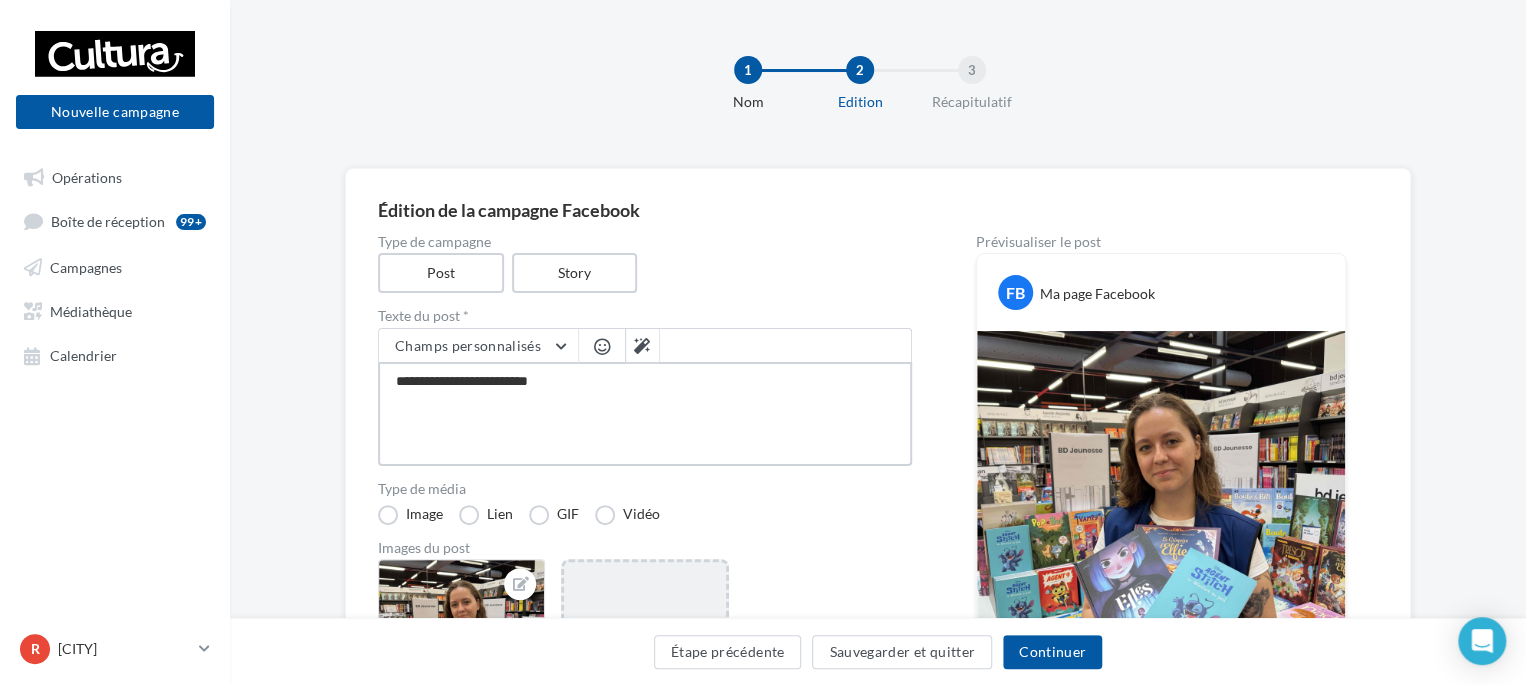 type on "**********" 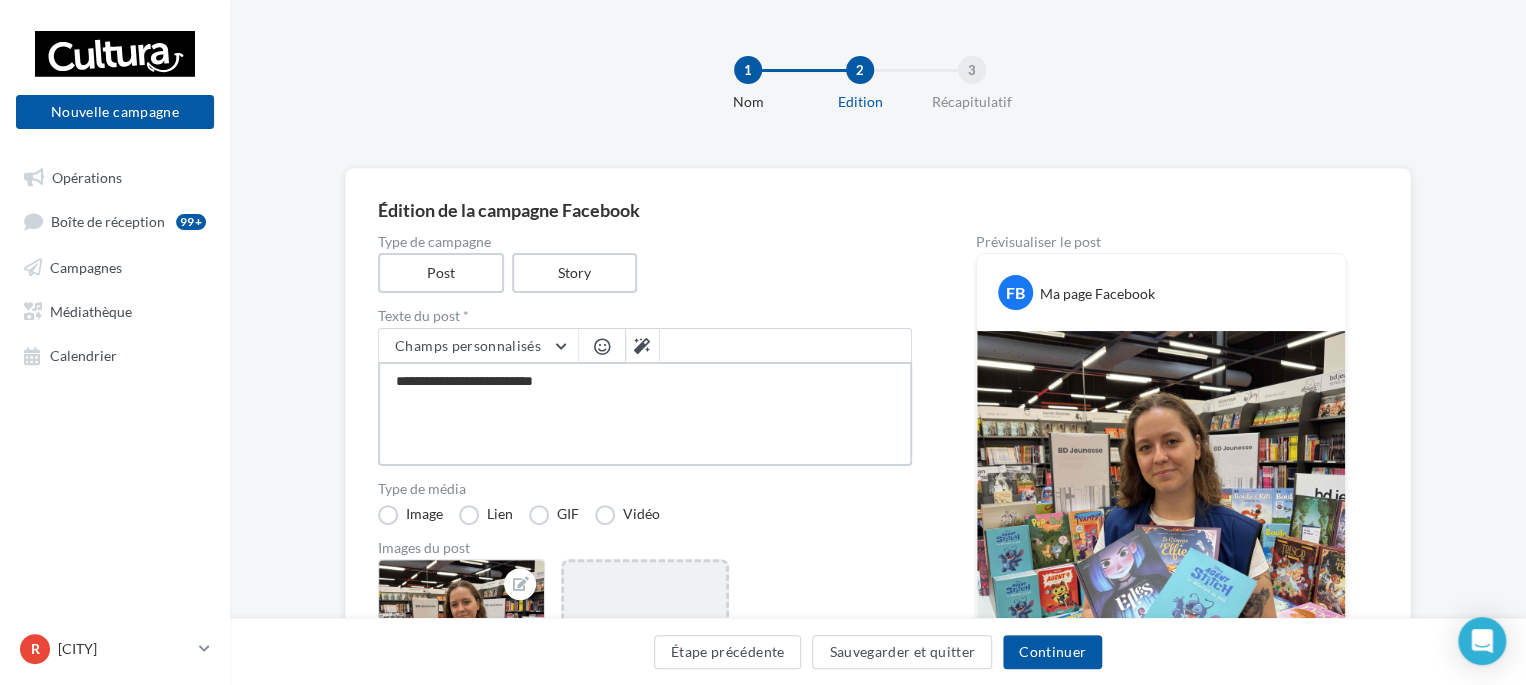 type on "**********" 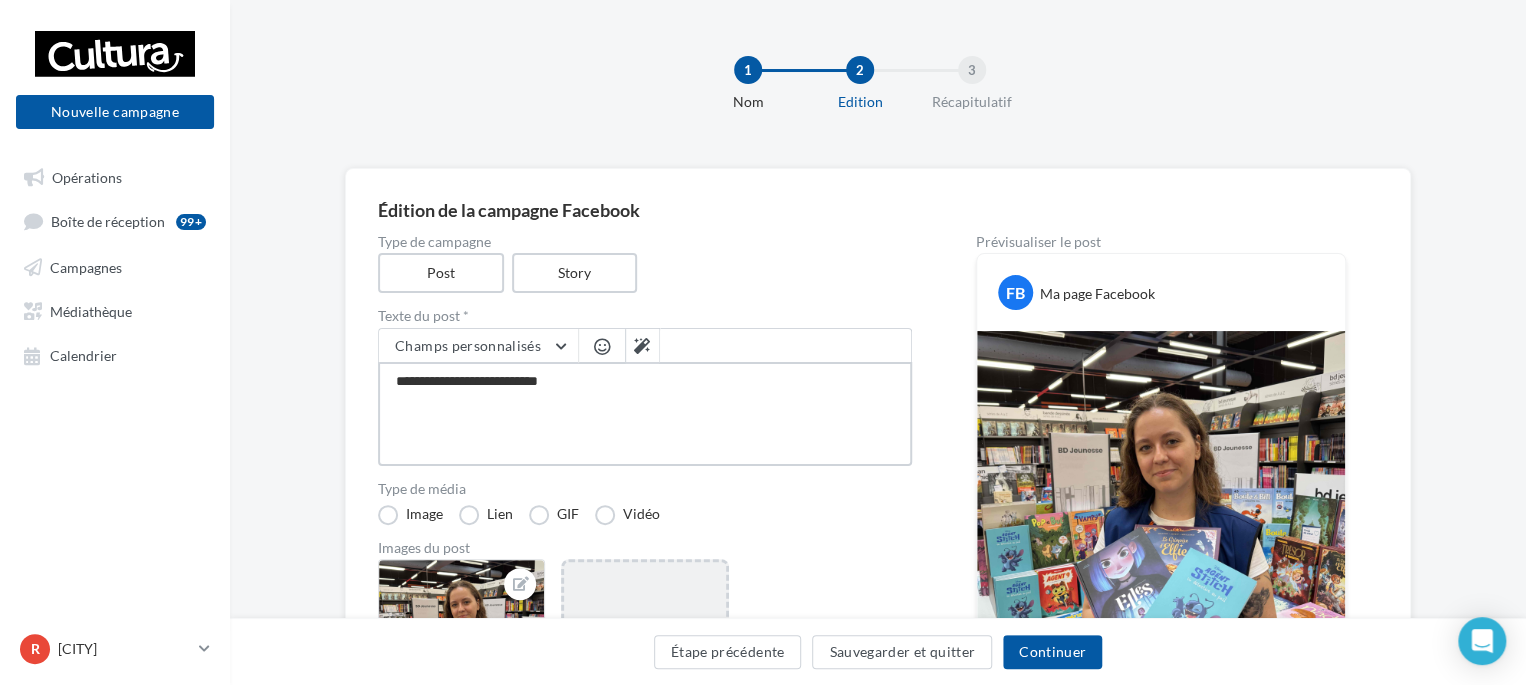 type on "**********" 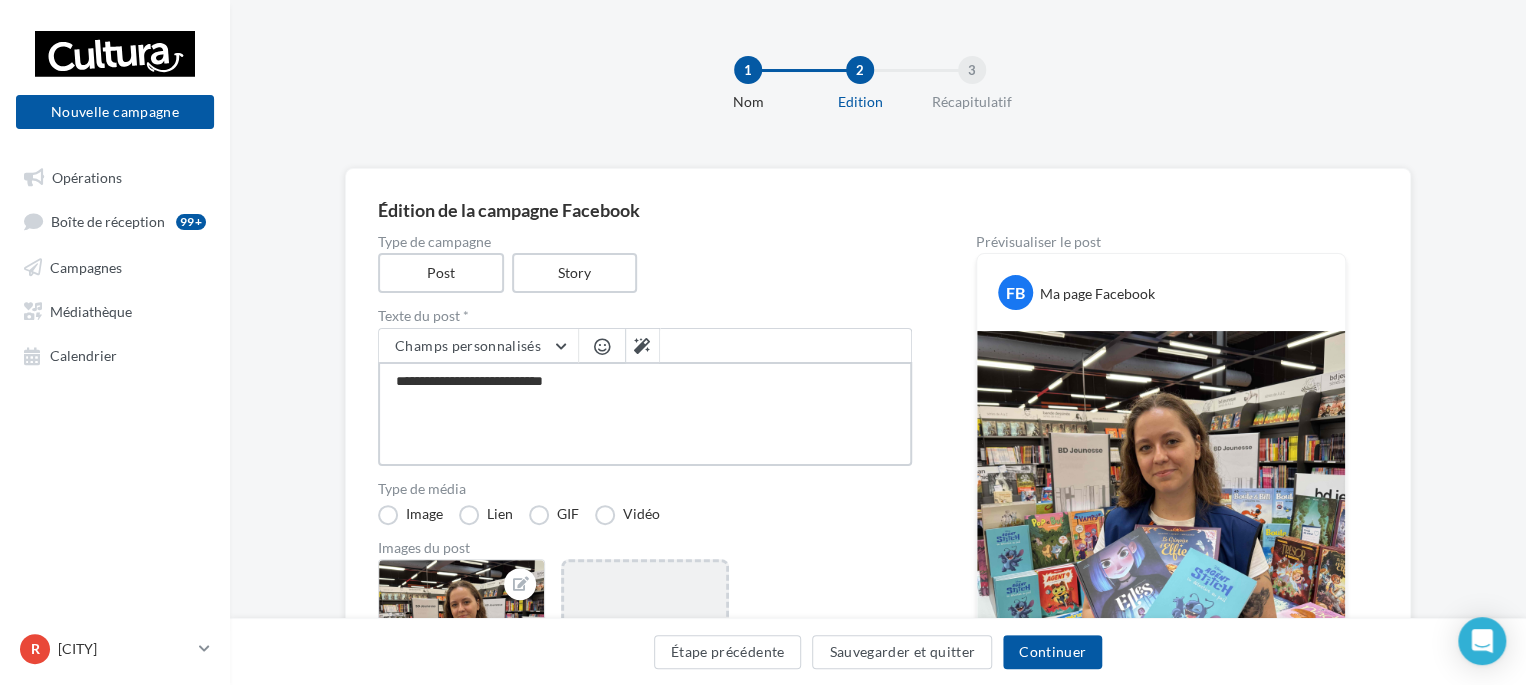 type on "**********" 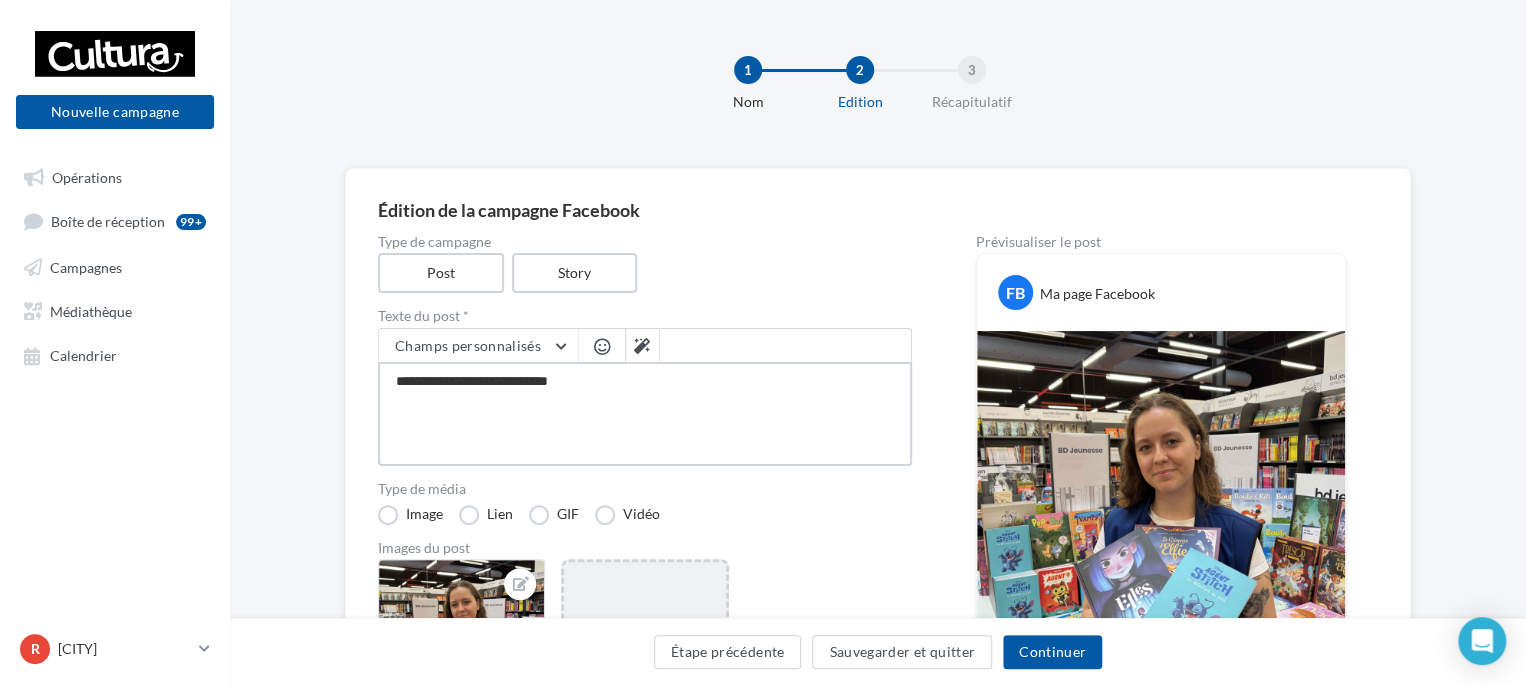 type on "**********" 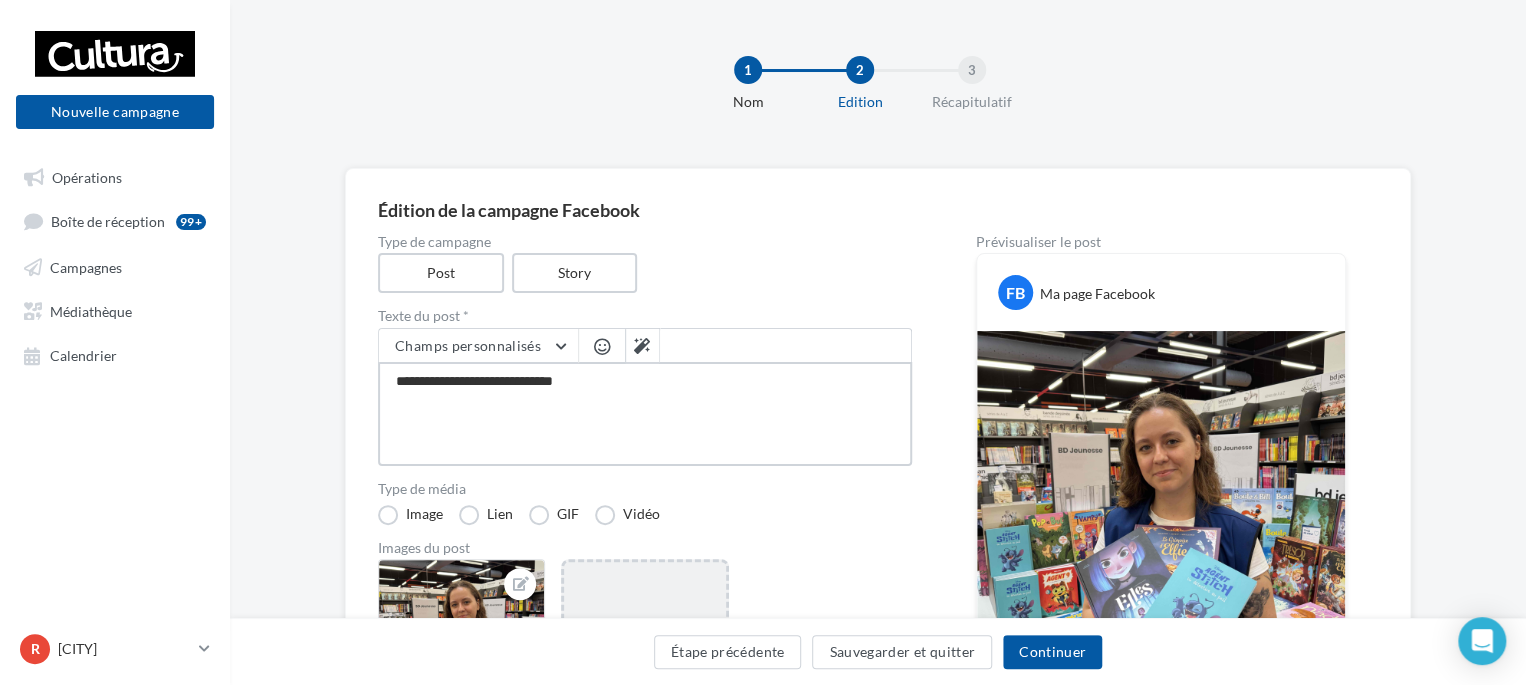 type on "**********" 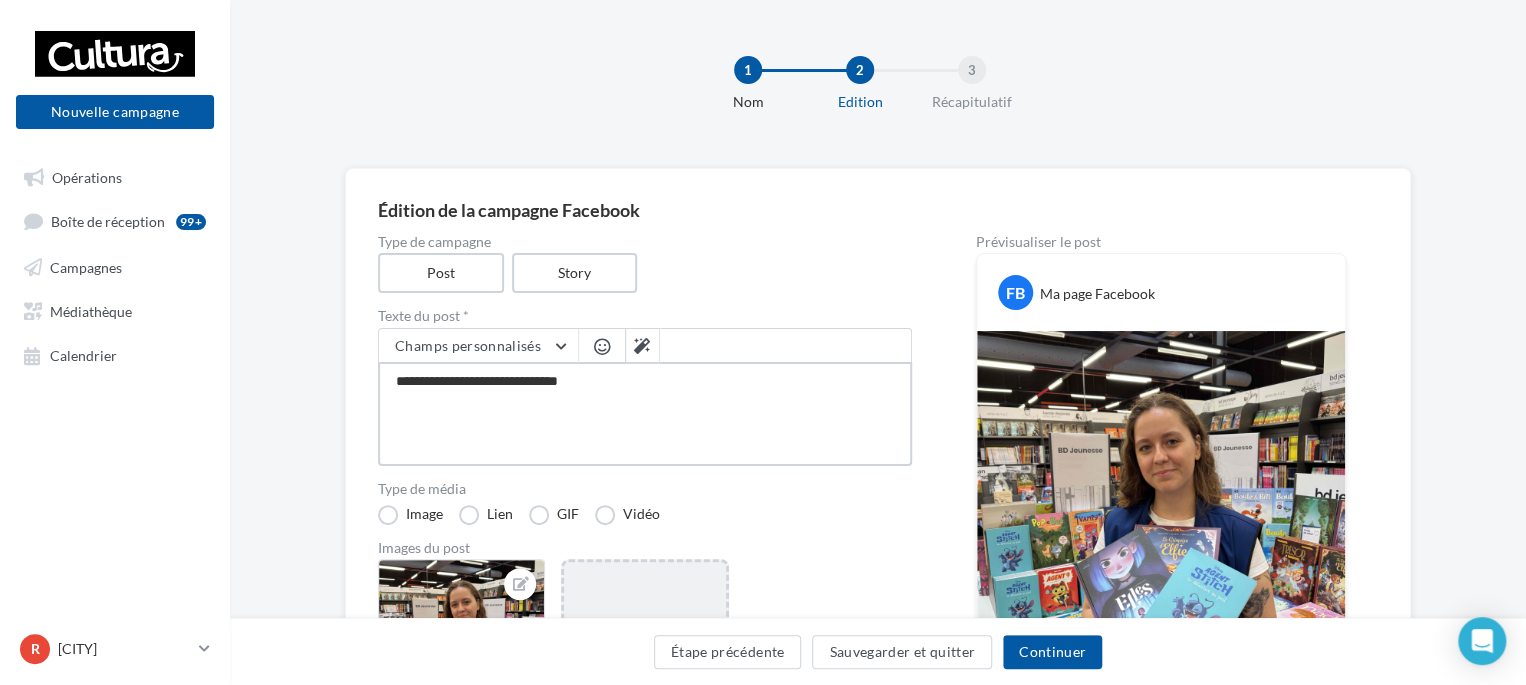 type on "**********" 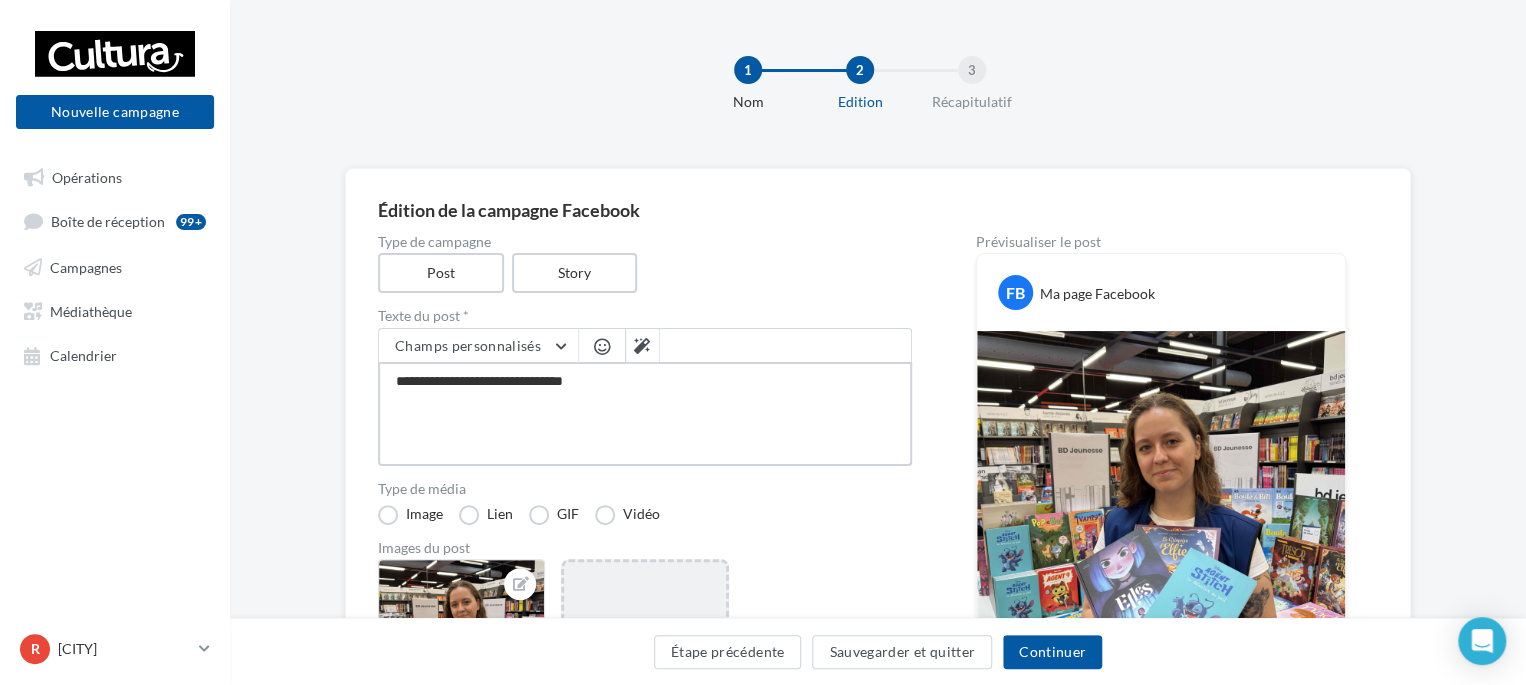 type on "**********" 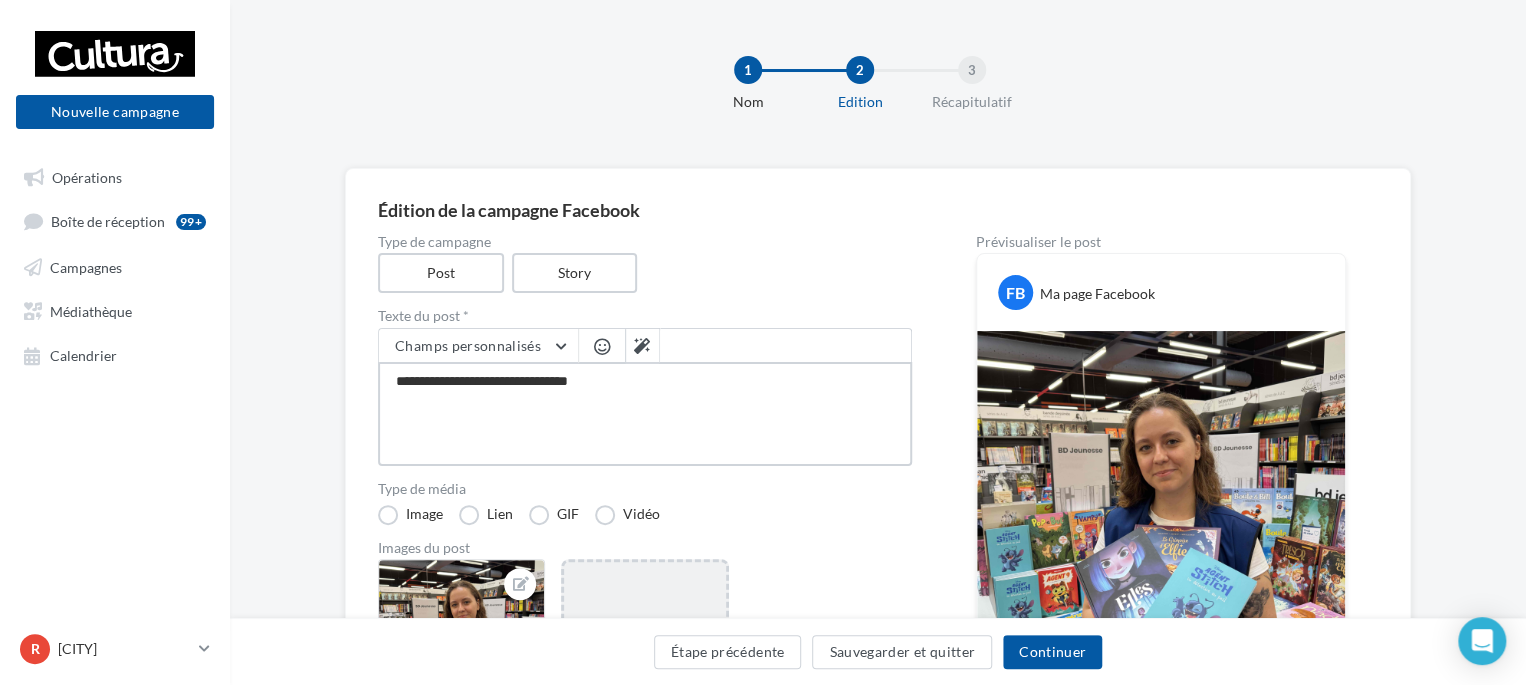 type on "**********" 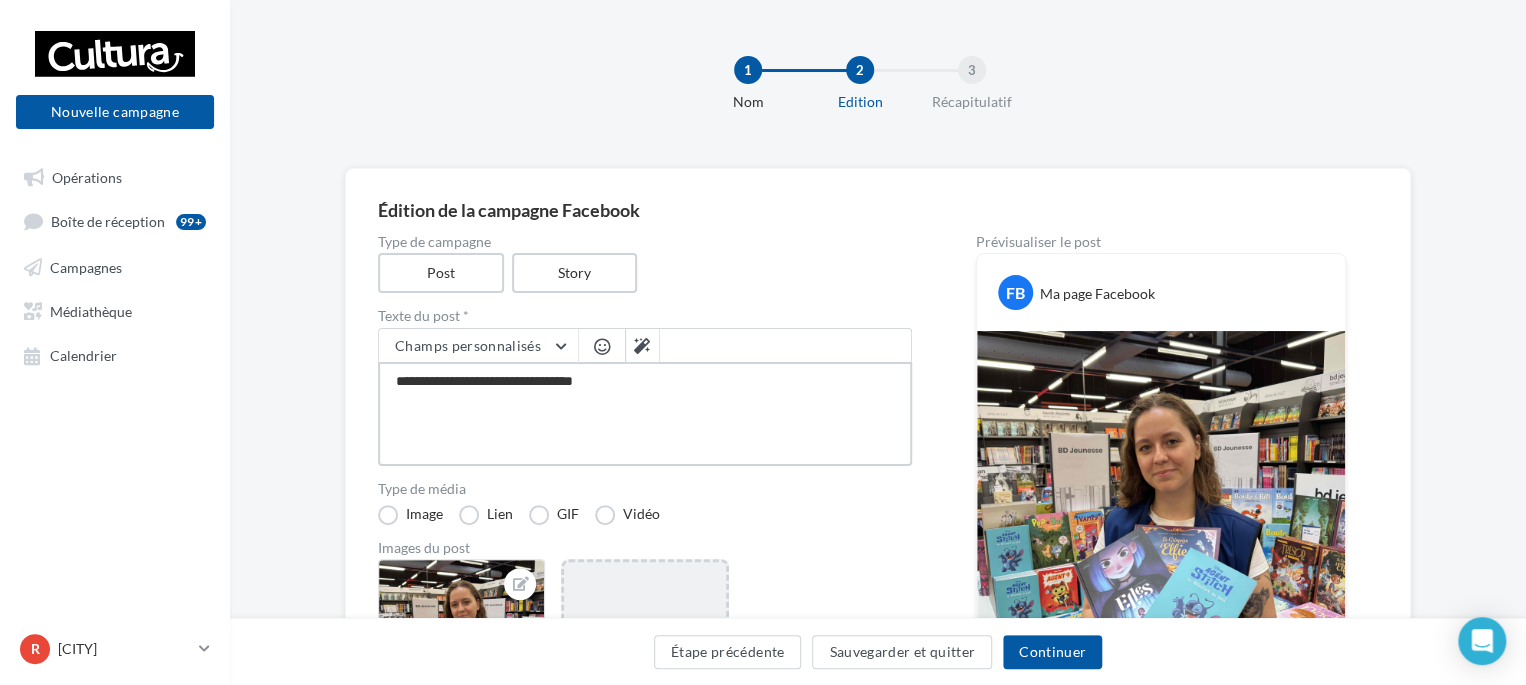 type on "**********" 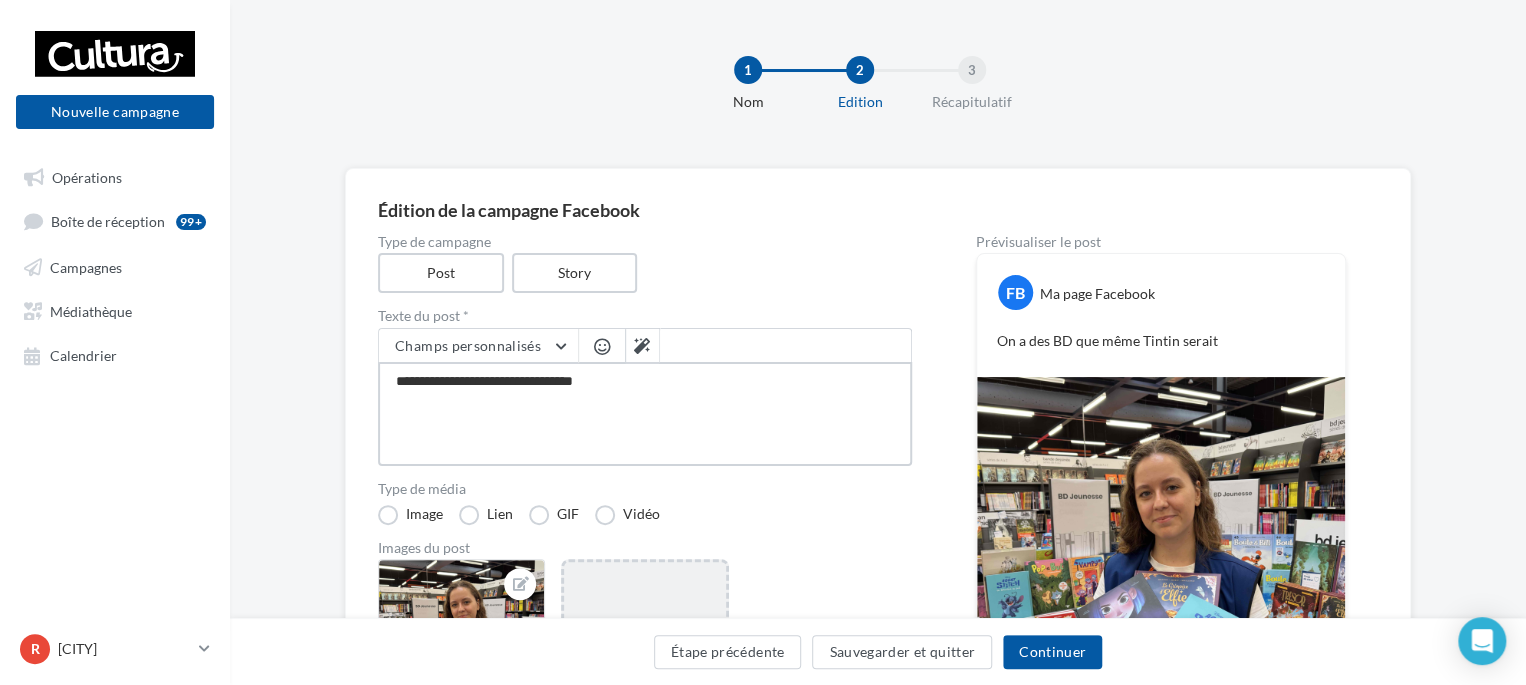 drag, startPoint x: 737, startPoint y: 410, endPoint x: 344, endPoint y: 363, distance: 395.80045 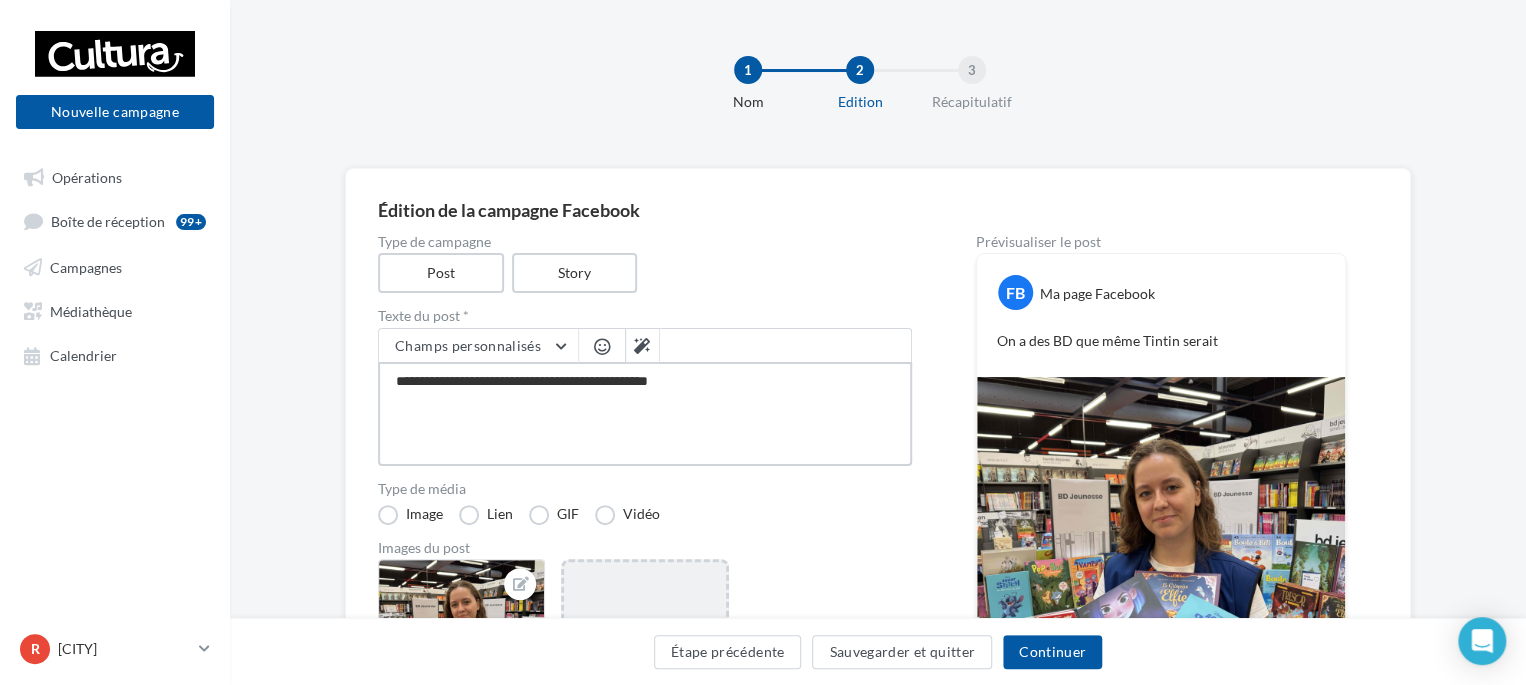 type on "**********" 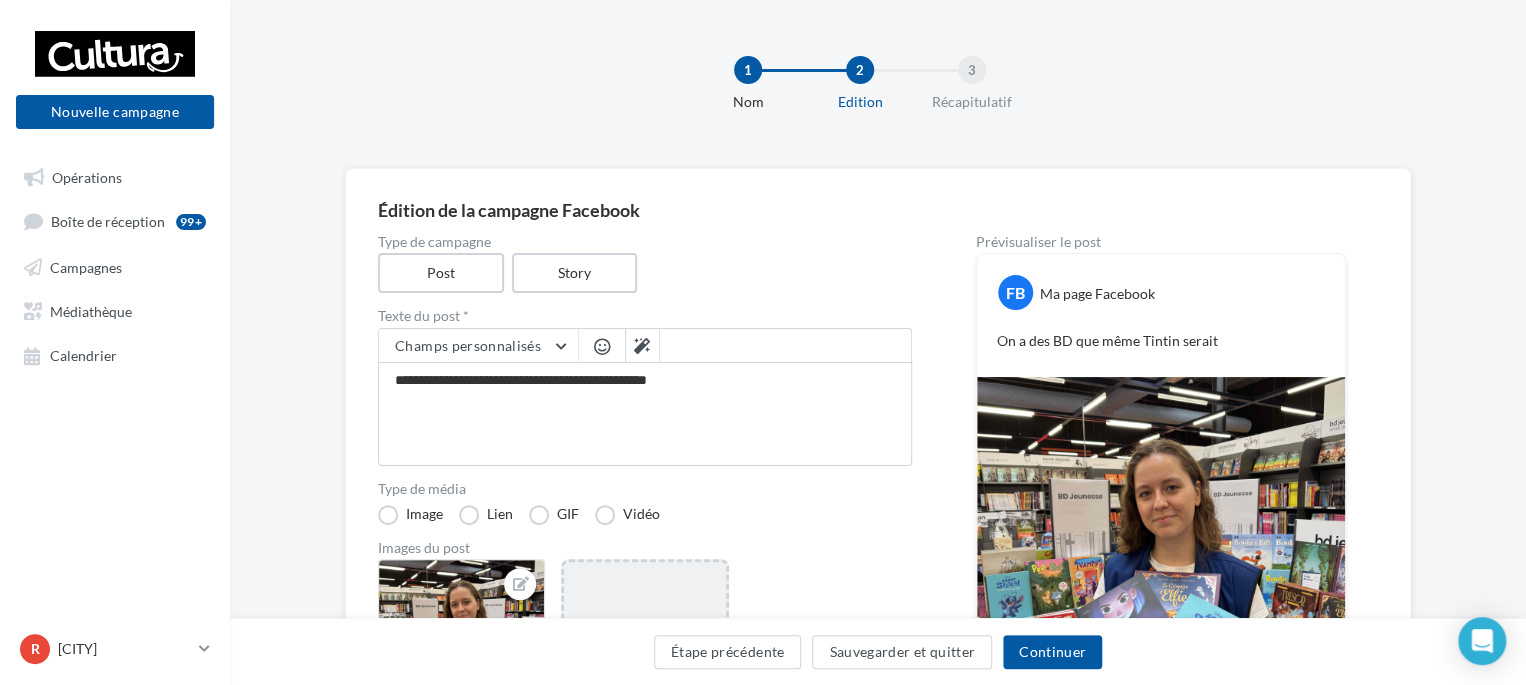 click at bounding box center (602, 346) 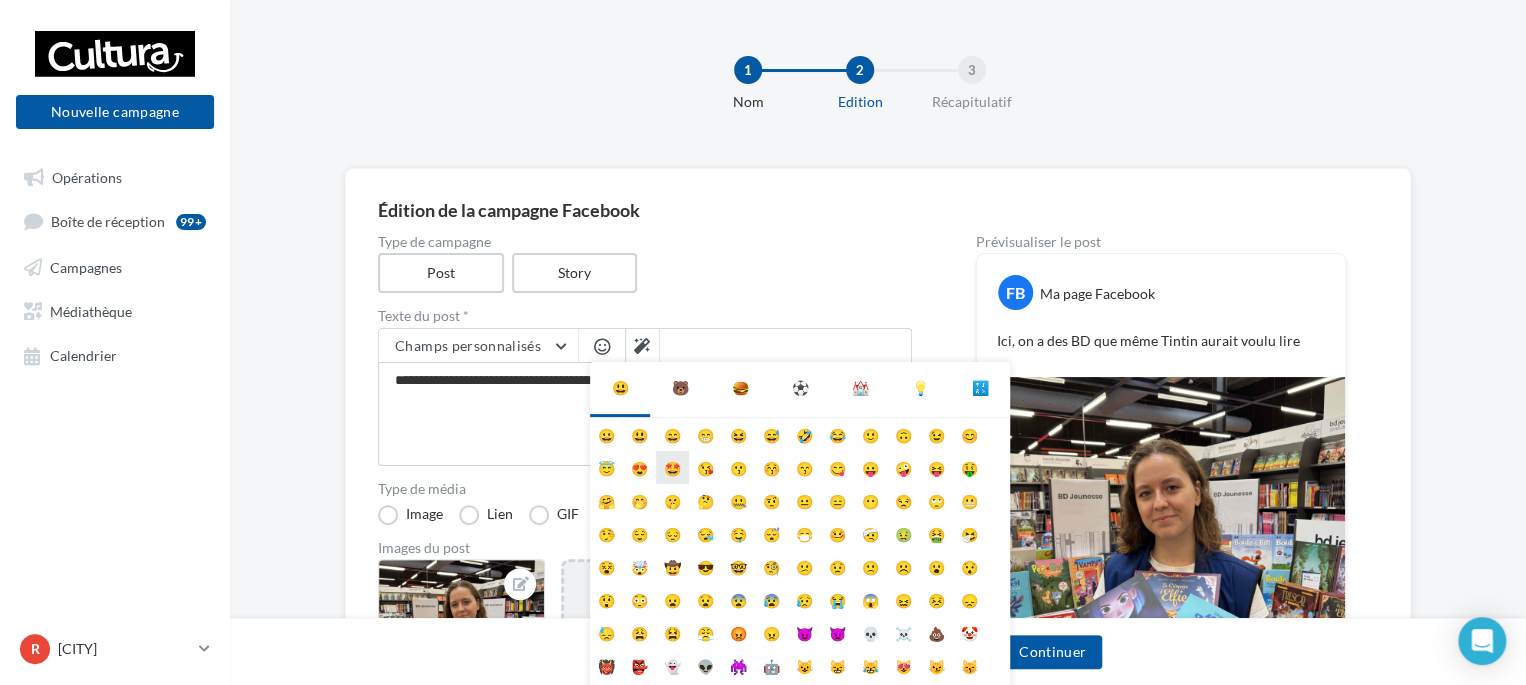 click on "🤩" at bounding box center (672, 467) 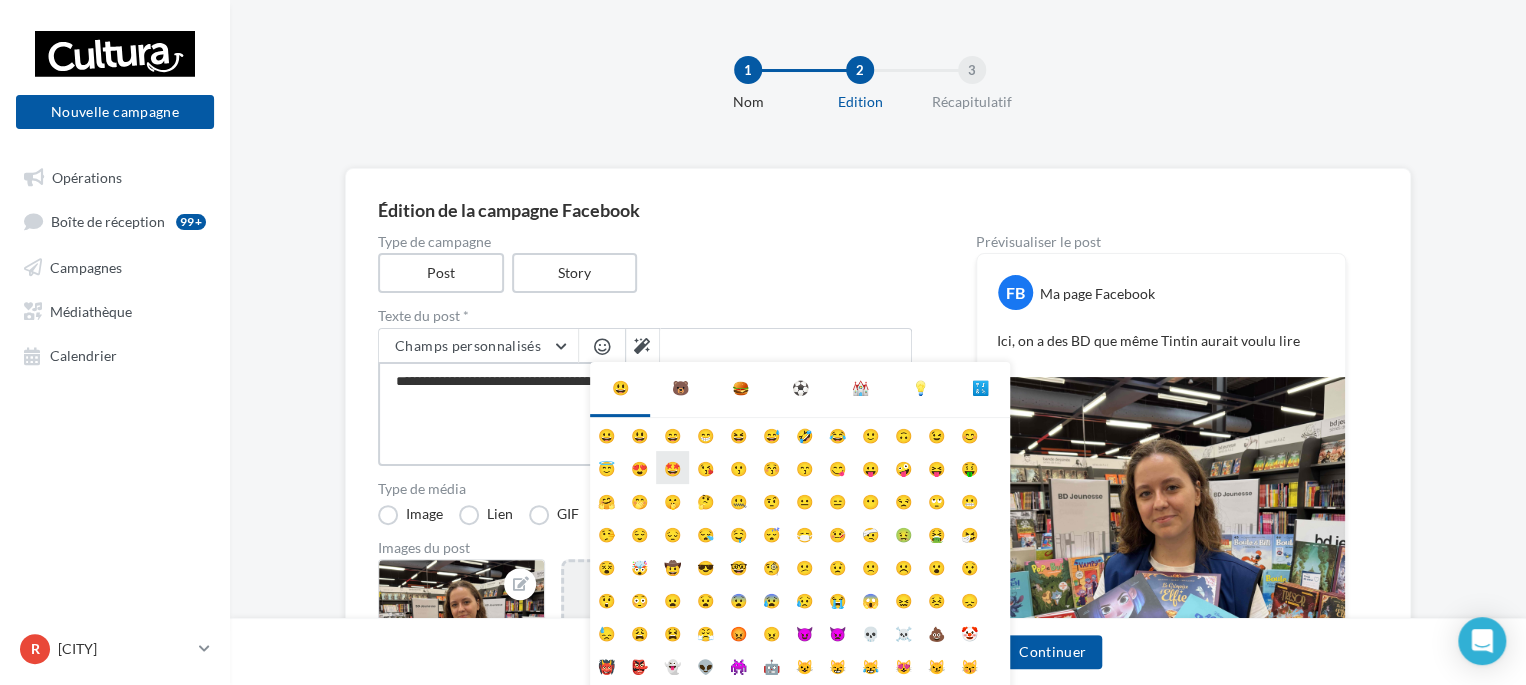 type on "**********" 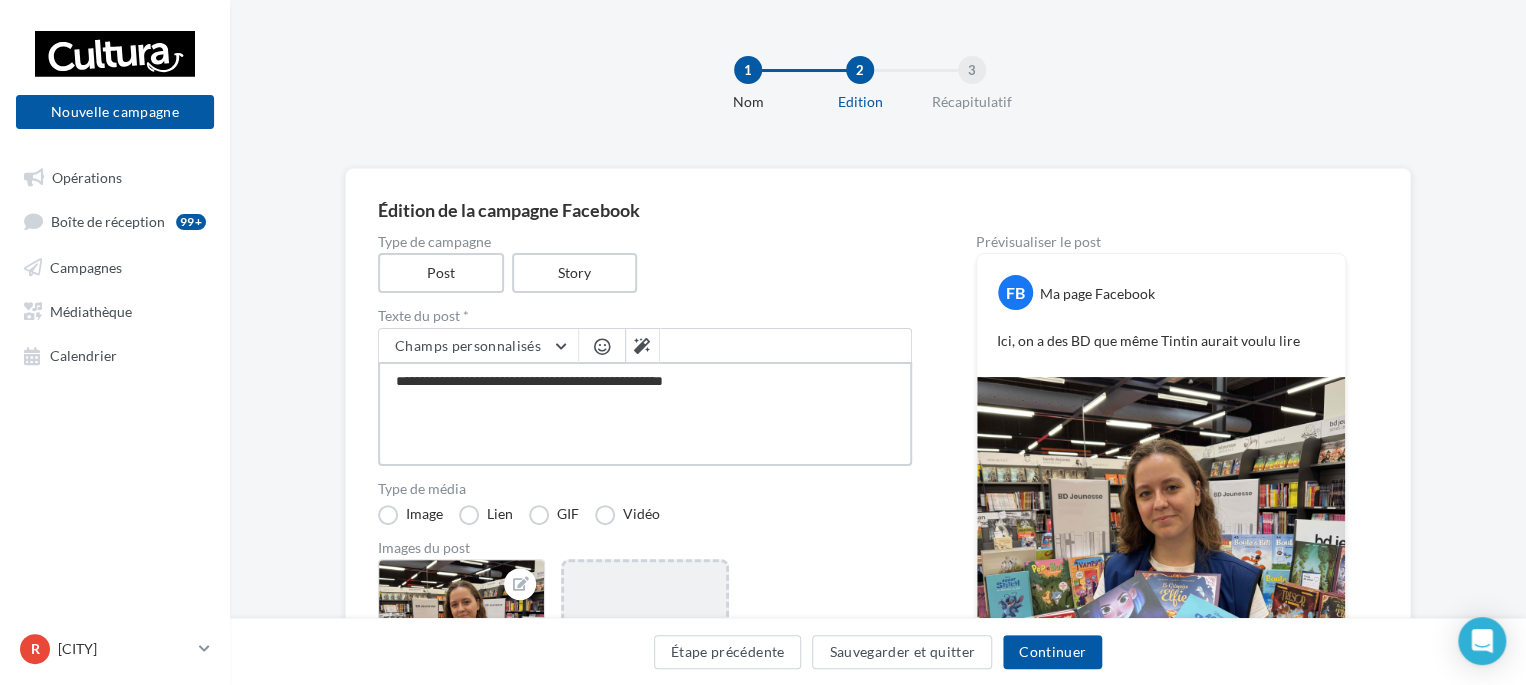 drag, startPoint x: 694, startPoint y: 377, endPoint x: 740, endPoint y: 379, distance: 46.043457 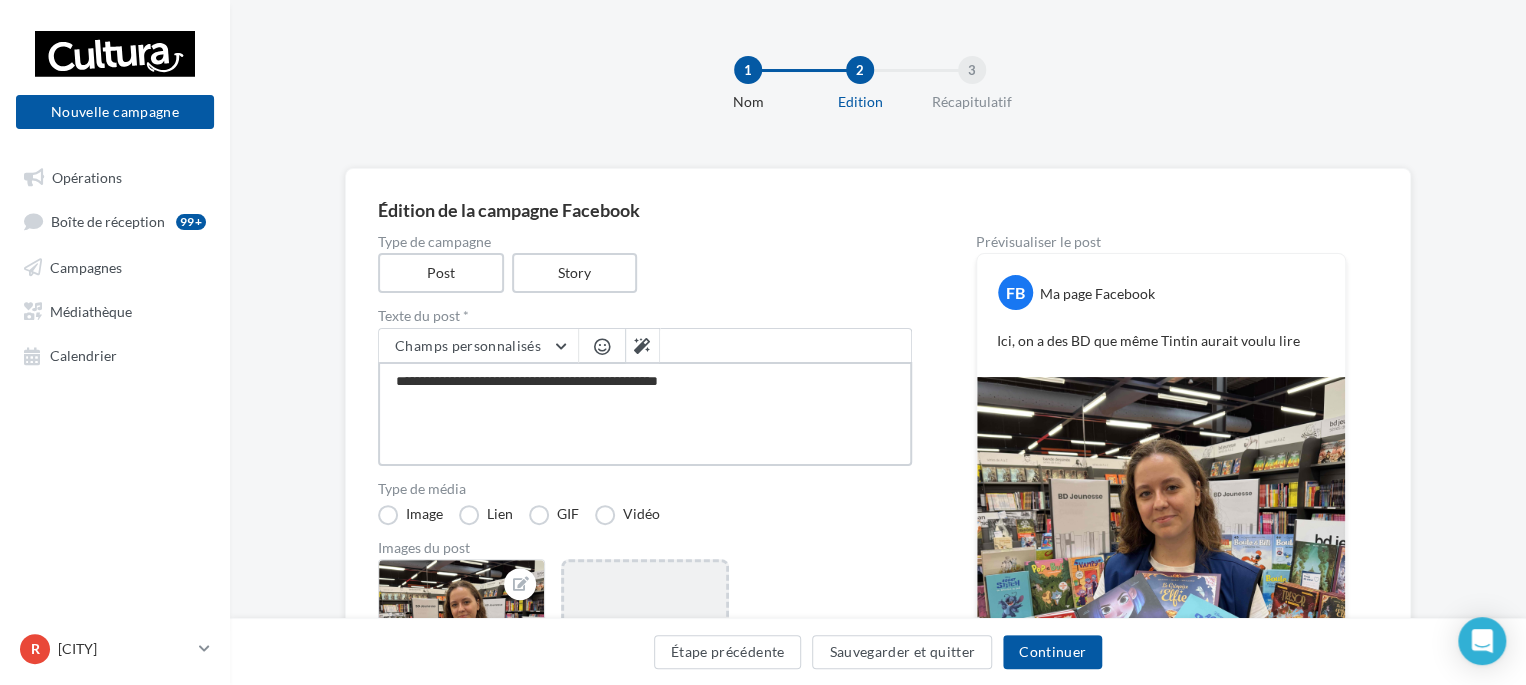 type on "**********" 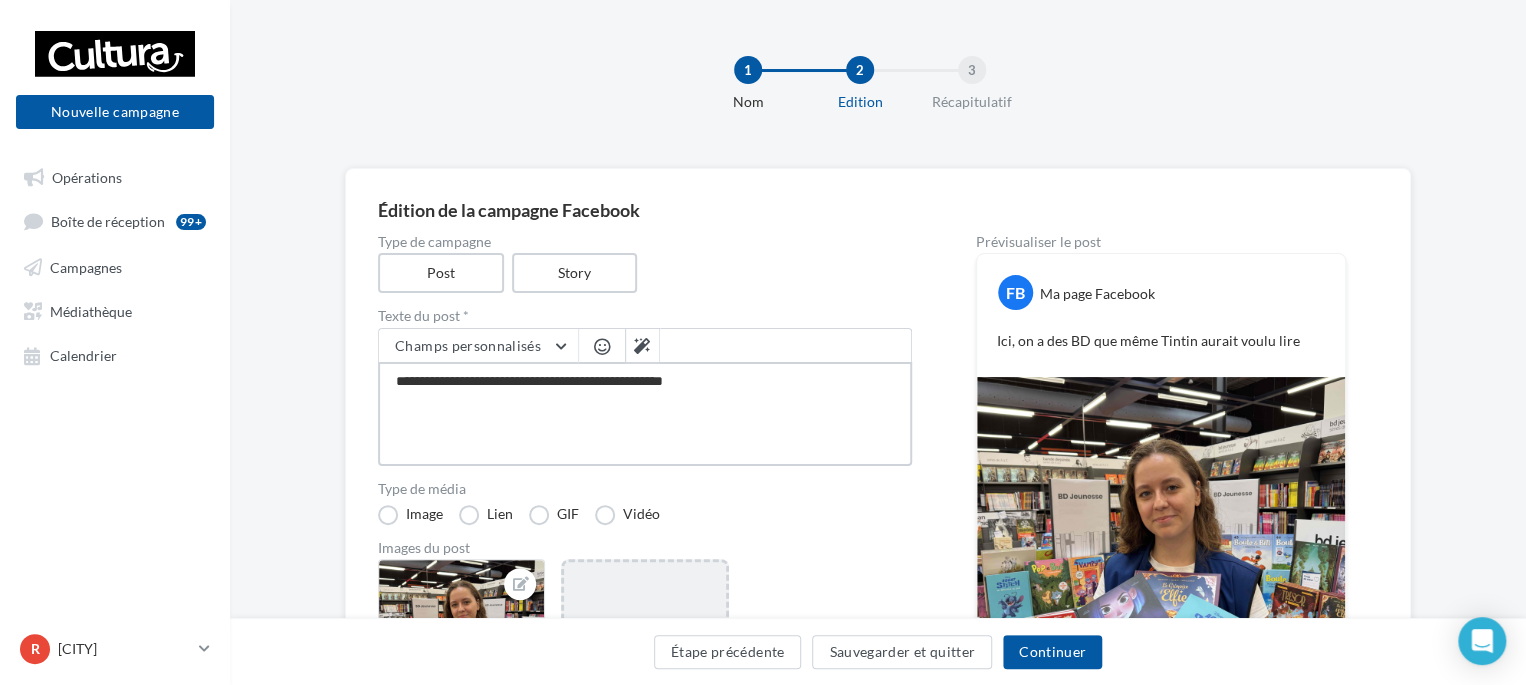 type on "**********" 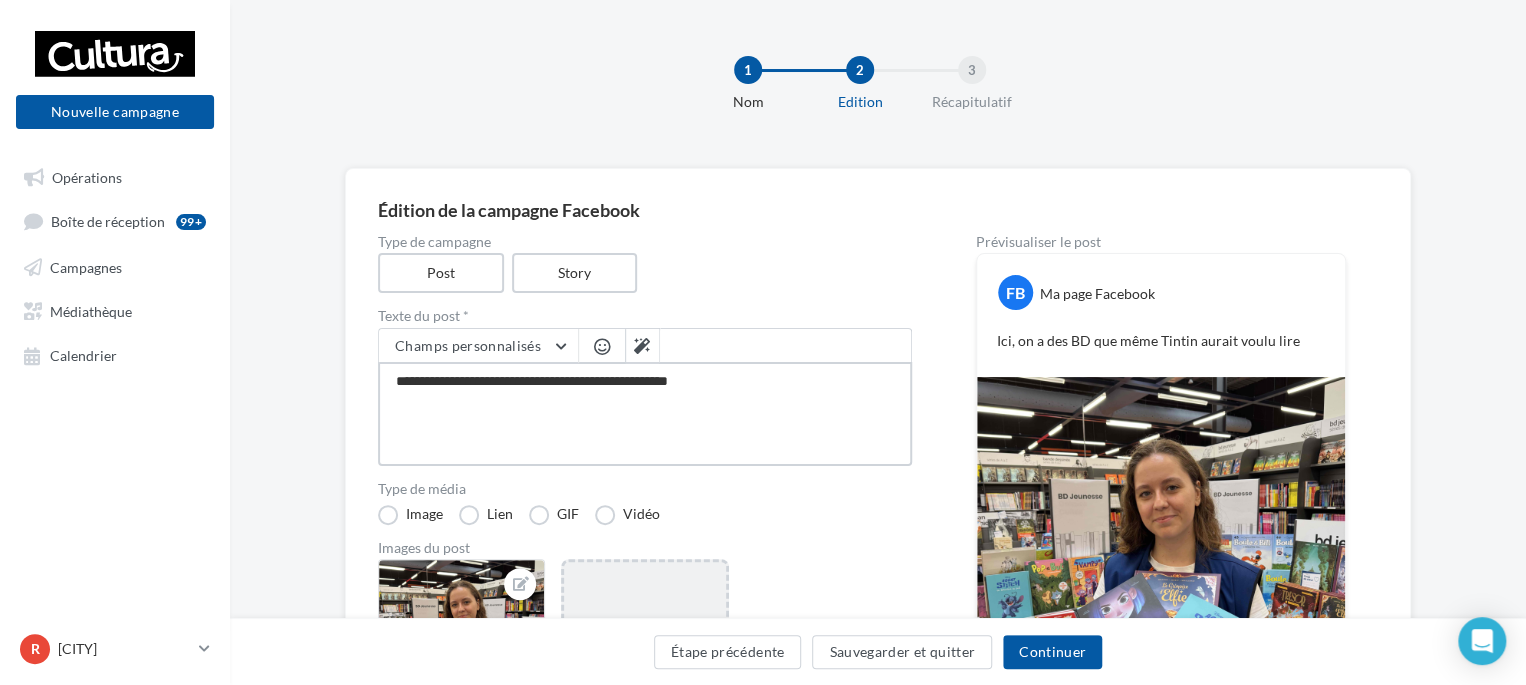 type on "**********" 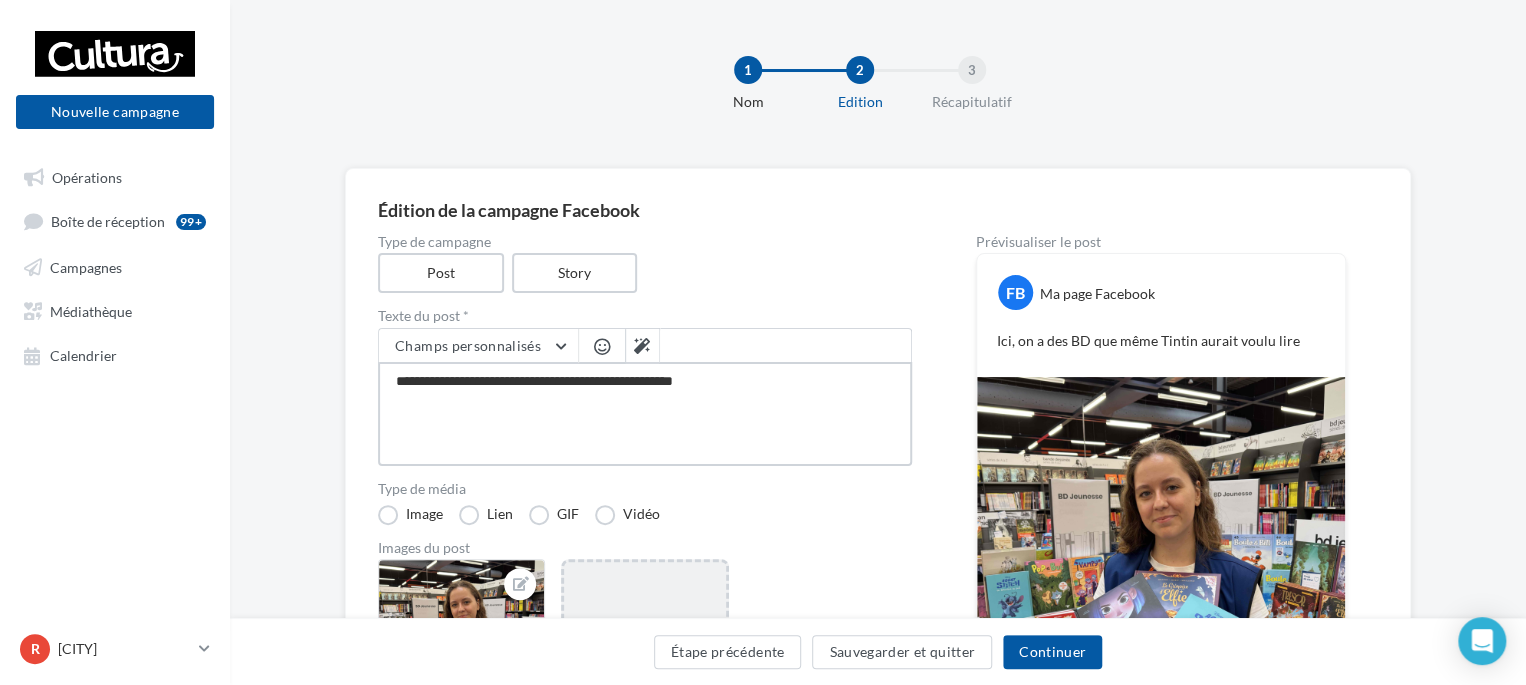 type on "**********" 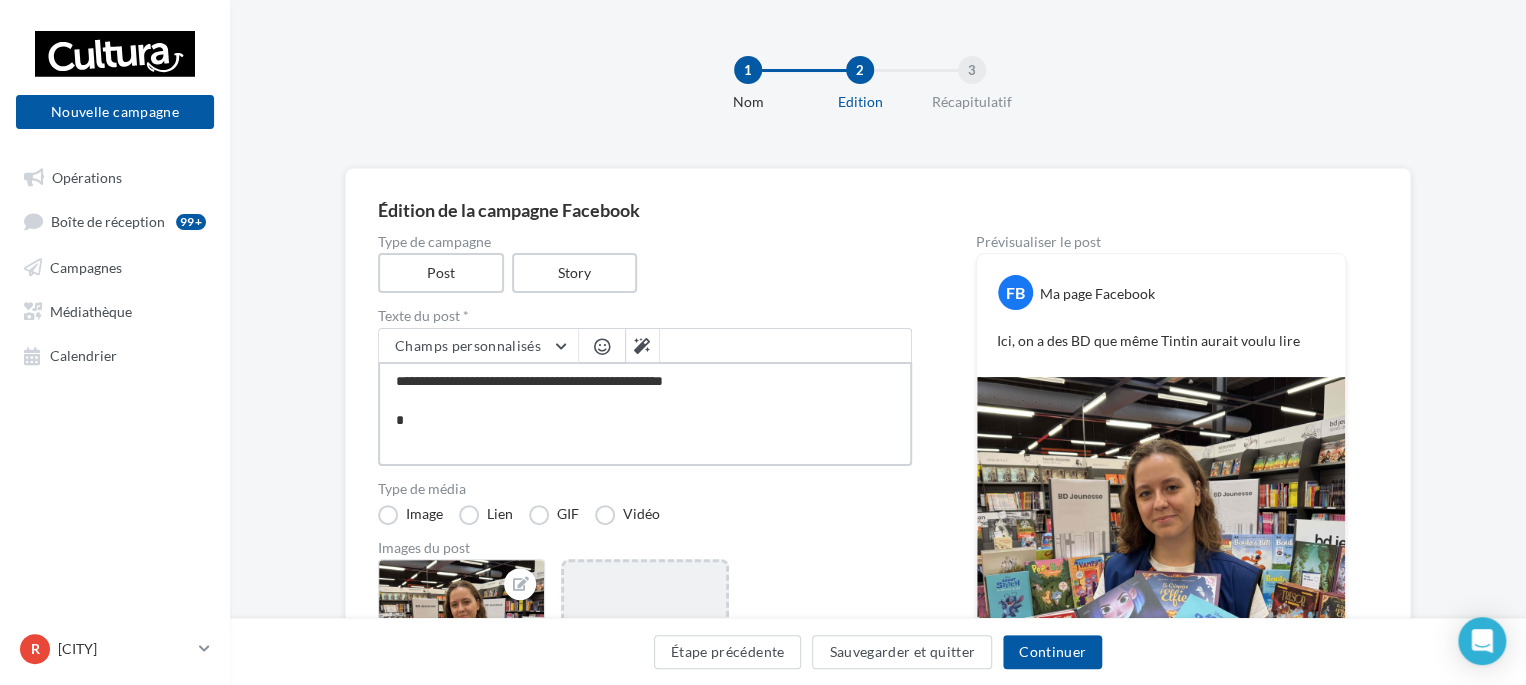type on "**********" 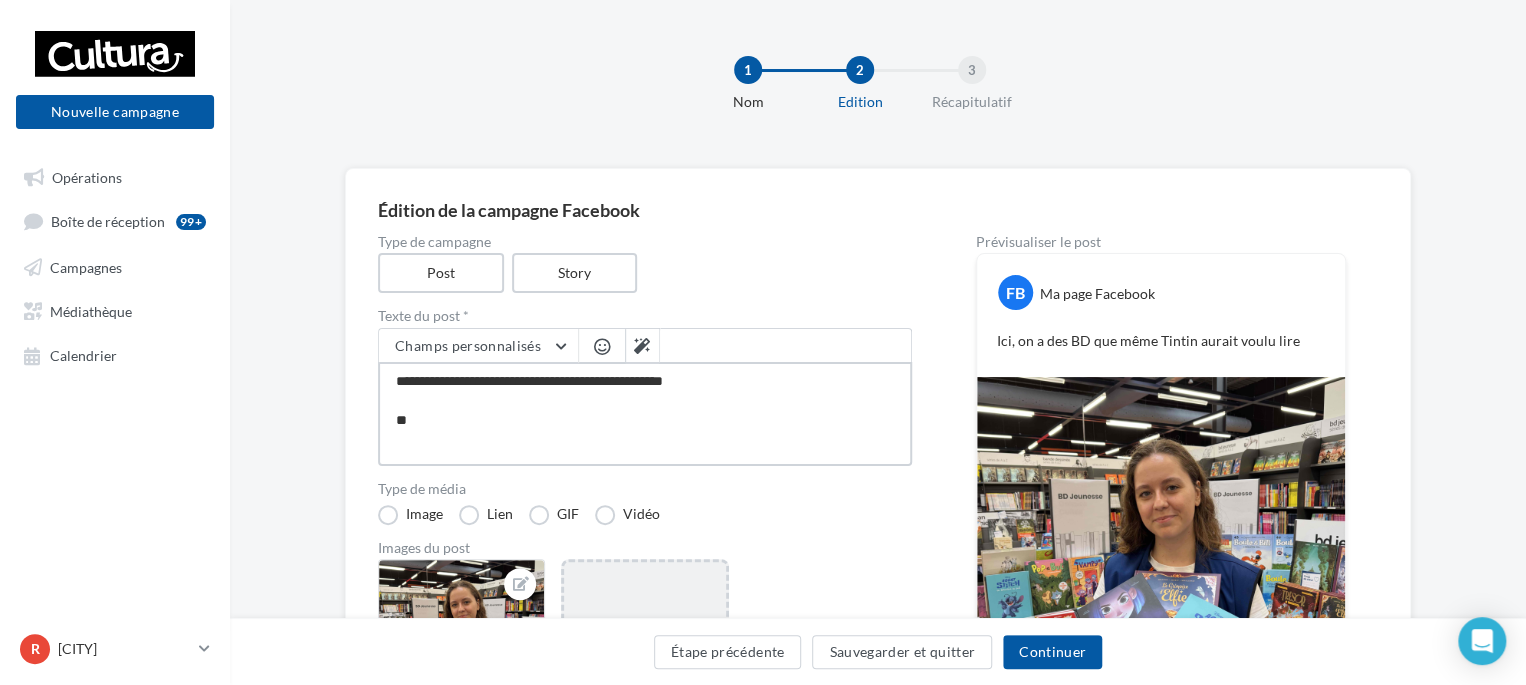 type on "**********" 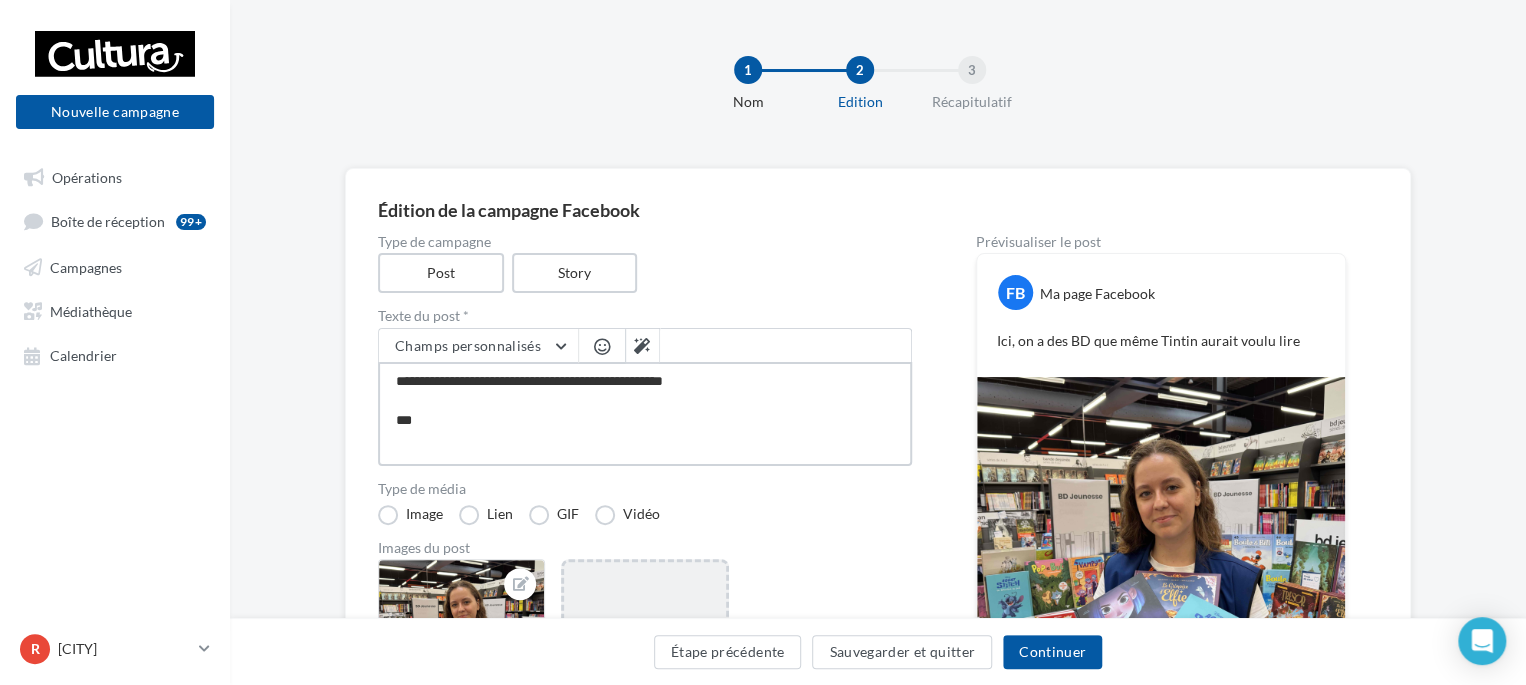 type on "**********" 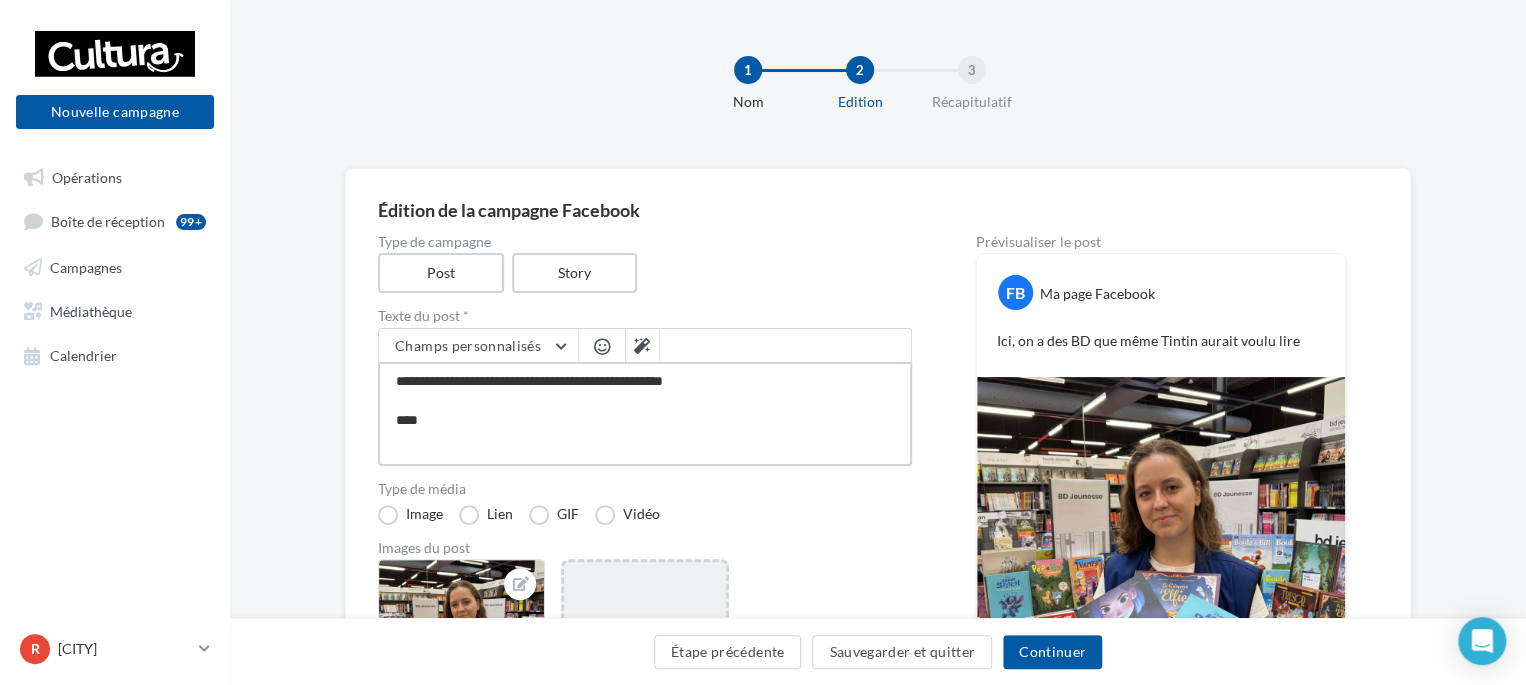 type on "**********" 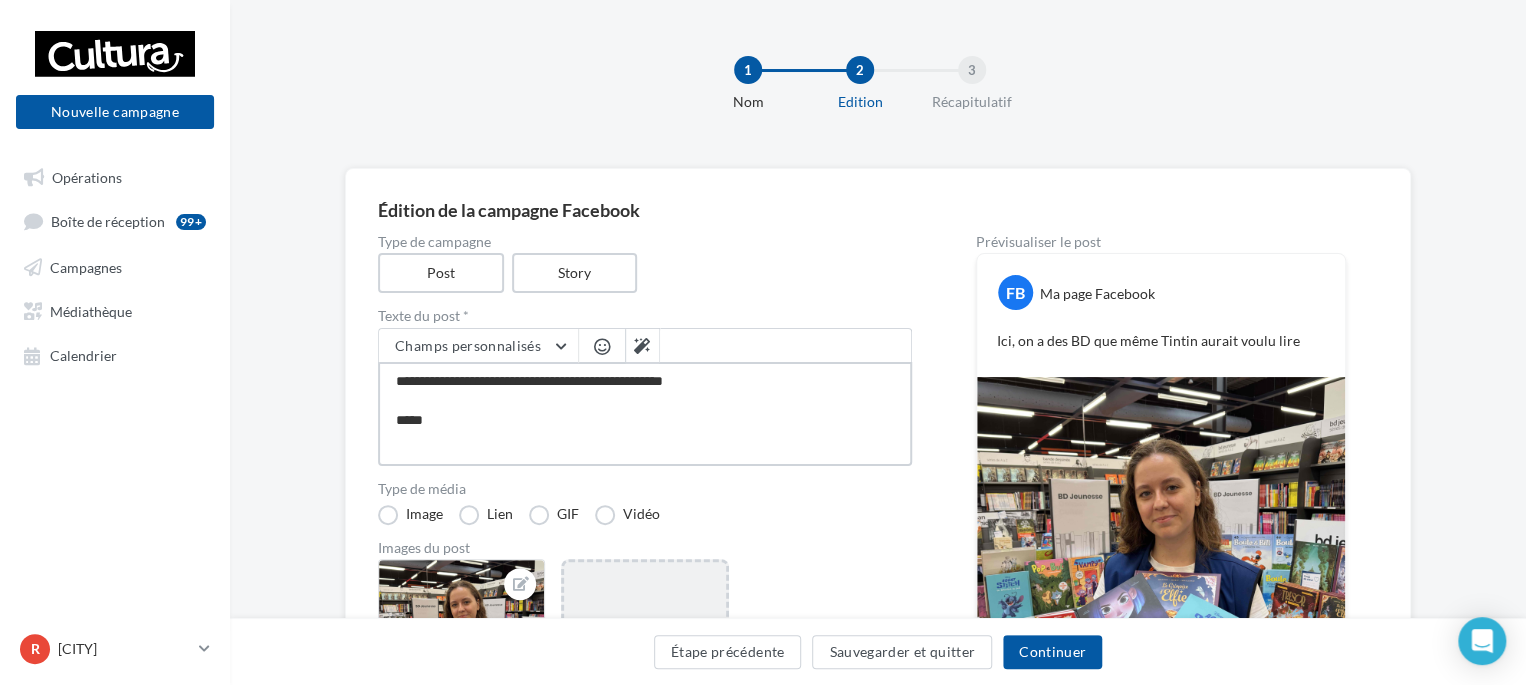 type on "**********" 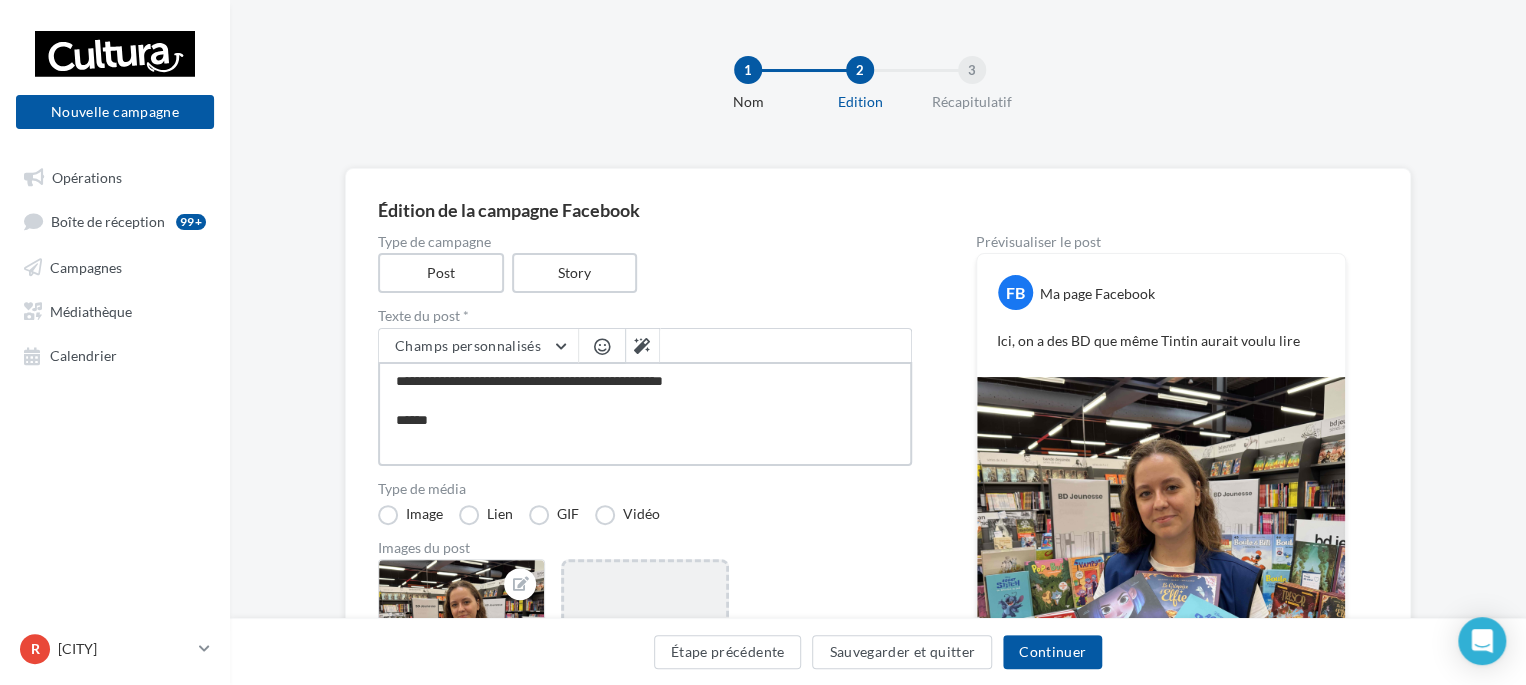 type on "**********" 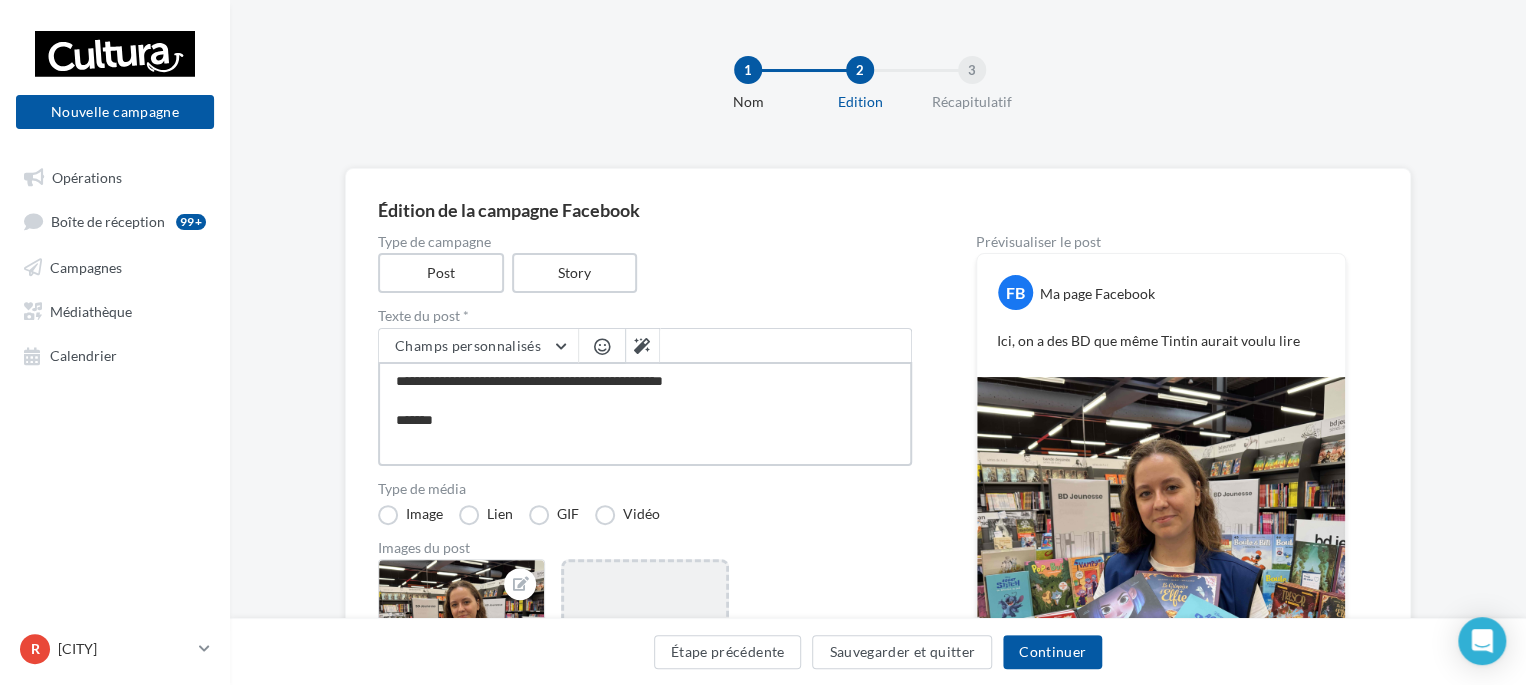 type on "**********" 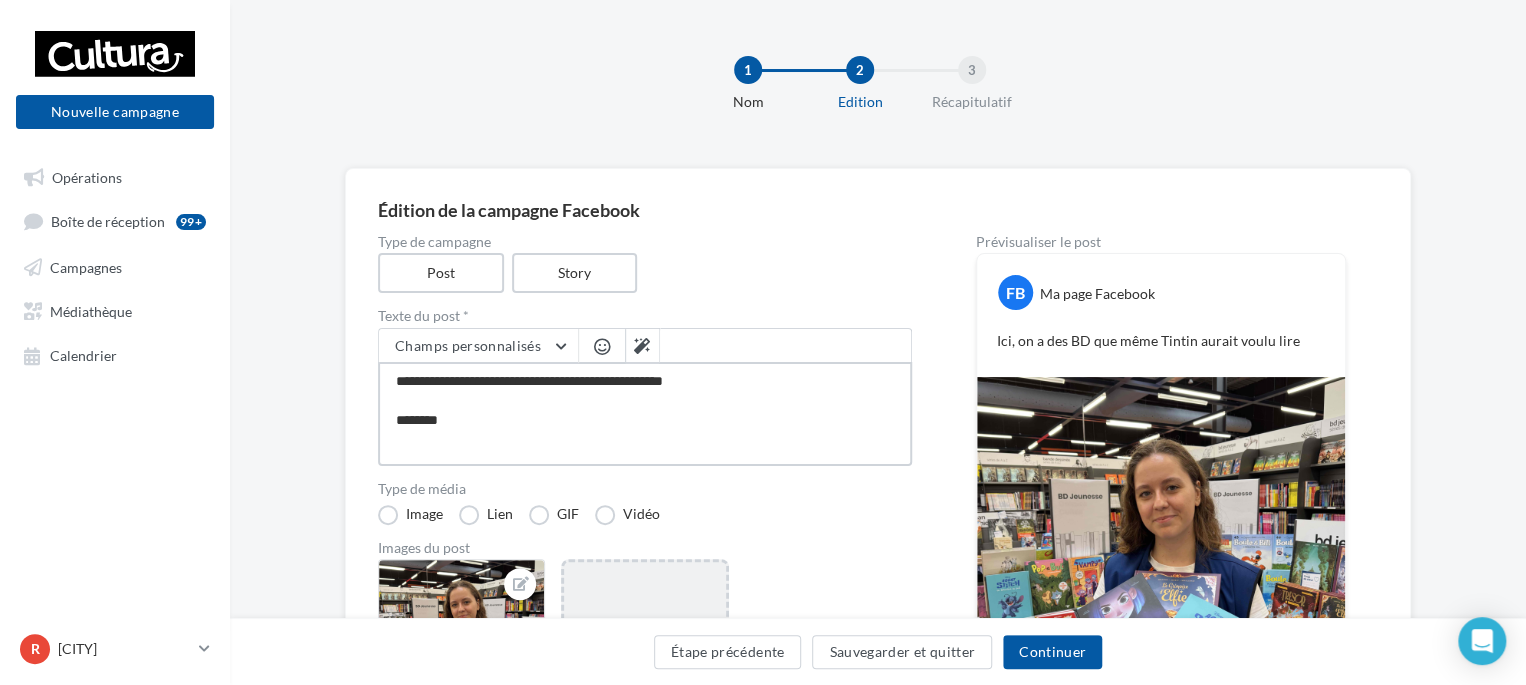 type on "**********" 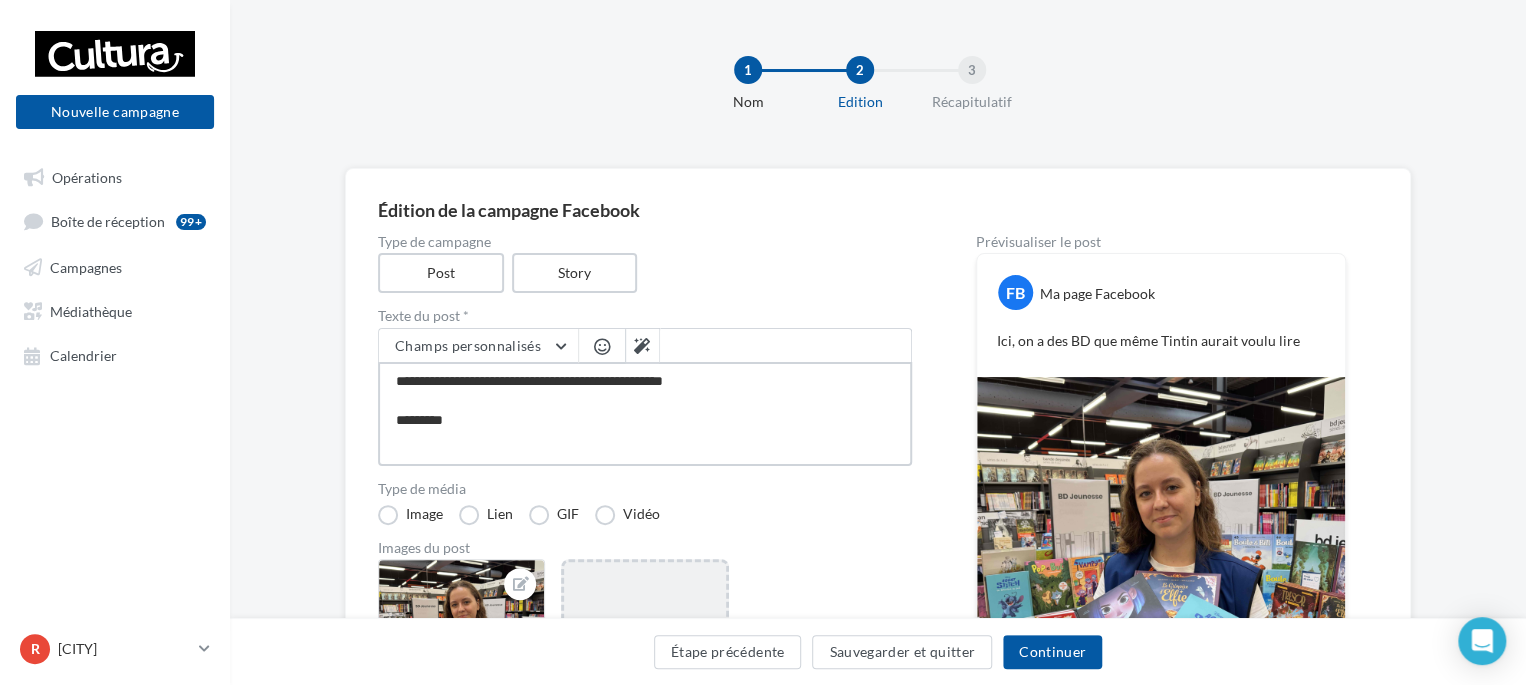 type on "**********" 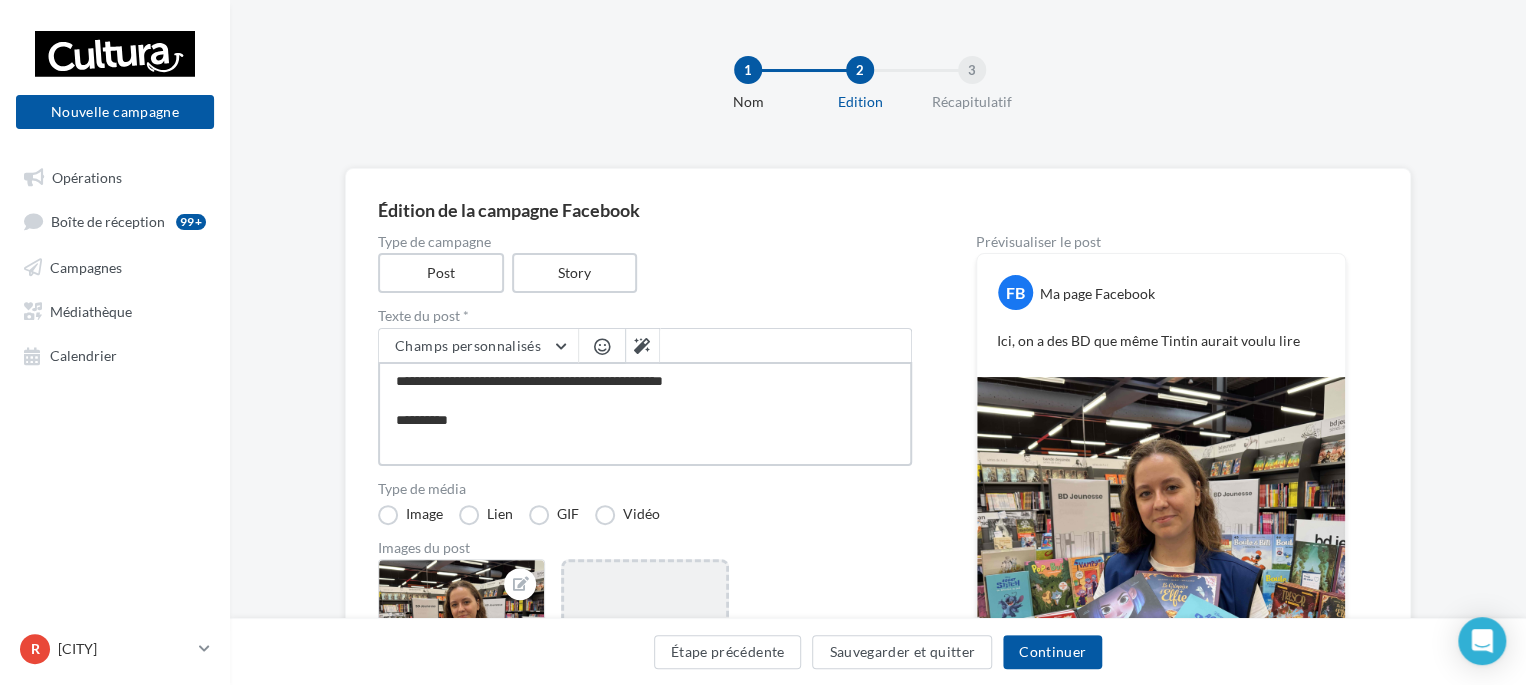 type on "**********" 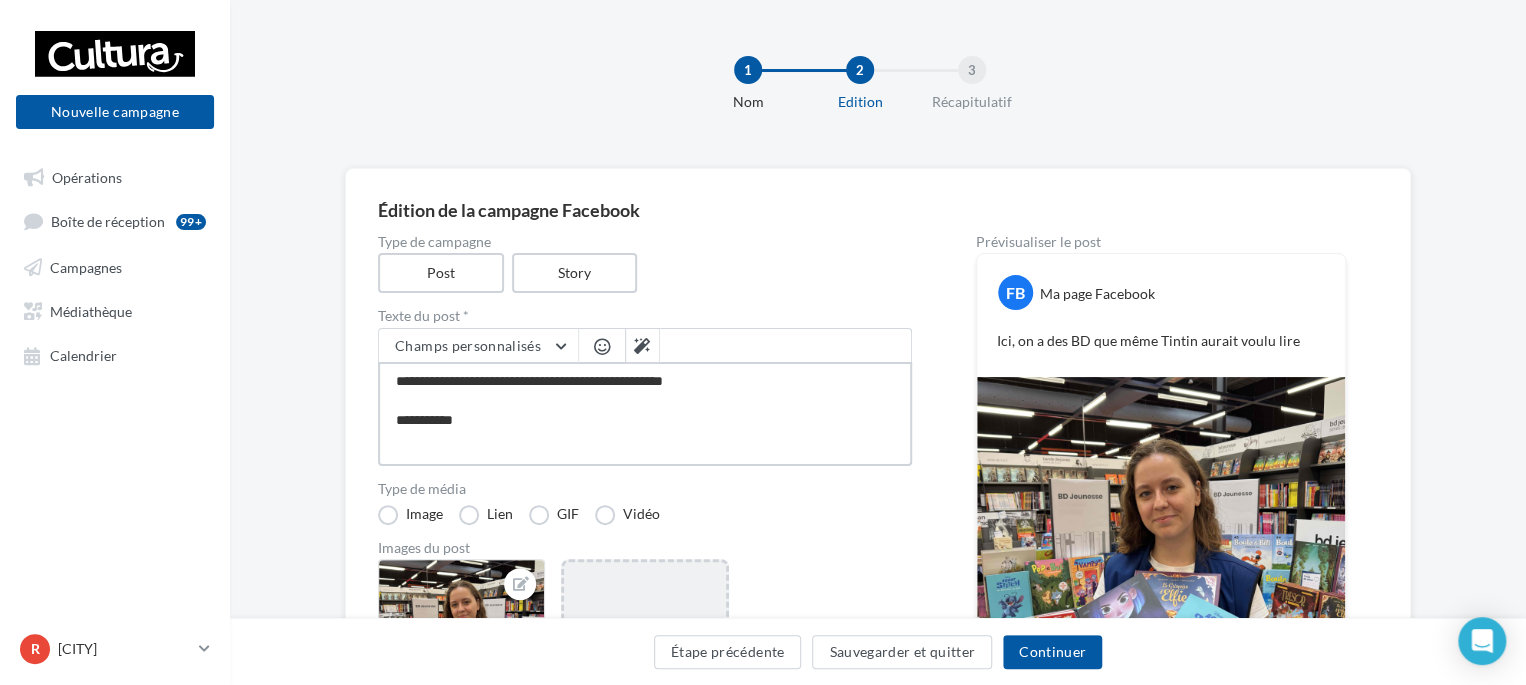 type on "**********" 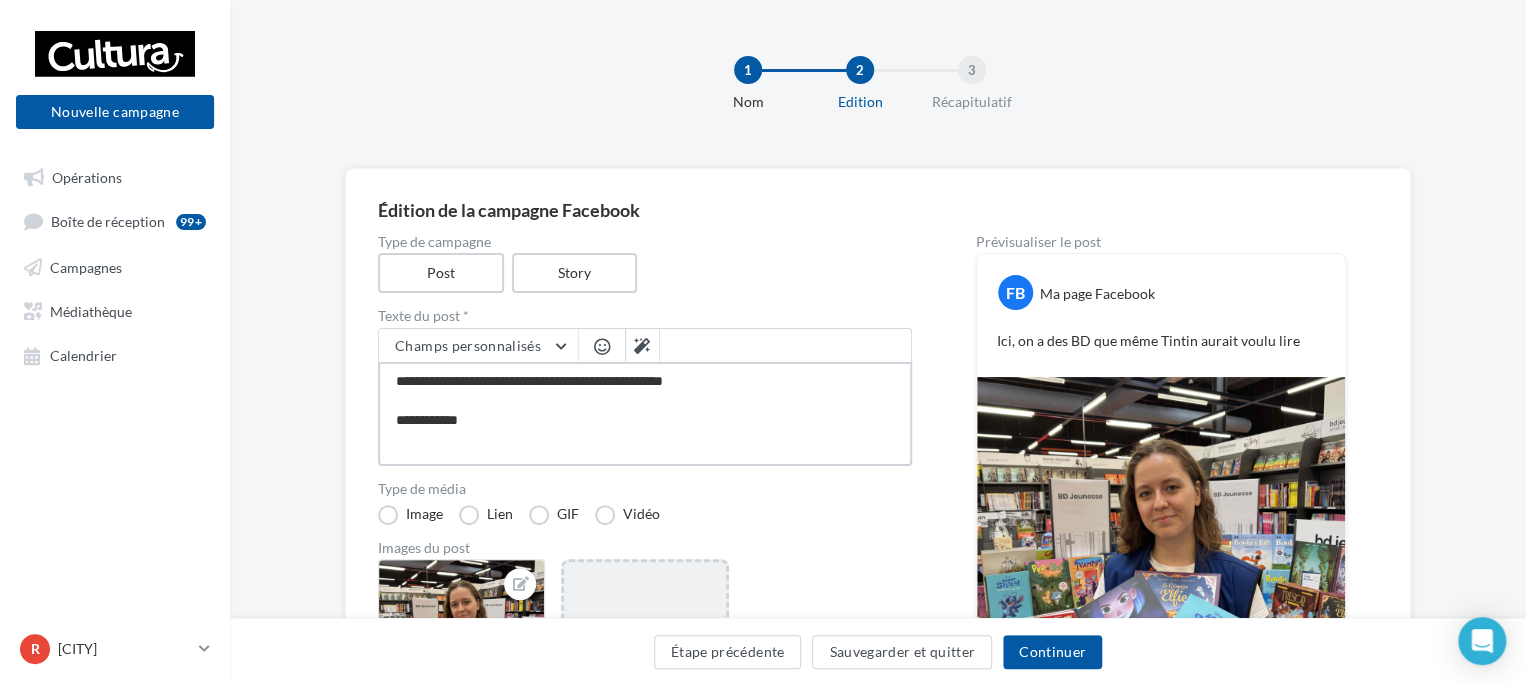 type on "**********" 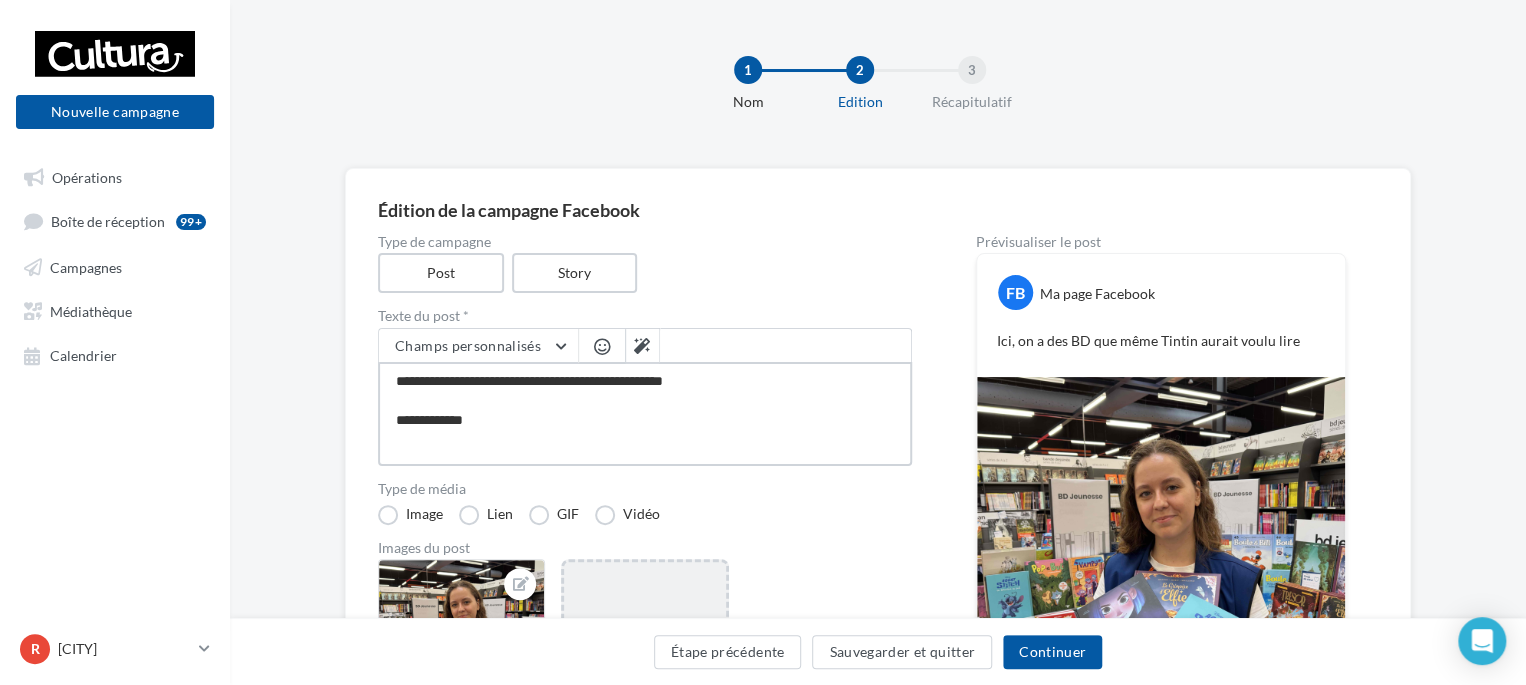 type on "**********" 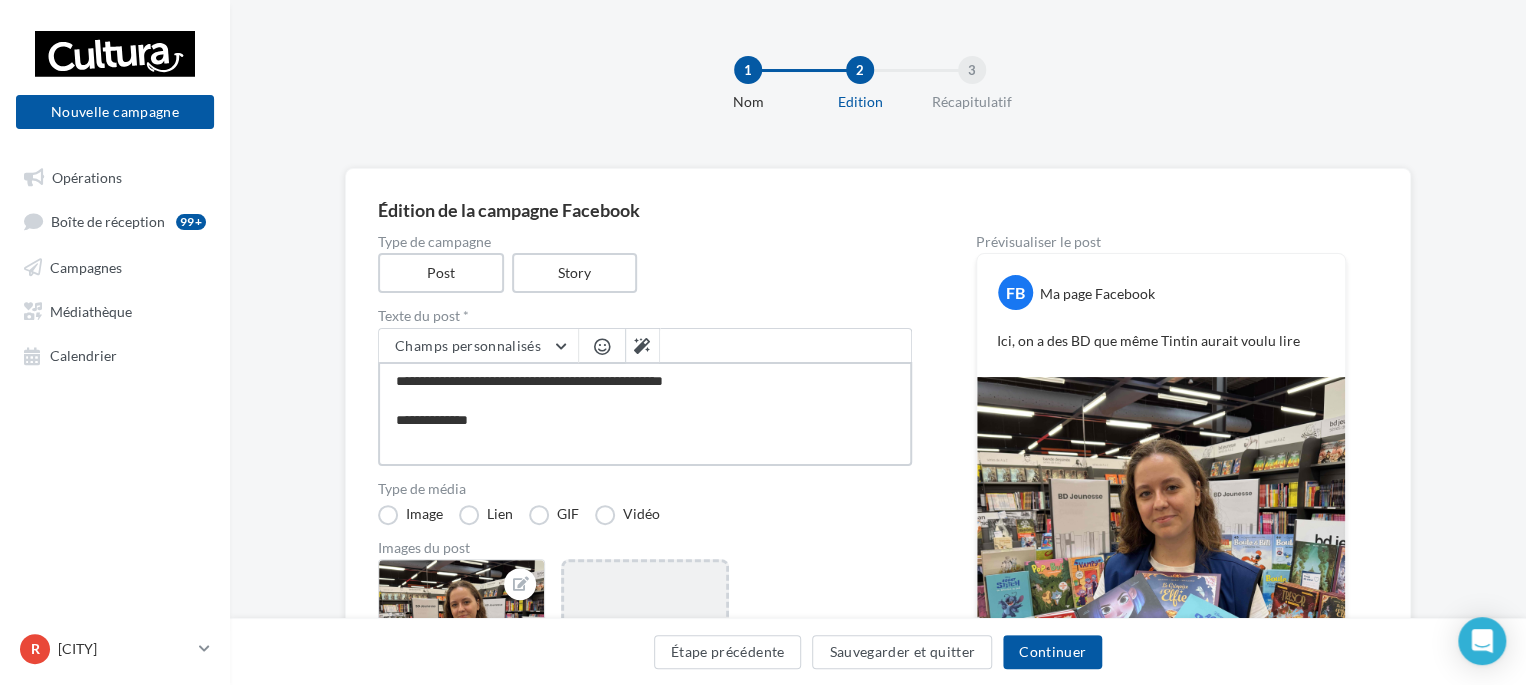 type on "**********" 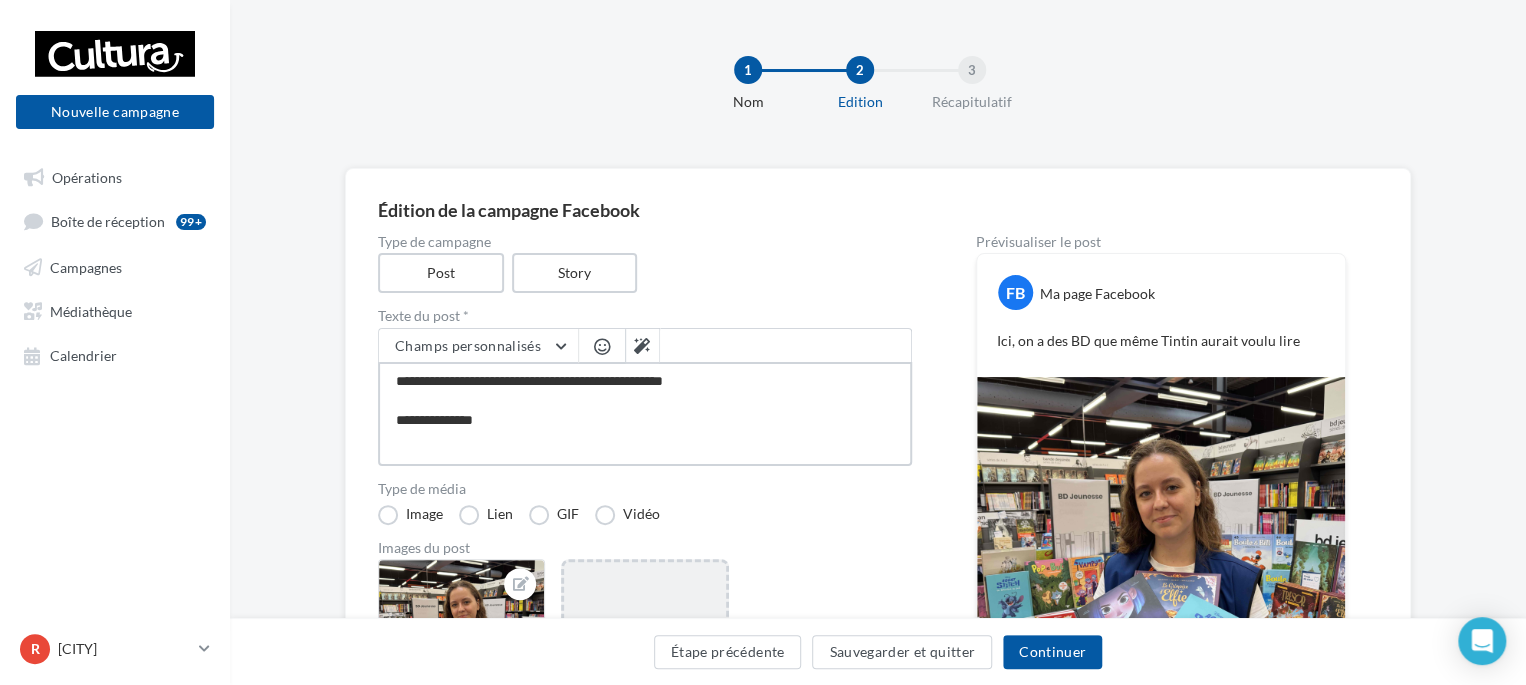 type on "**********" 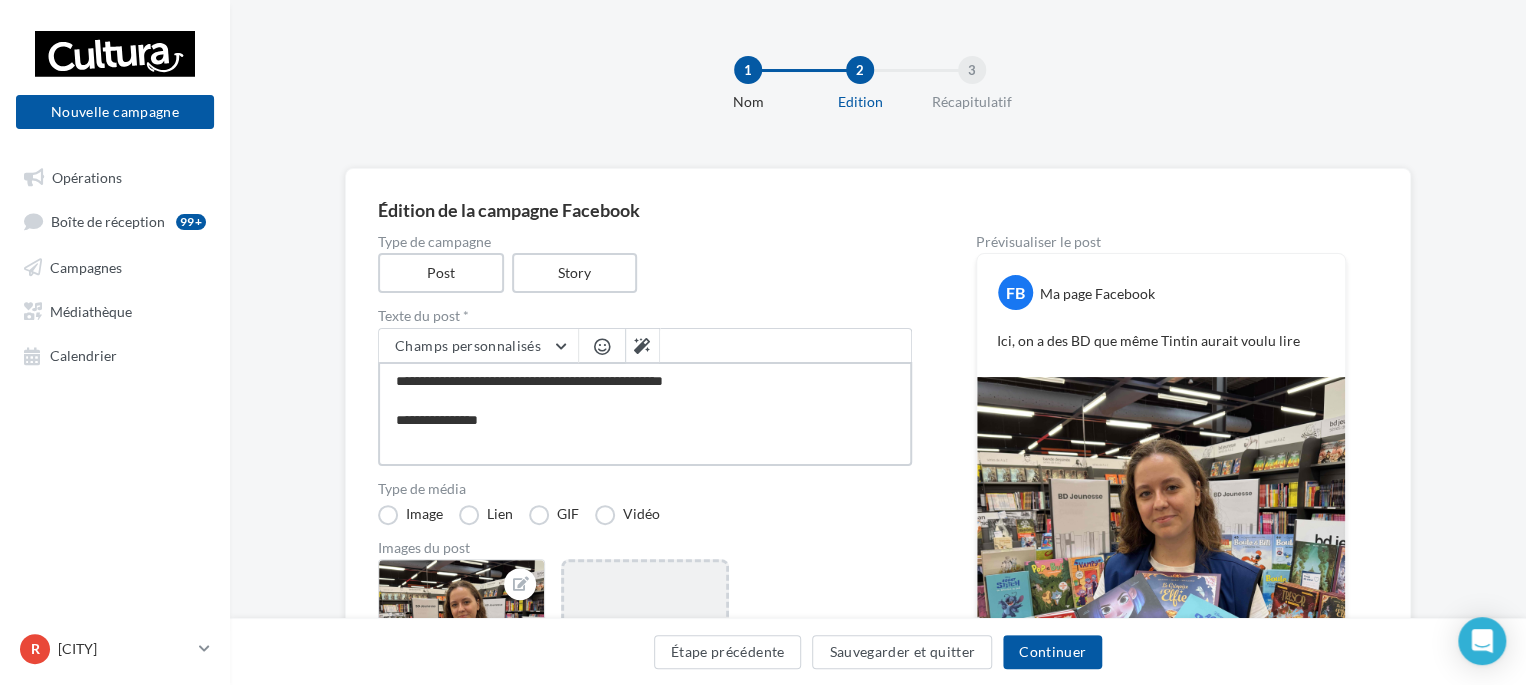 type on "**********" 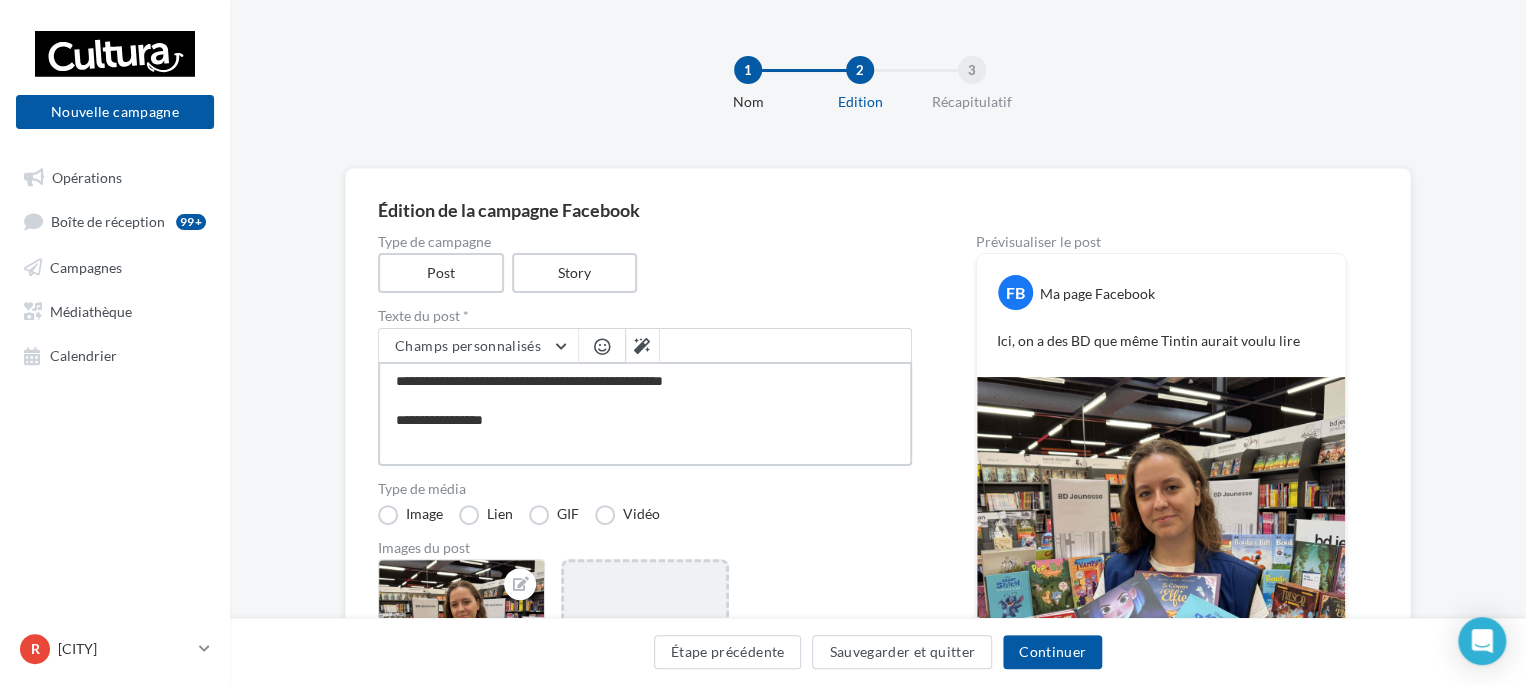 type on "**********" 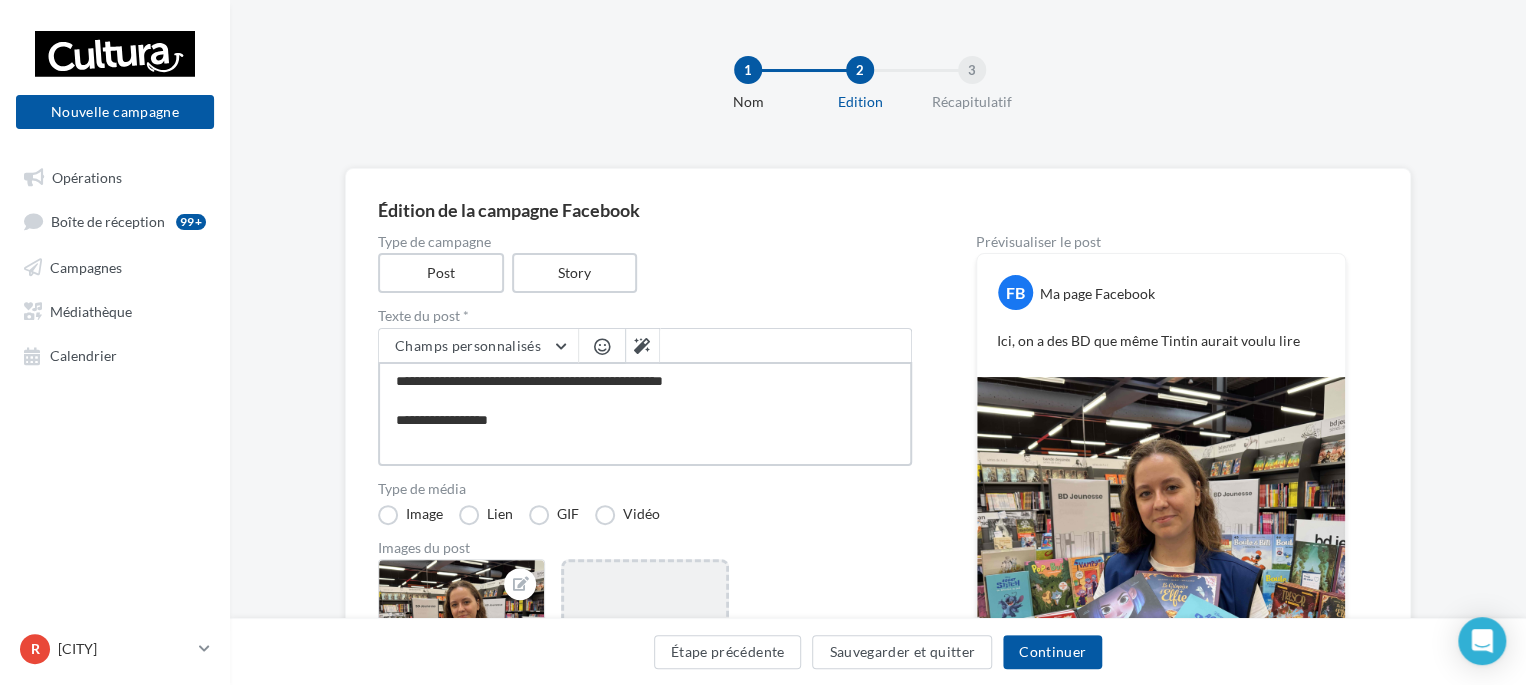 type on "**********" 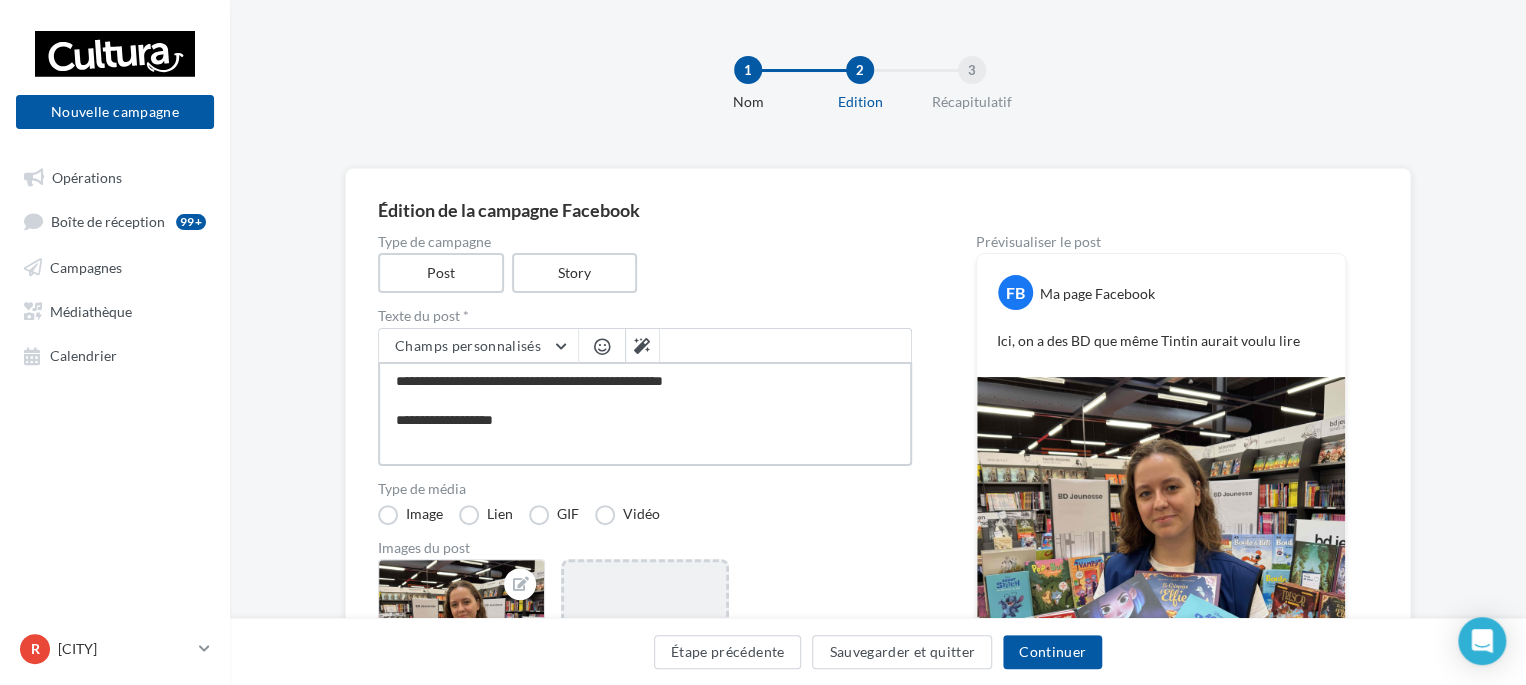 type on "**********" 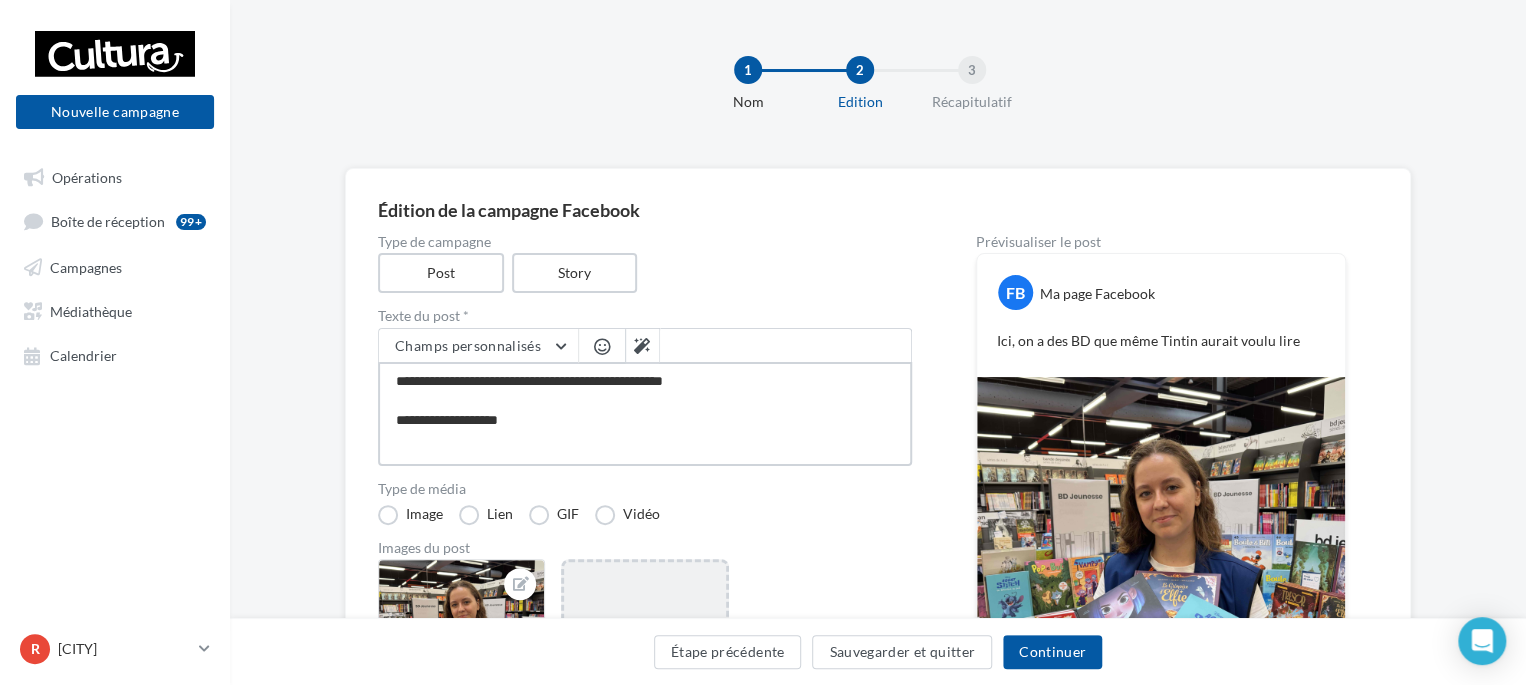 type on "**********" 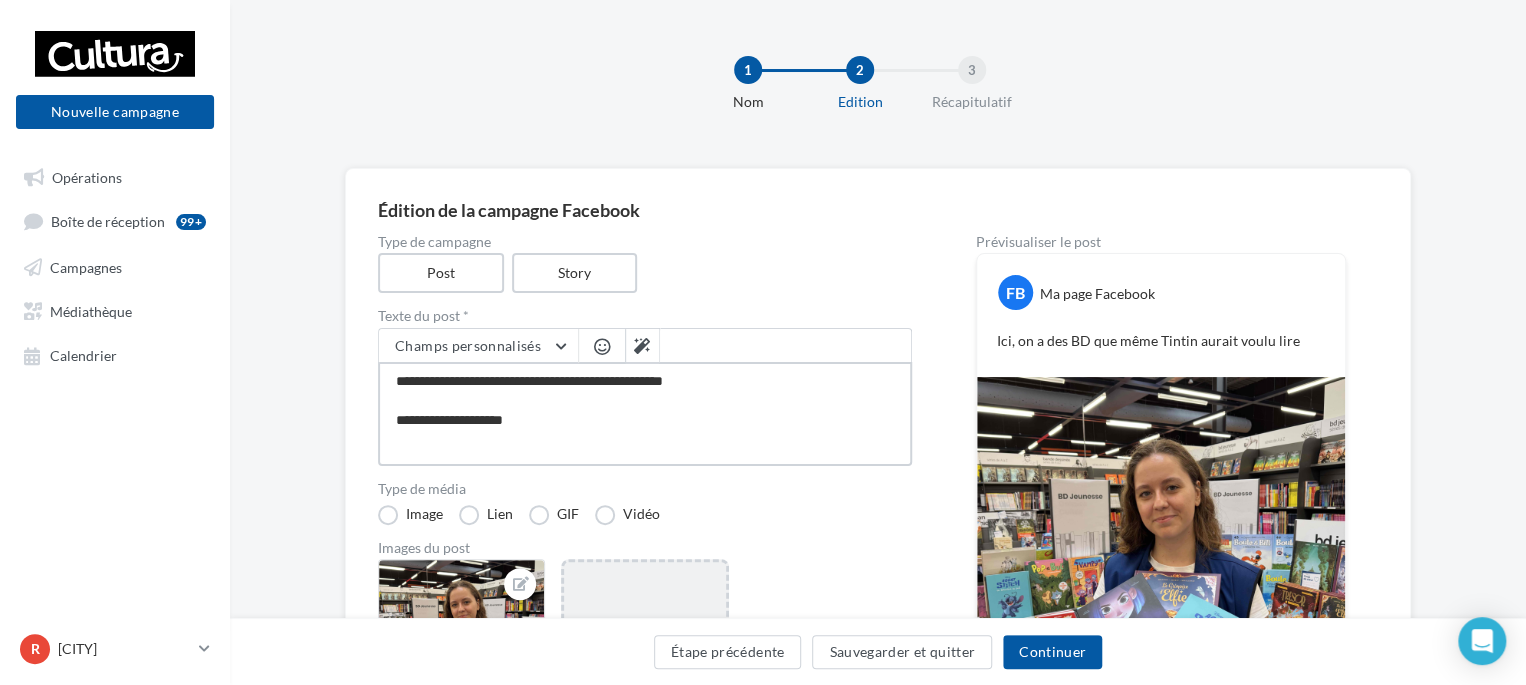 type on "**********" 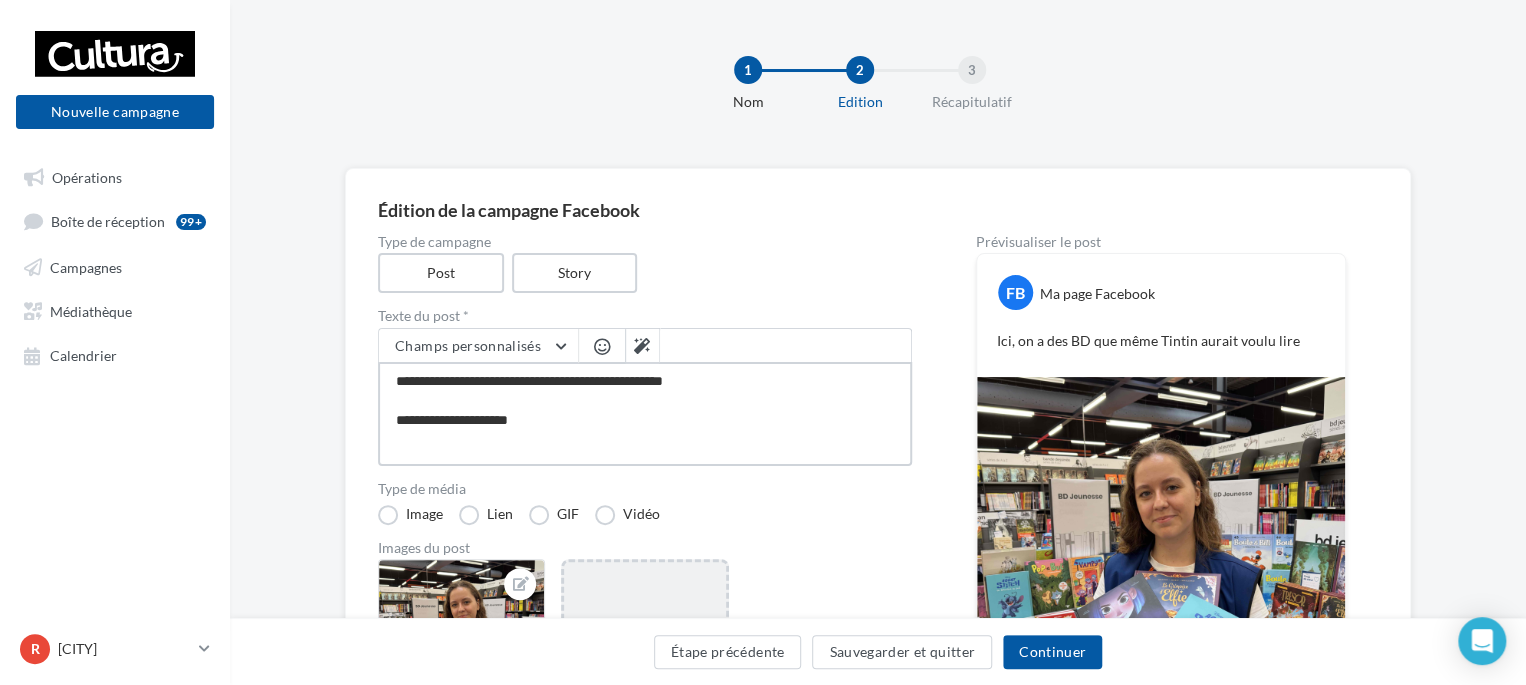 type on "**********" 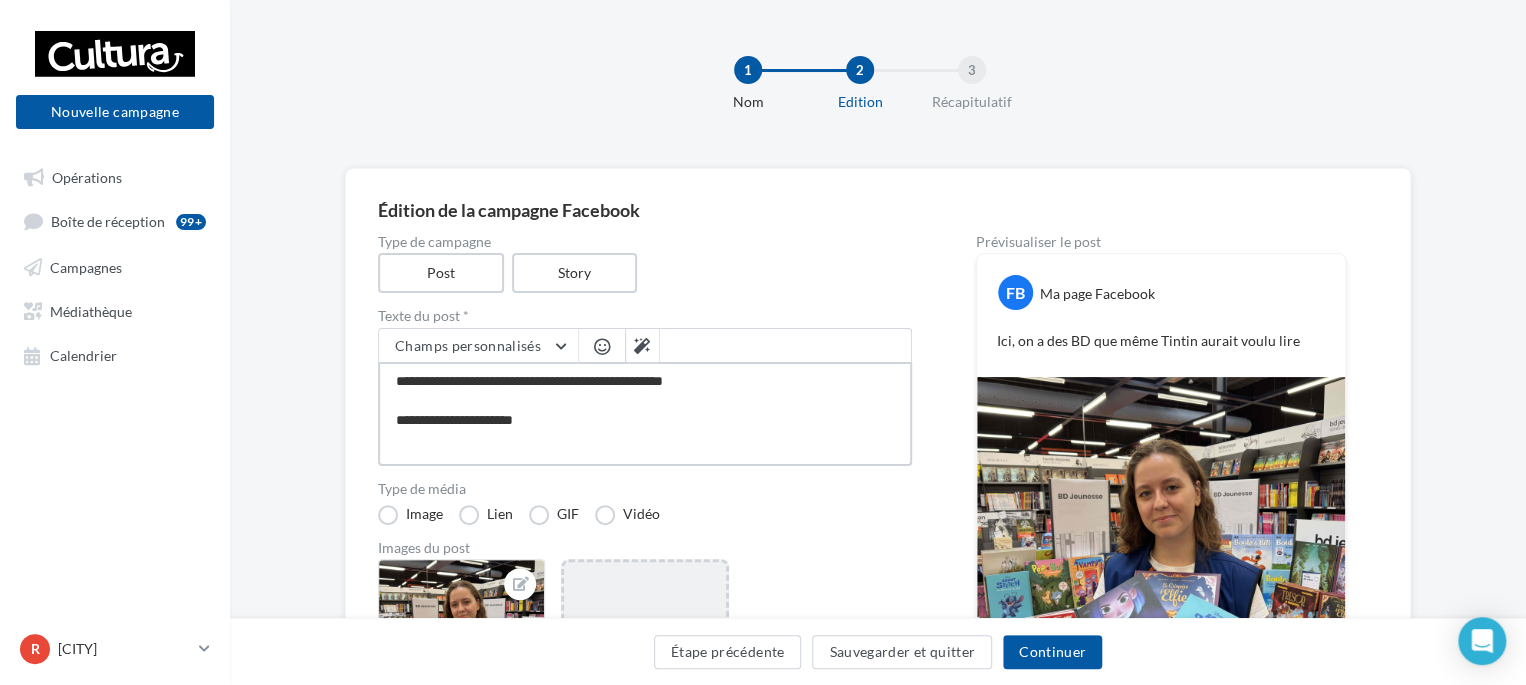 type on "**********" 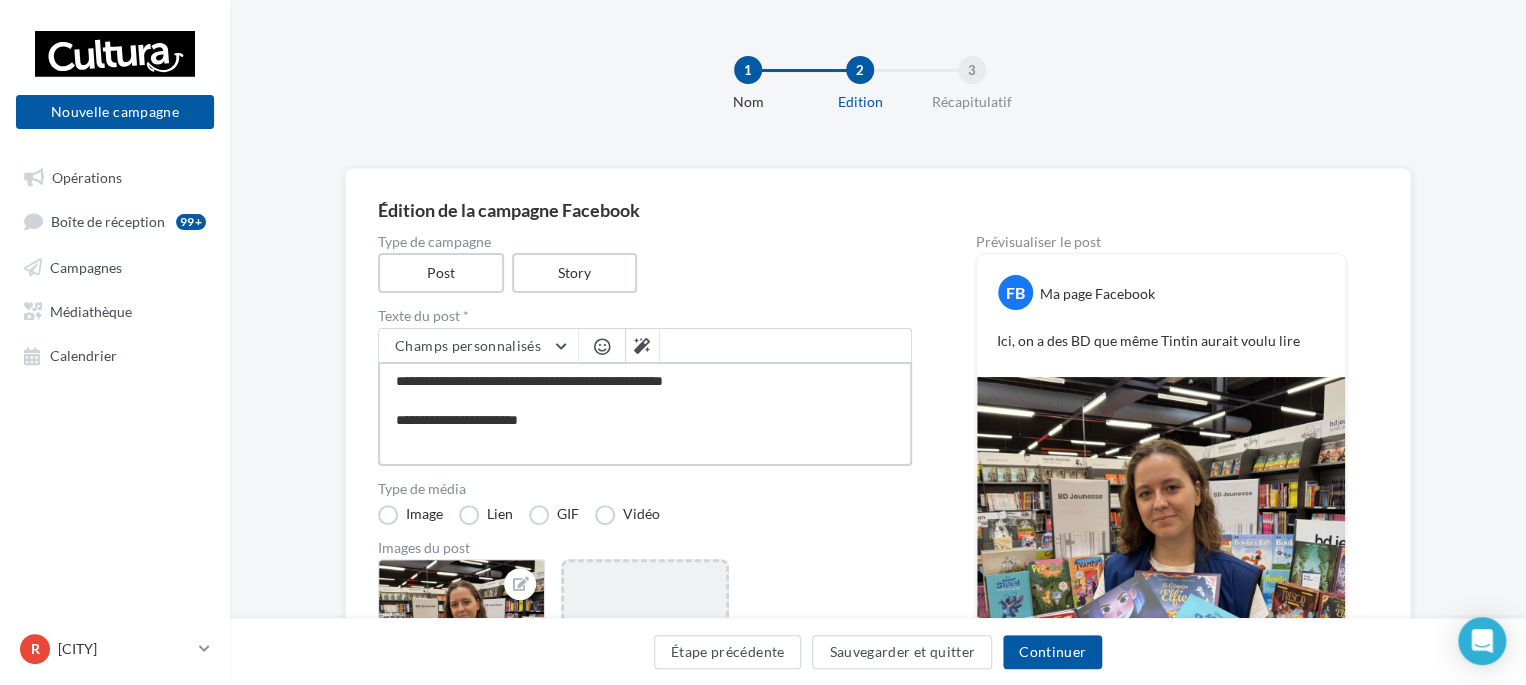 type on "**********" 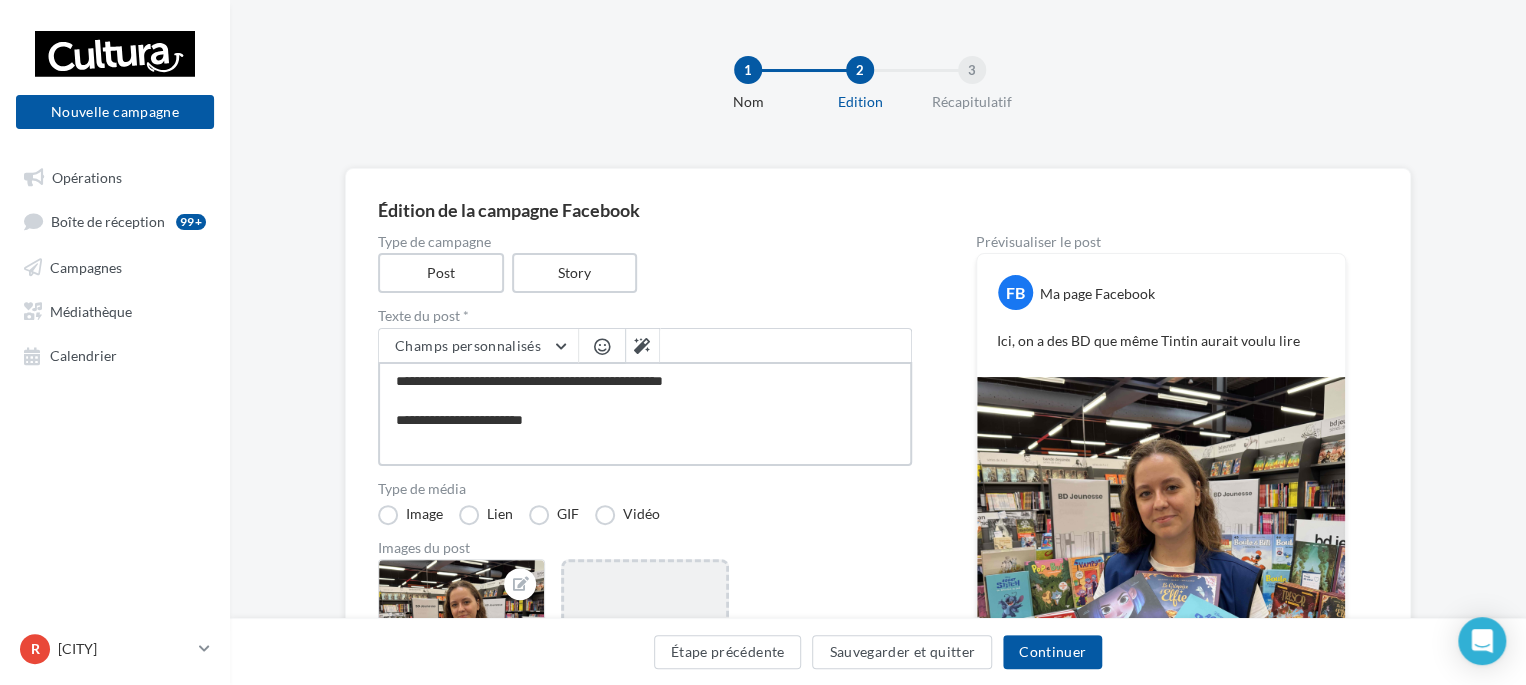 type on "**********" 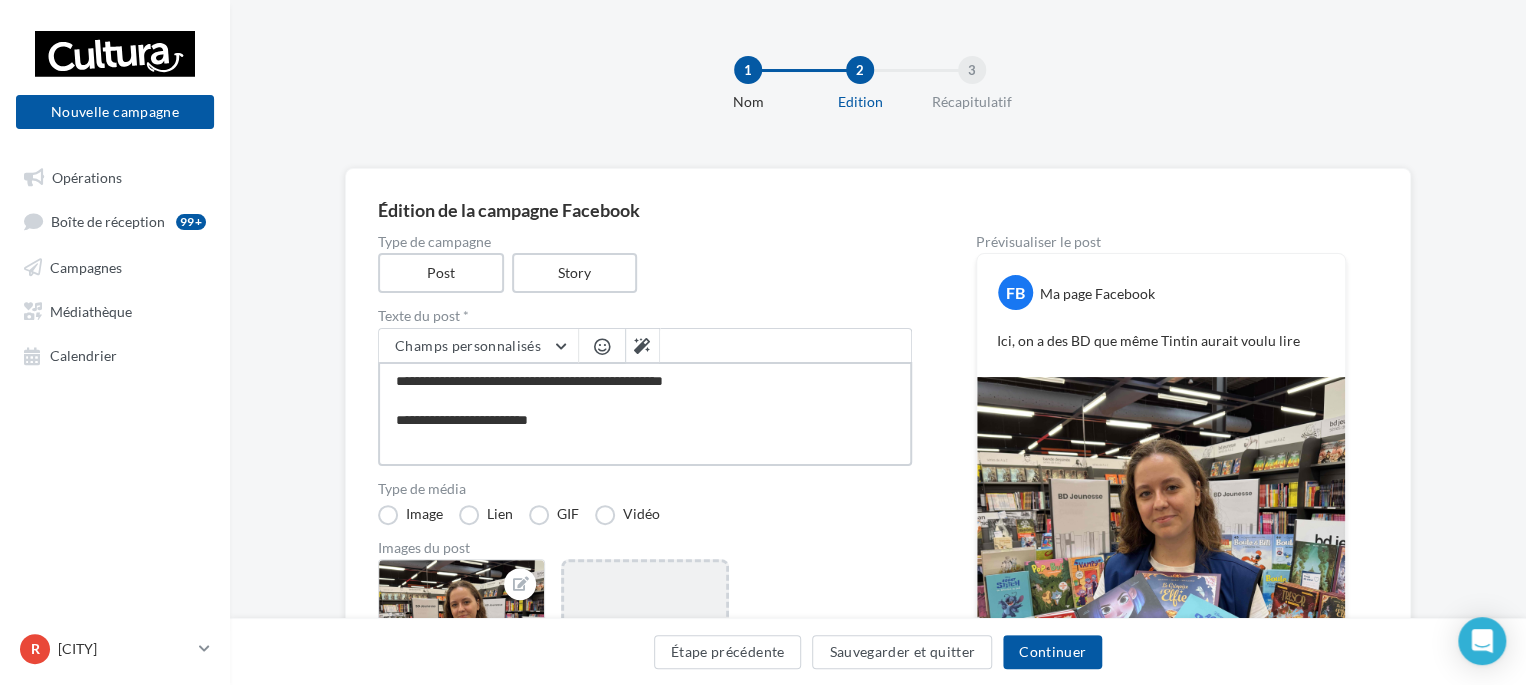 type on "**********" 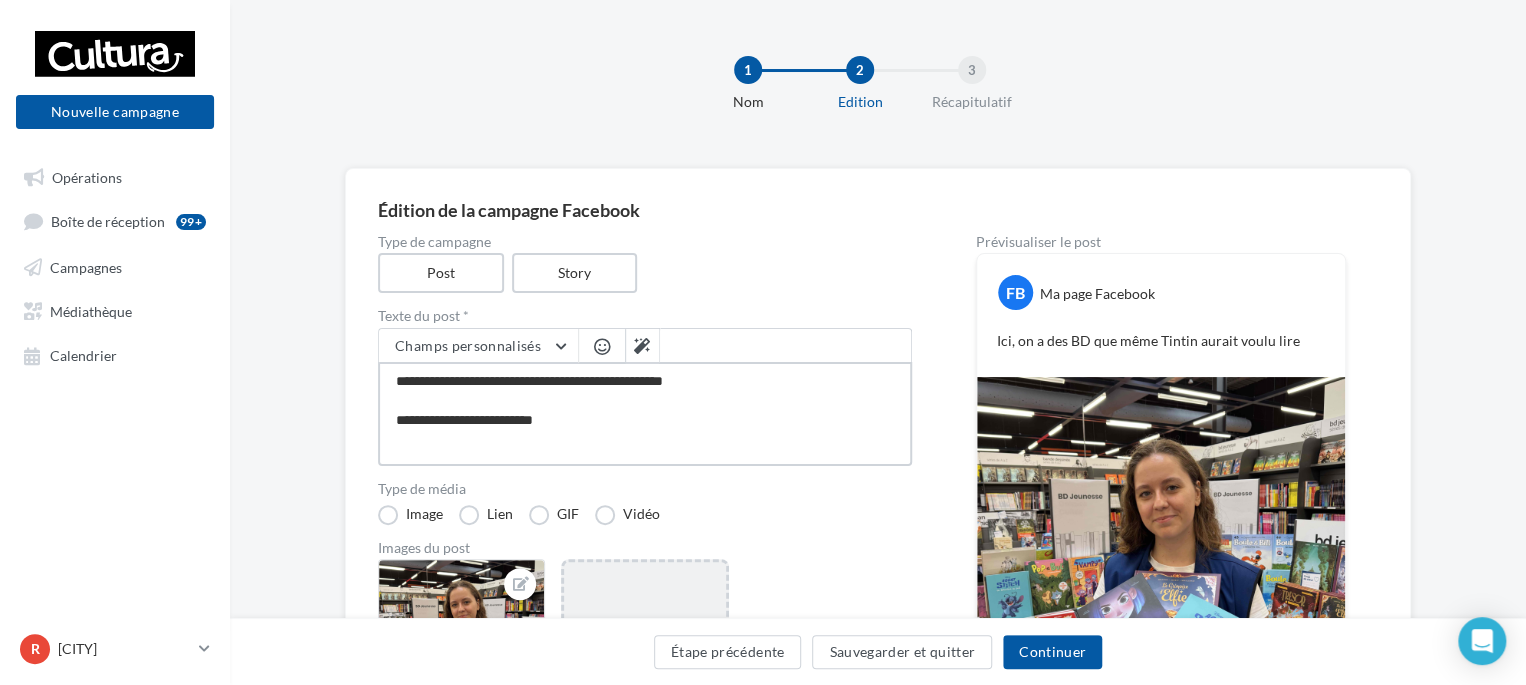 type on "**********" 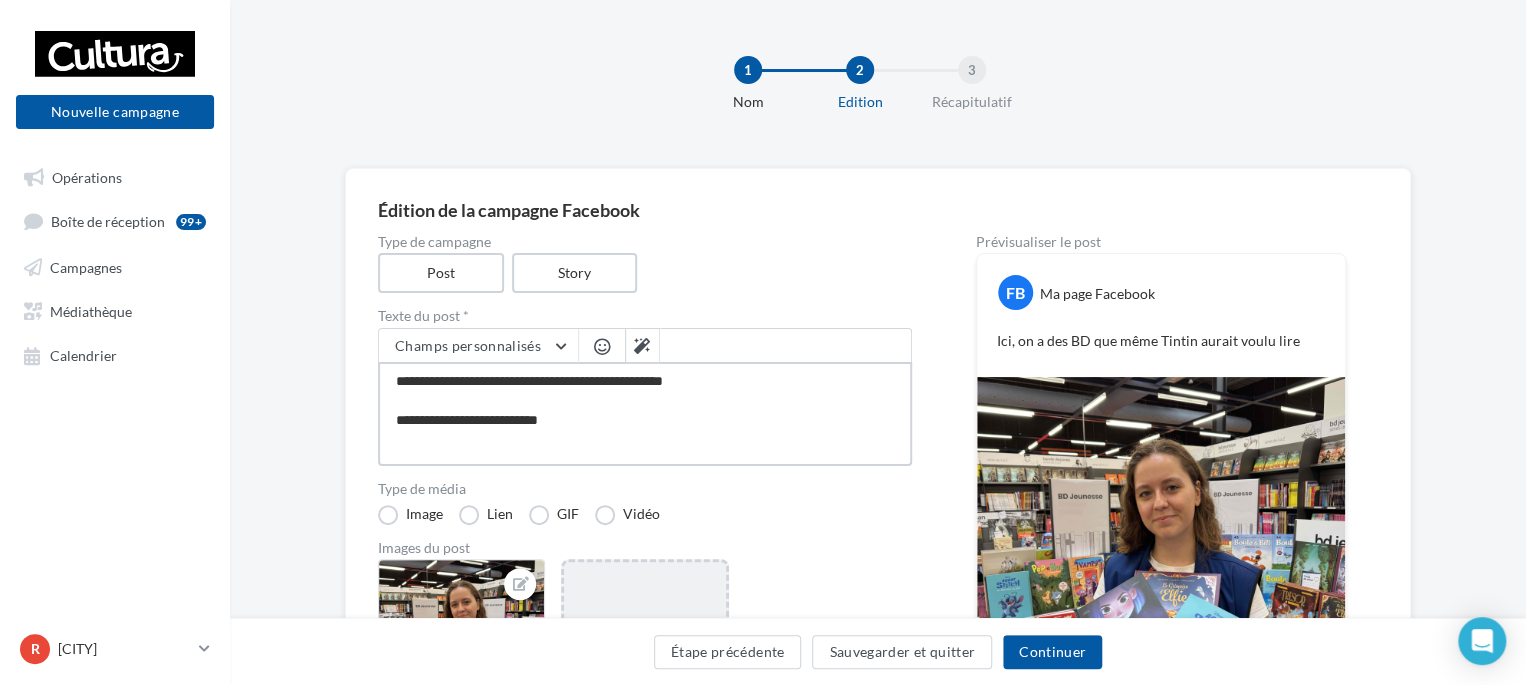 type on "**********" 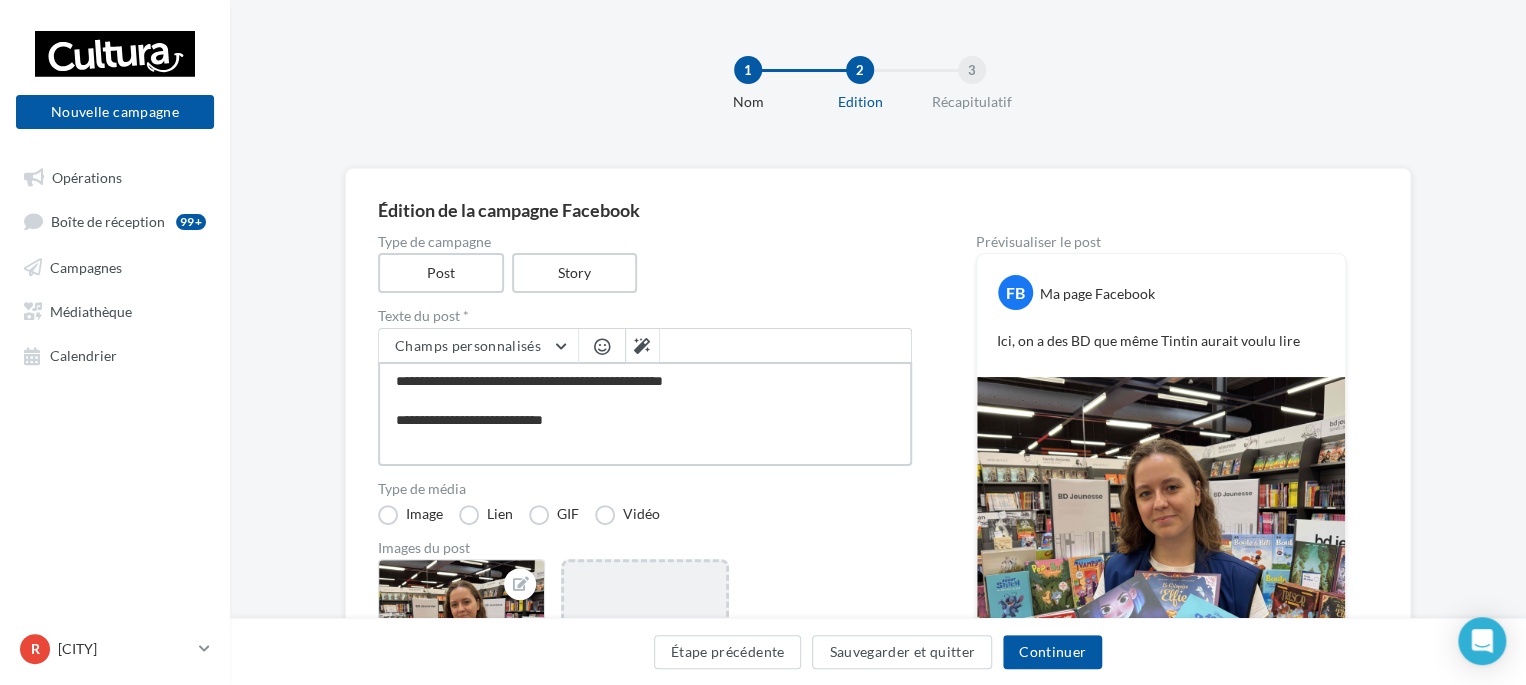 type on "**********" 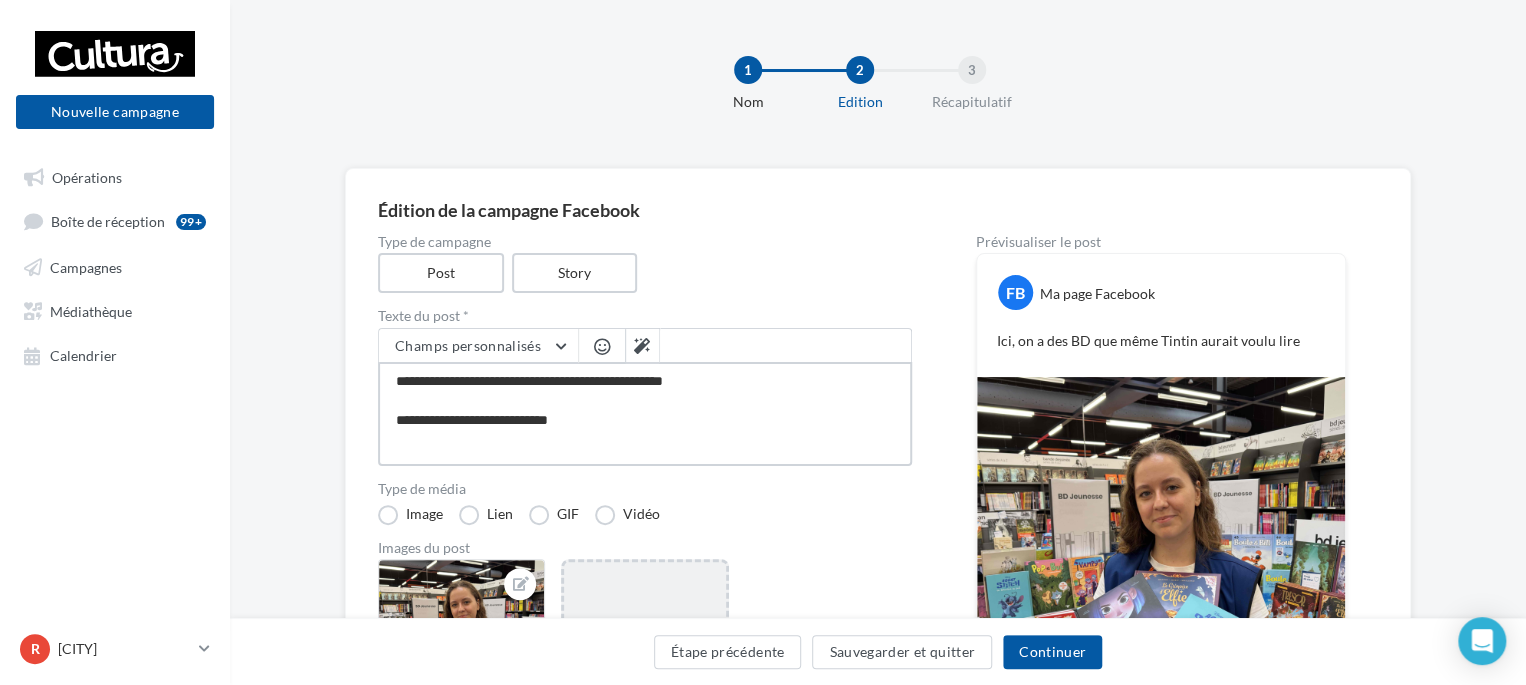 type on "**********" 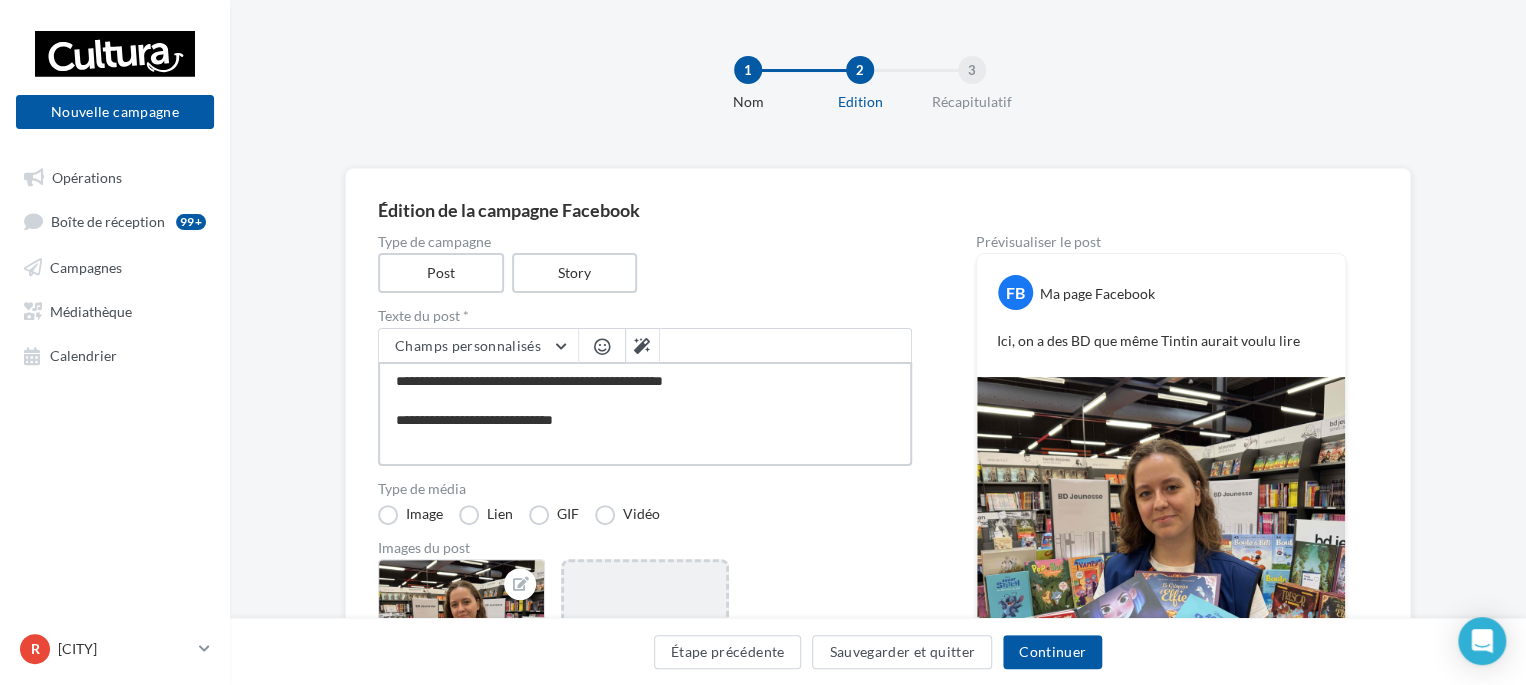 type on "**********" 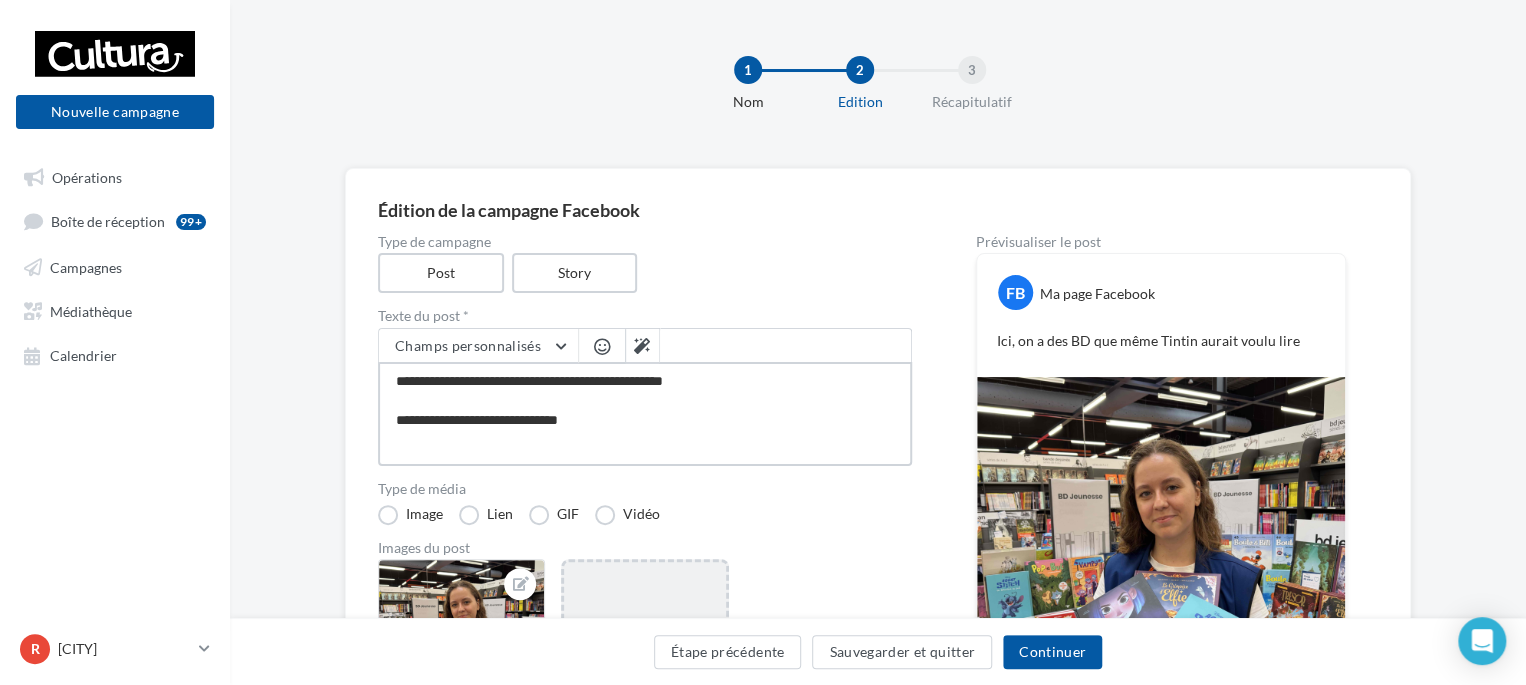 type on "**********" 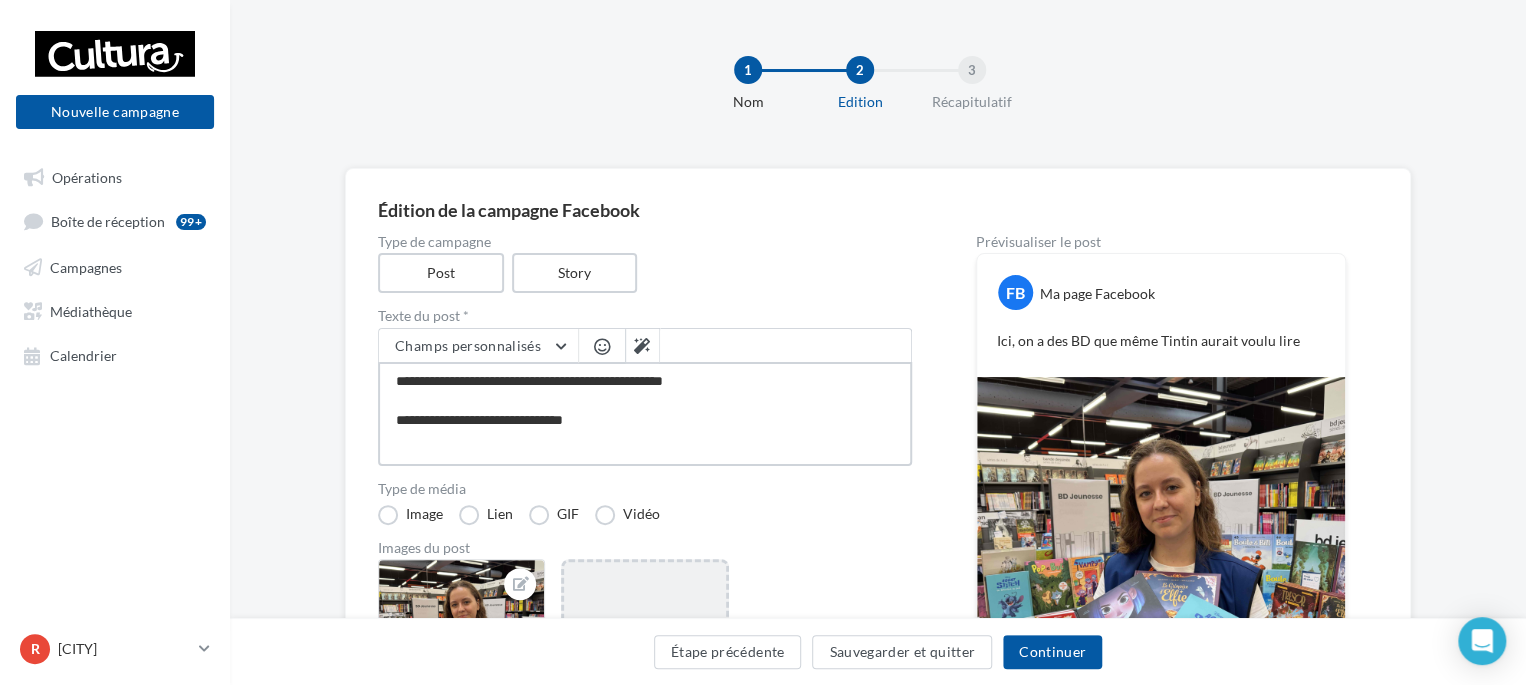 type on "**********" 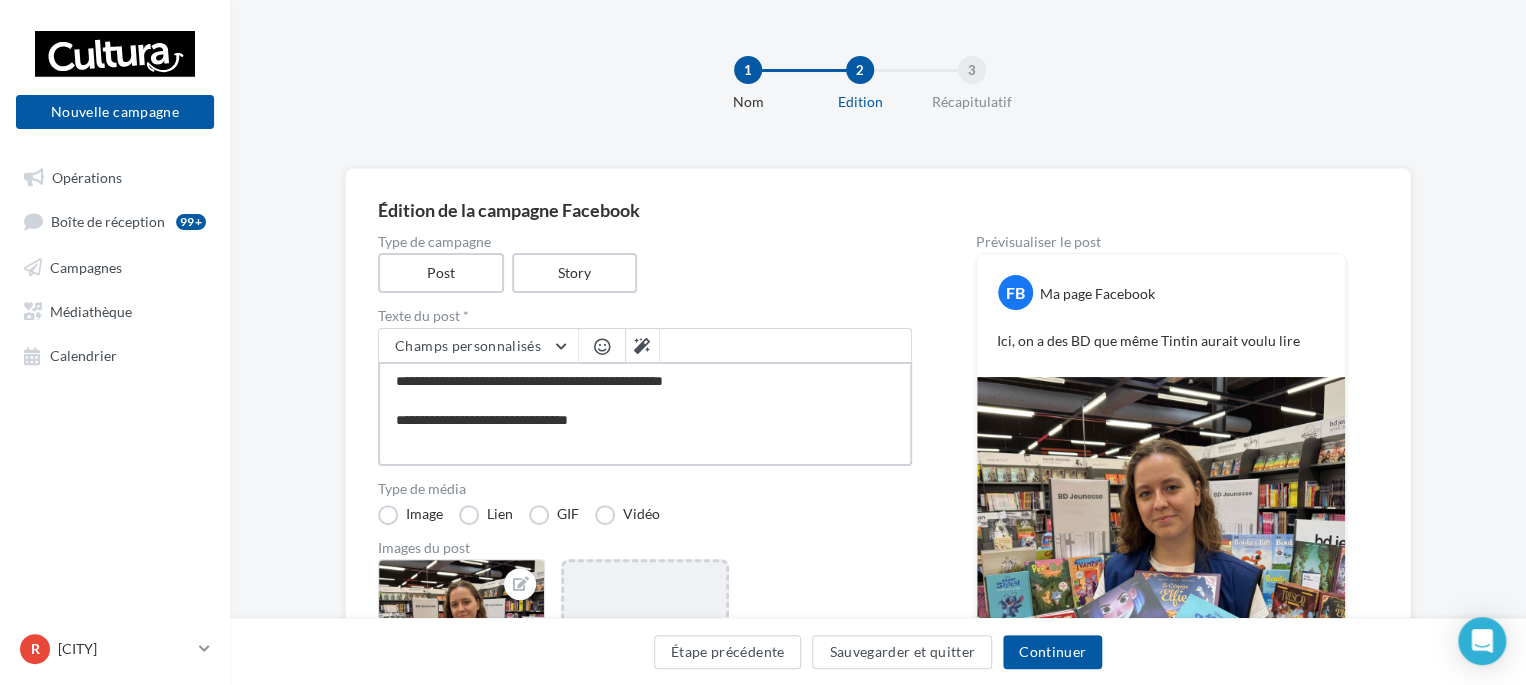 type on "**********" 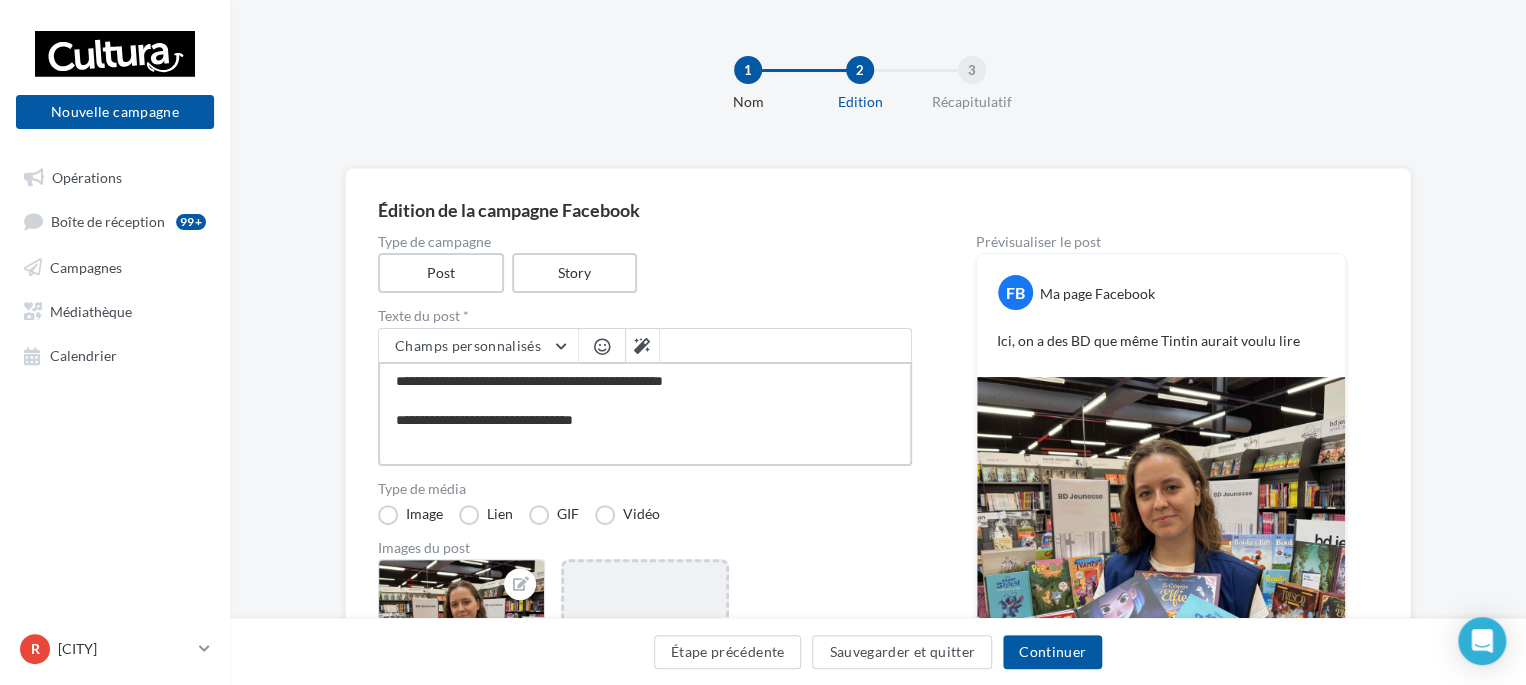 type on "**********" 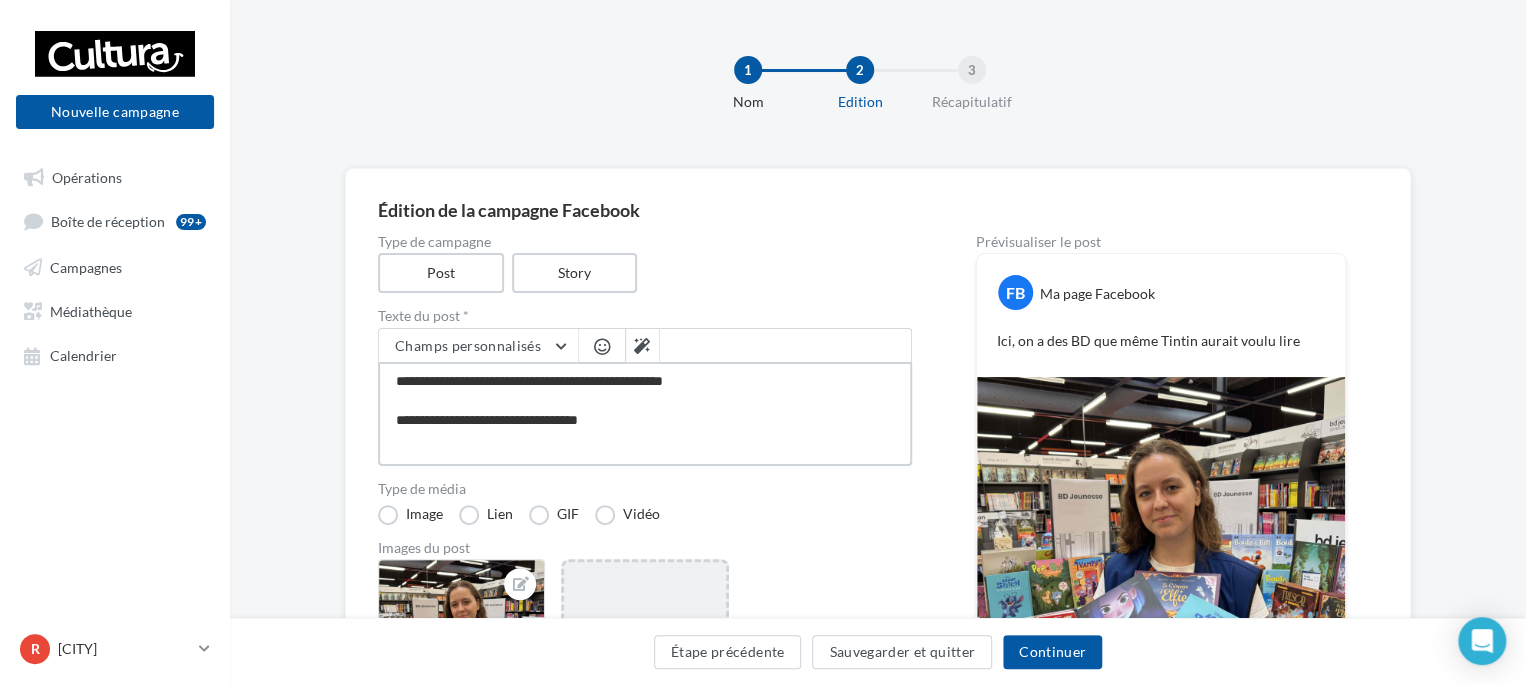 type on "**********" 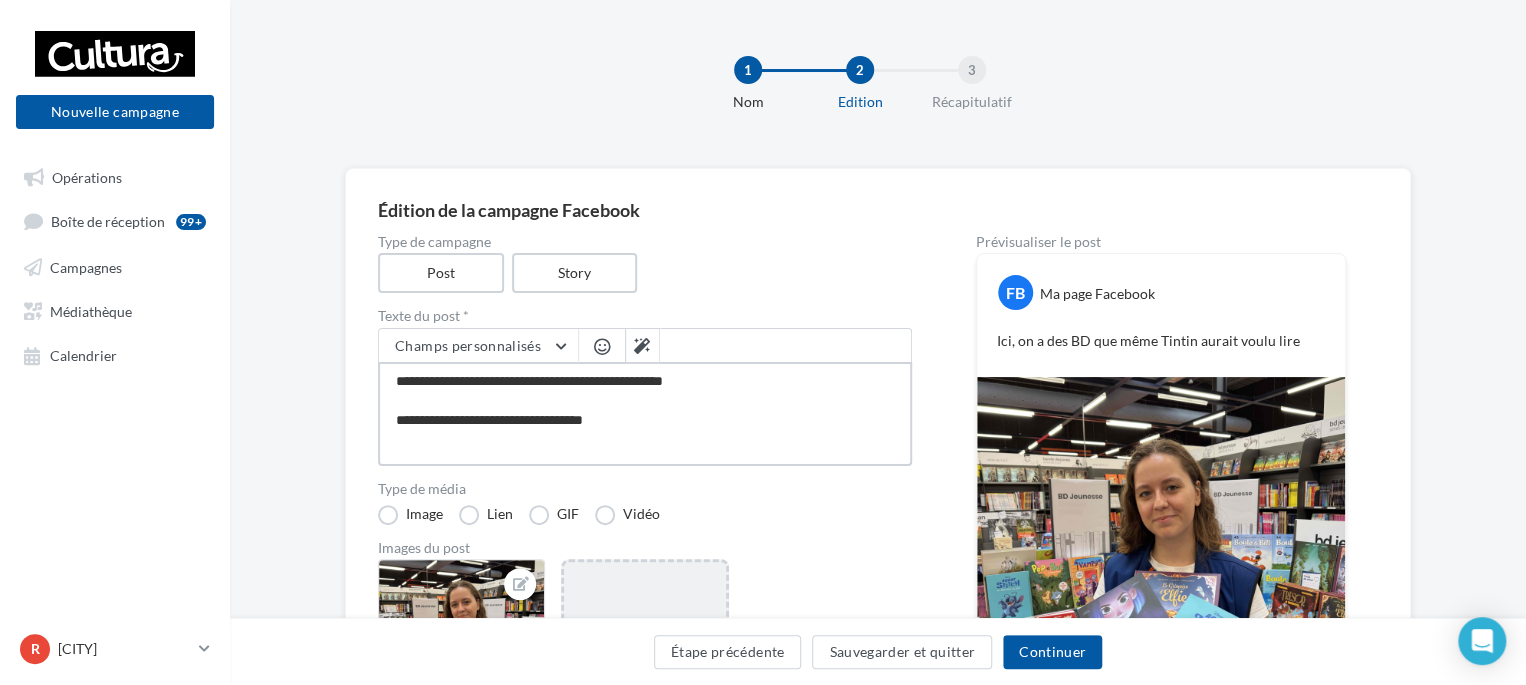 type on "**********" 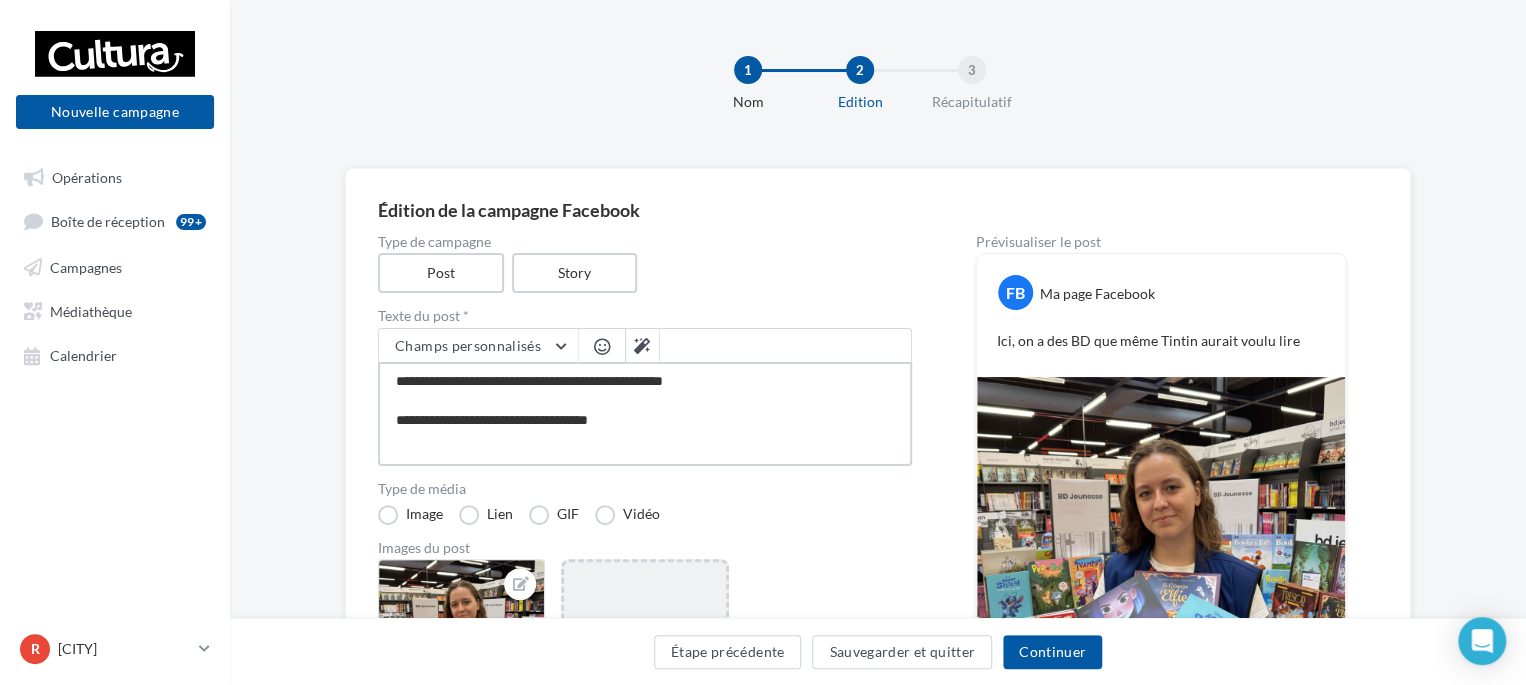 type on "**********" 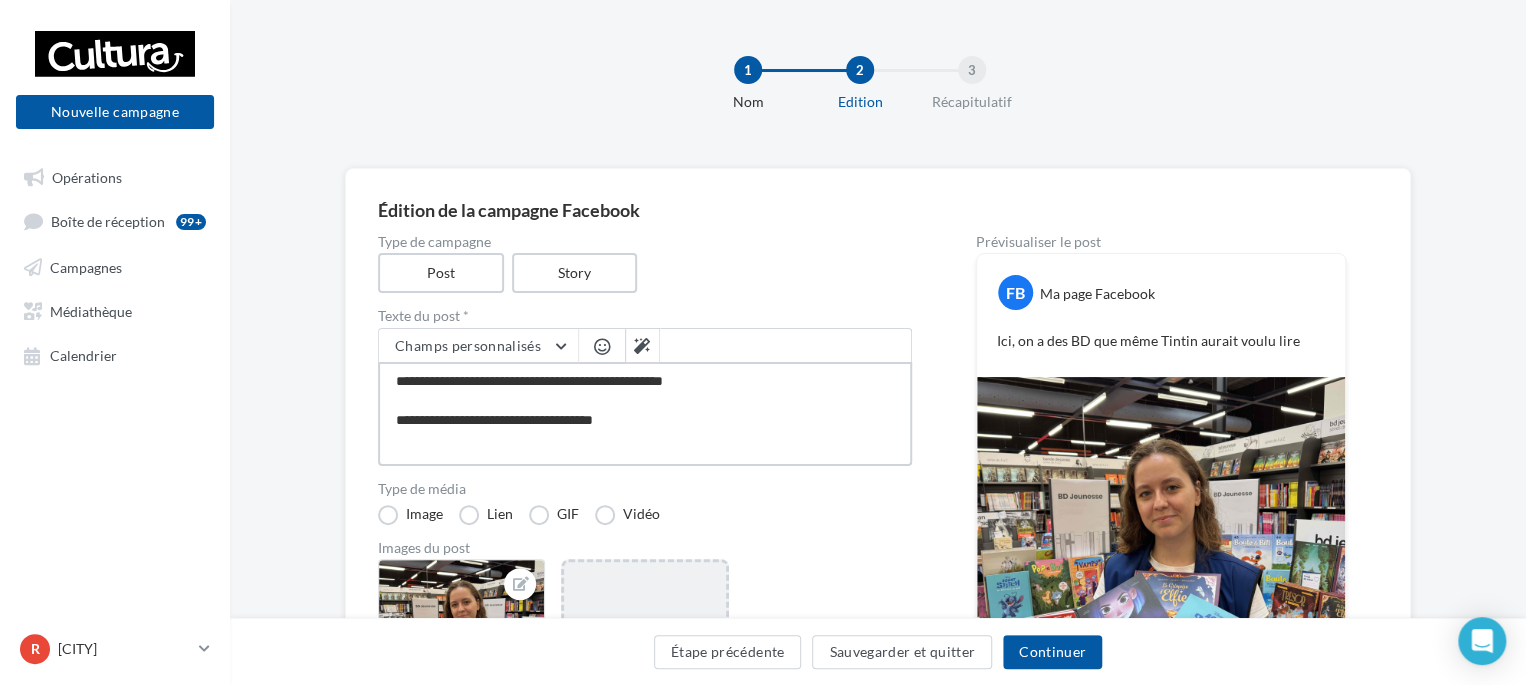 type on "**********" 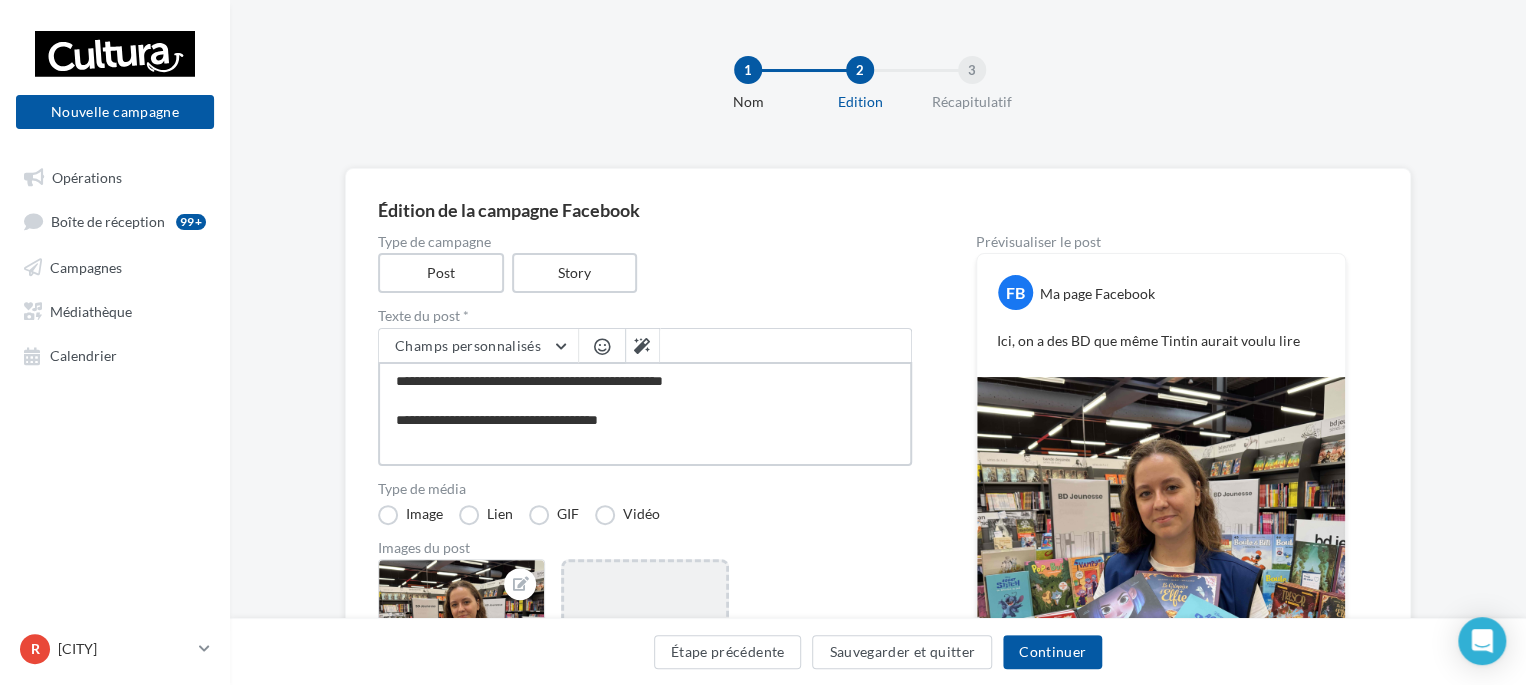 type on "**********" 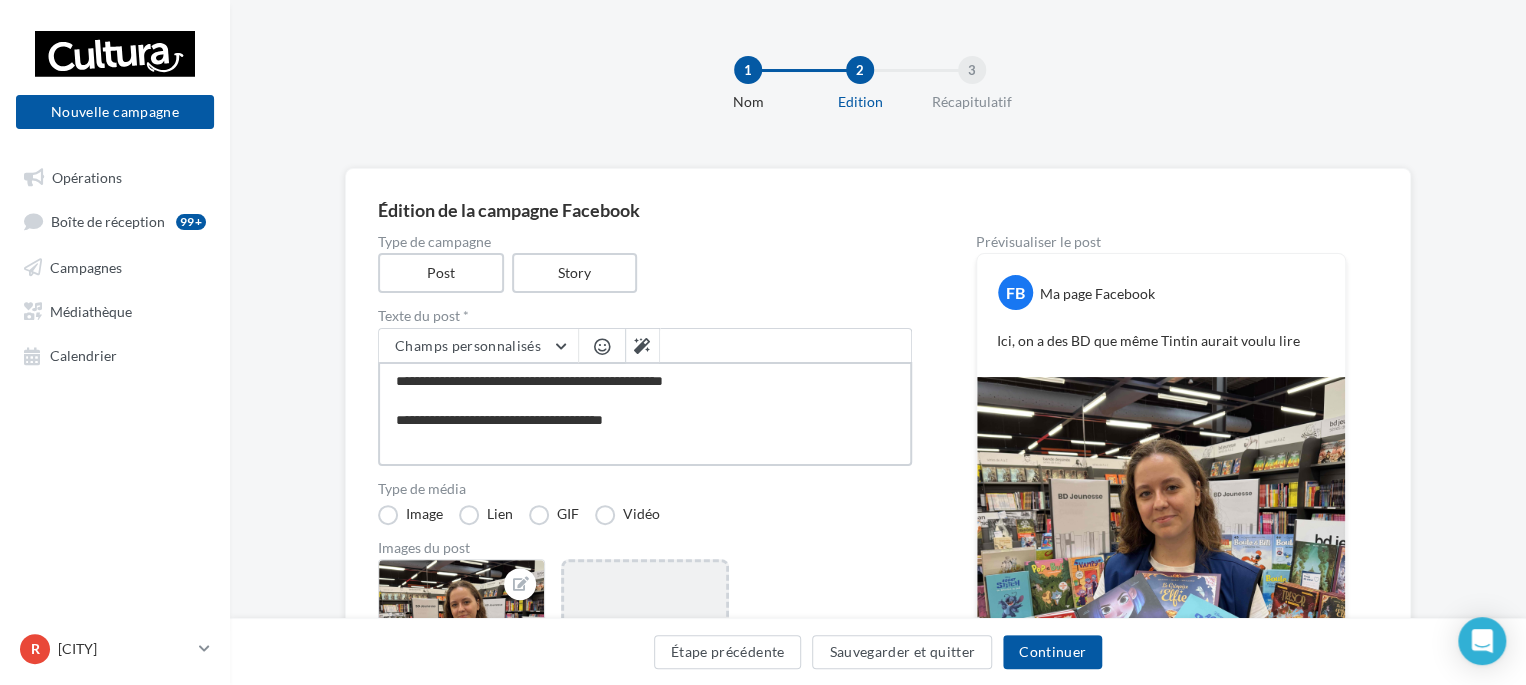 type on "**********" 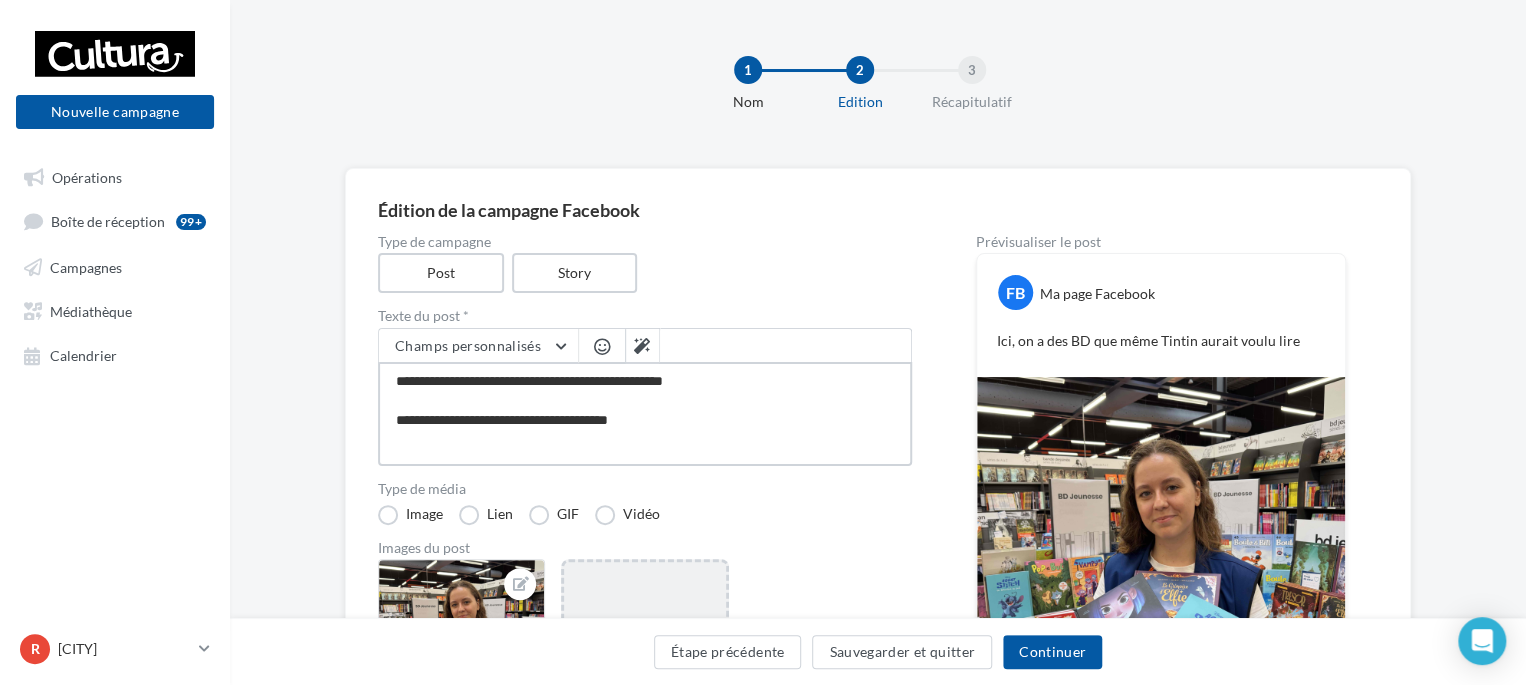 type on "**********" 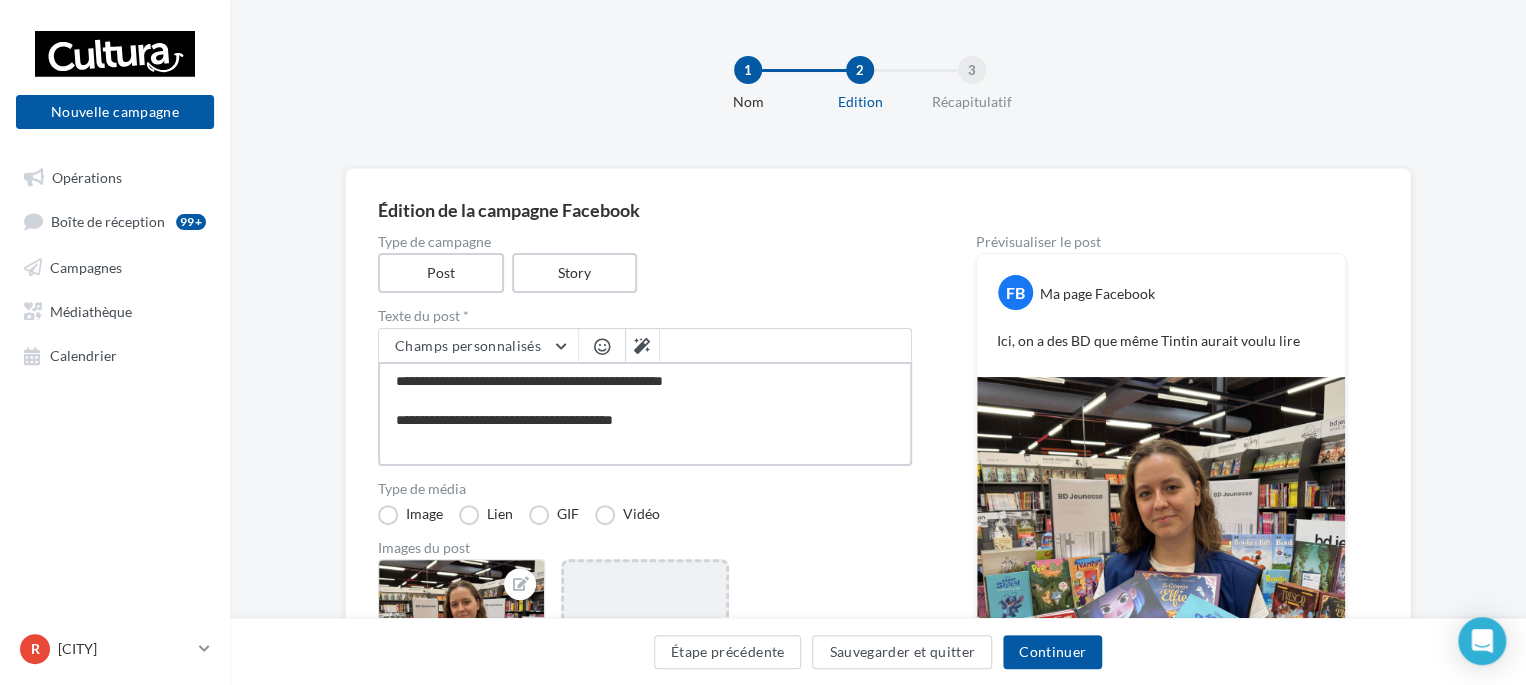 type on "**********" 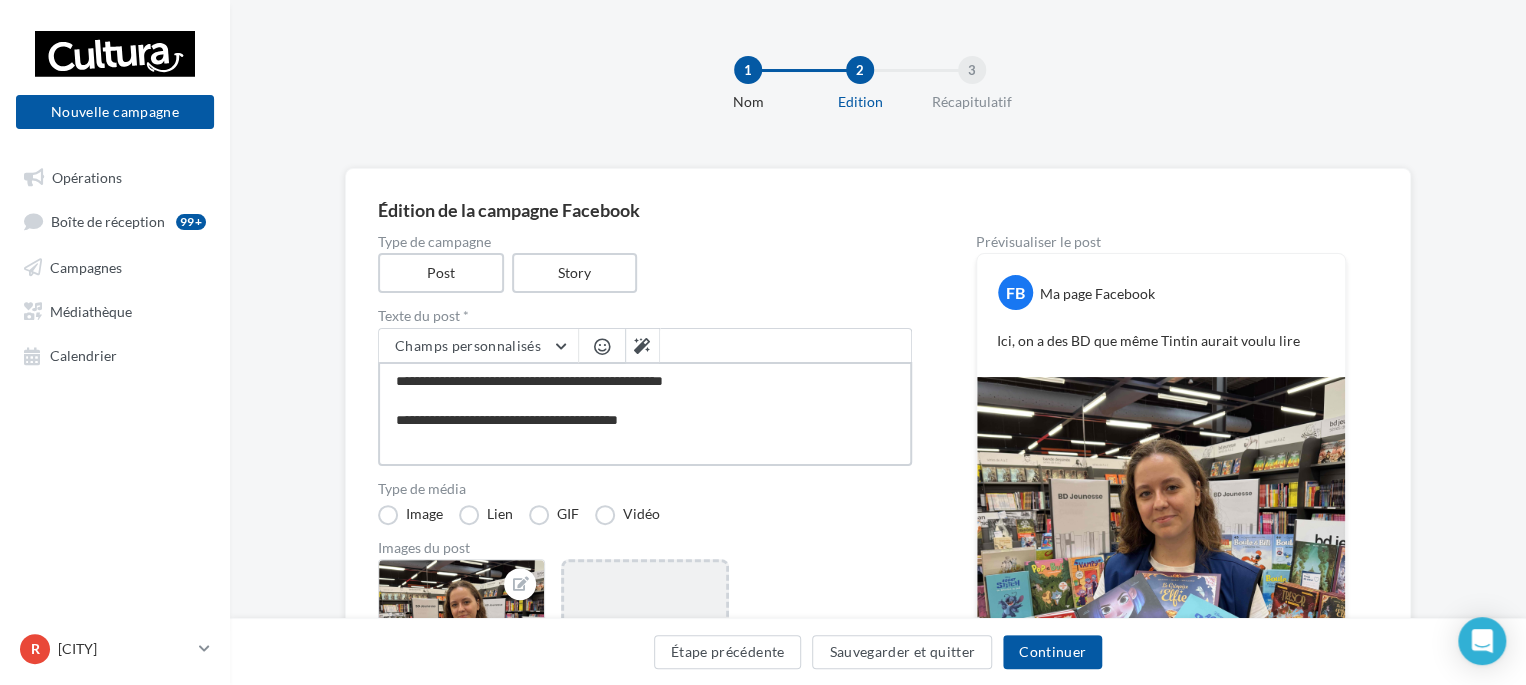 type on "**********" 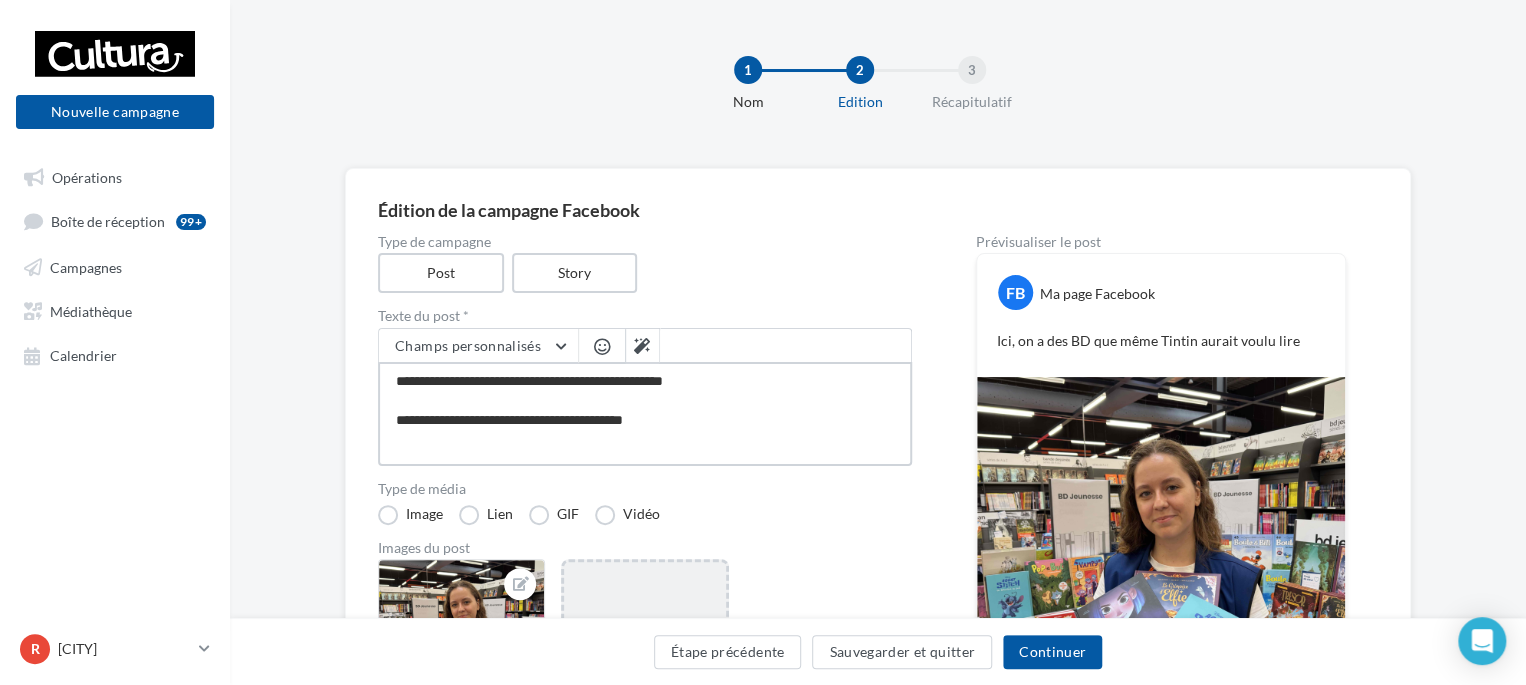 type on "**********" 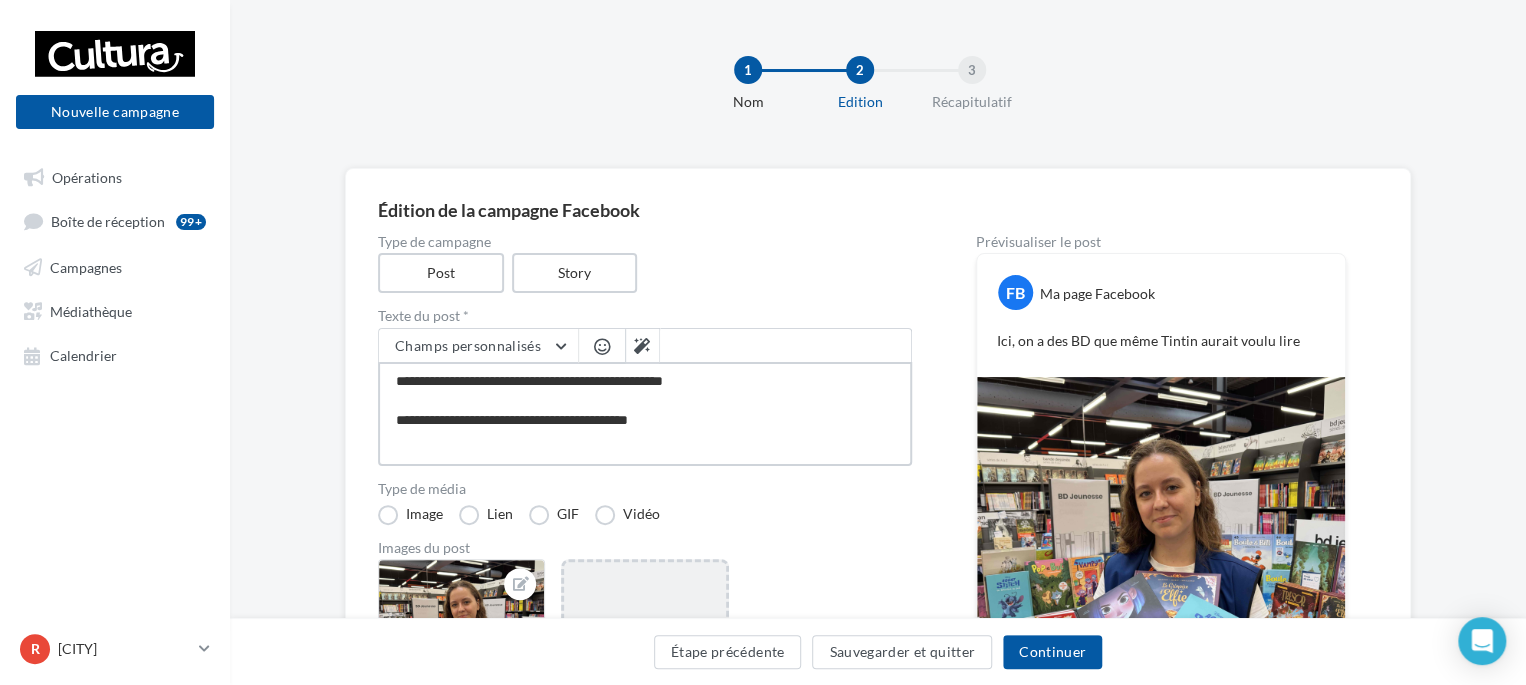 type on "**********" 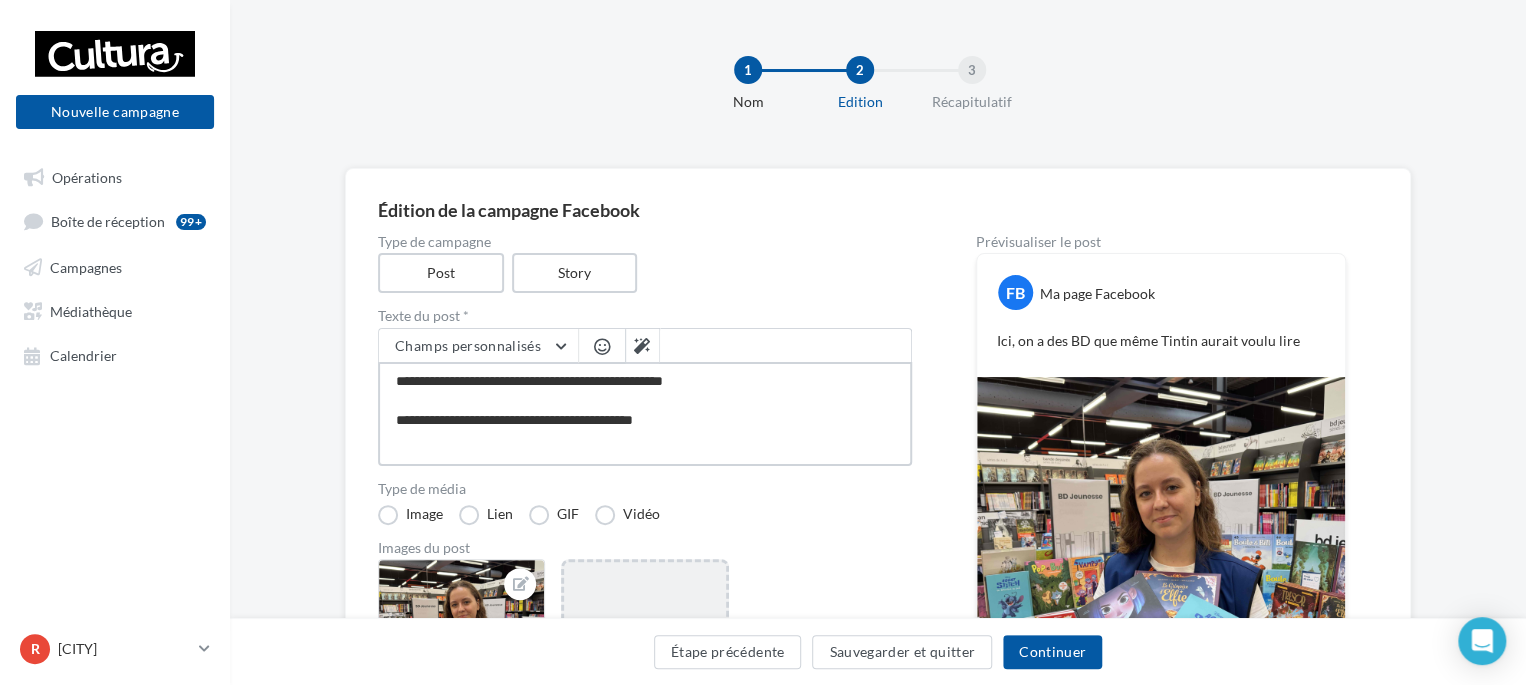 type on "**********" 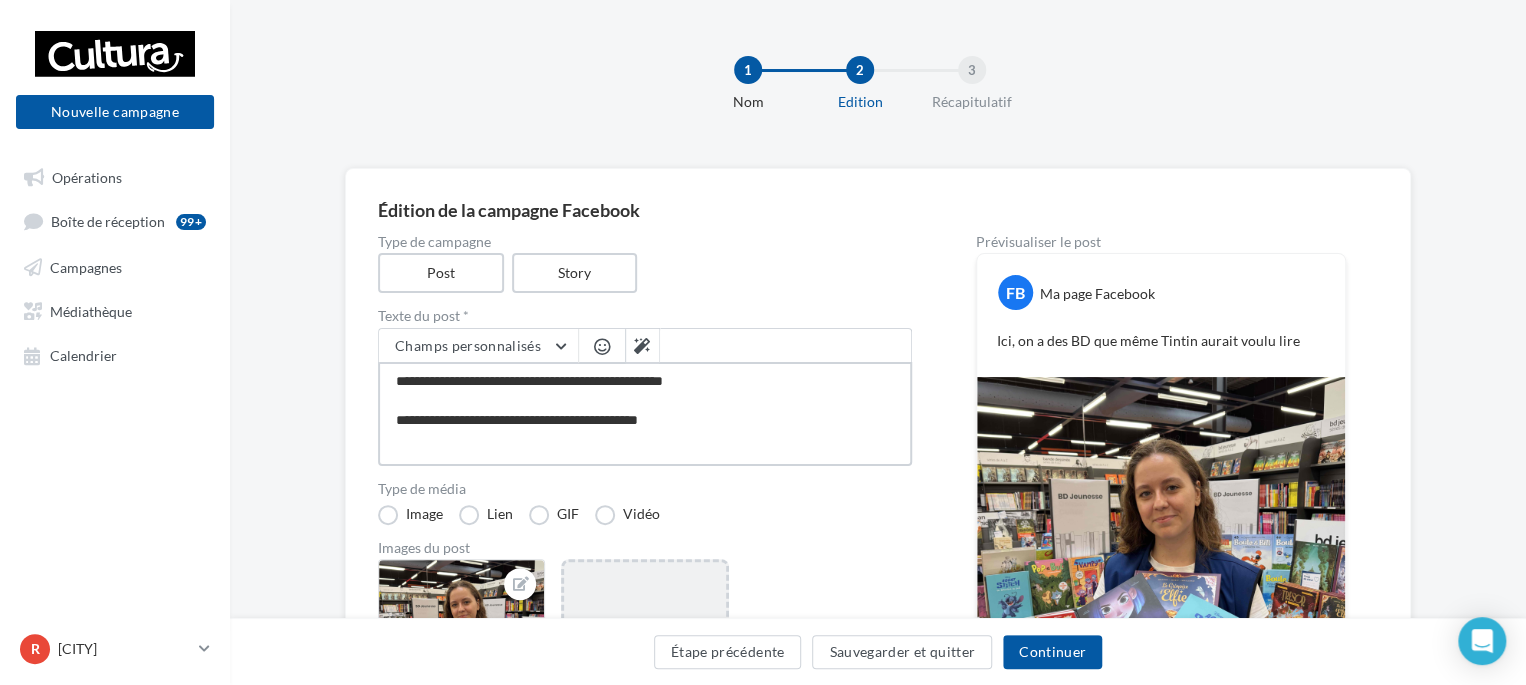type on "**********" 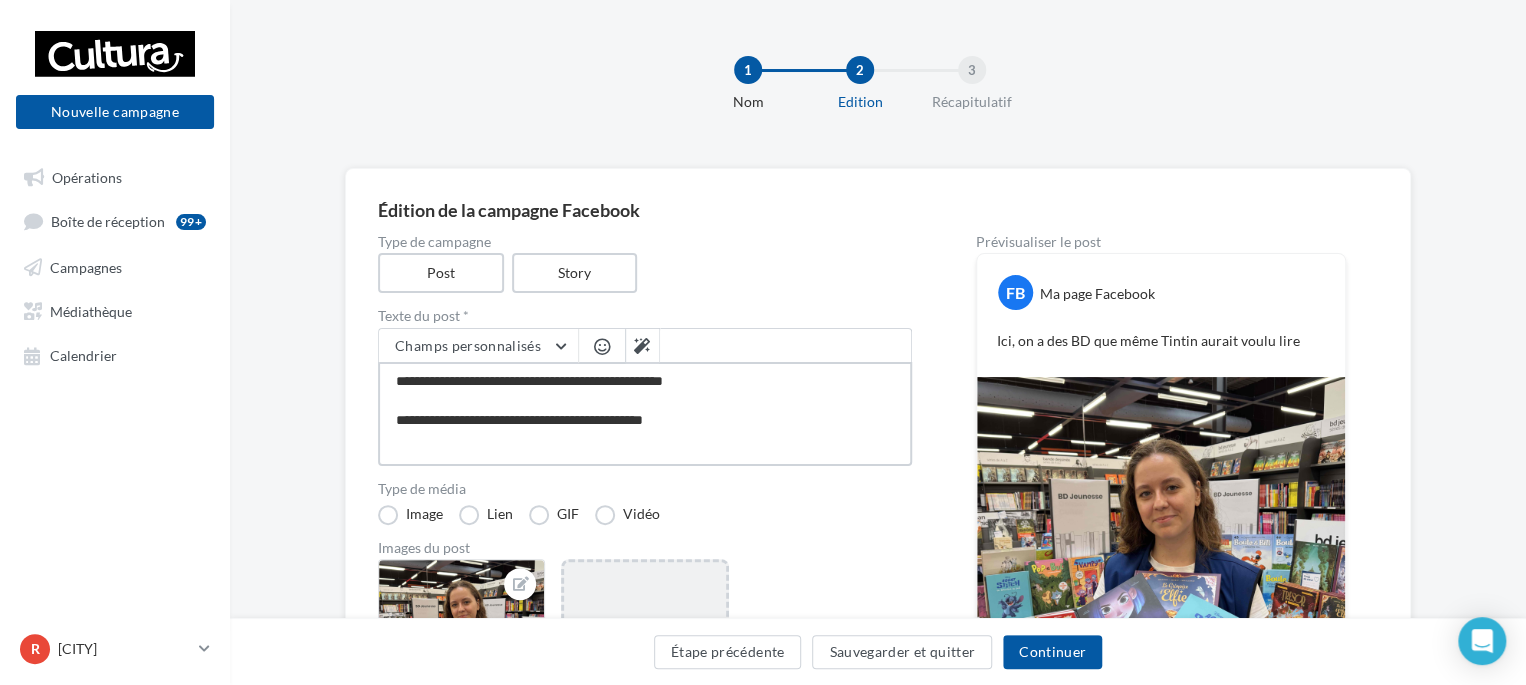 type on "**********" 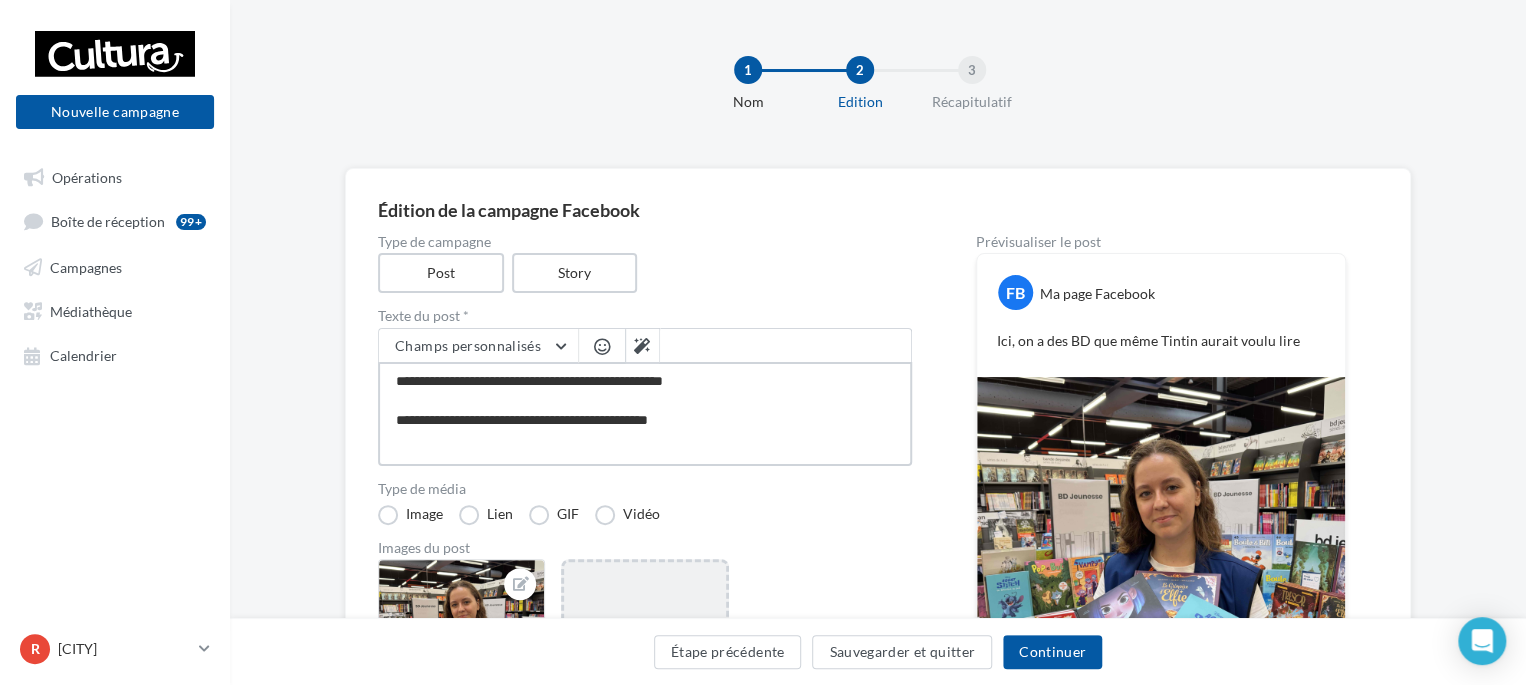 type on "**********" 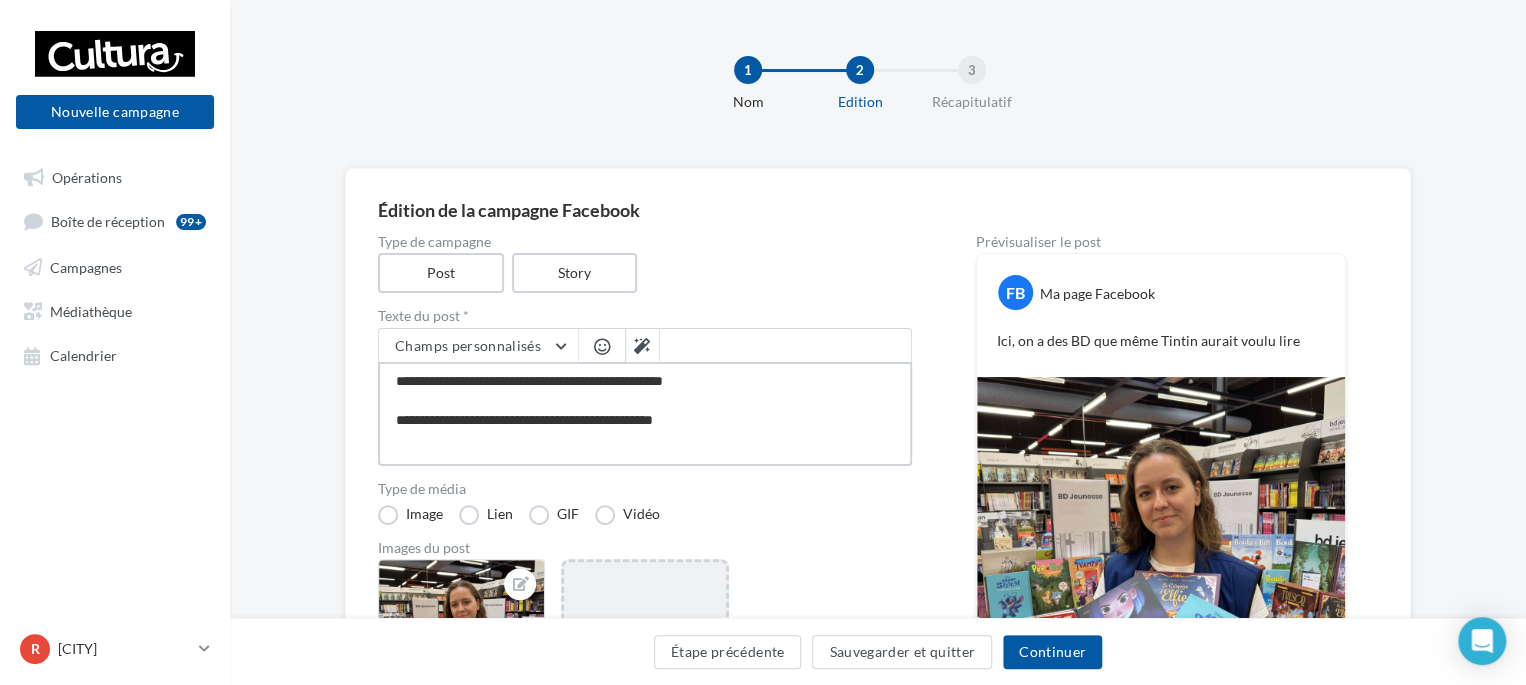 type on "**********" 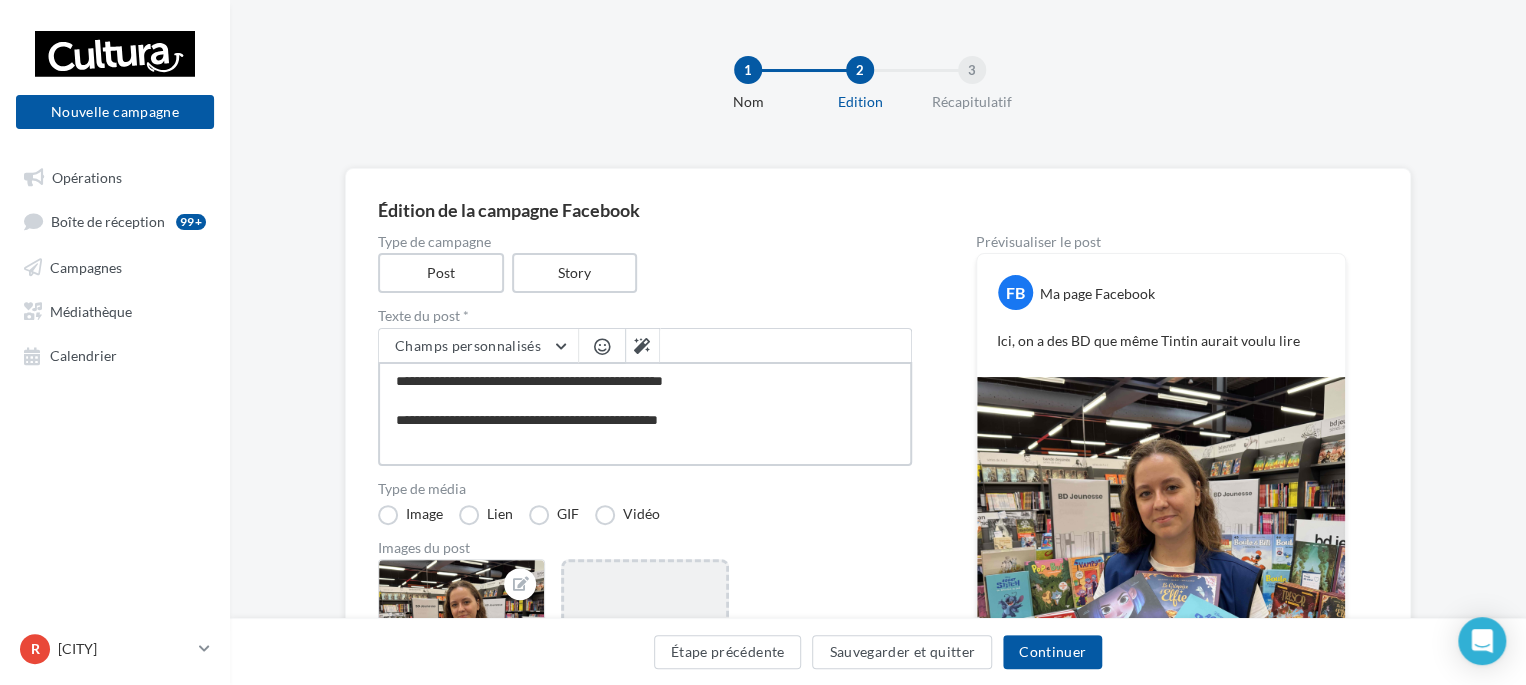 type on "**********" 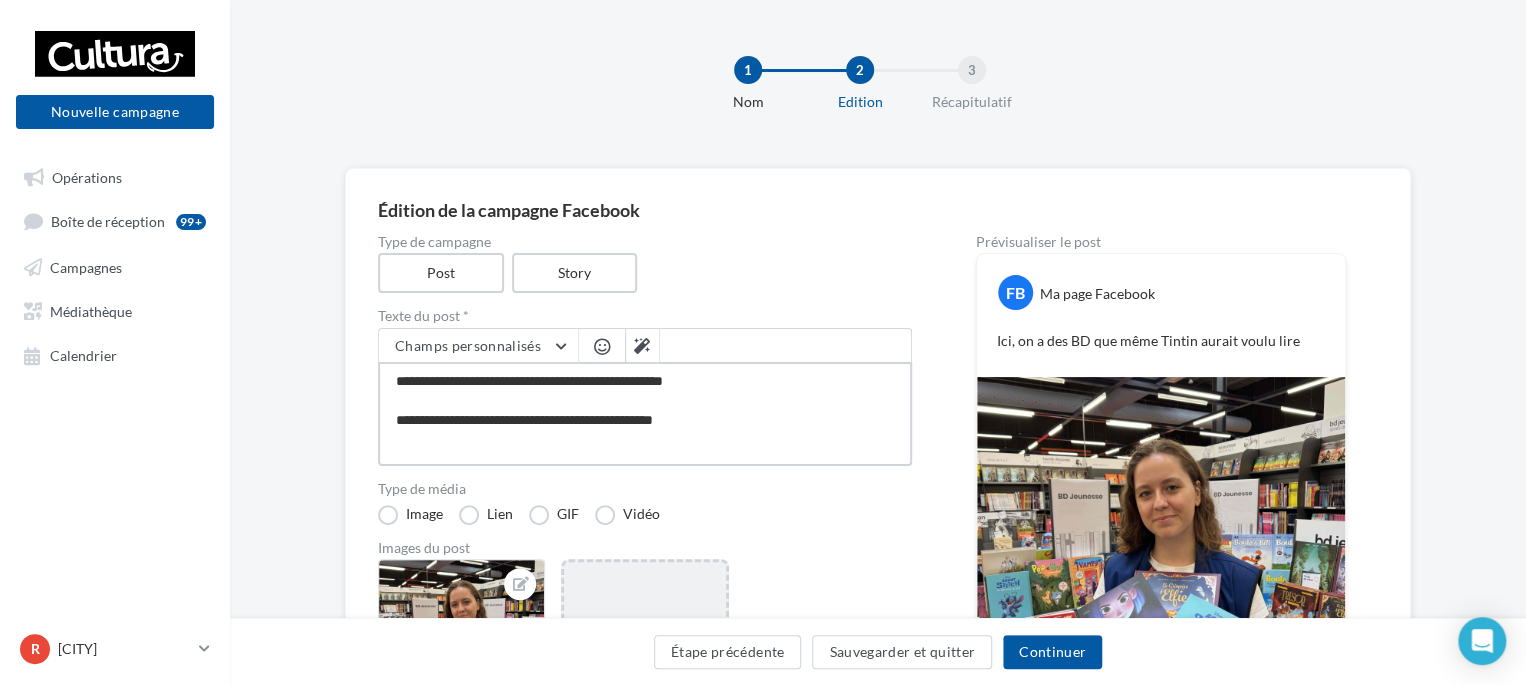 type on "**********" 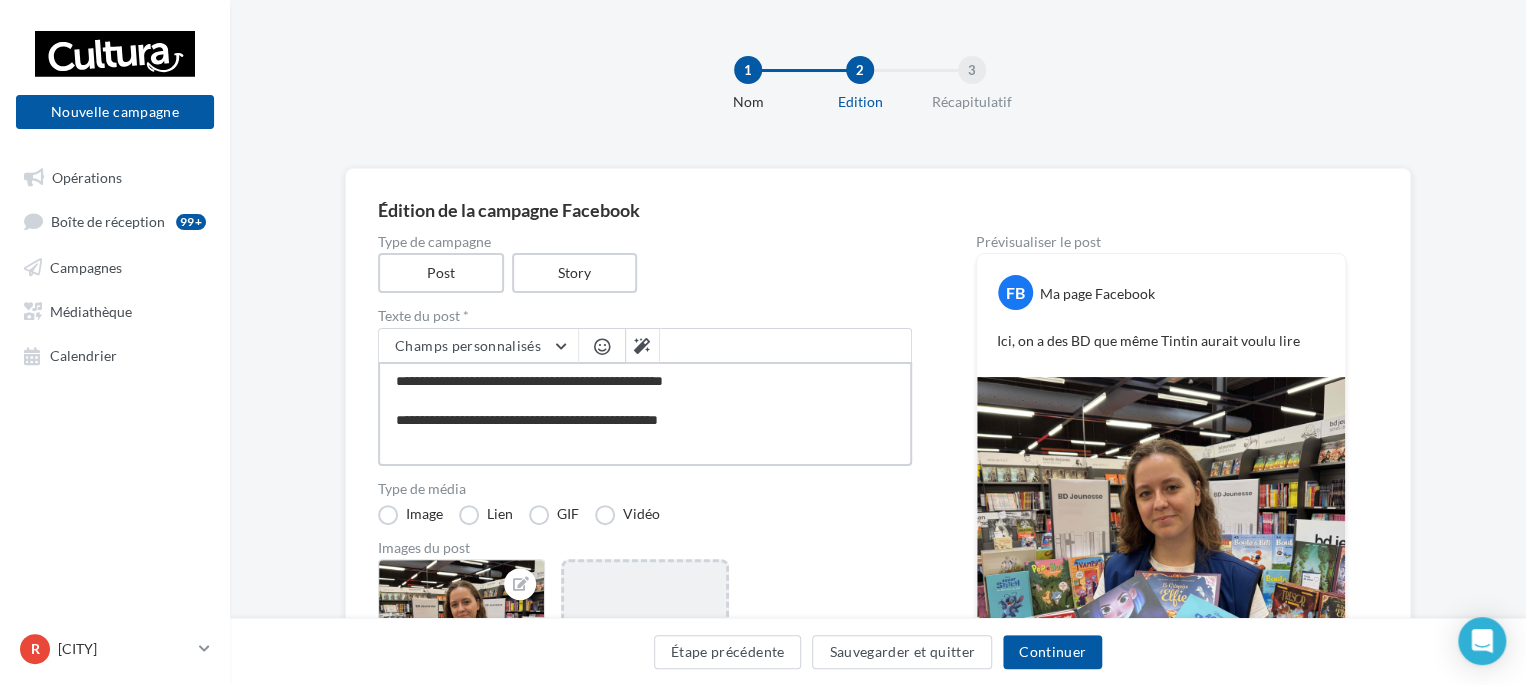 type on "**********" 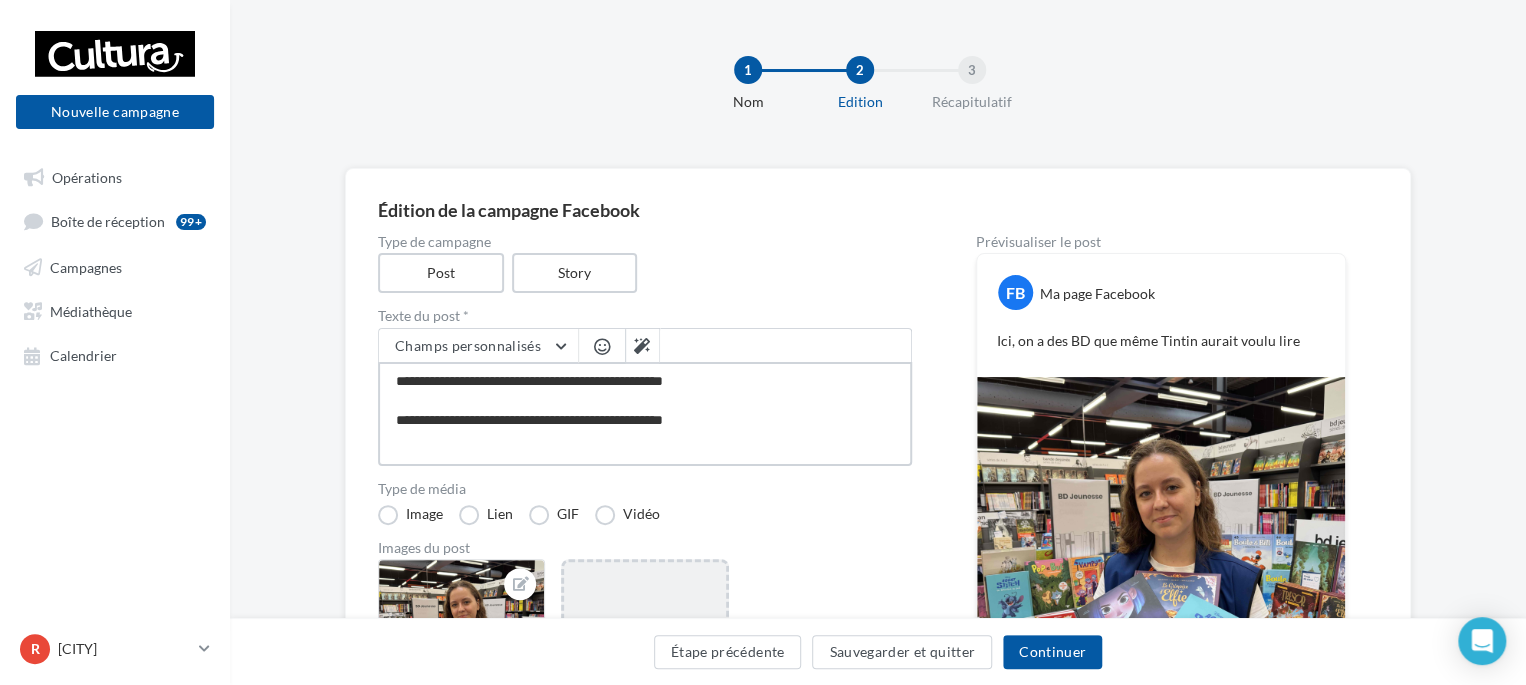 type on "**********" 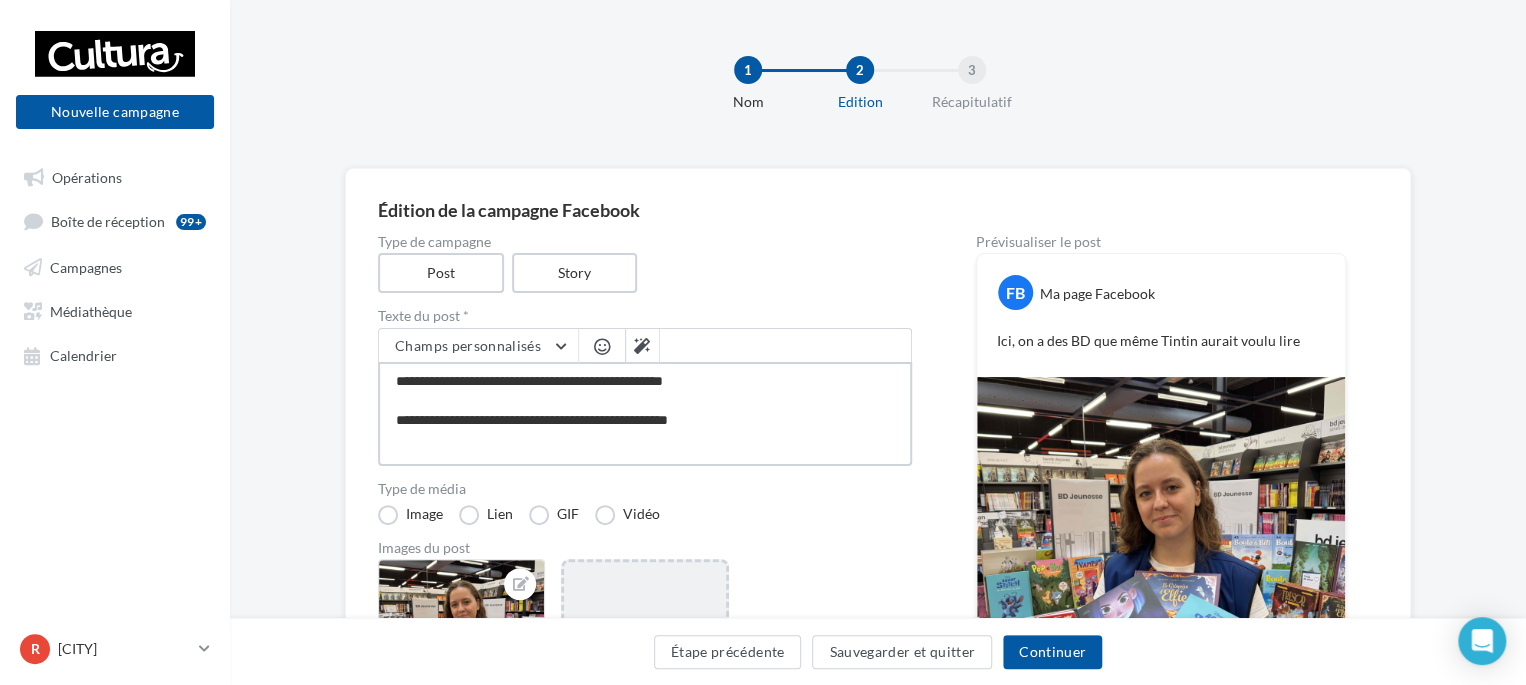 type on "**********" 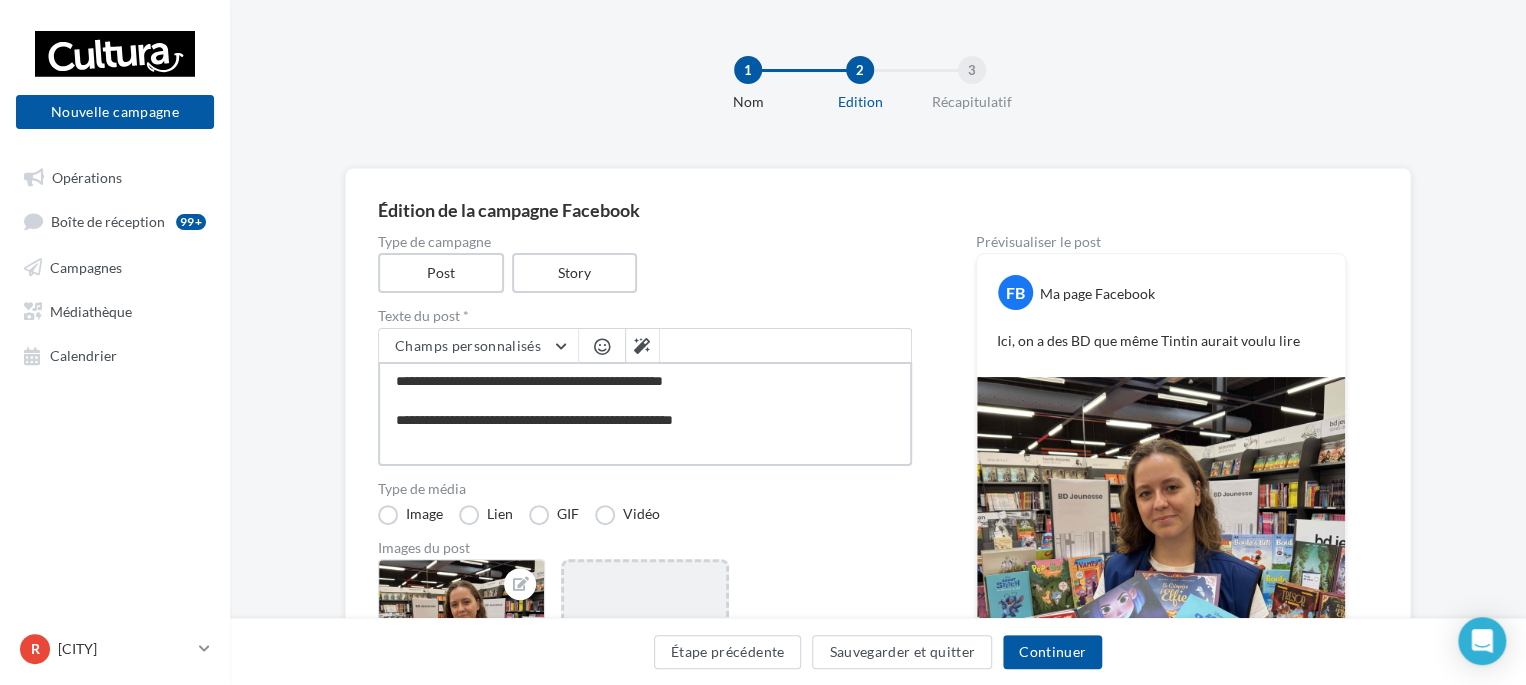 type on "**********" 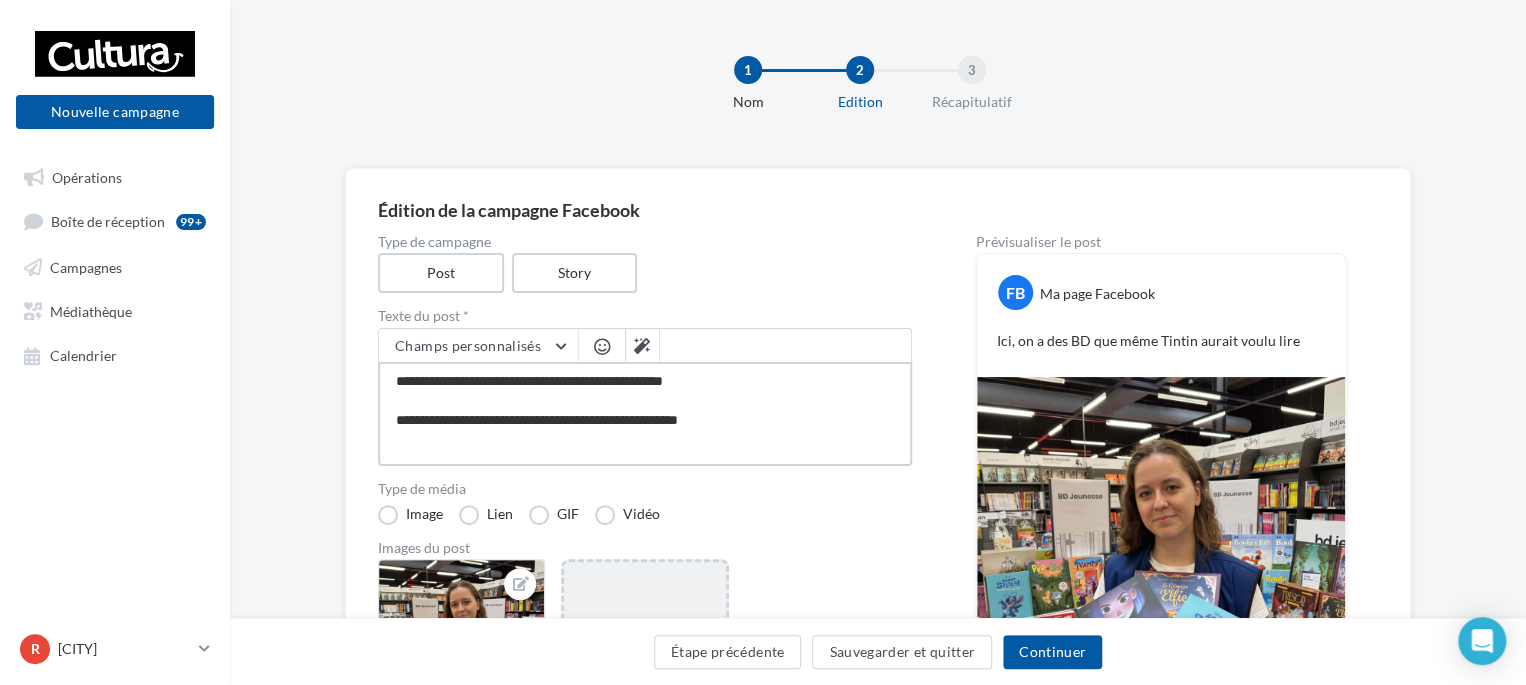 type on "**********" 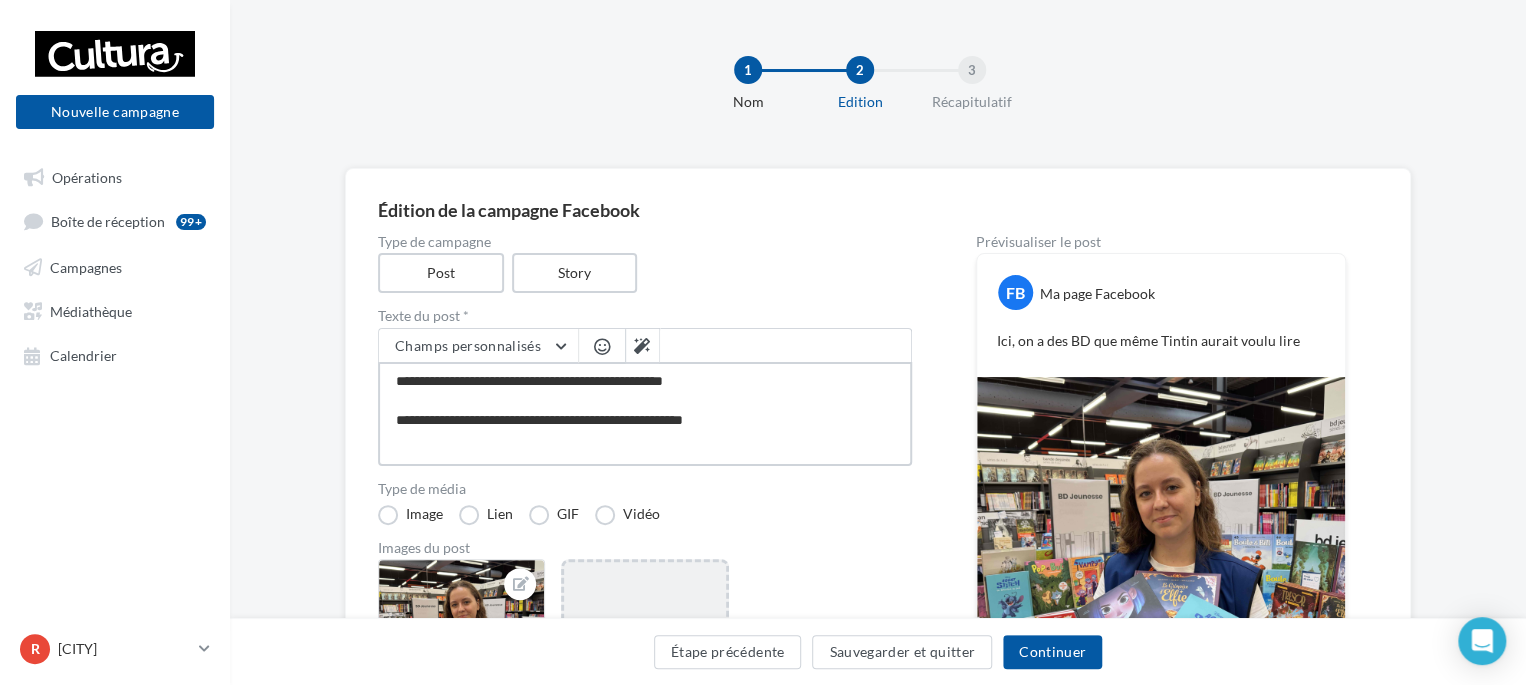 type on "**********" 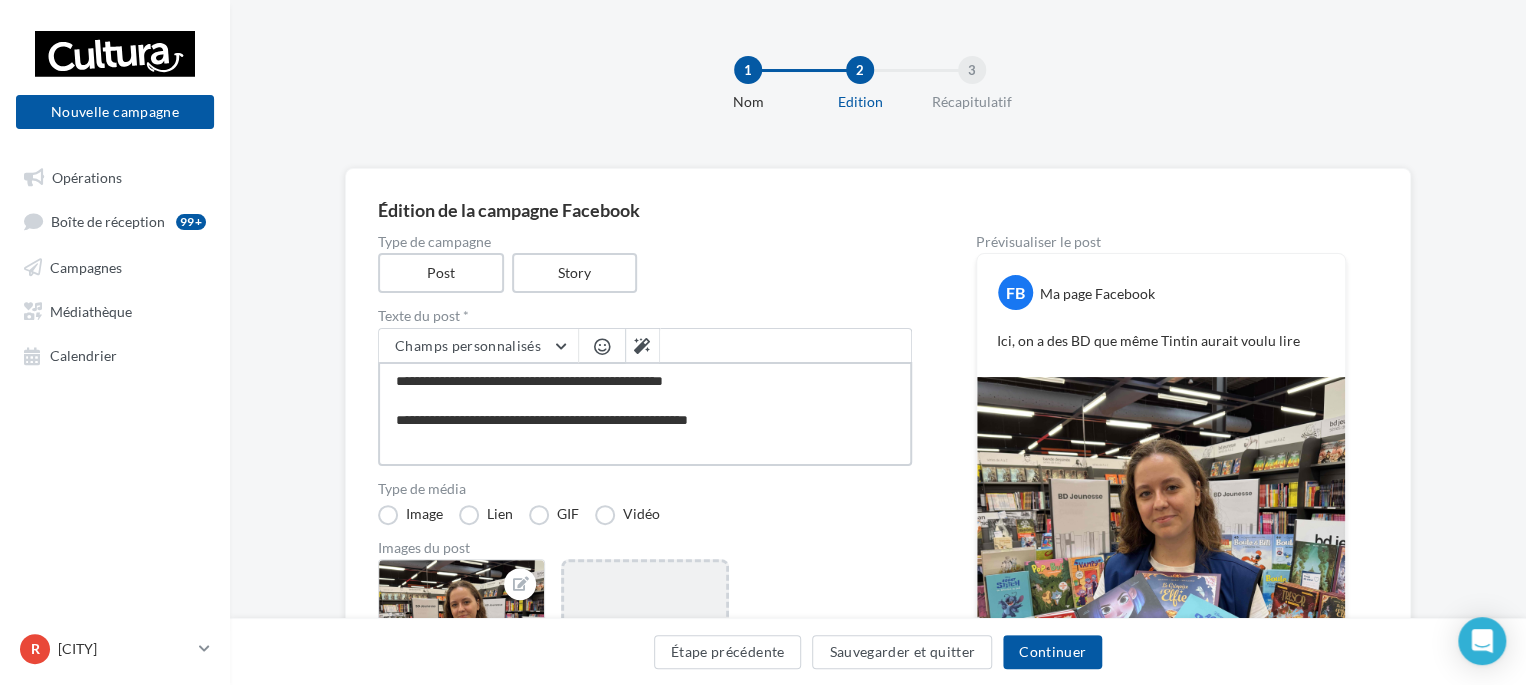 type on "**********" 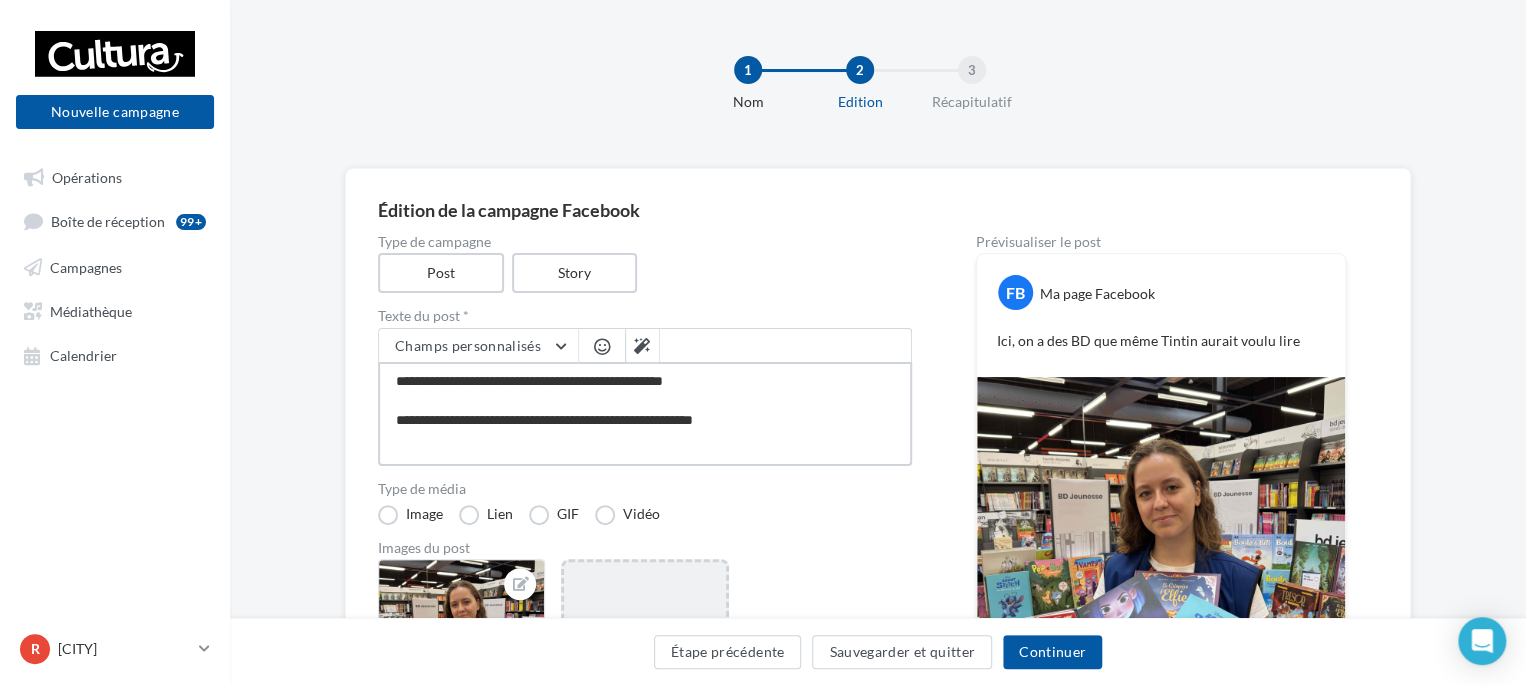 type on "**********" 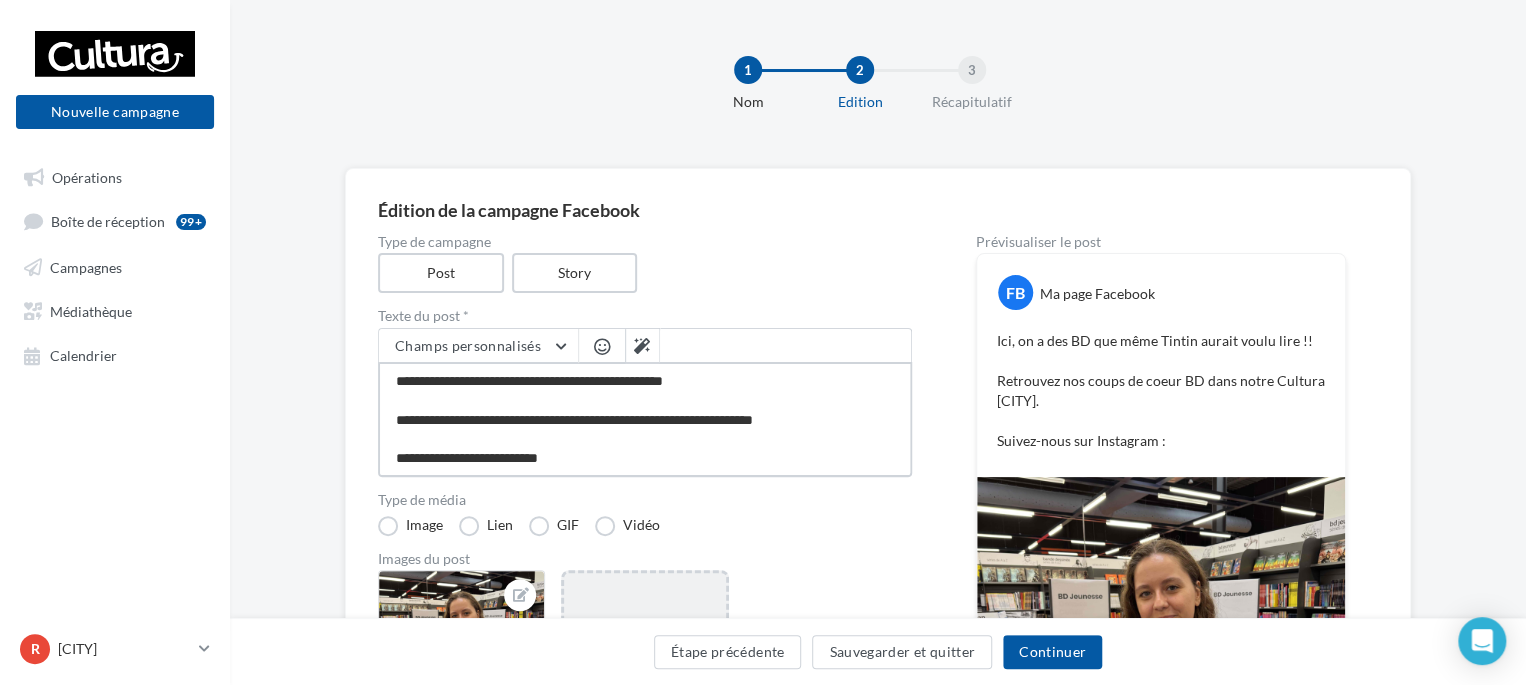 paste on "**********" 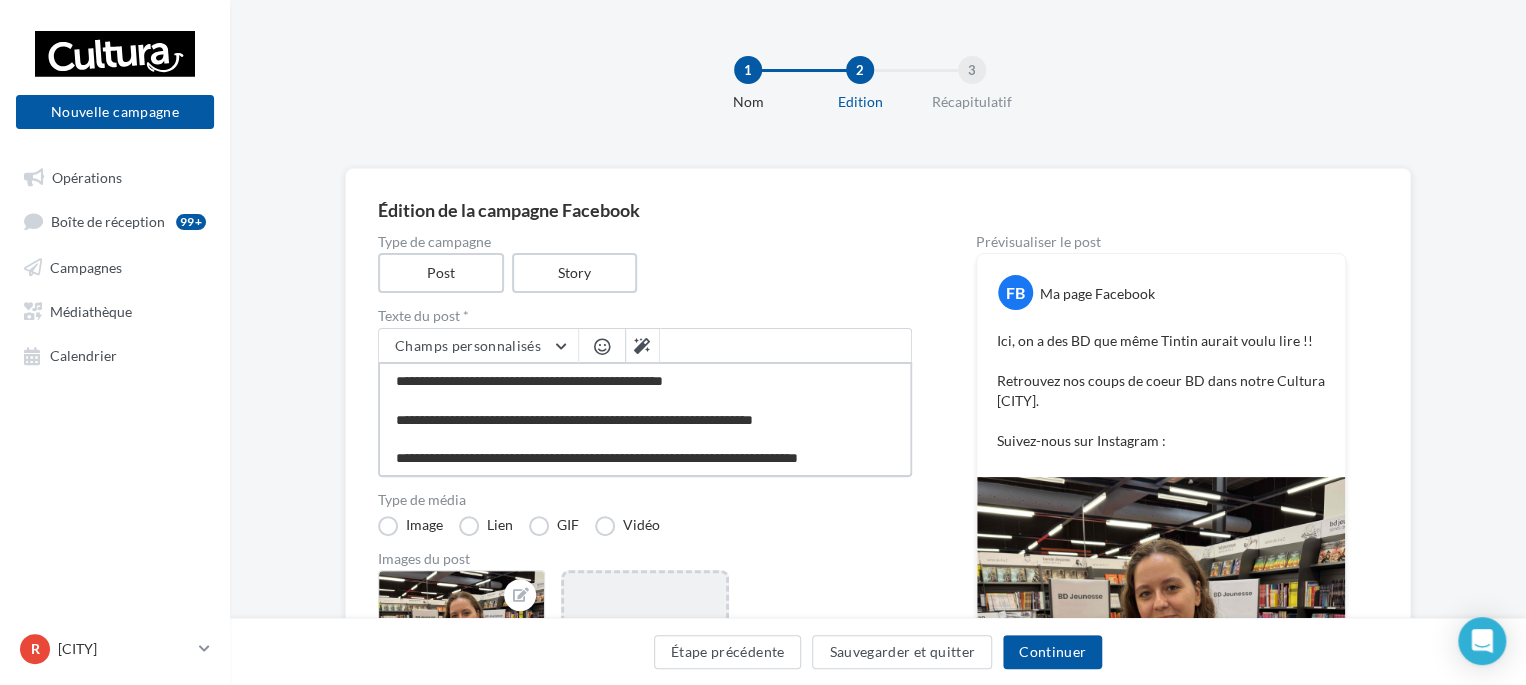 scroll, scrollTop: 10, scrollLeft: 0, axis: vertical 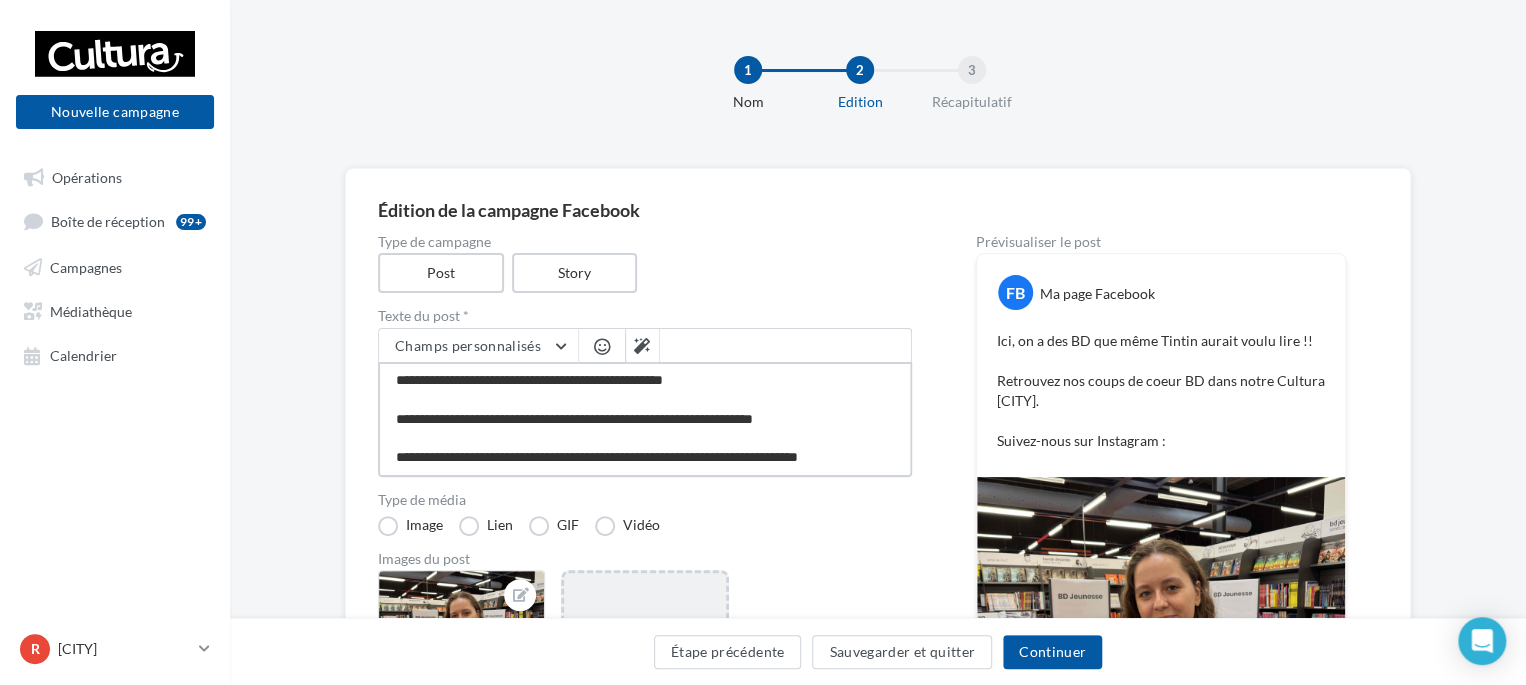 click on "**********" at bounding box center (645, 419) 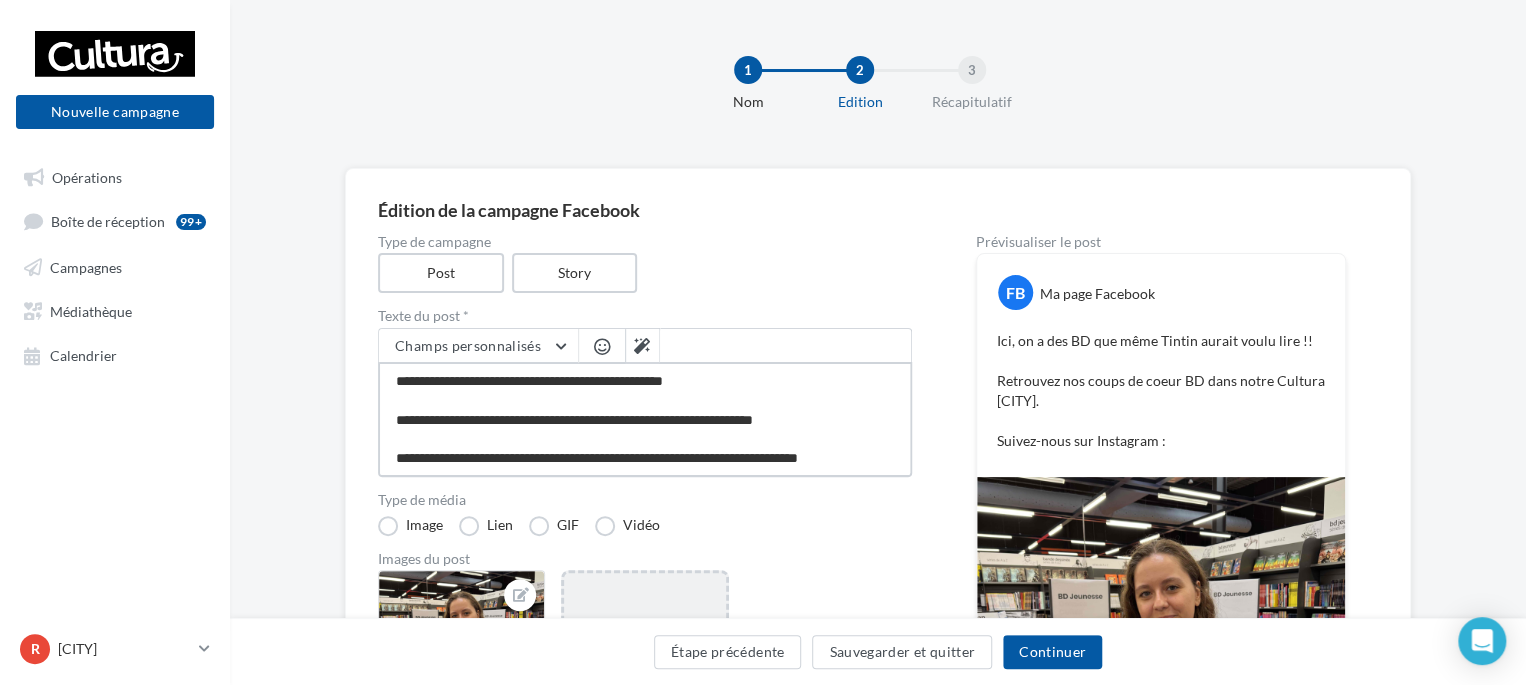 click on "**********" at bounding box center [645, 419] 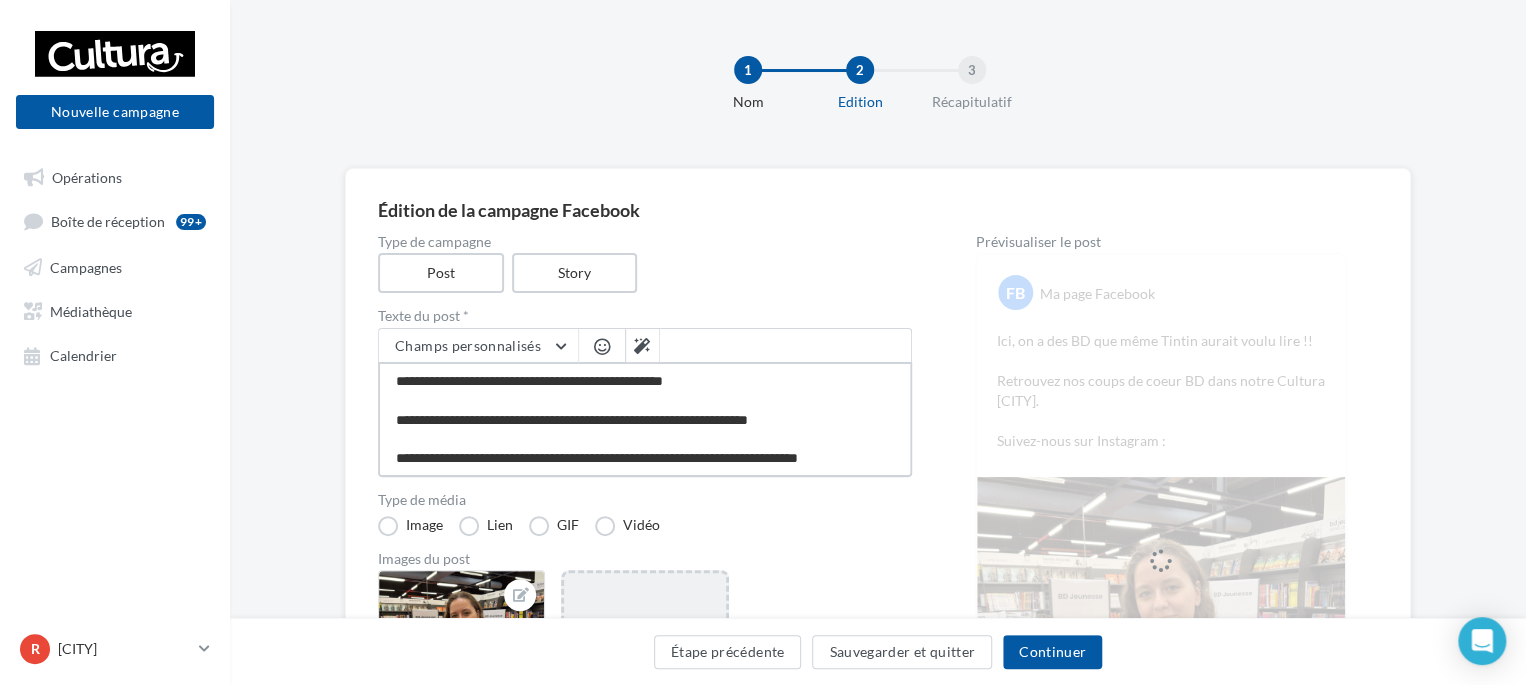 click on "**********" at bounding box center [645, 419] 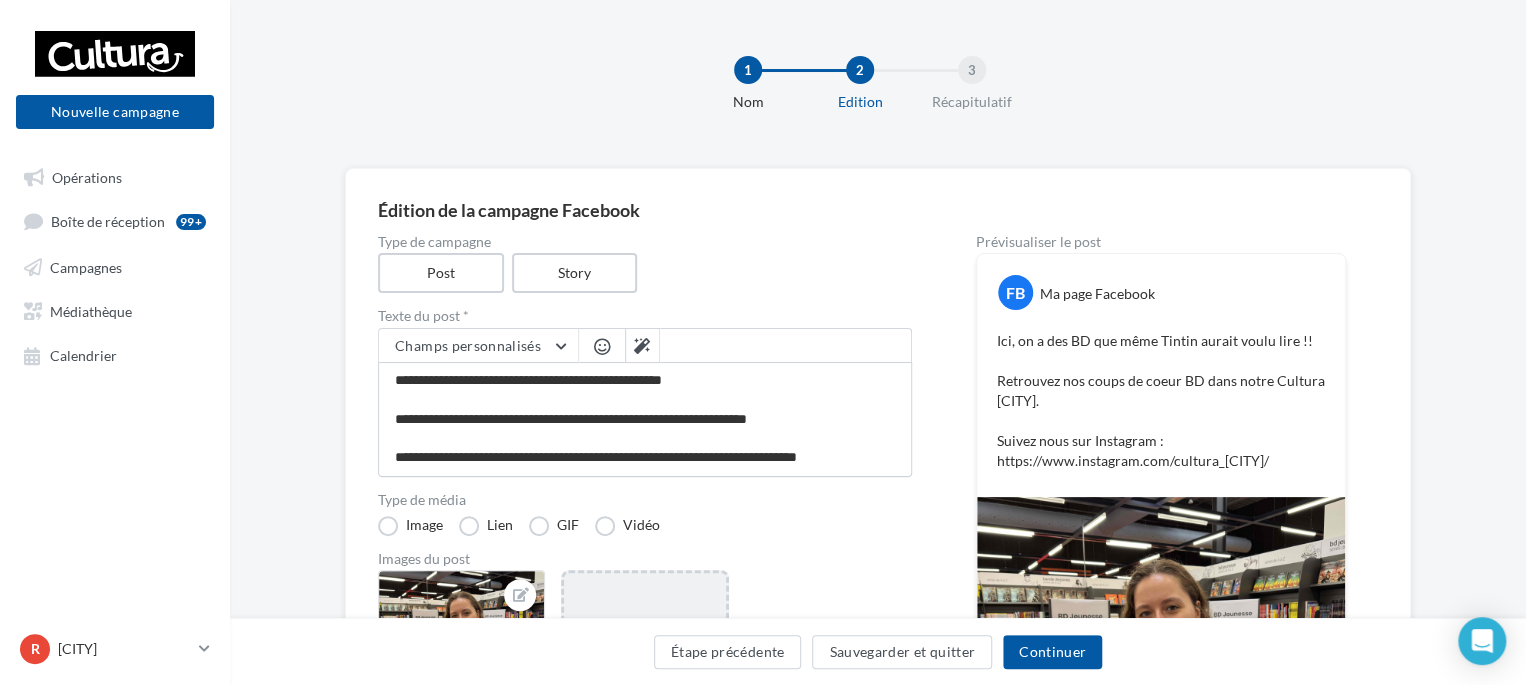 click at bounding box center (602, 346) 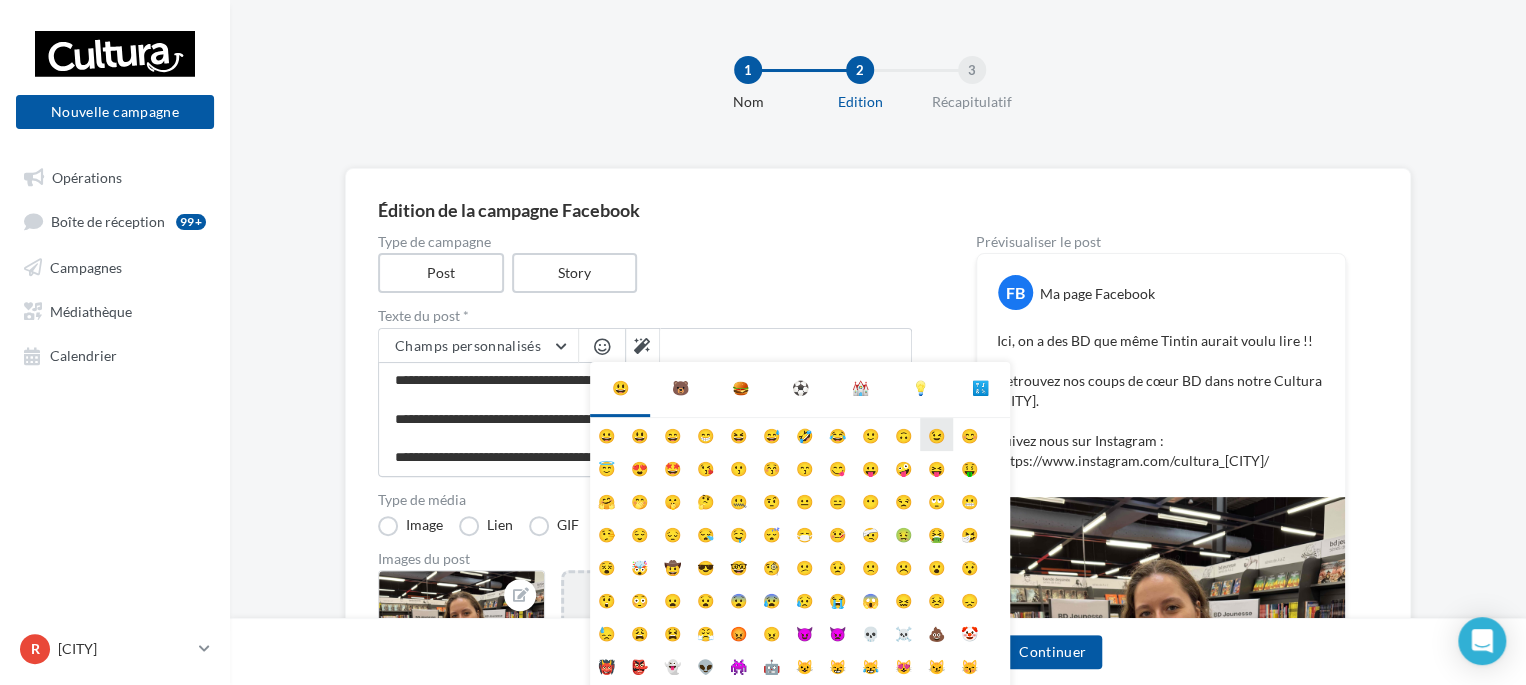 click on "😉" at bounding box center (936, 434) 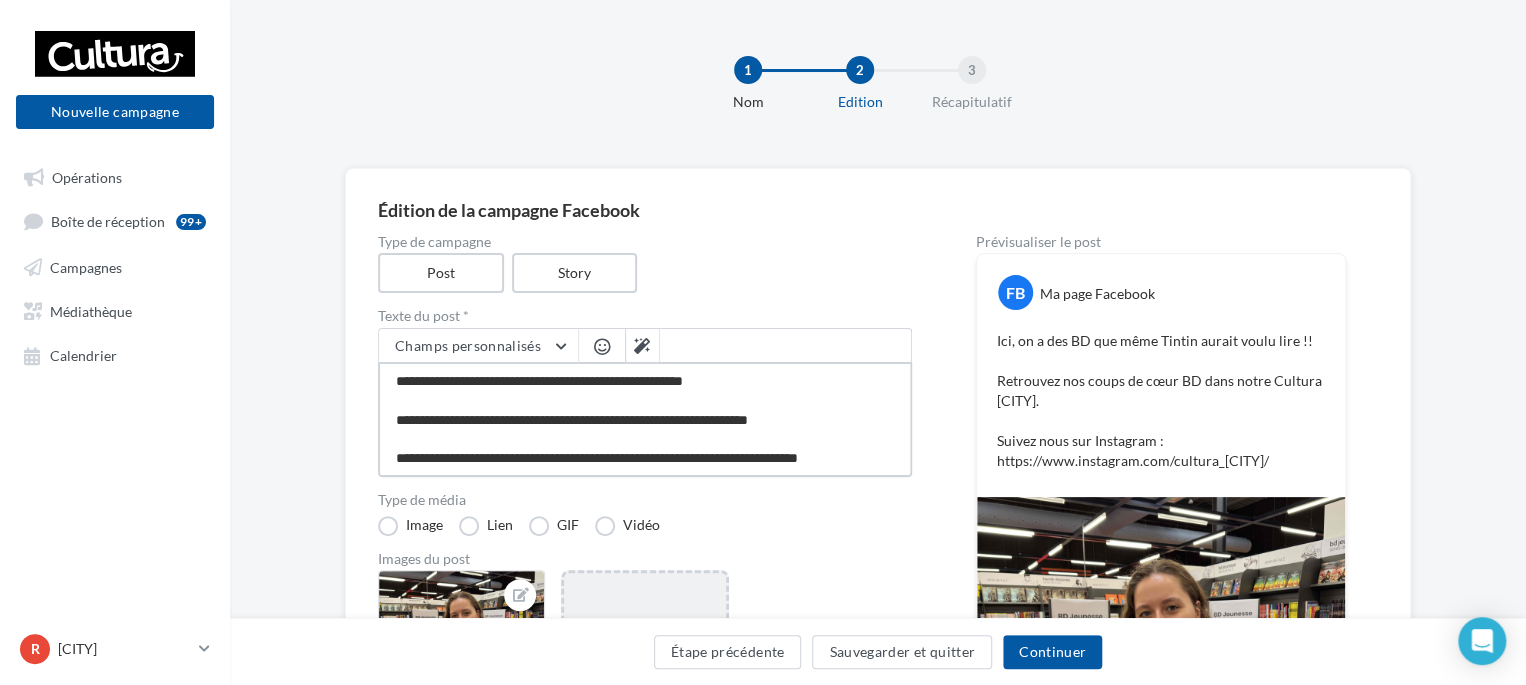click on "**********" at bounding box center [645, 419] 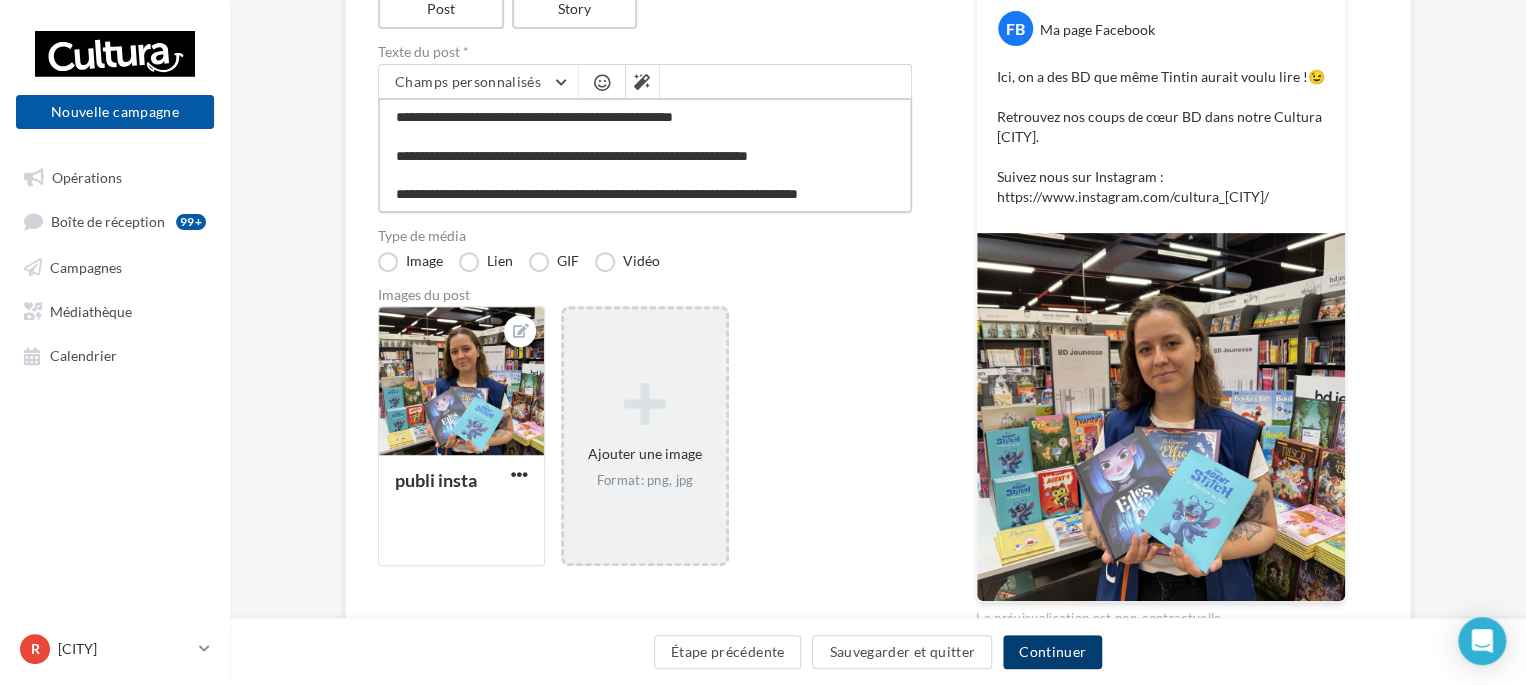 scroll, scrollTop: 300, scrollLeft: 0, axis: vertical 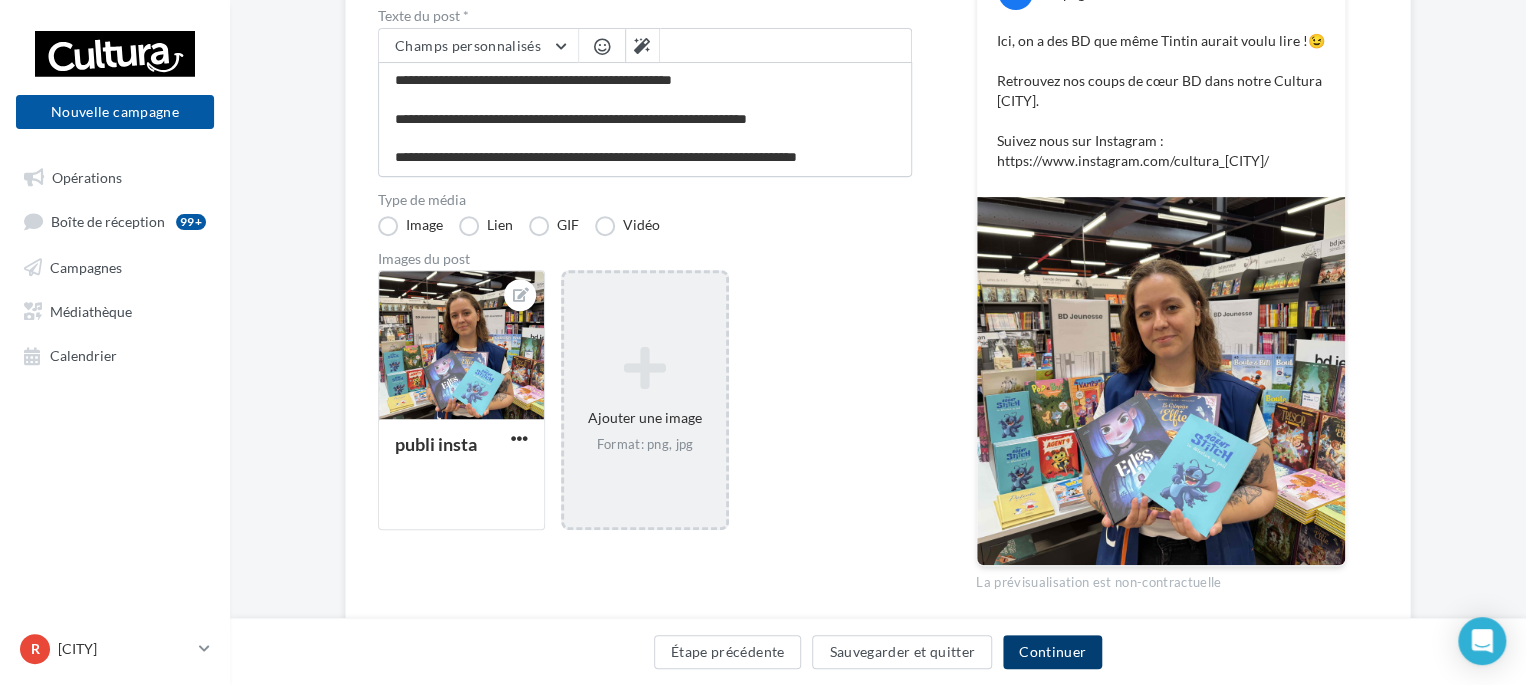 click on "Continuer" at bounding box center (1052, 652) 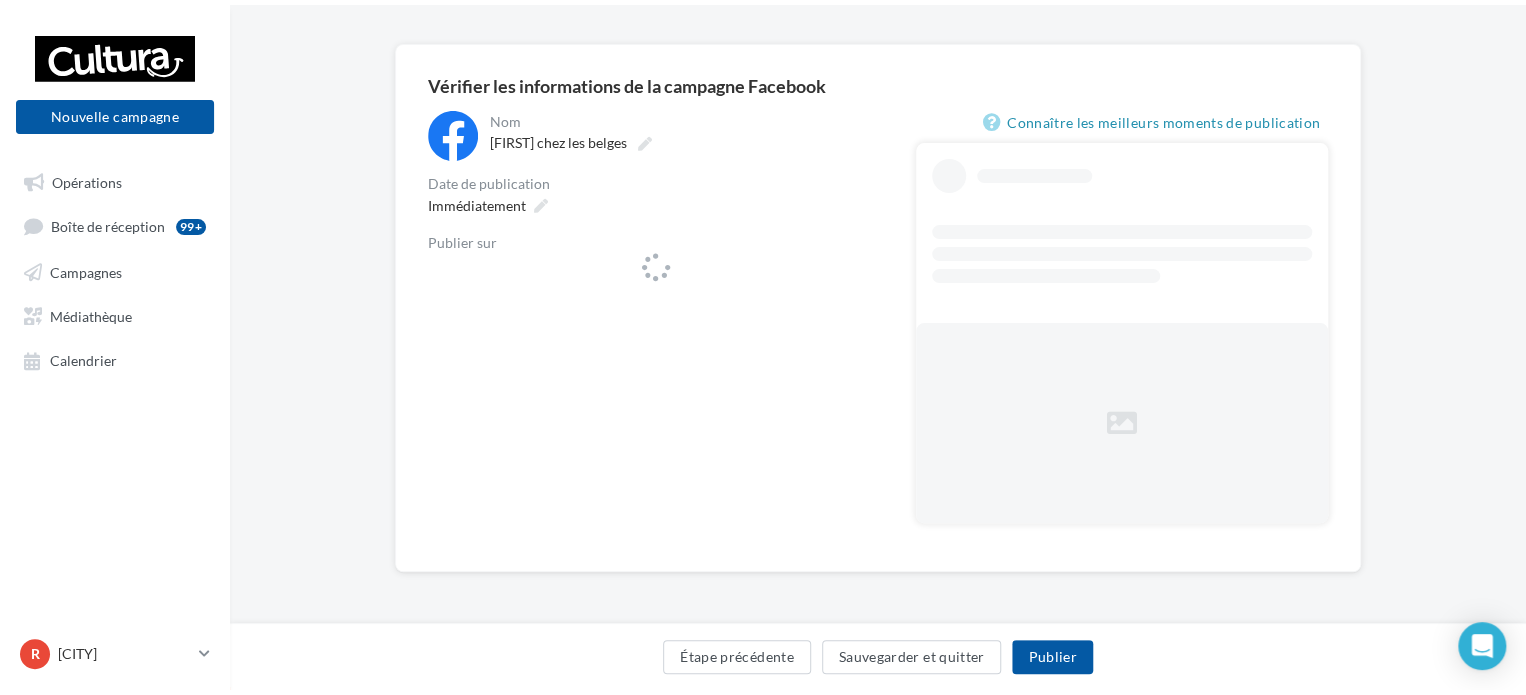scroll, scrollTop: 0, scrollLeft: 0, axis: both 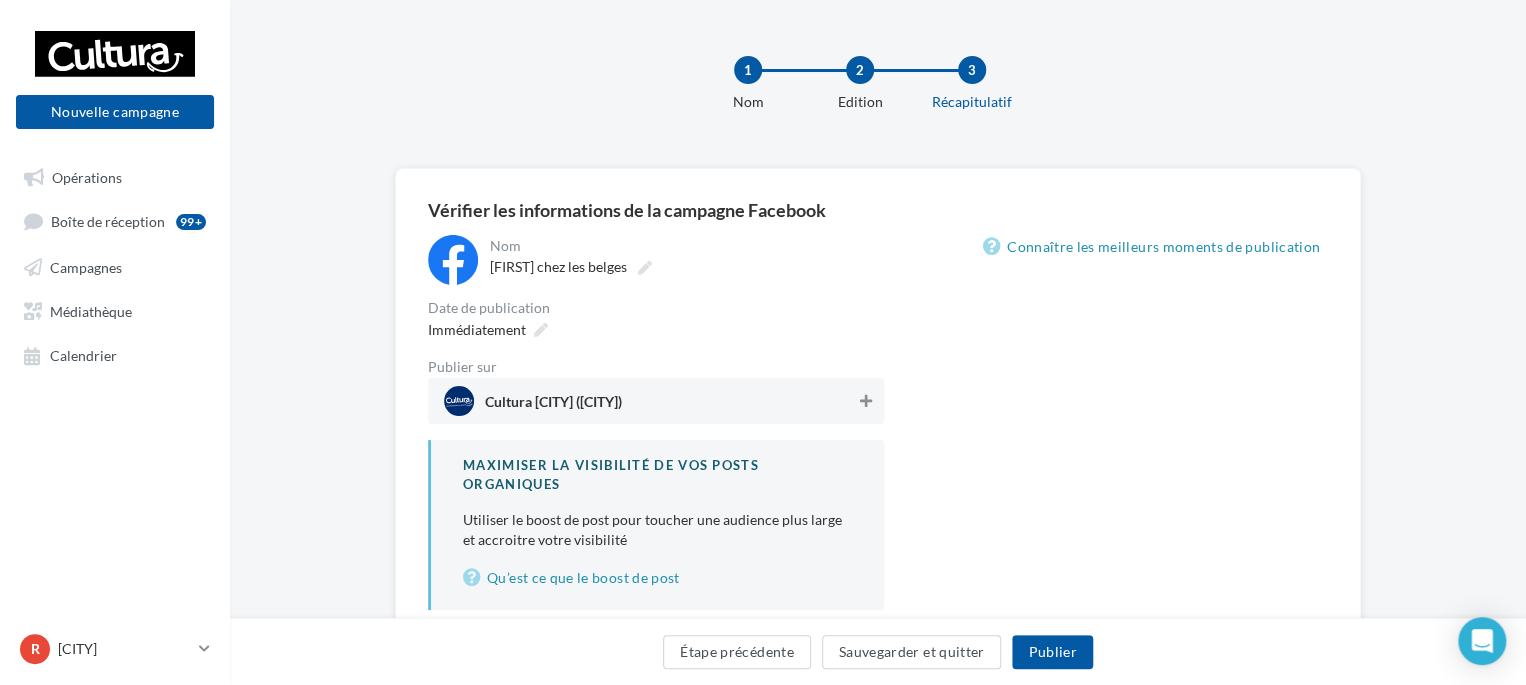 click at bounding box center [866, 401] 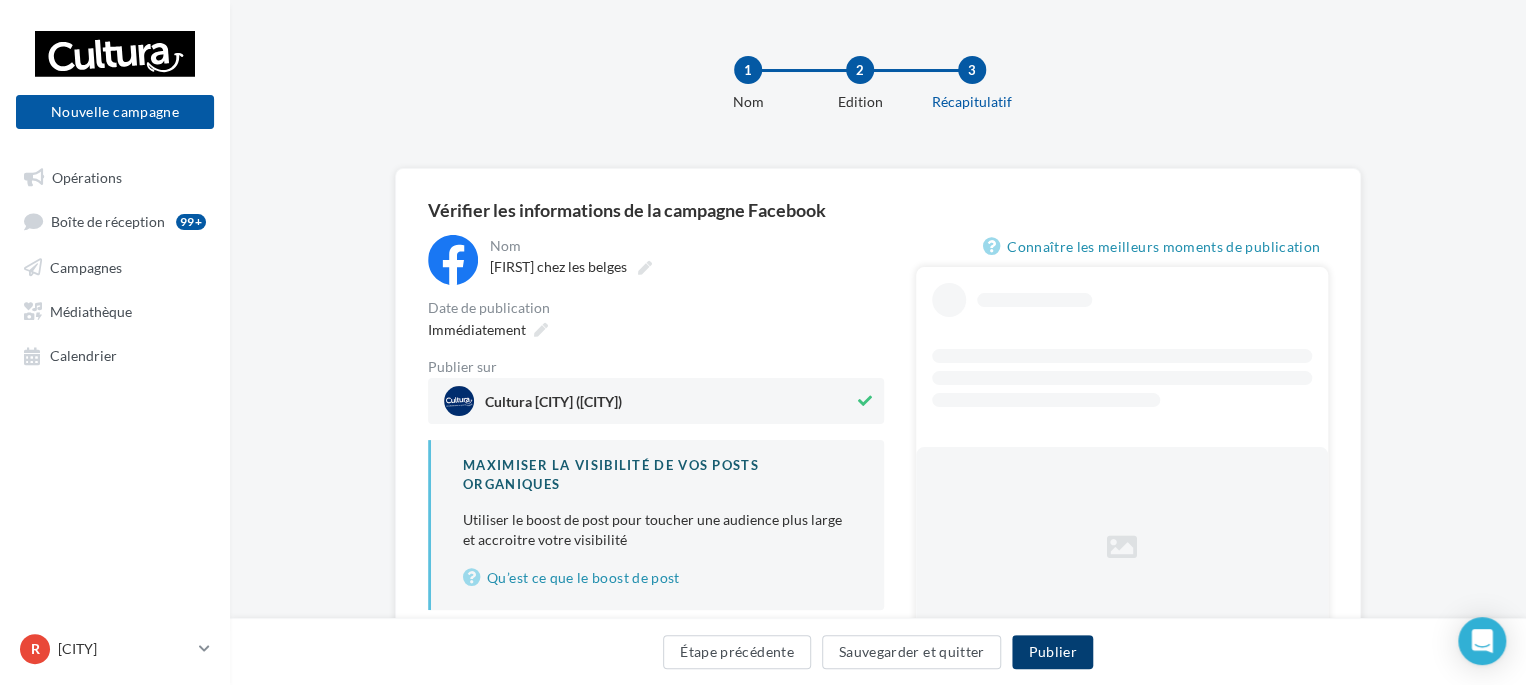 click on "Publier" at bounding box center (1052, 652) 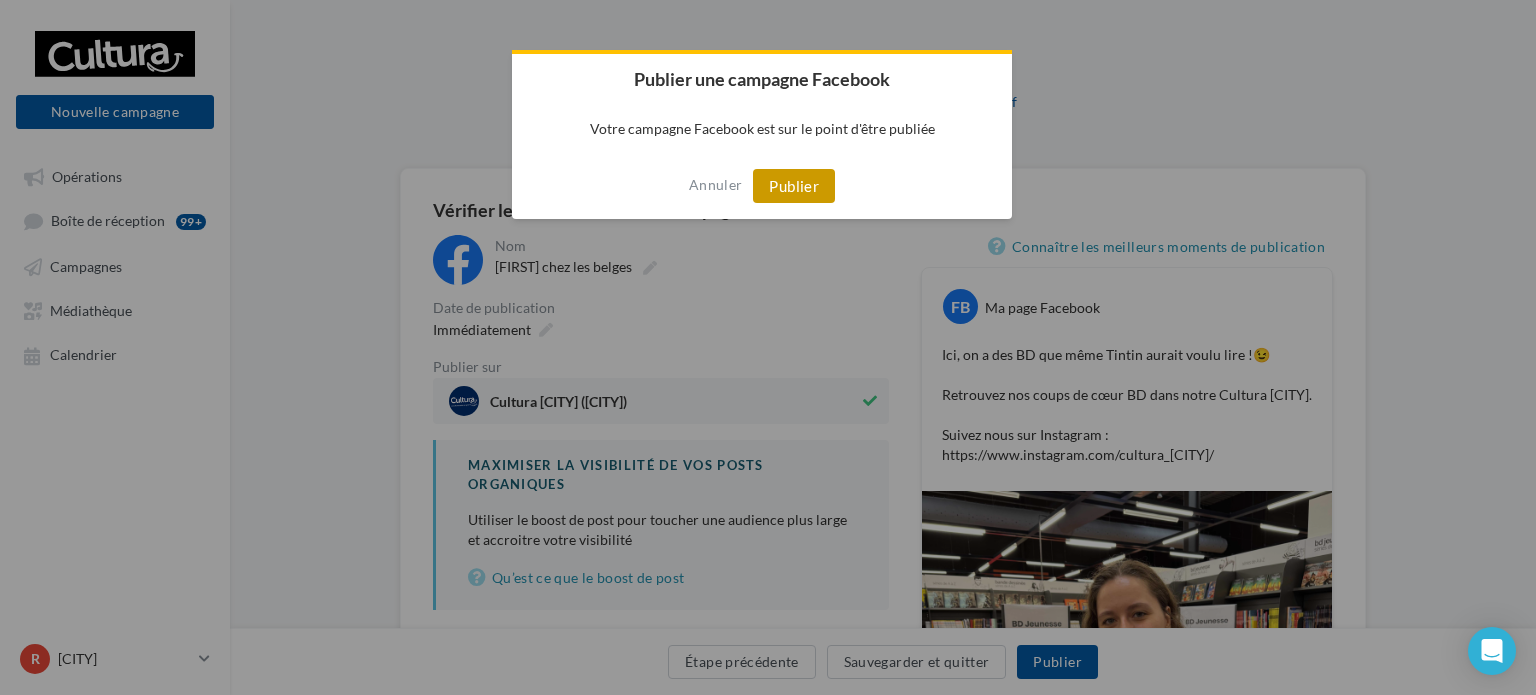 click on "Publier" at bounding box center [794, 186] 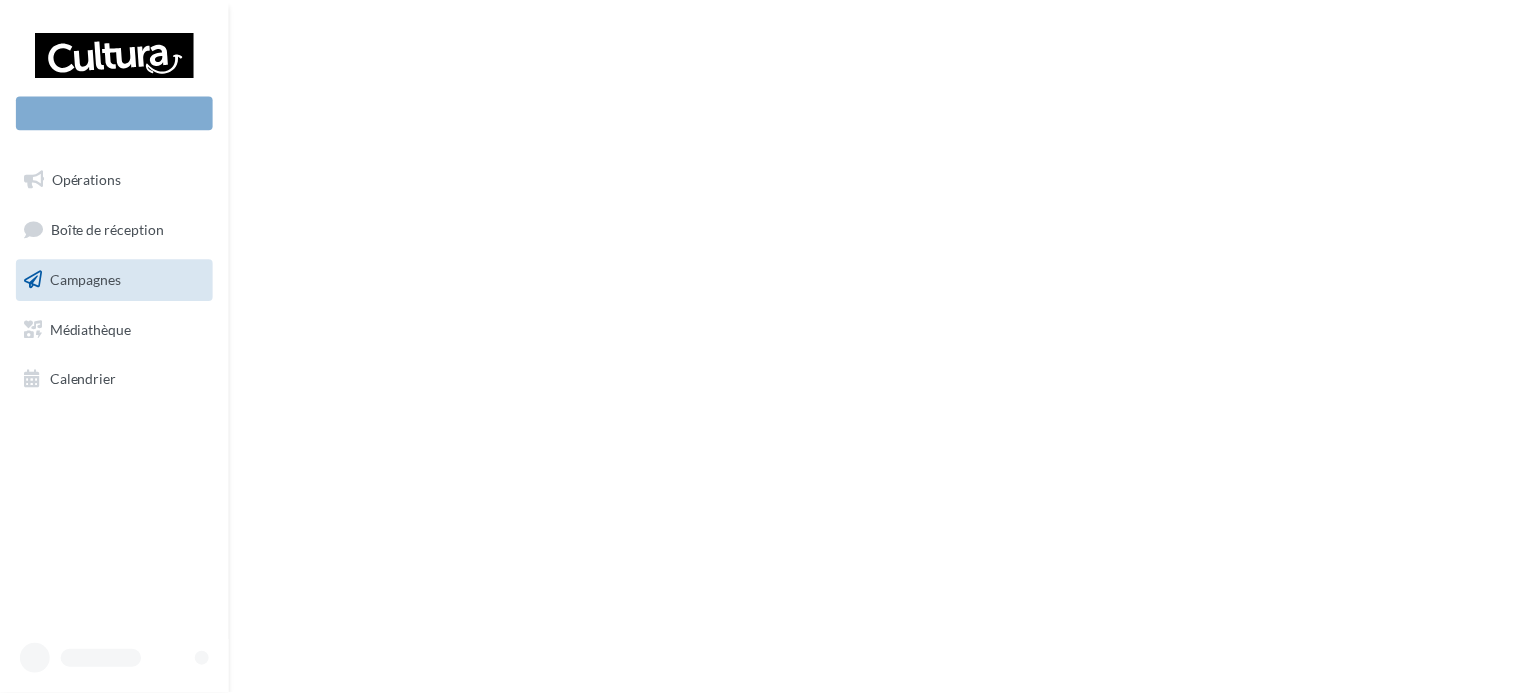 scroll, scrollTop: 0, scrollLeft: 0, axis: both 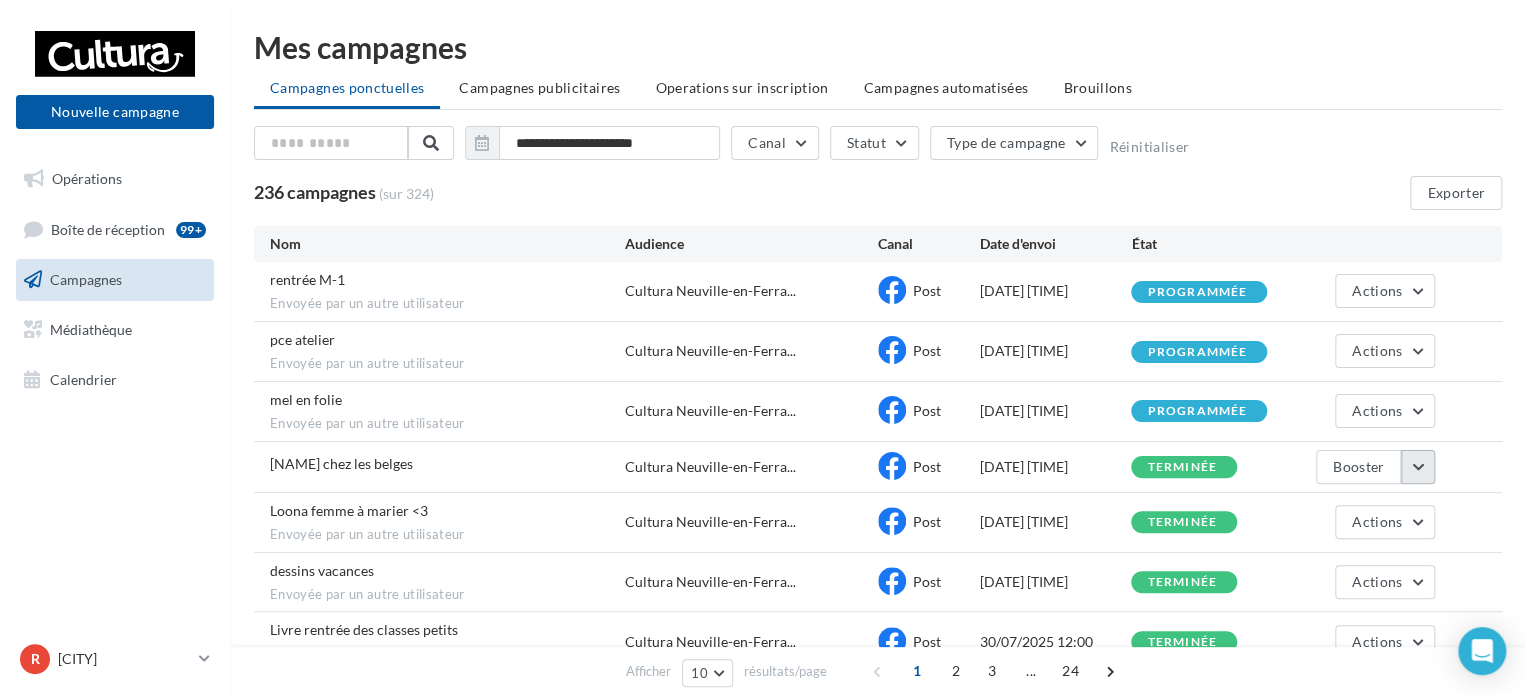 click at bounding box center (1418, 467) 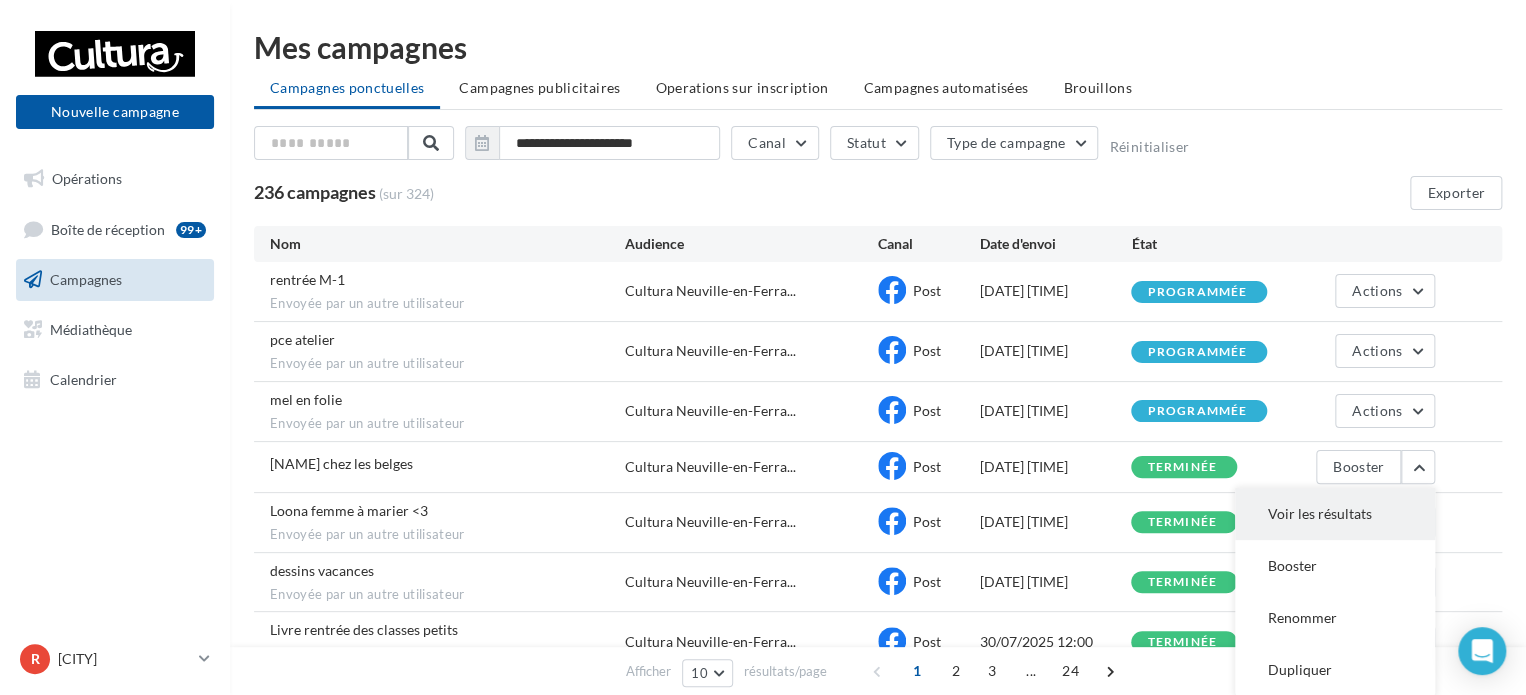 click on "Voir les résultats" at bounding box center (1335, 514) 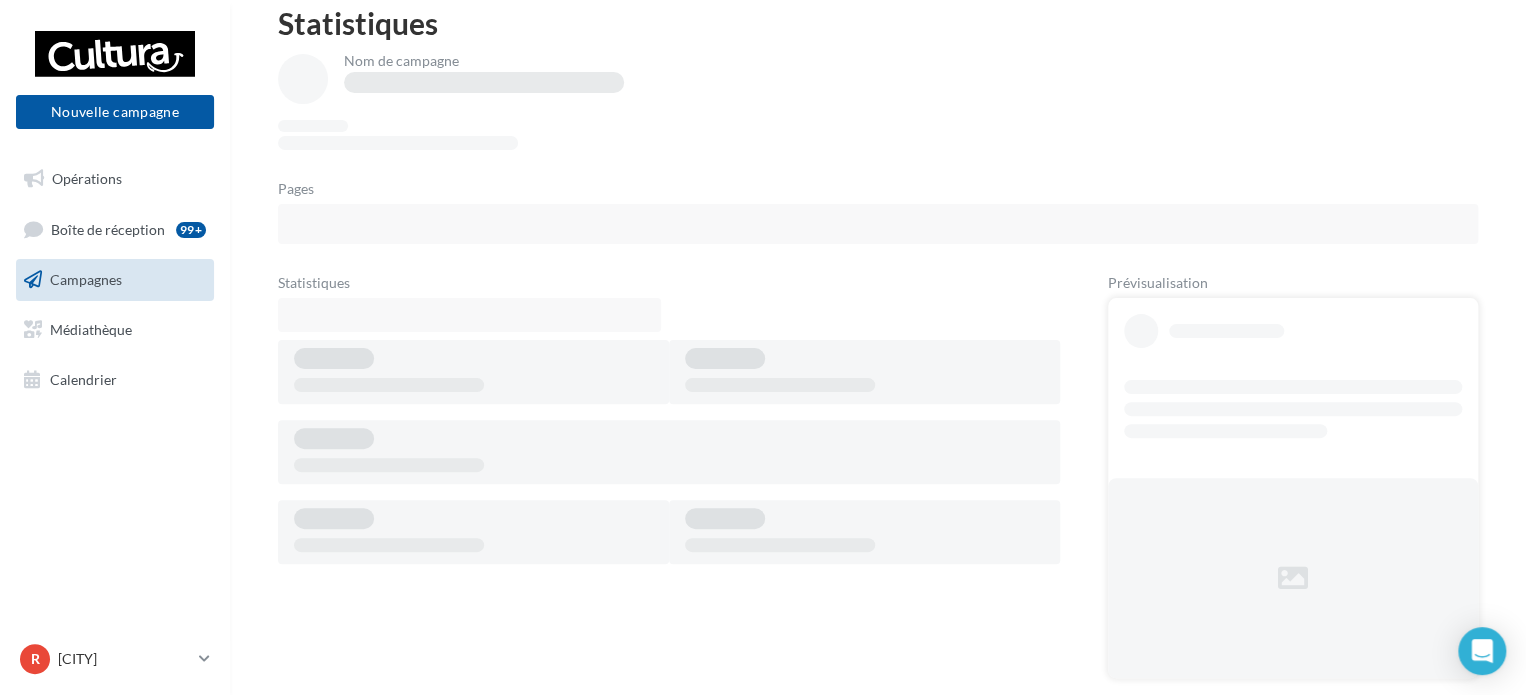 scroll, scrollTop: 180, scrollLeft: 0, axis: vertical 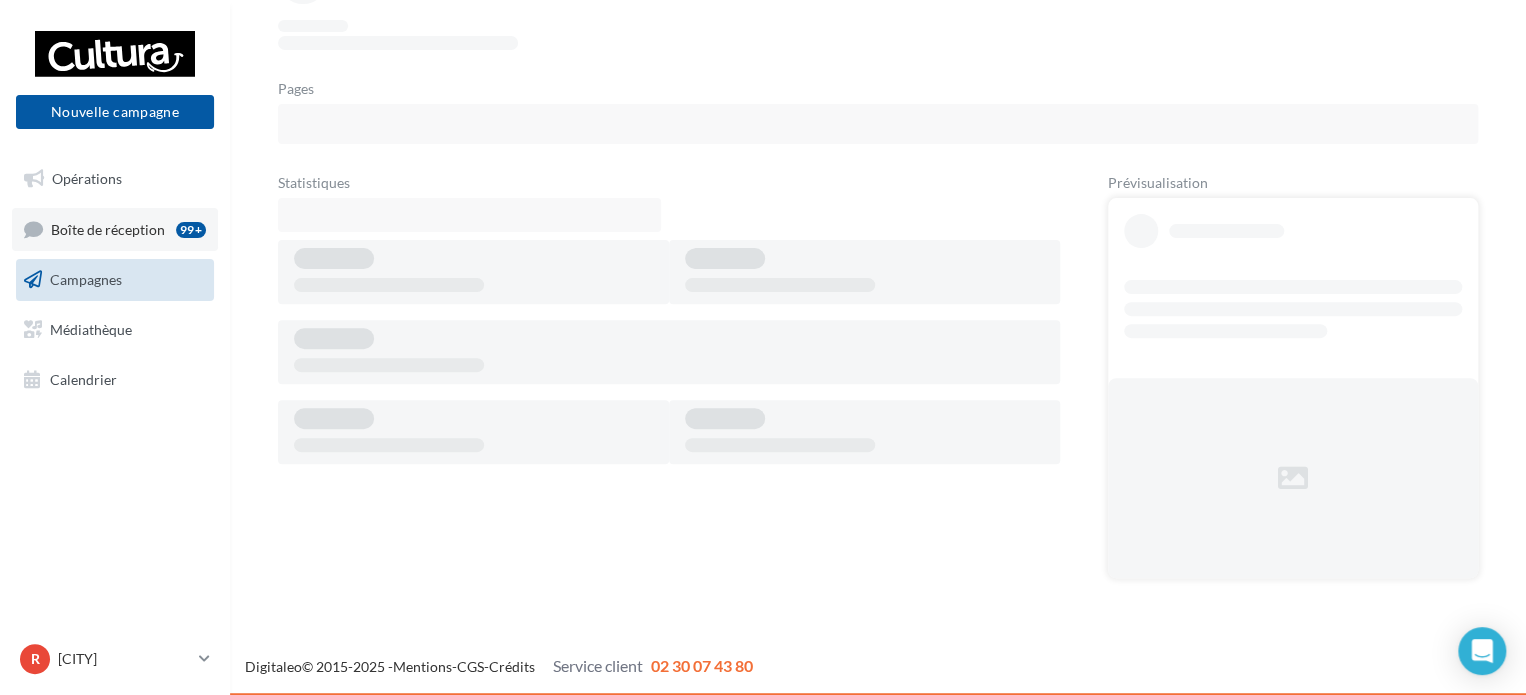 click on "Boîte de réception" at bounding box center [108, 228] 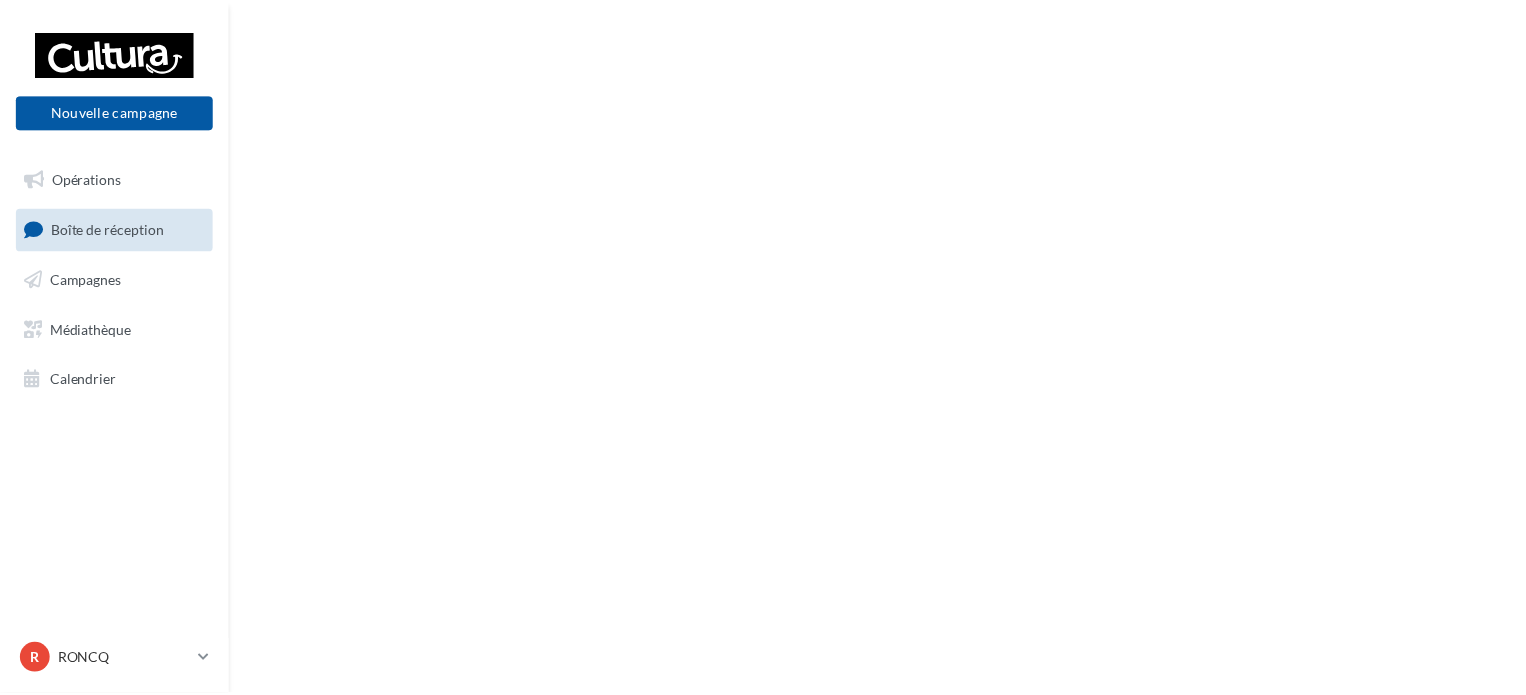 scroll, scrollTop: 0, scrollLeft: 0, axis: both 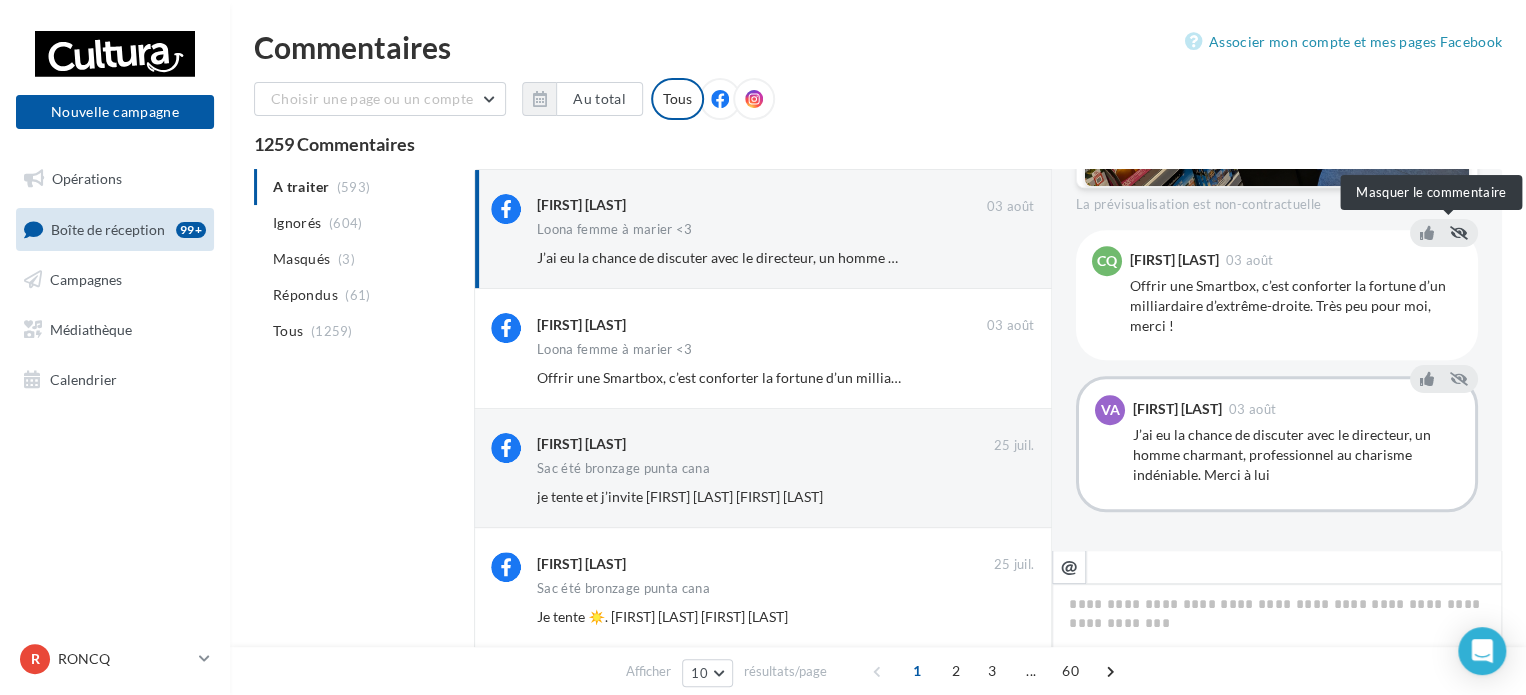 click at bounding box center (1459, 233) 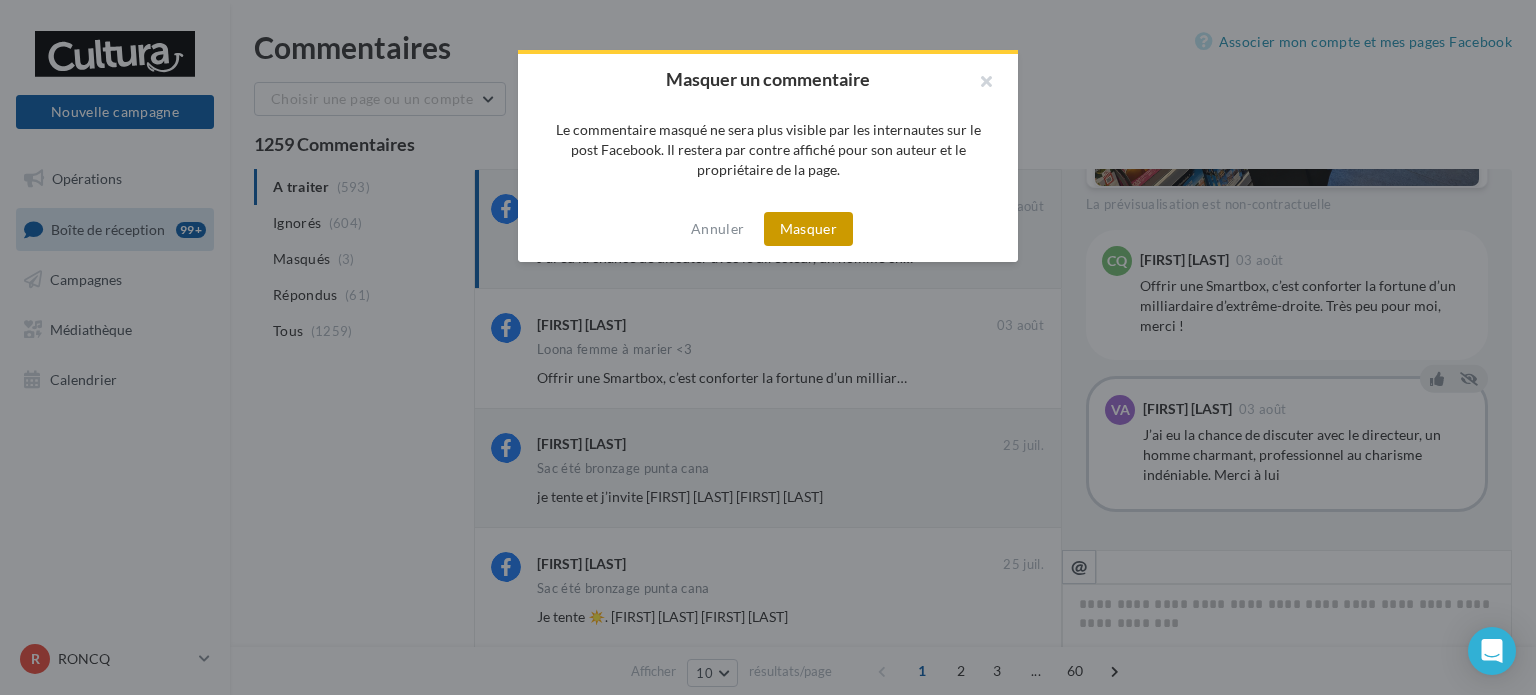 click on "Masquer" at bounding box center (808, 229) 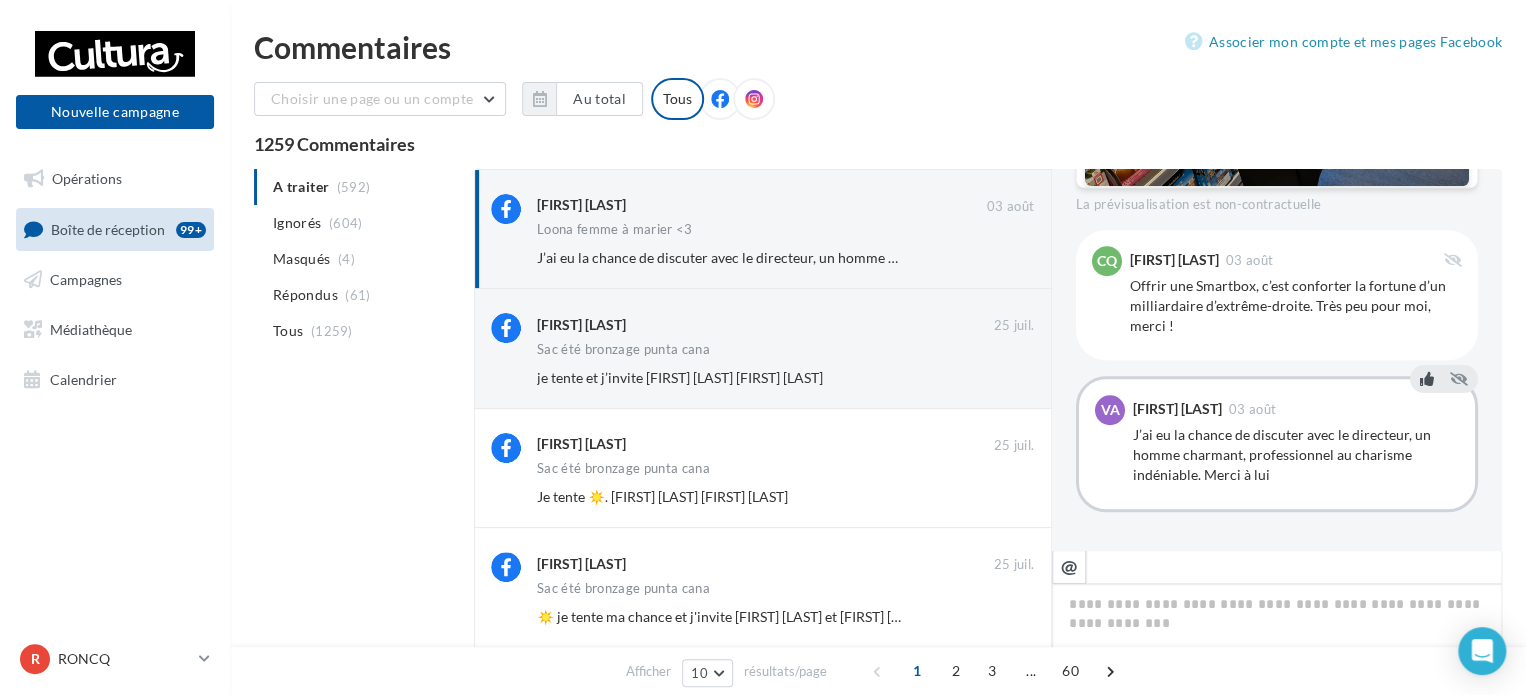 click at bounding box center (1427, 379) 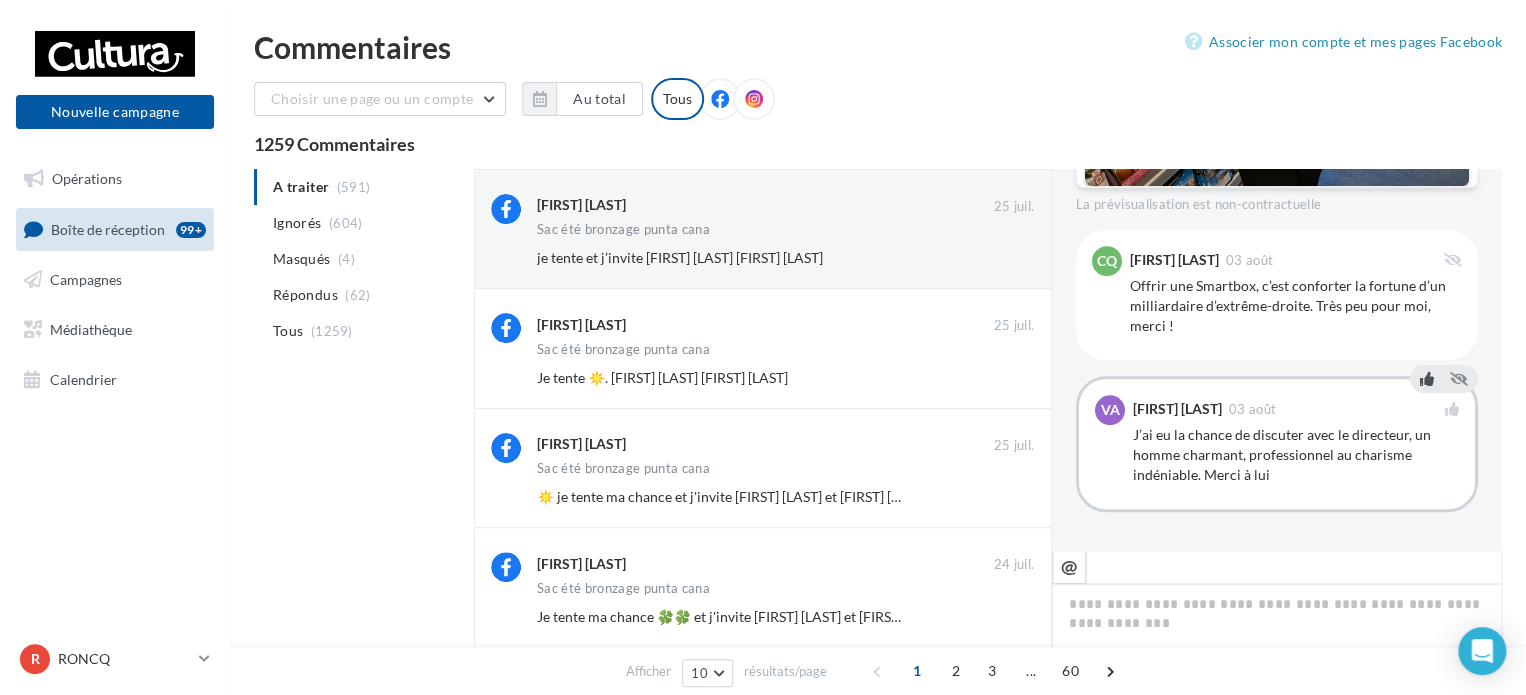 click on "A traiter
([STATE_CODE])
Ignorés
([STATE_CODE])
Masqués
(4)
Répondus
(62)
Tous
(1259)
[FIRST] [LAST]
25 juil.
Sac été bronzage punta cana
je tente et j’invite [FIRST] [LAST] [FIRST] [LAST]
Ignorer
[FIRST] [LAST]
25 juil.
Sac été bronzage punta cana
Je tente  ☀️. [FIRST] [LAST] [FIRST] [LAST]
Ignorer" at bounding box center [878, 795] 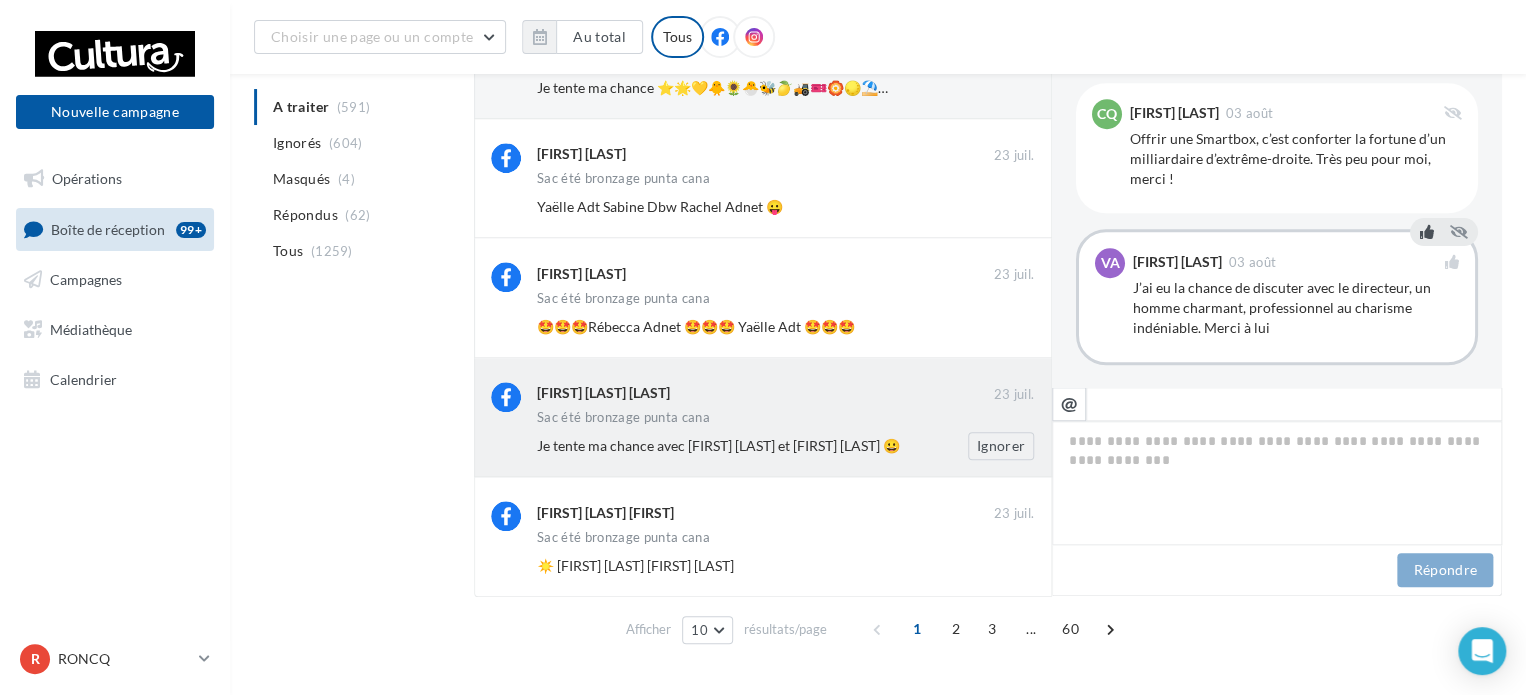 scroll, scrollTop: 827, scrollLeft: 0, axis: vertical 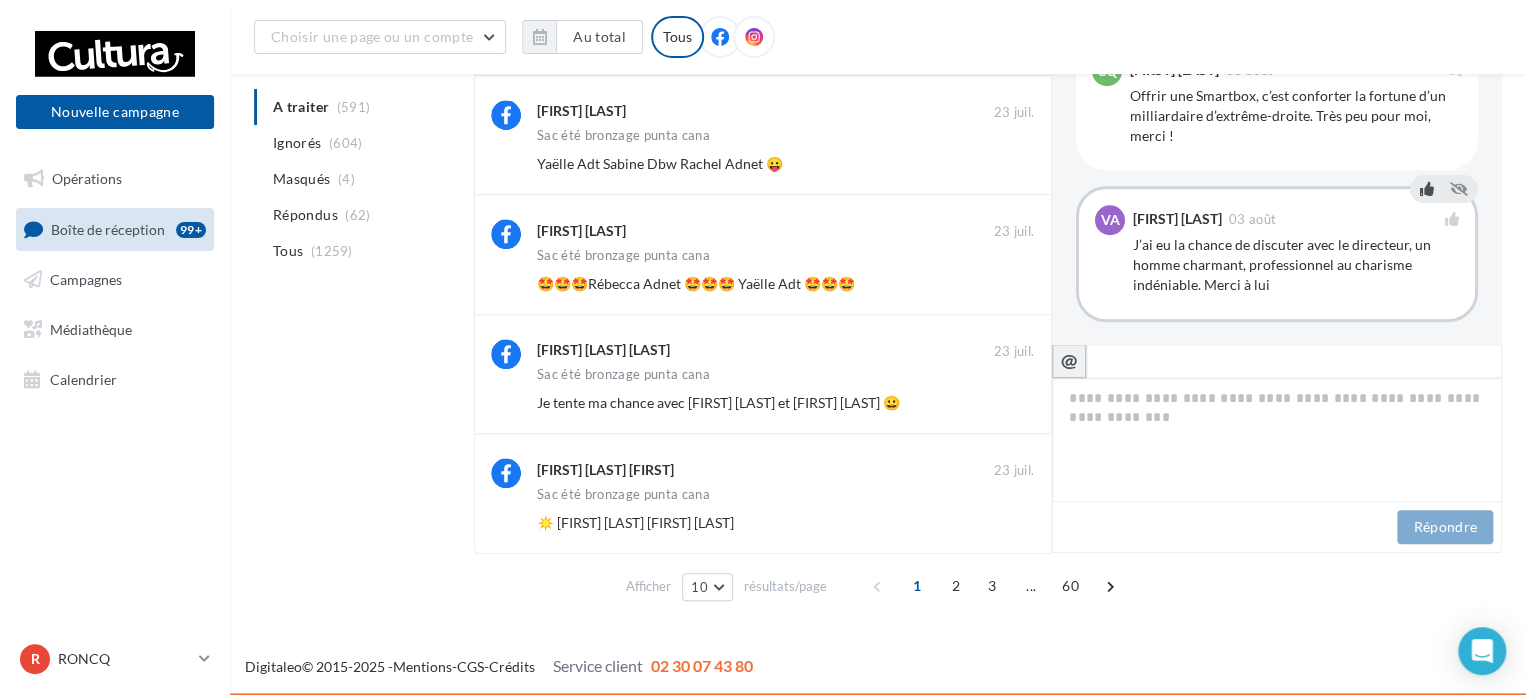 click on "@" at bounding box center [1069, 360] 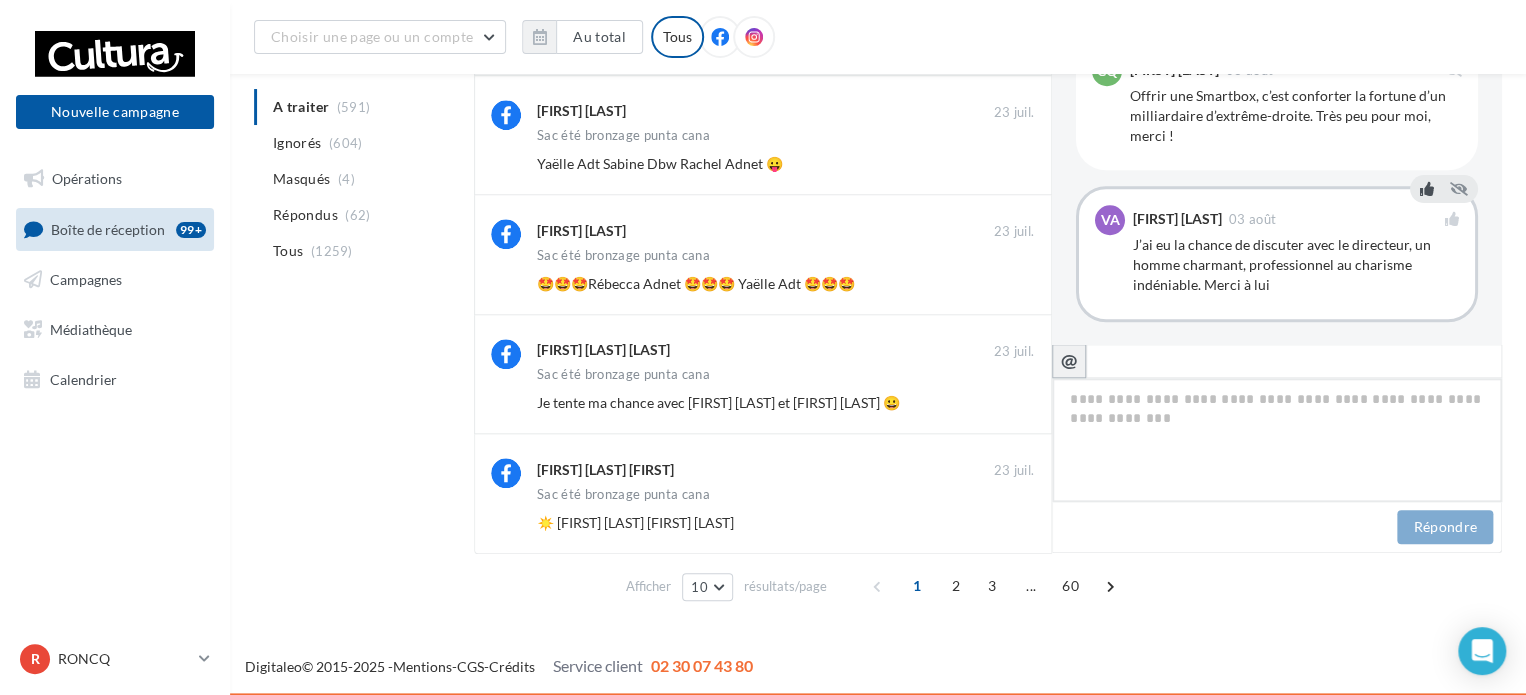 type on "**********" 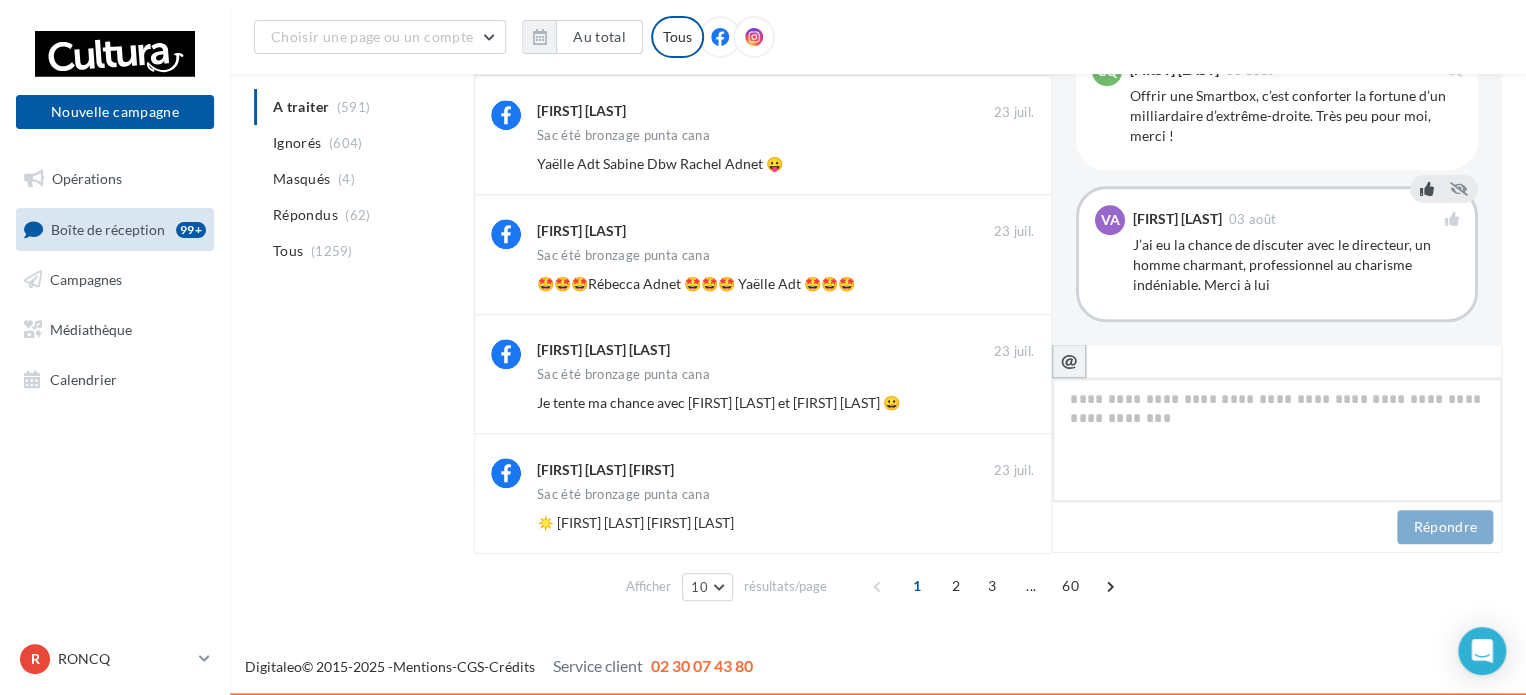 type on "**********" 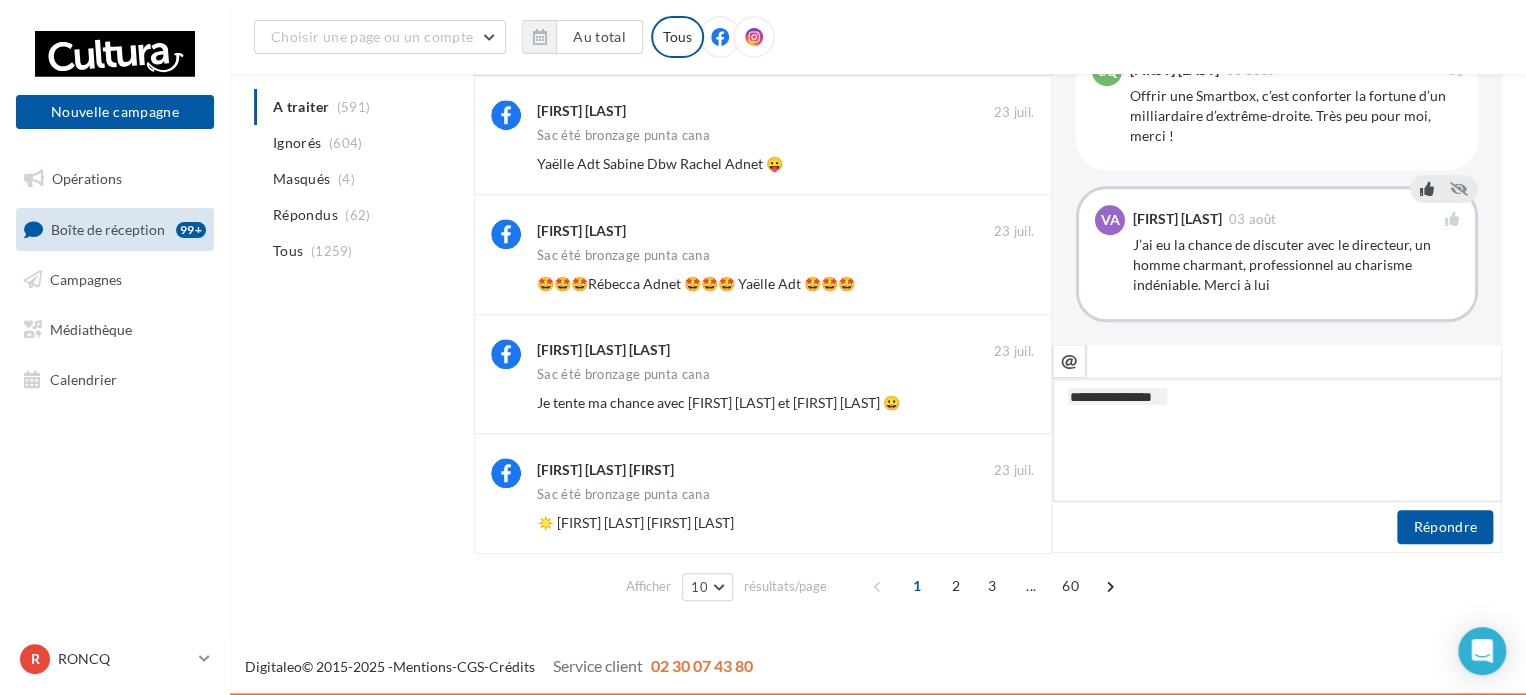 type on "**********" 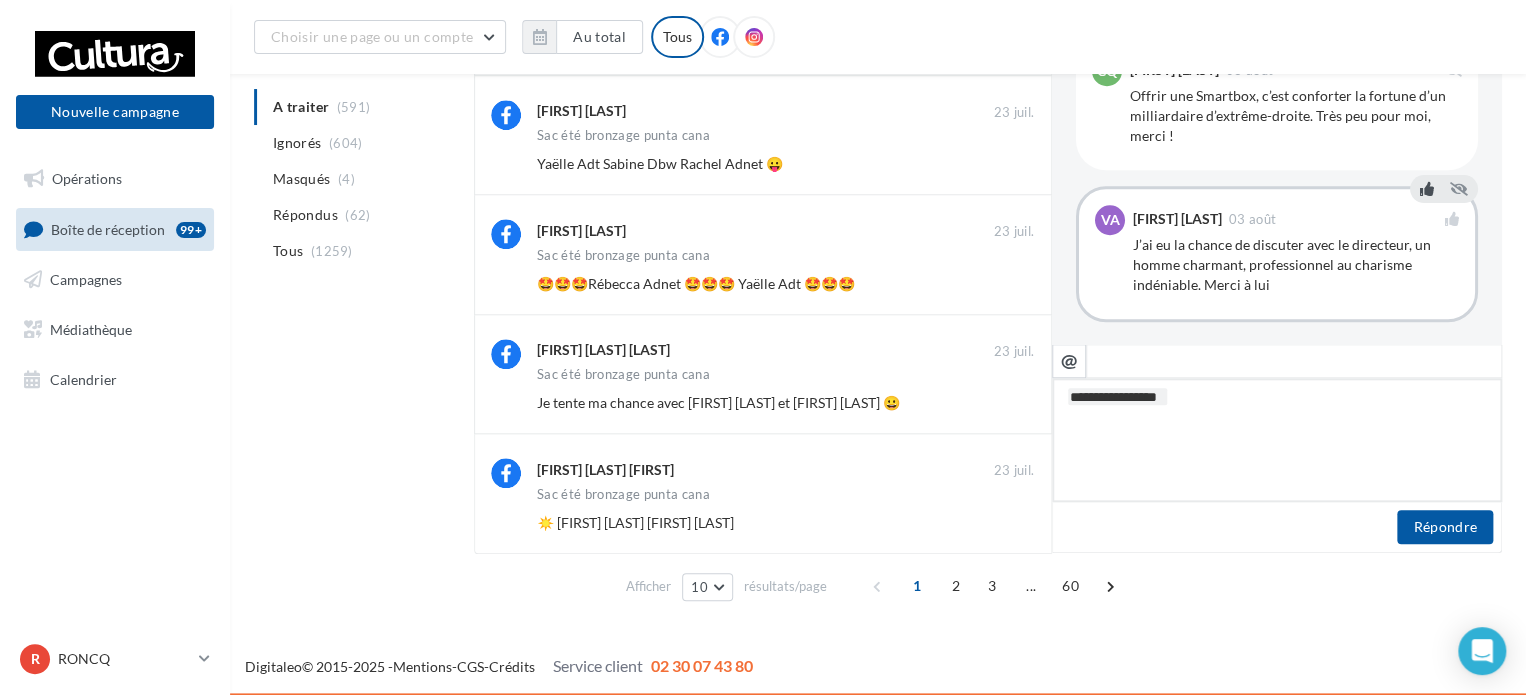 type on "**********" 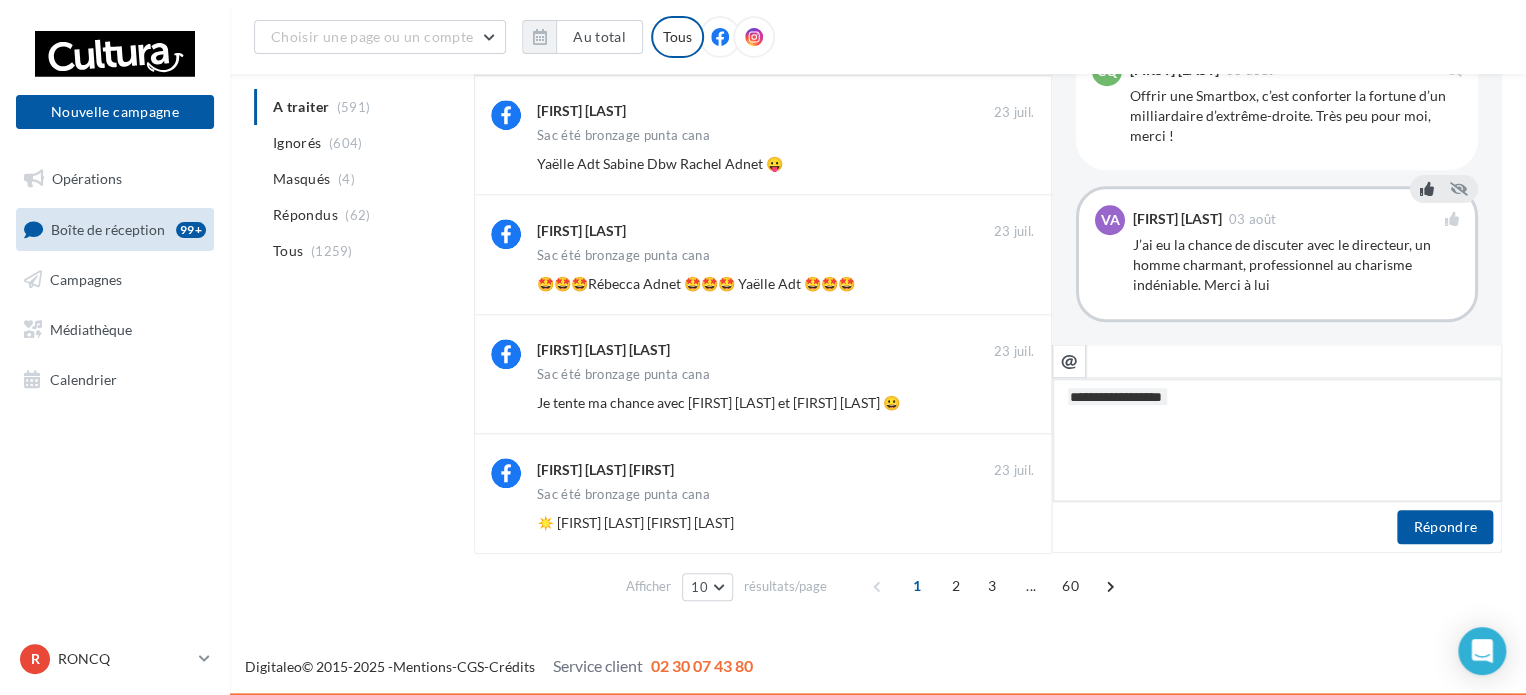 type on "**********" 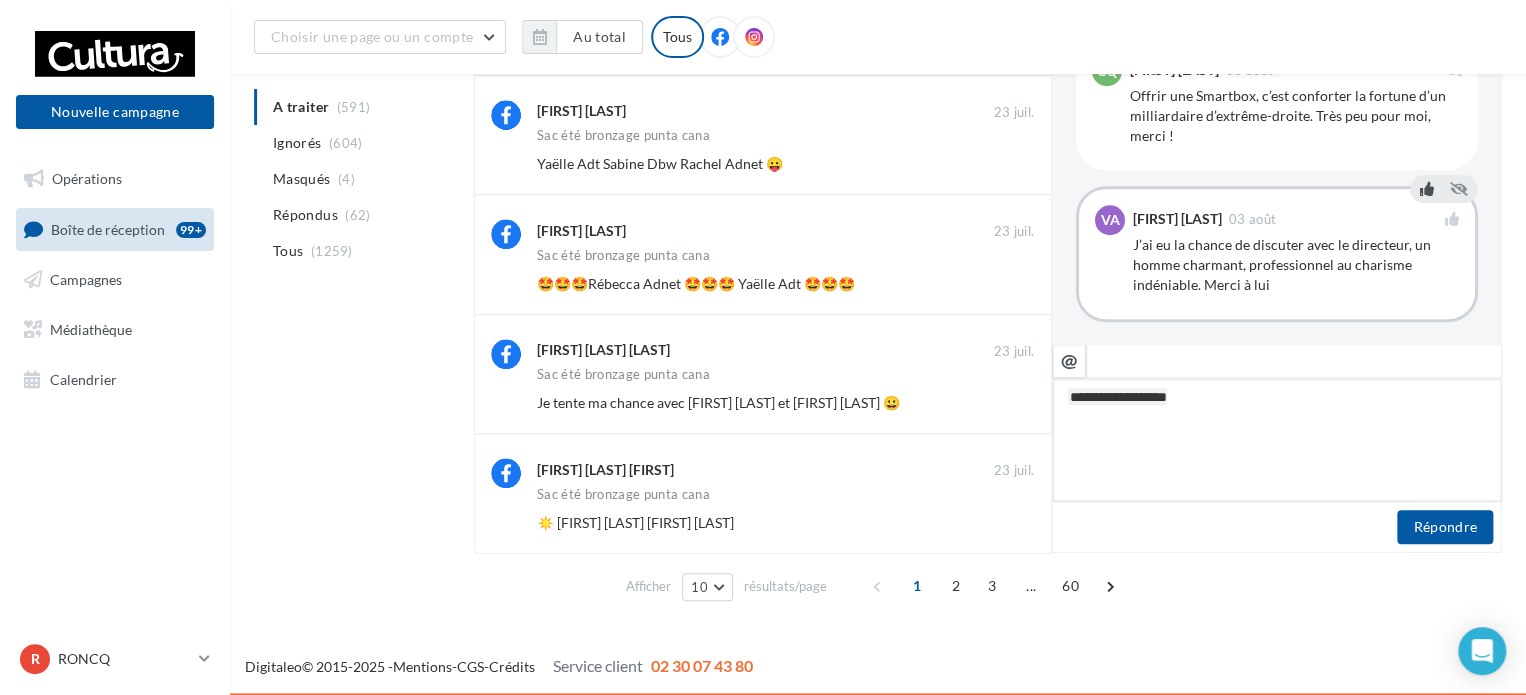 type on "**********" 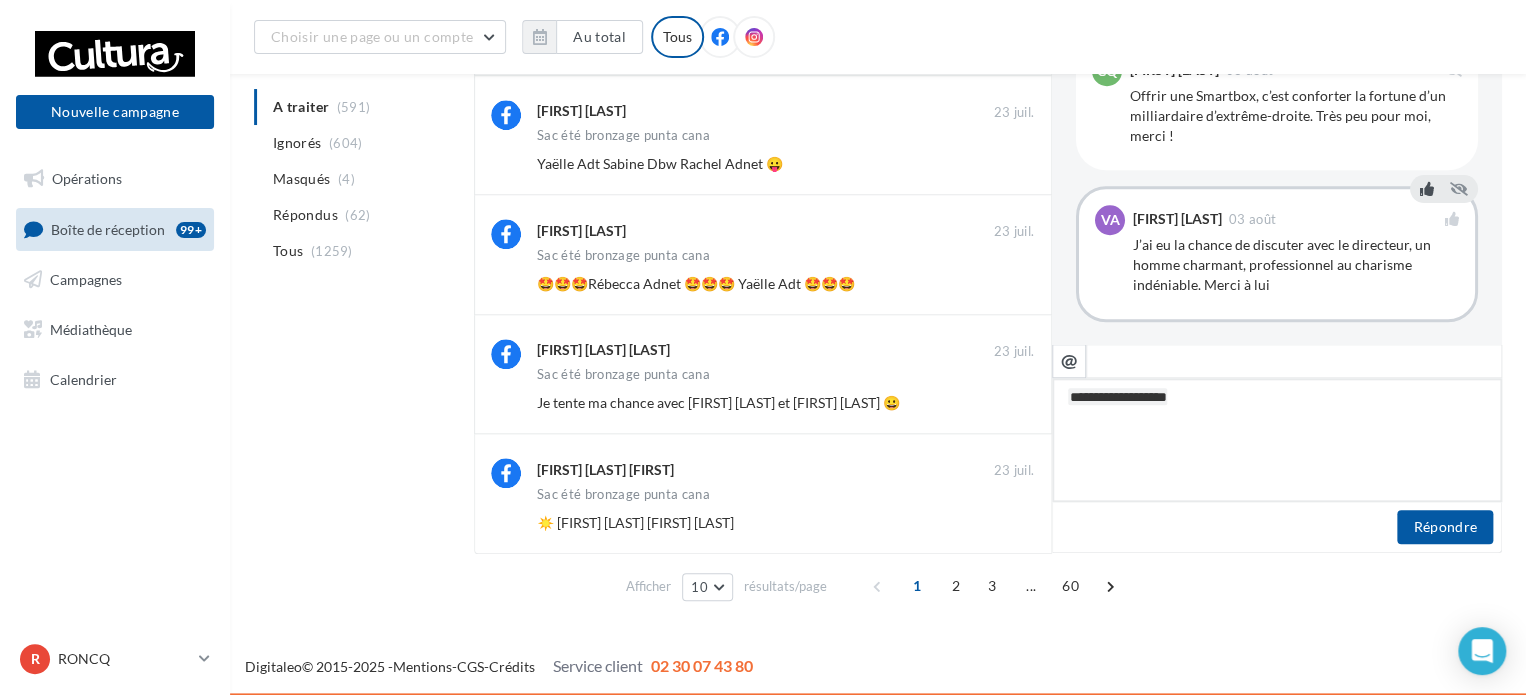 type on "**********" 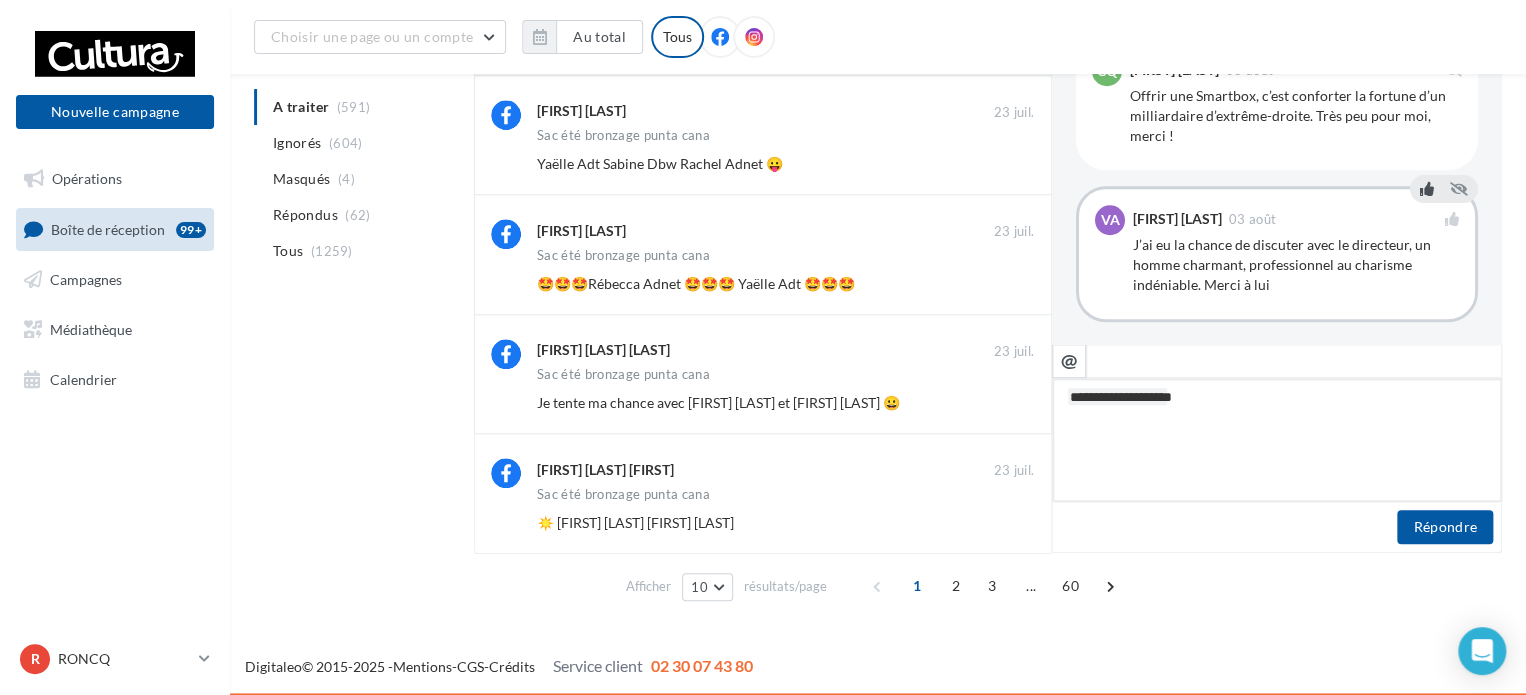 type on "**********" 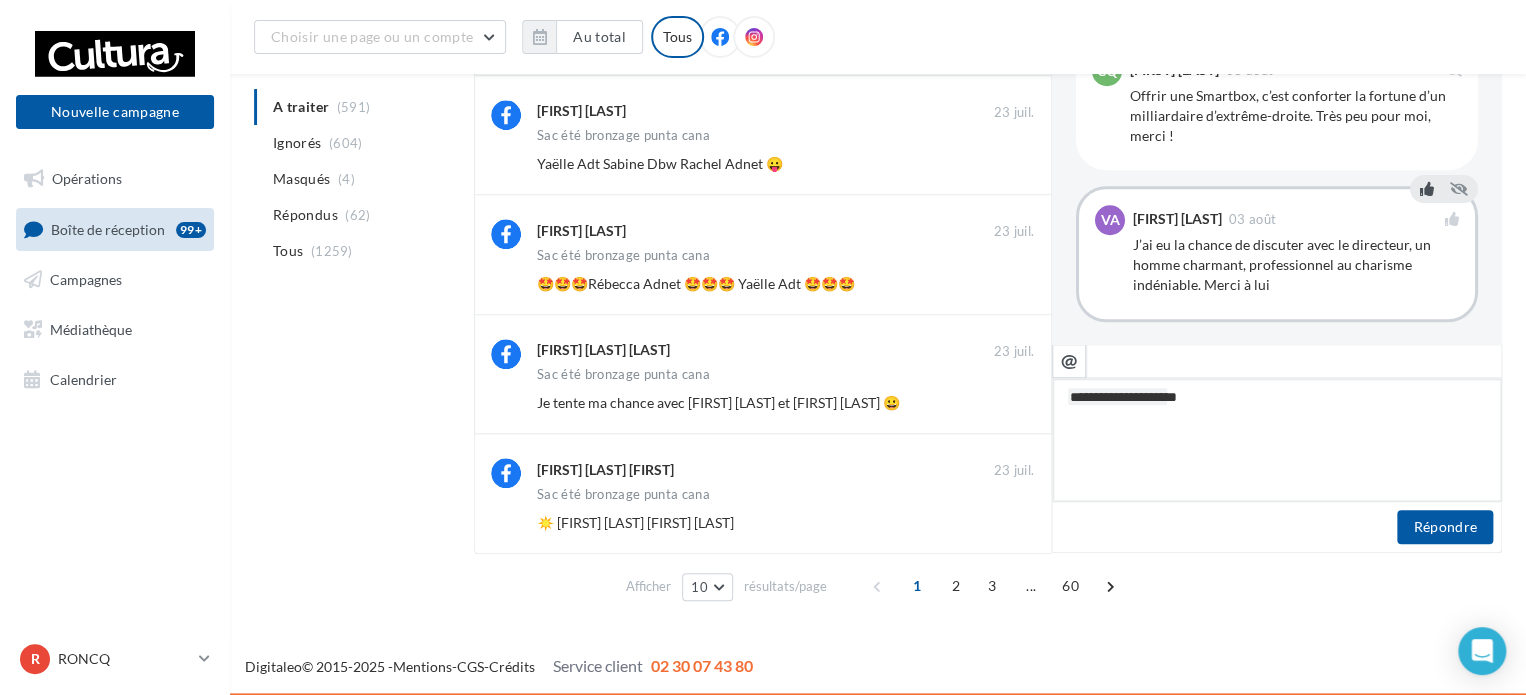 type on "**********" 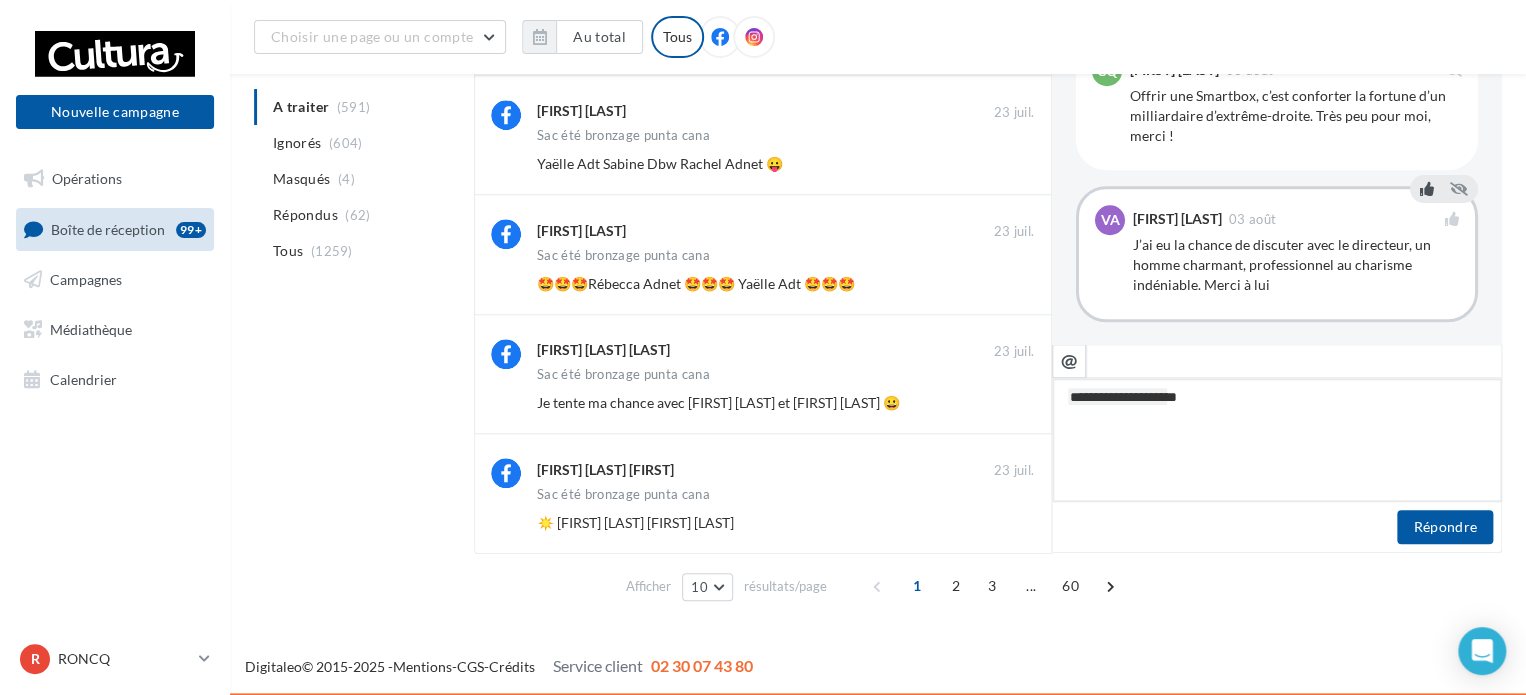 type on "**********" 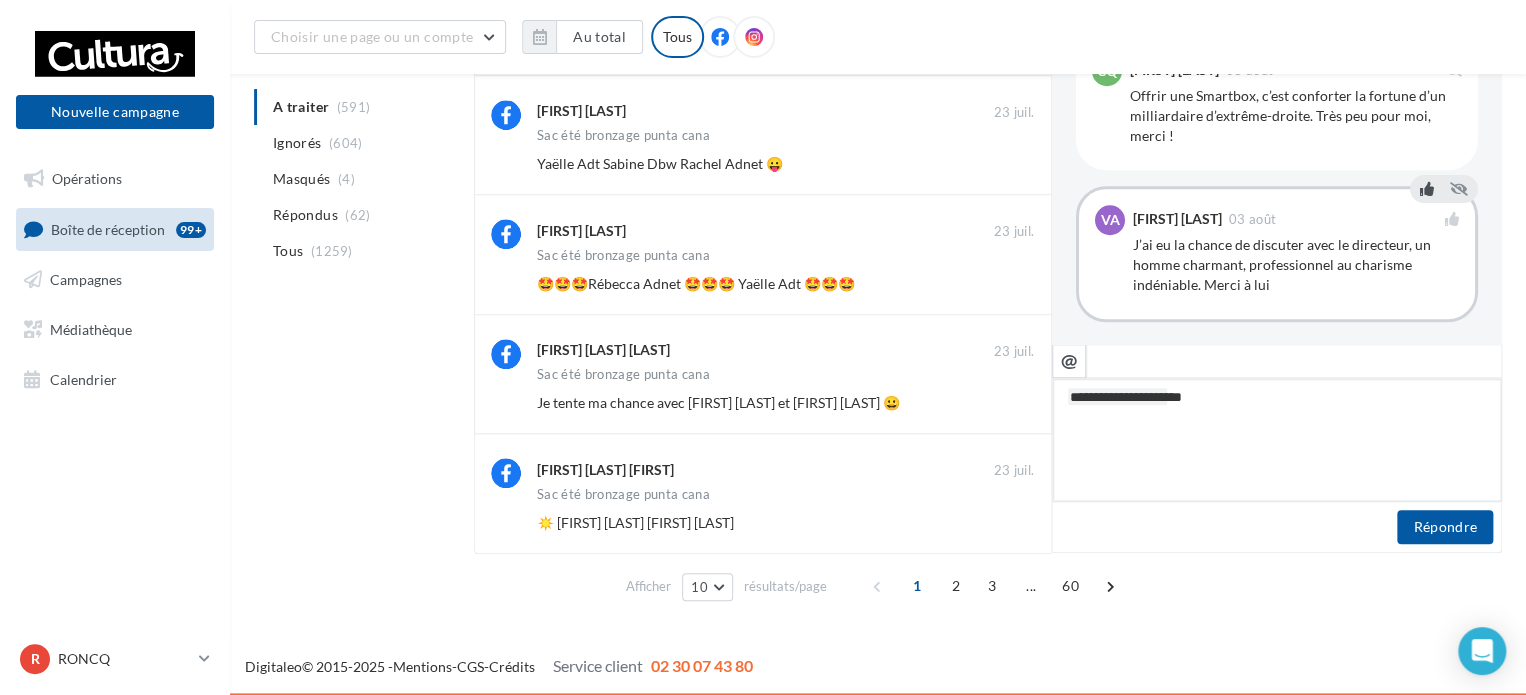 type on "**********" 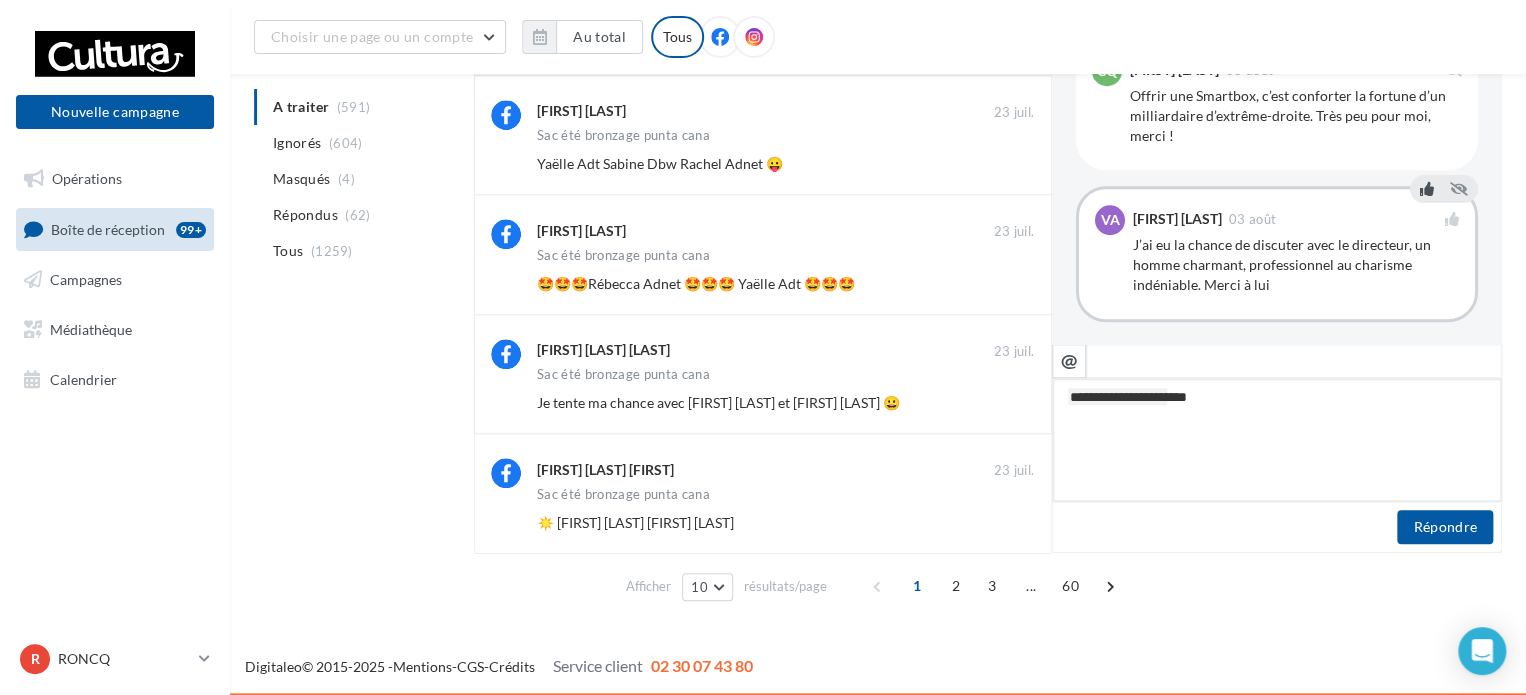 type on "**********" 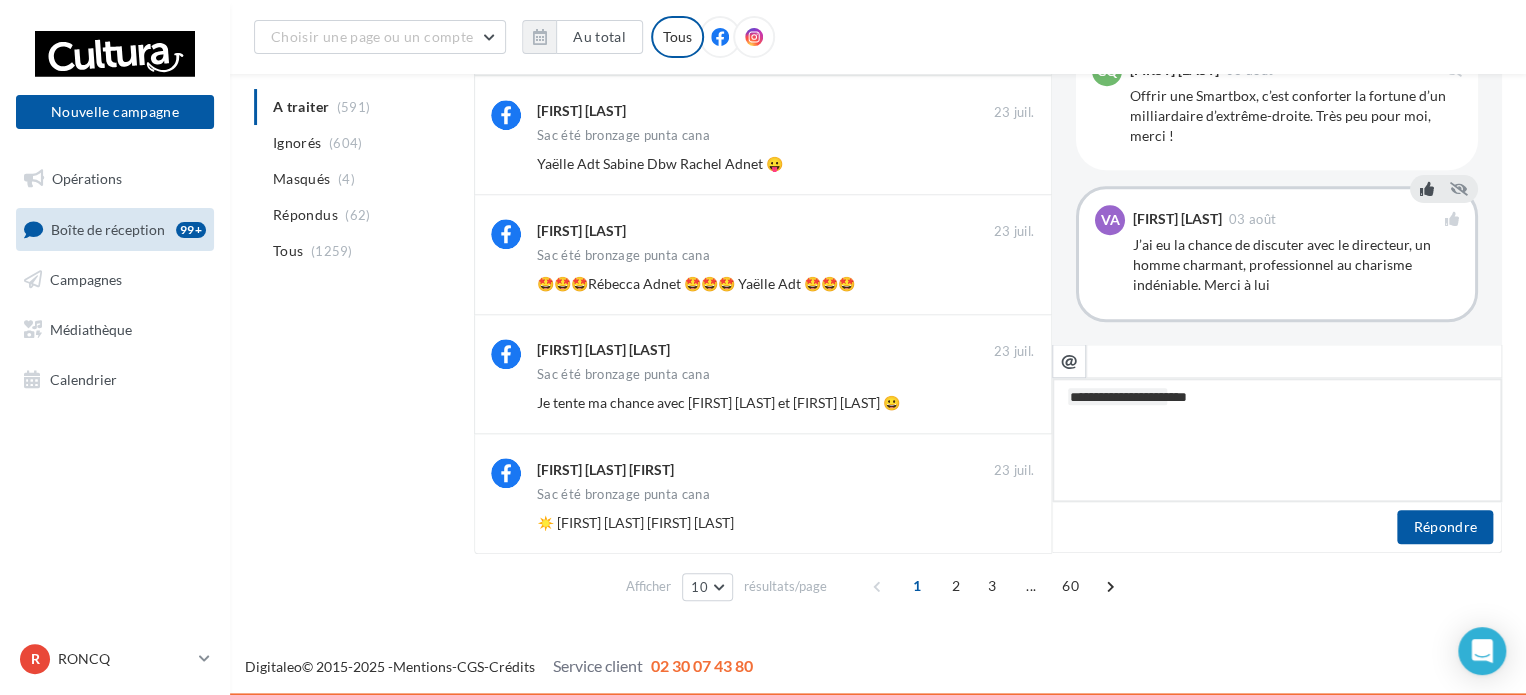 type on "**********" 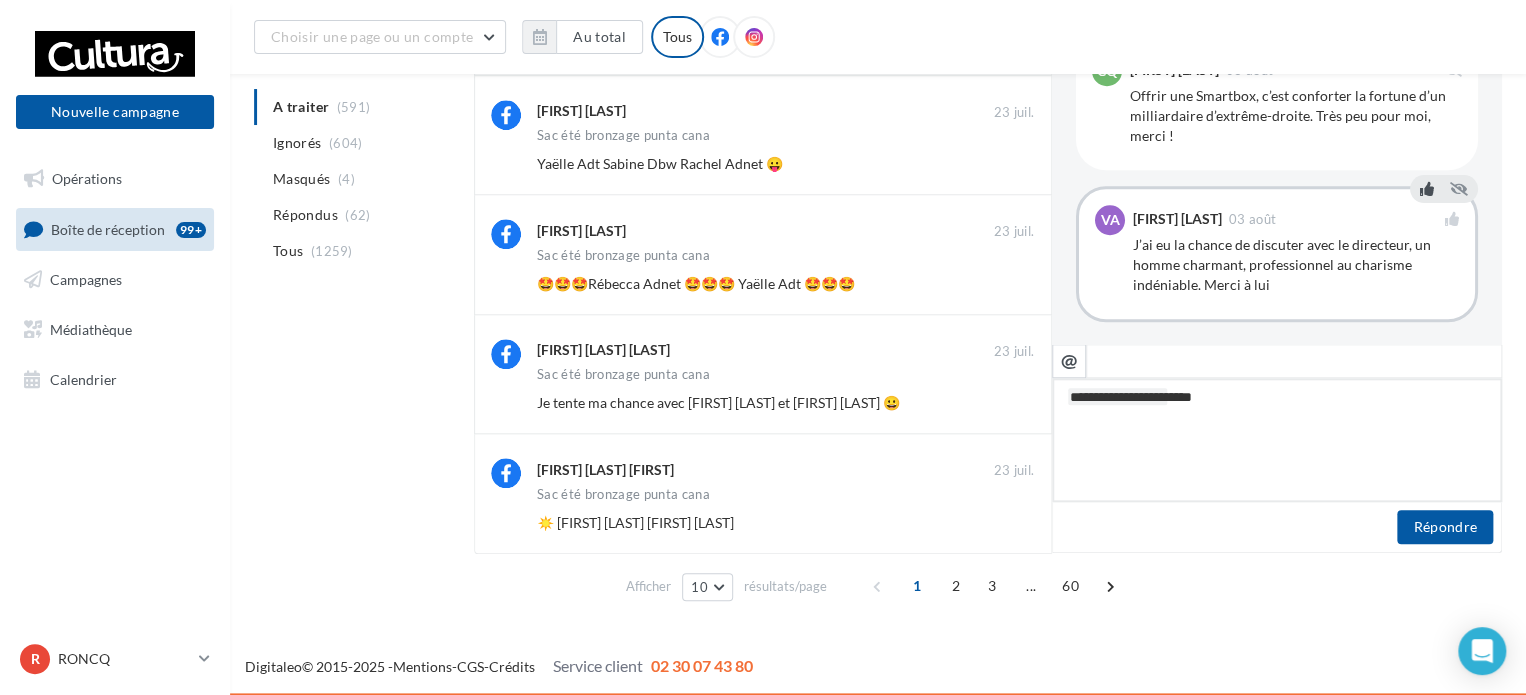 type on "**********" 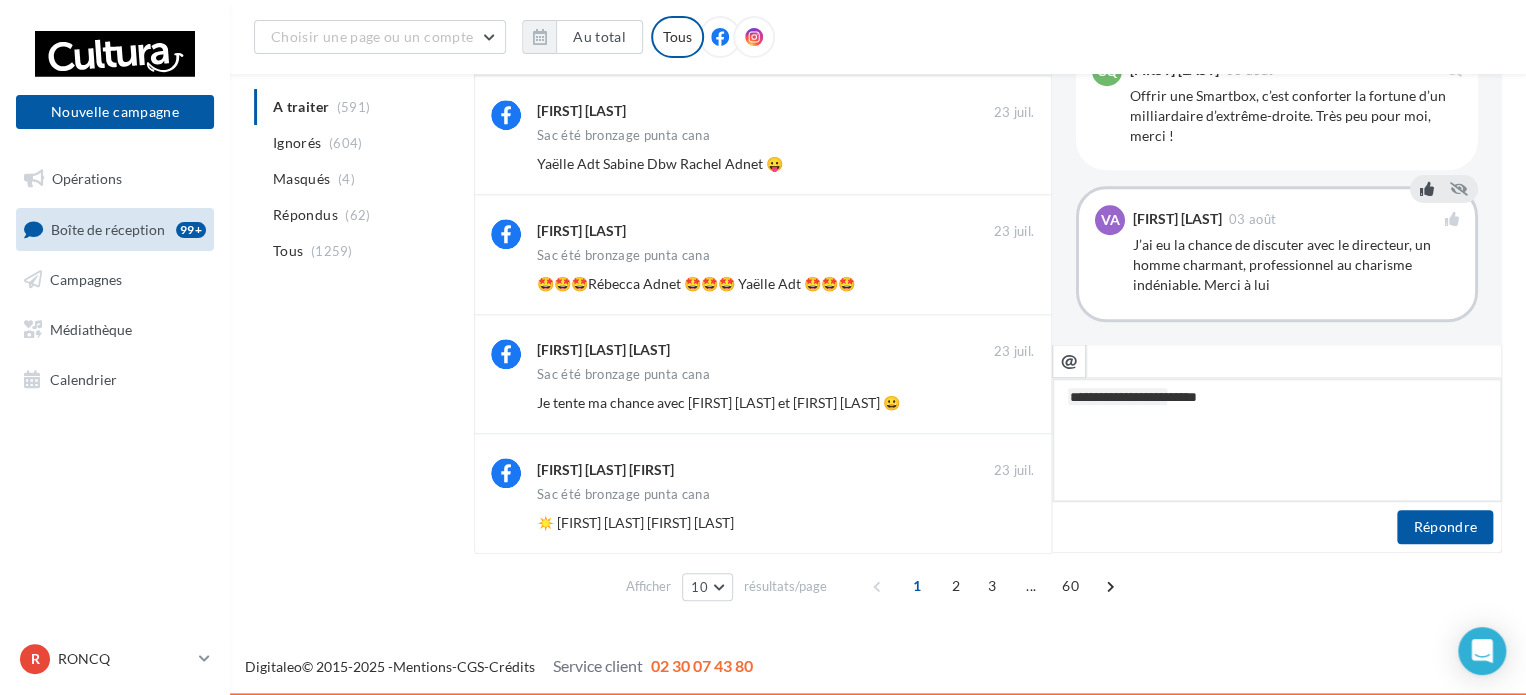 type on "**********" 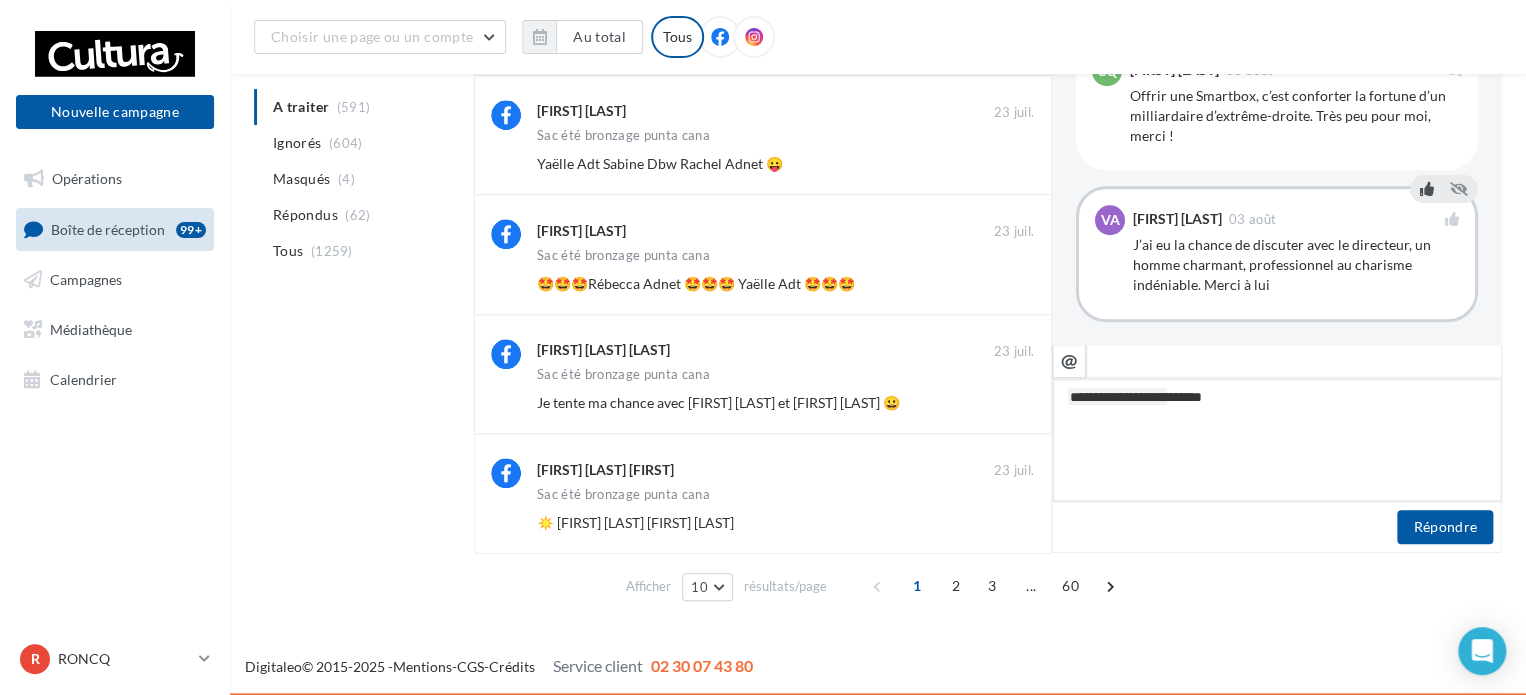type on "**********" 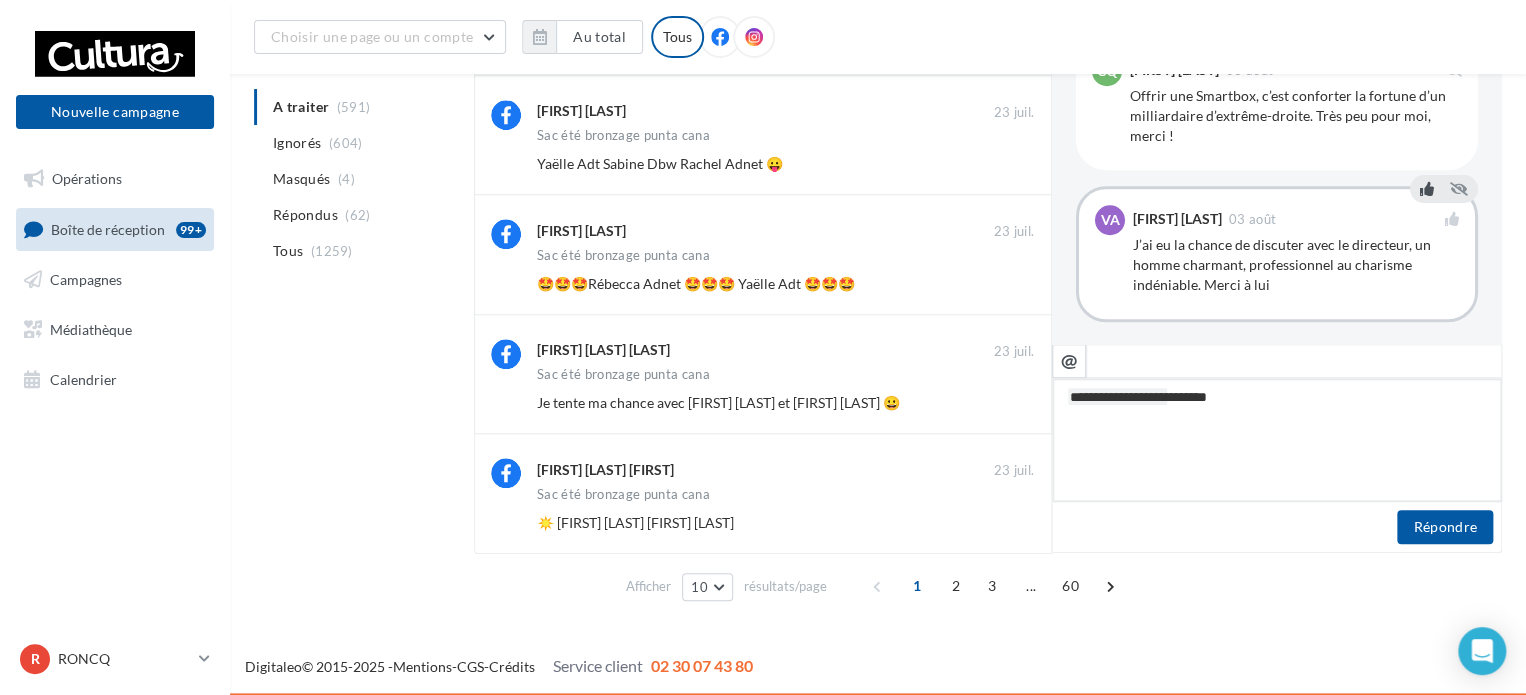 type on "**********" 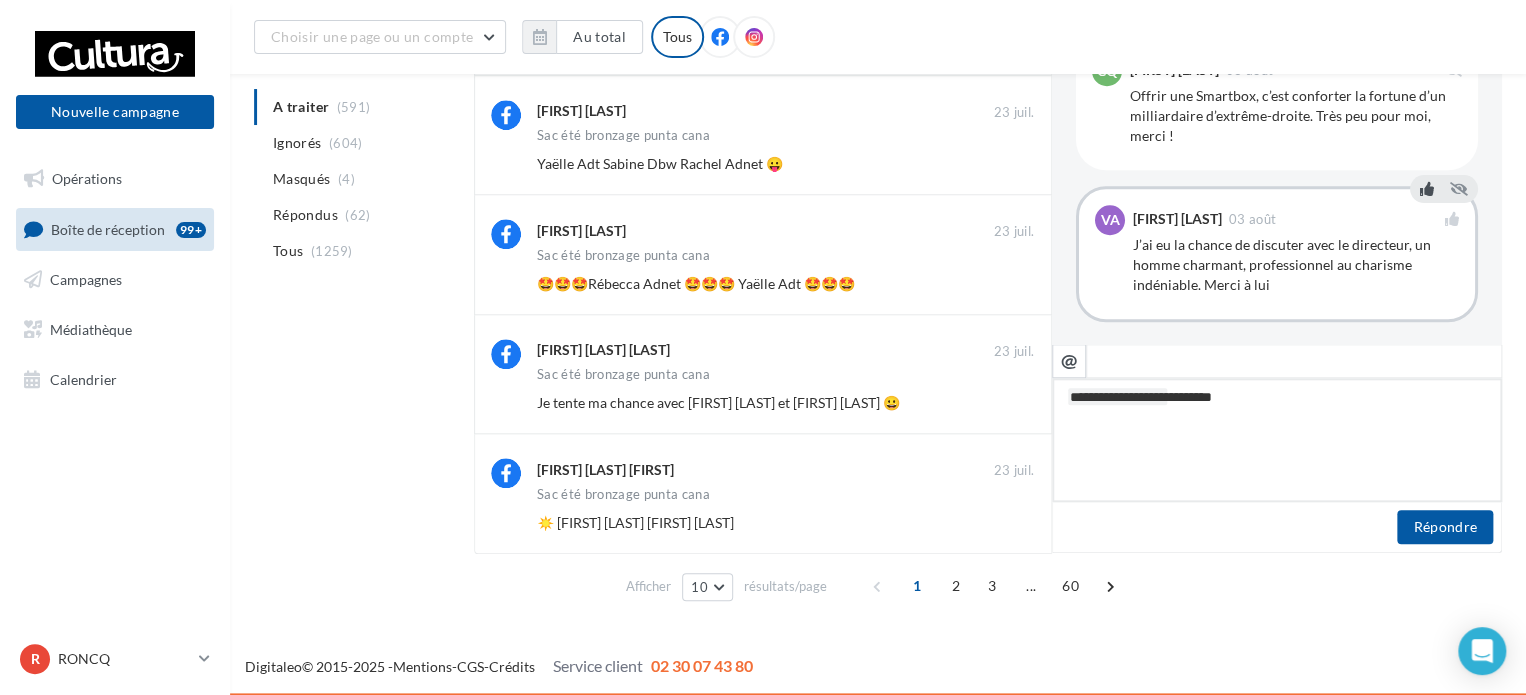 type on "**********" 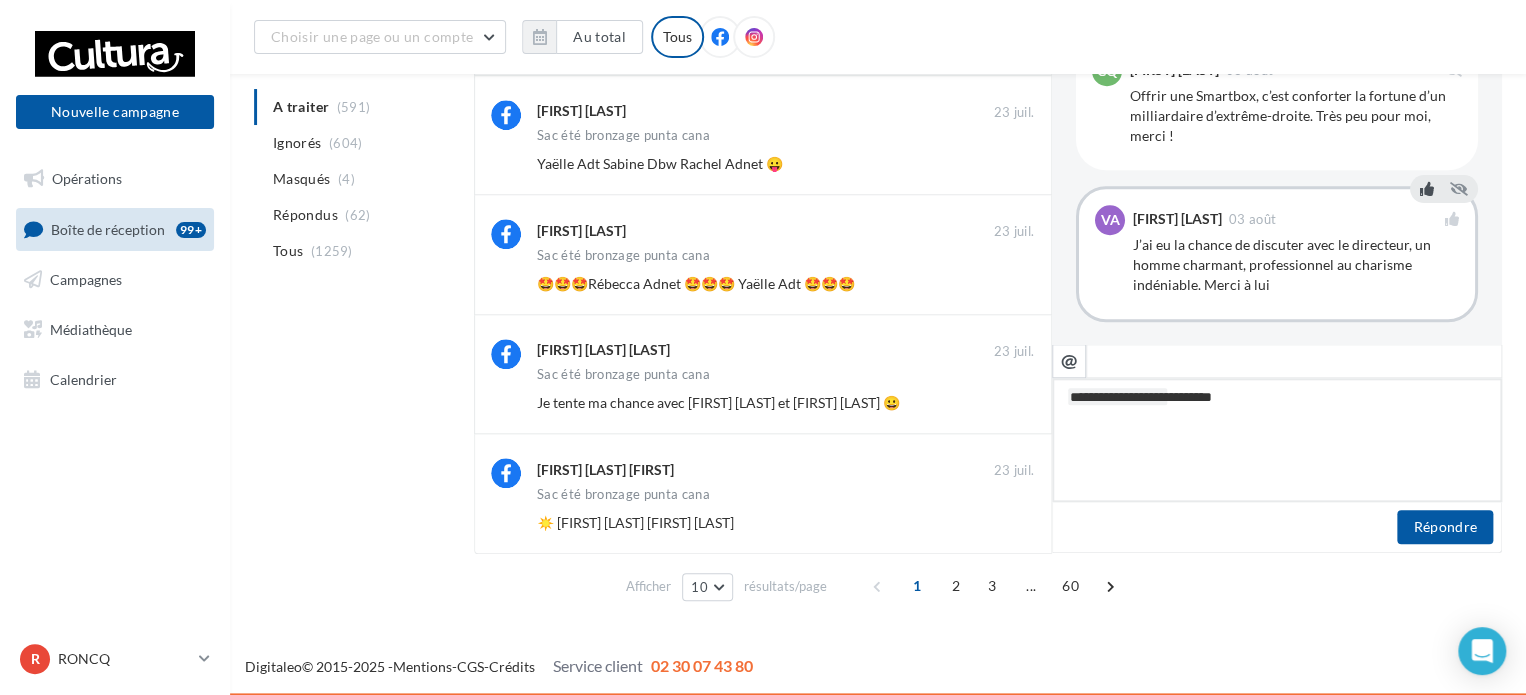 type on "**********" 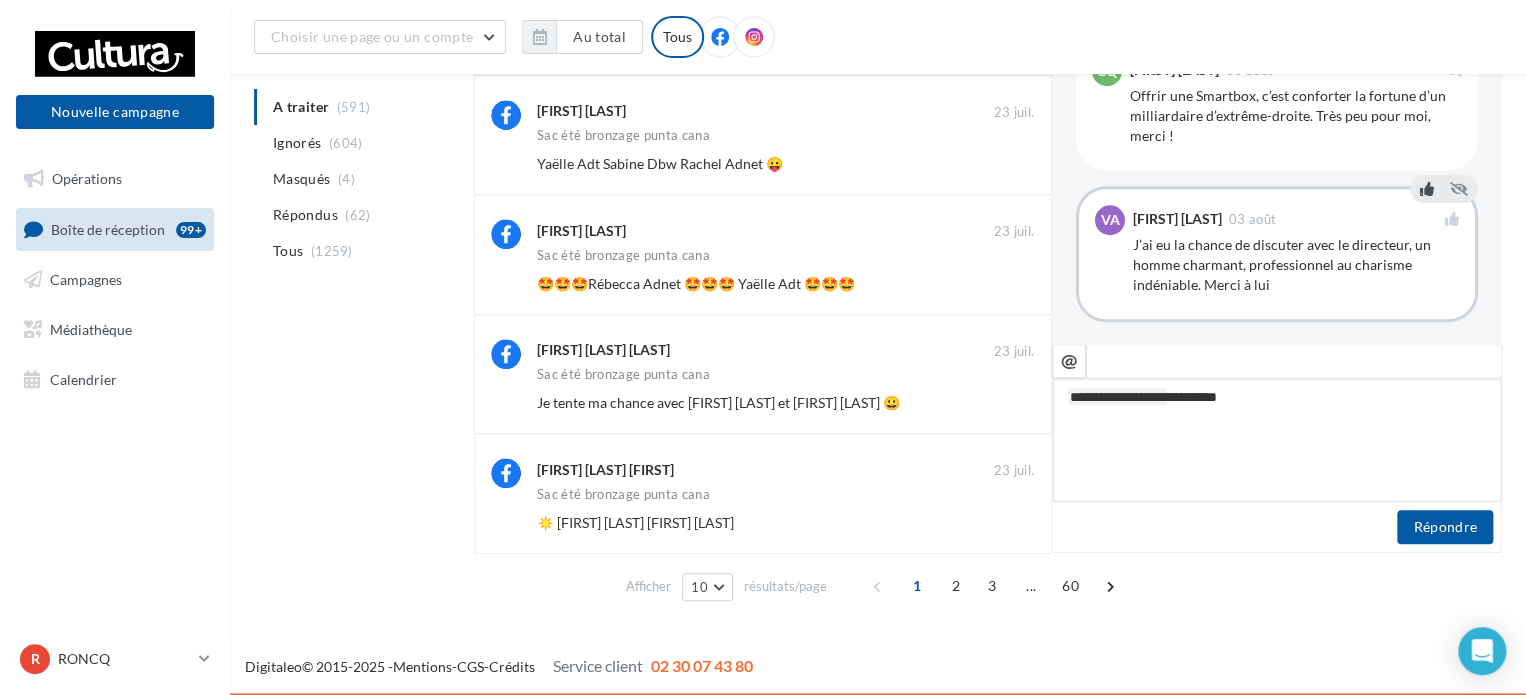 type on "**********" 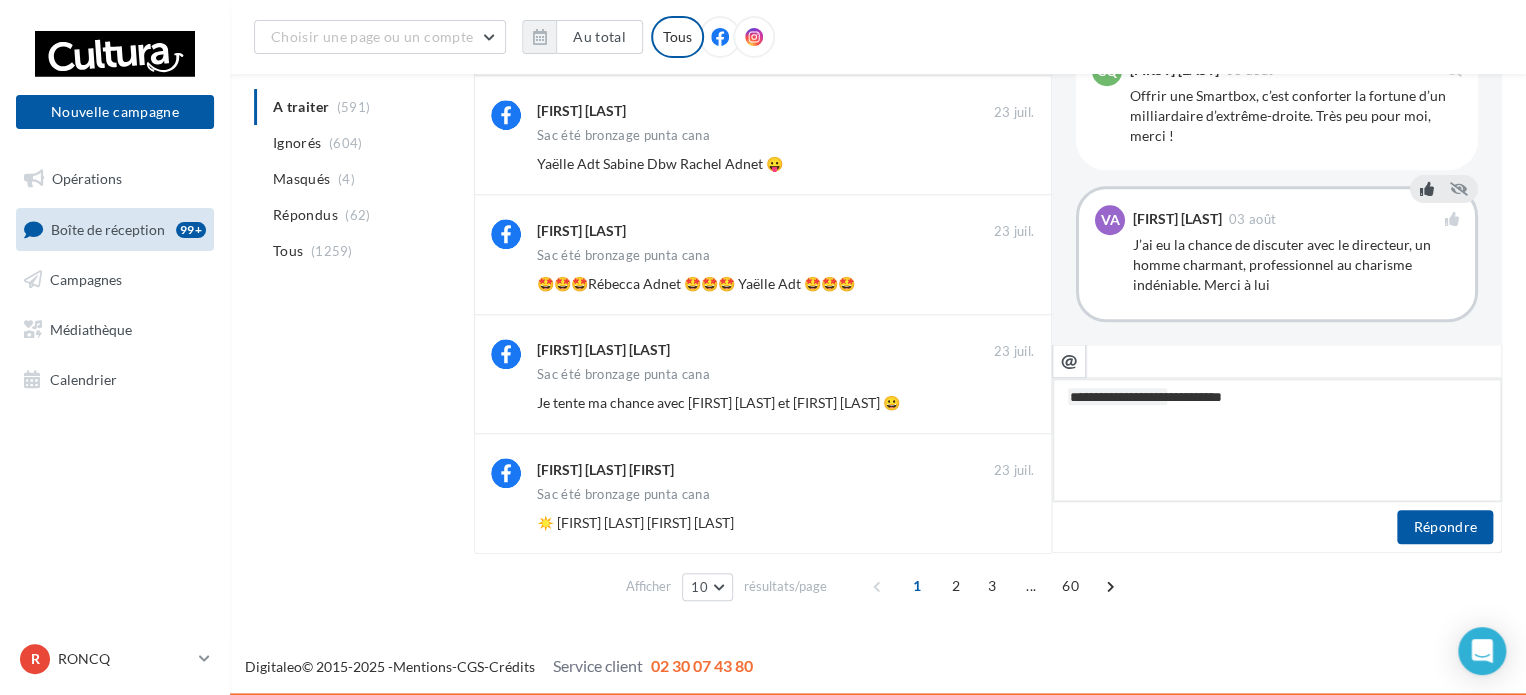 type on "**********" 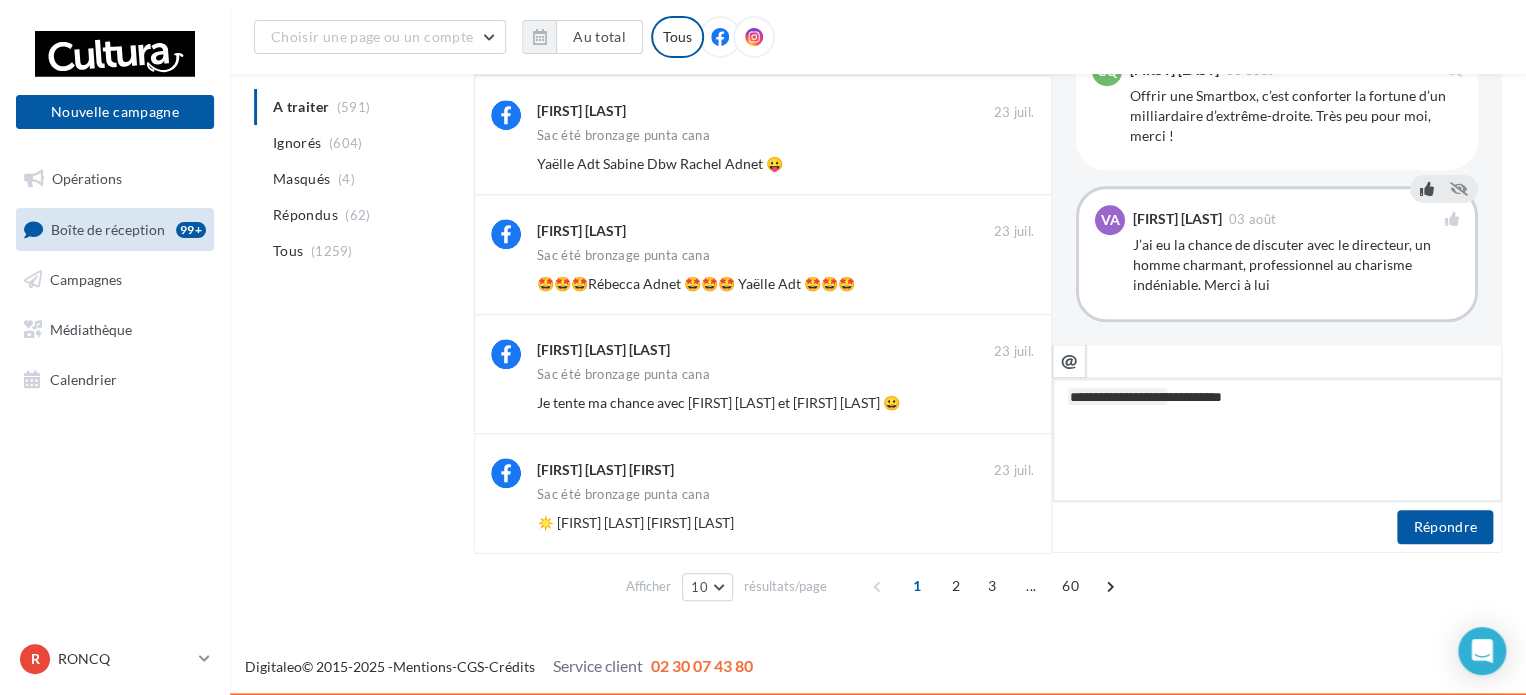 type on "**********" 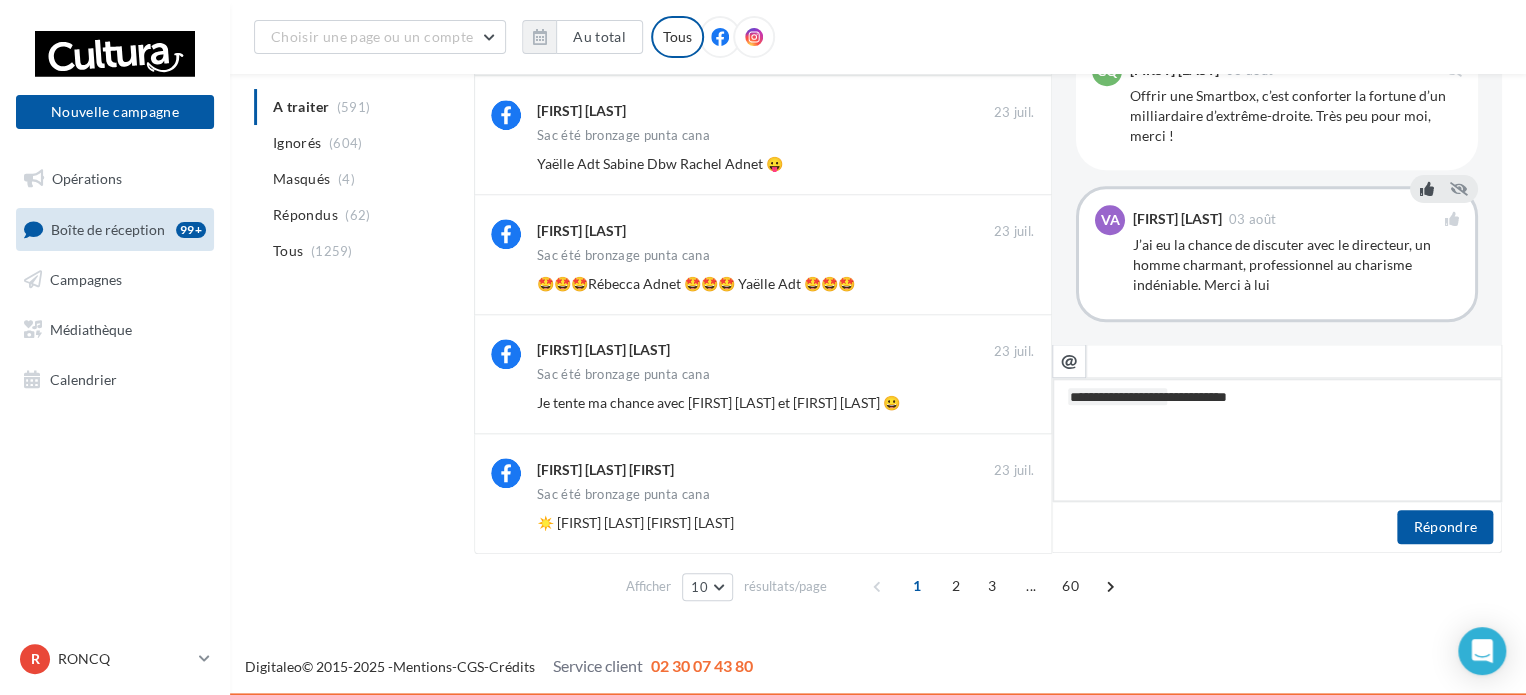 type on "**********" 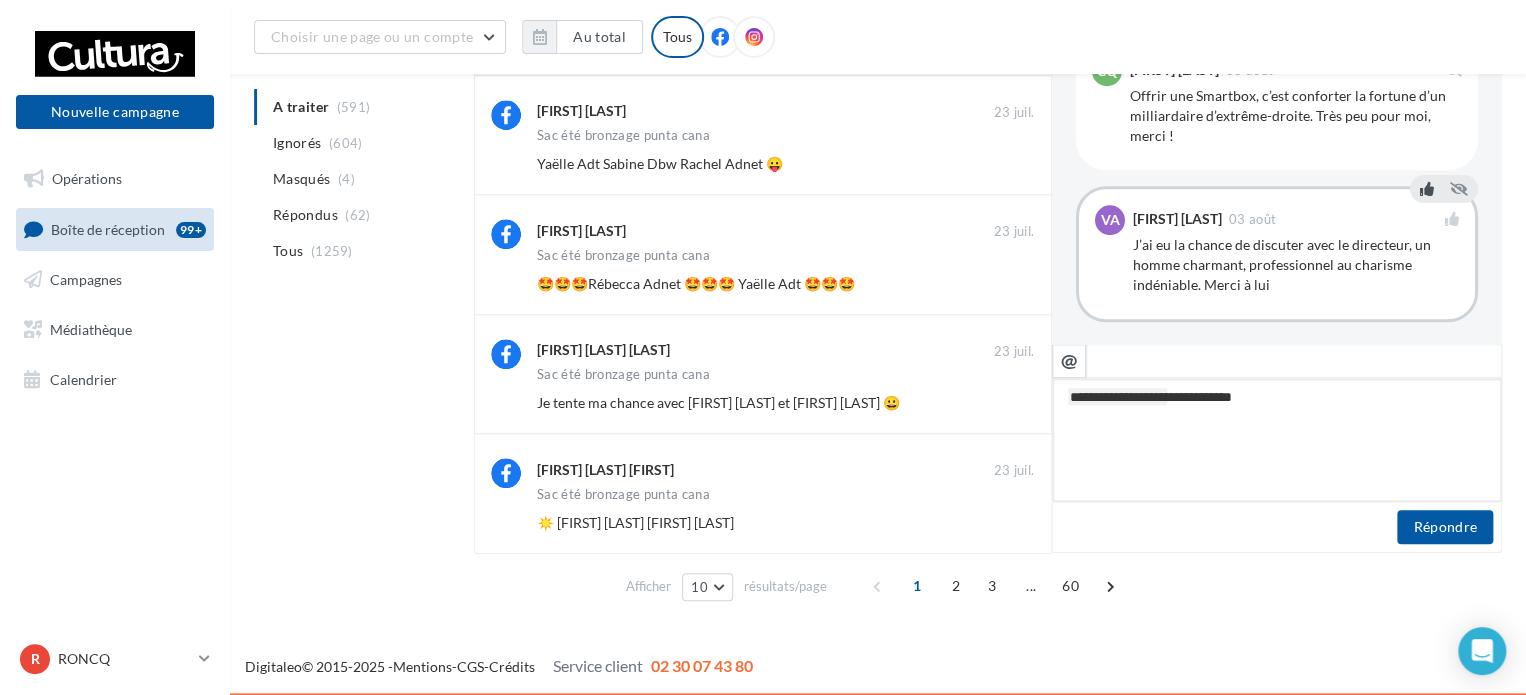 type on "**********" 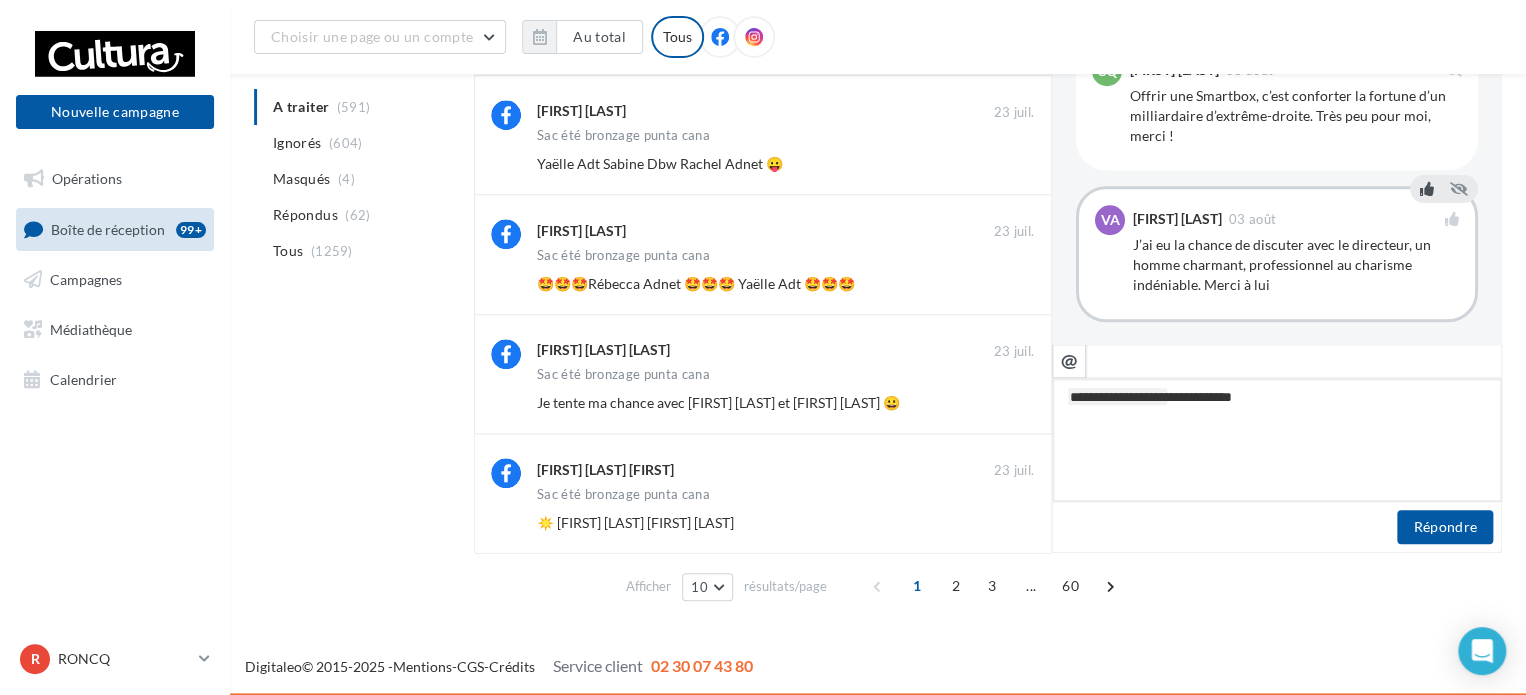 type on "**********" 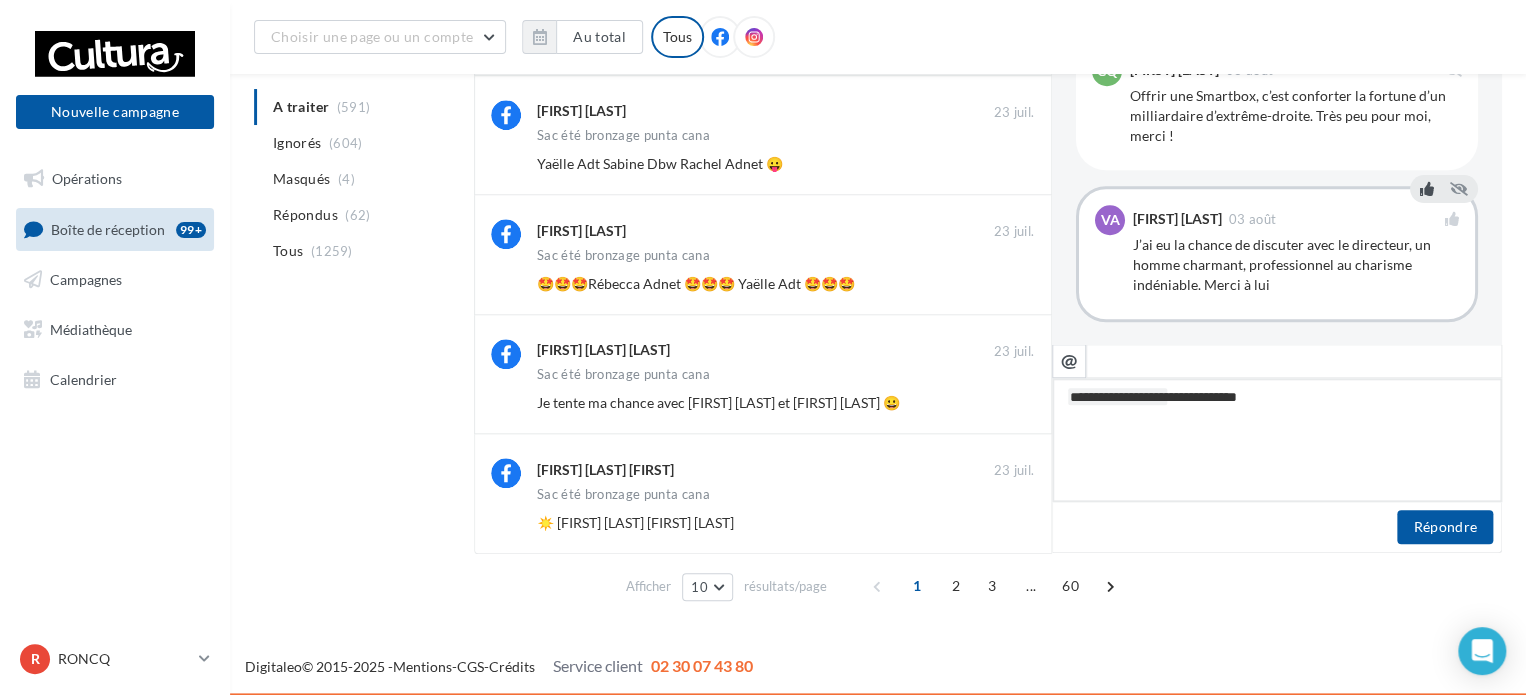 type on "**********" 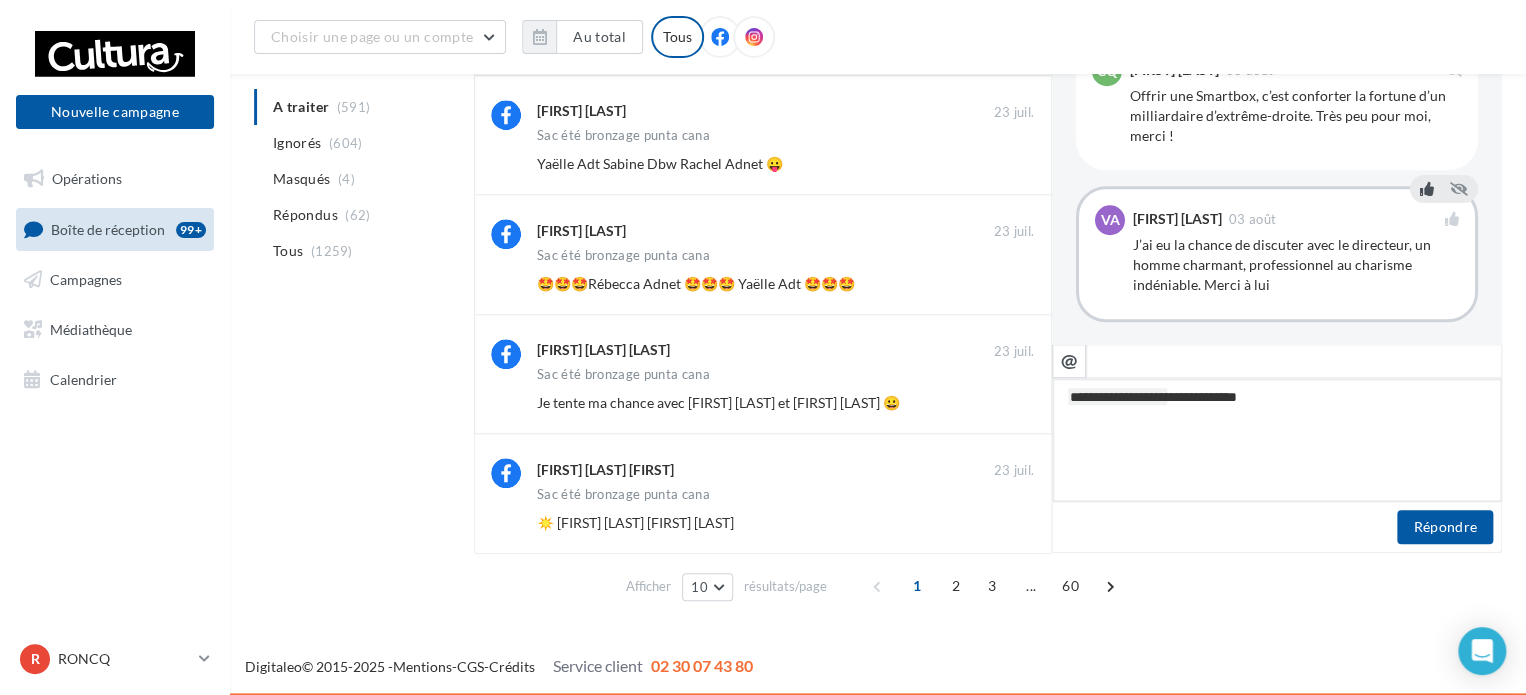 type on "**********" 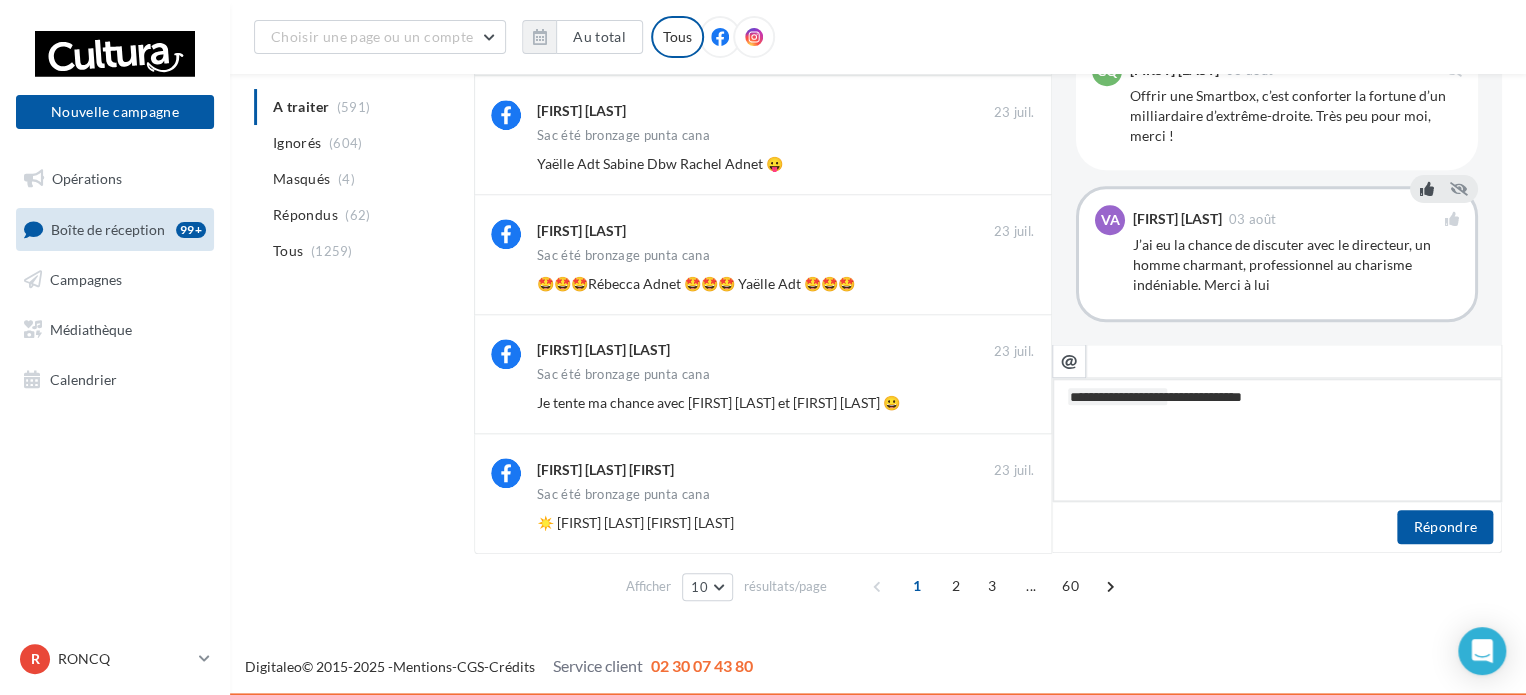 type on "**********" 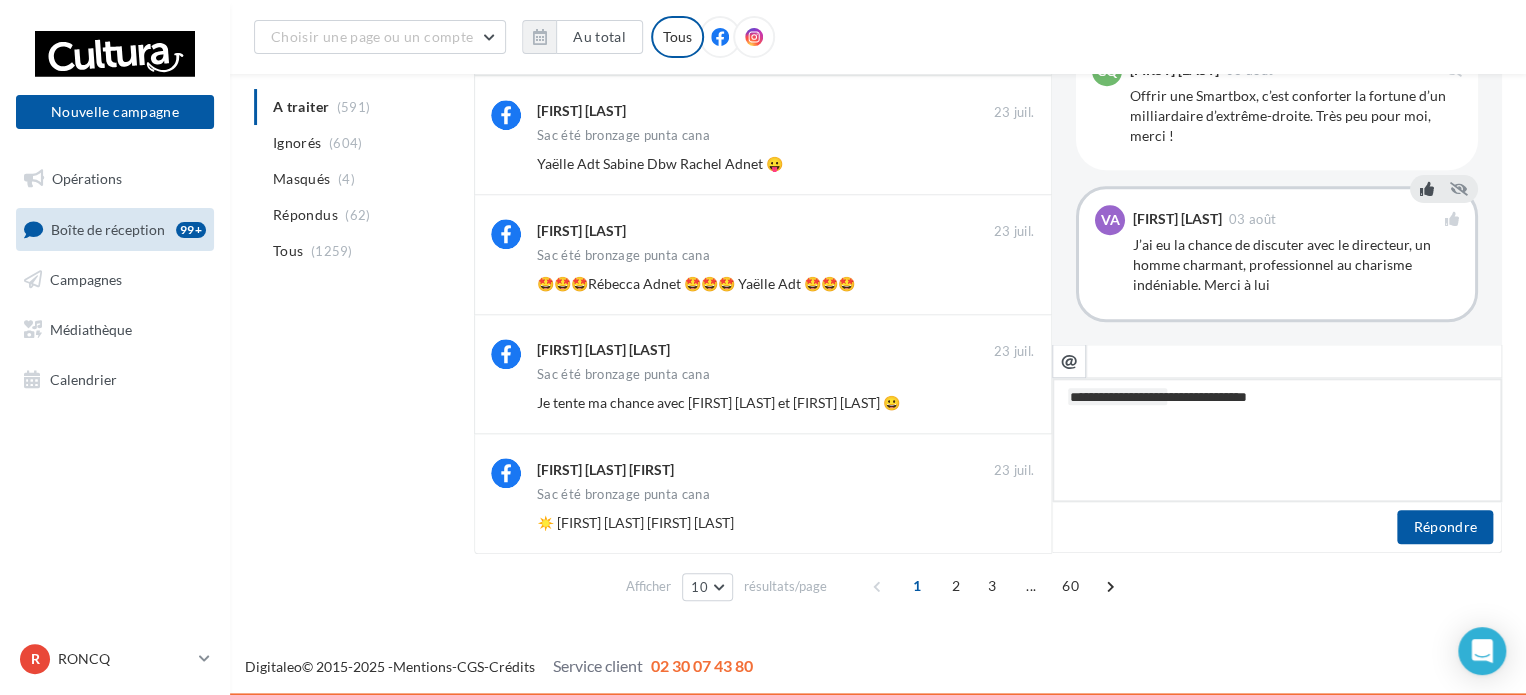 type on "**********" 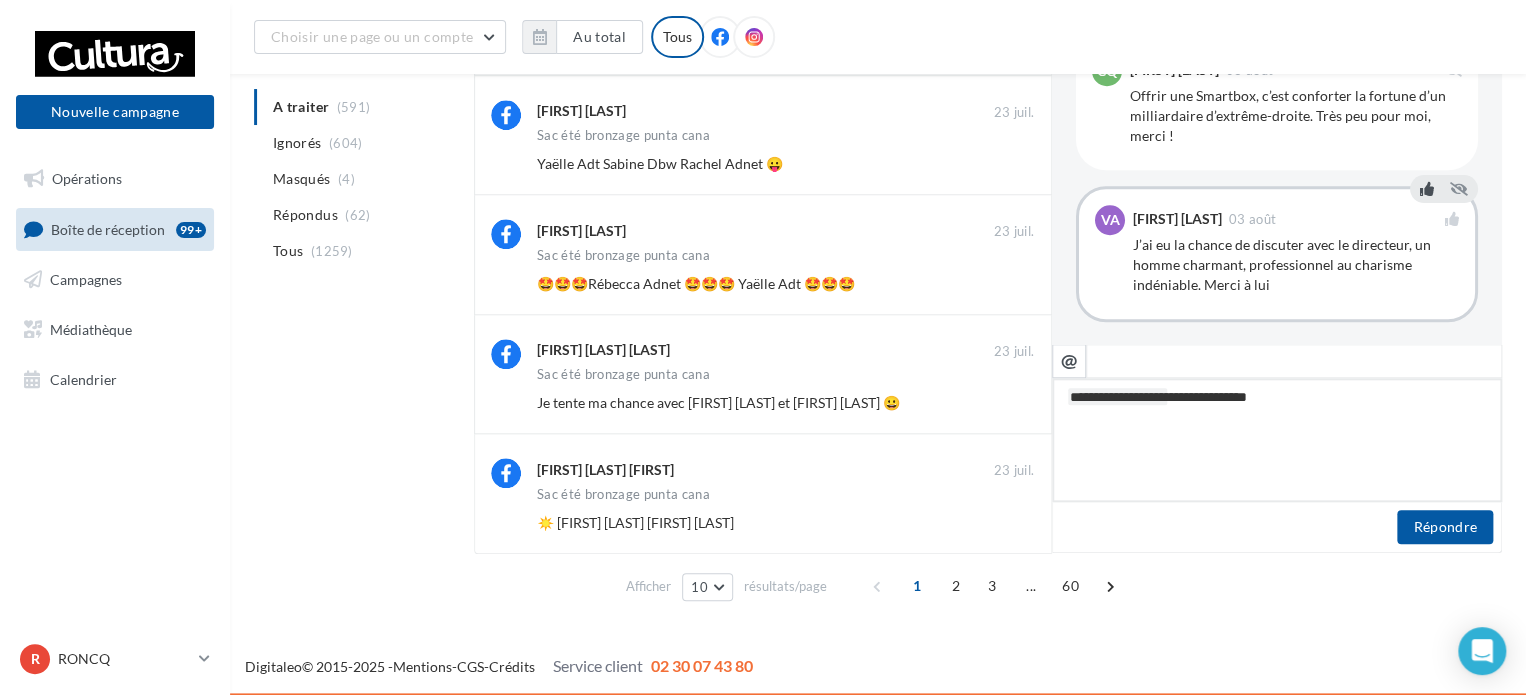 type on "**********" 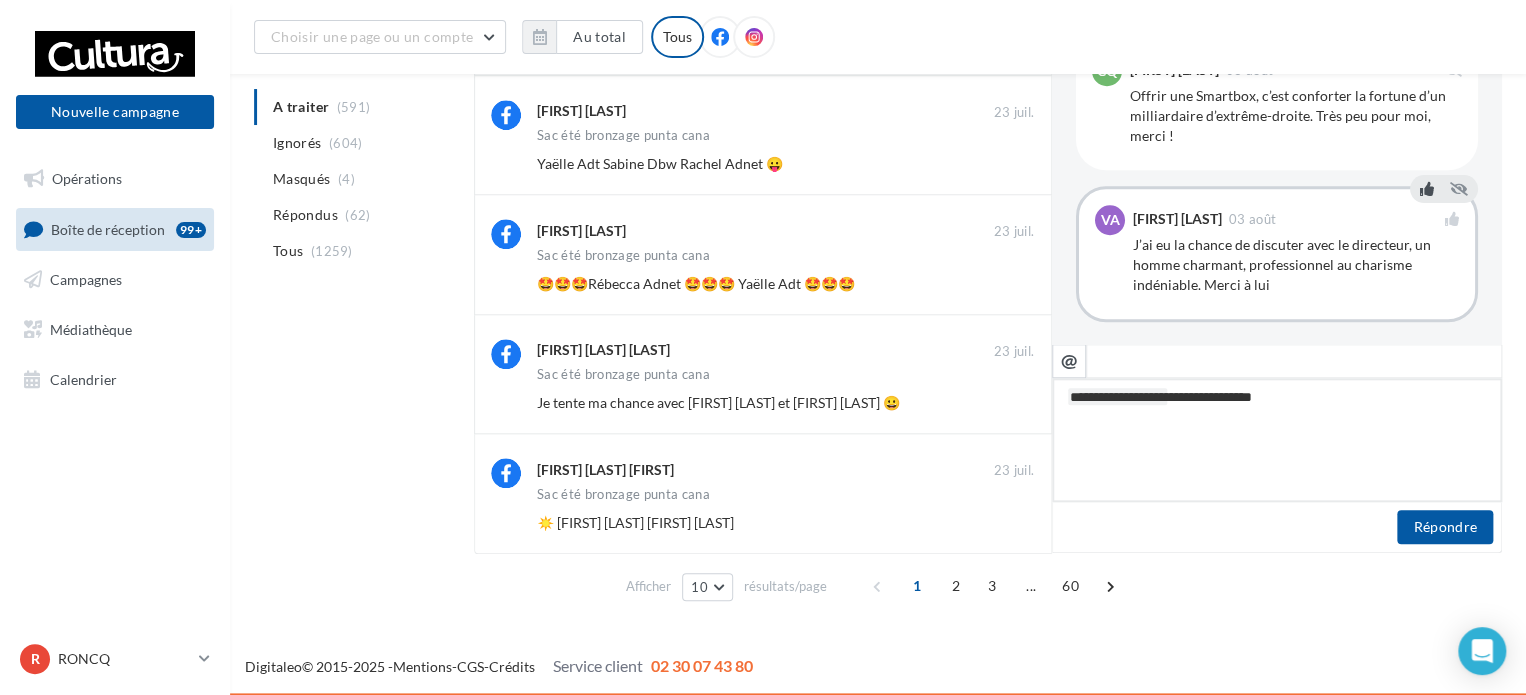 type on "**********" 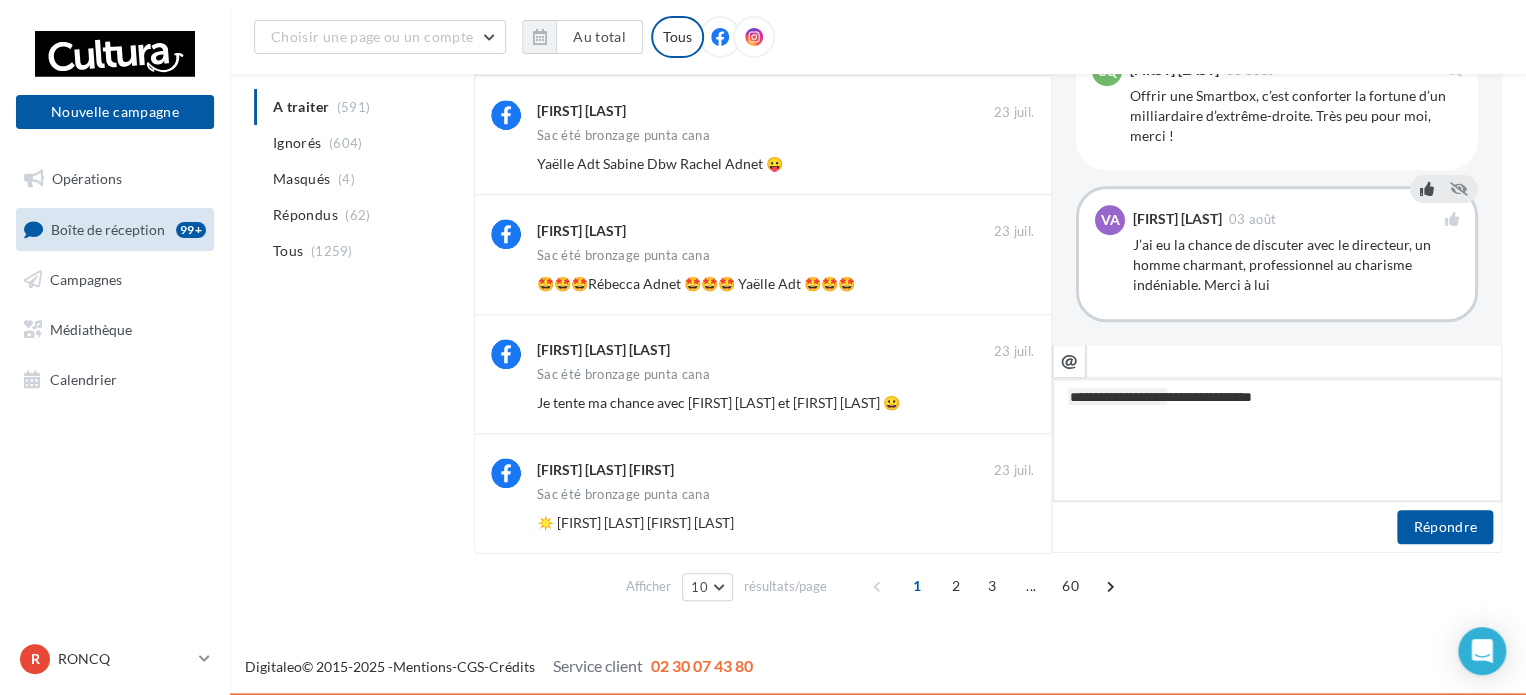 type on "**********" 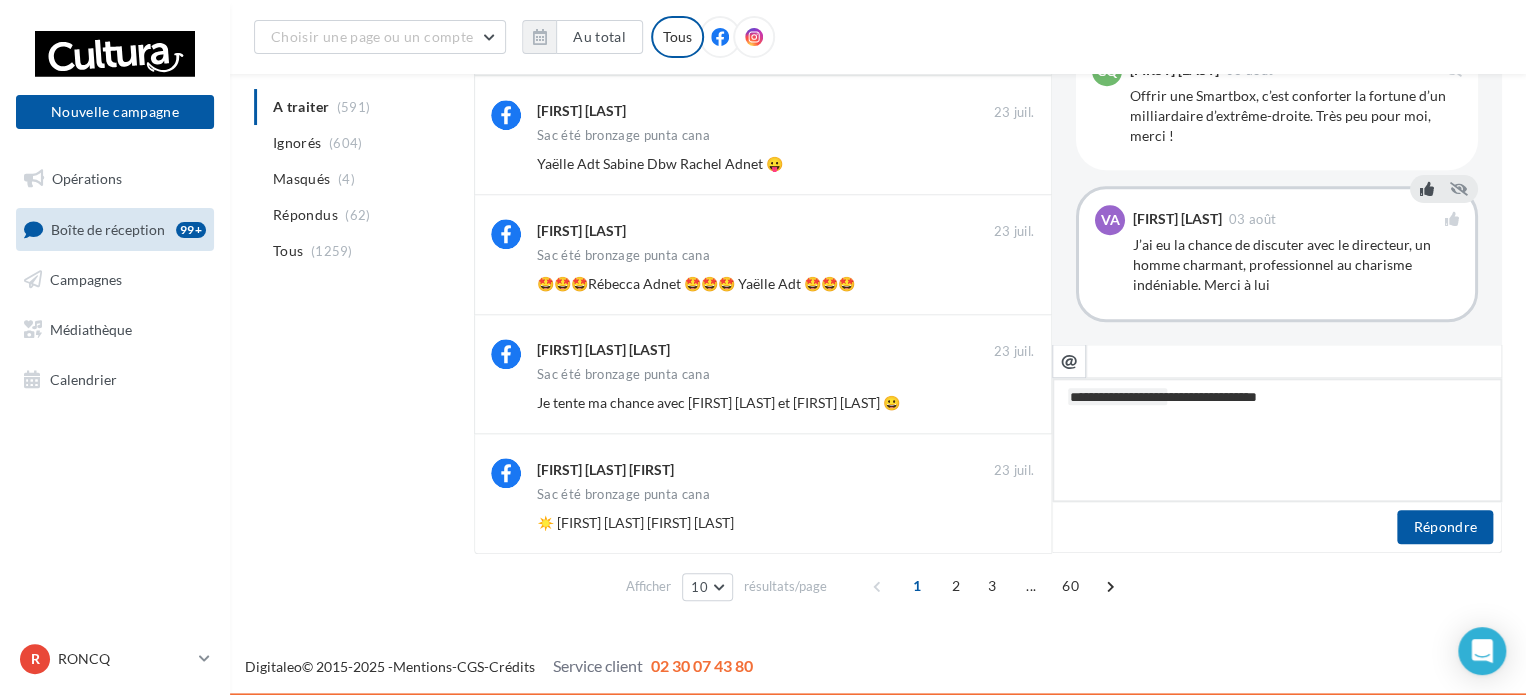 type on "**********" 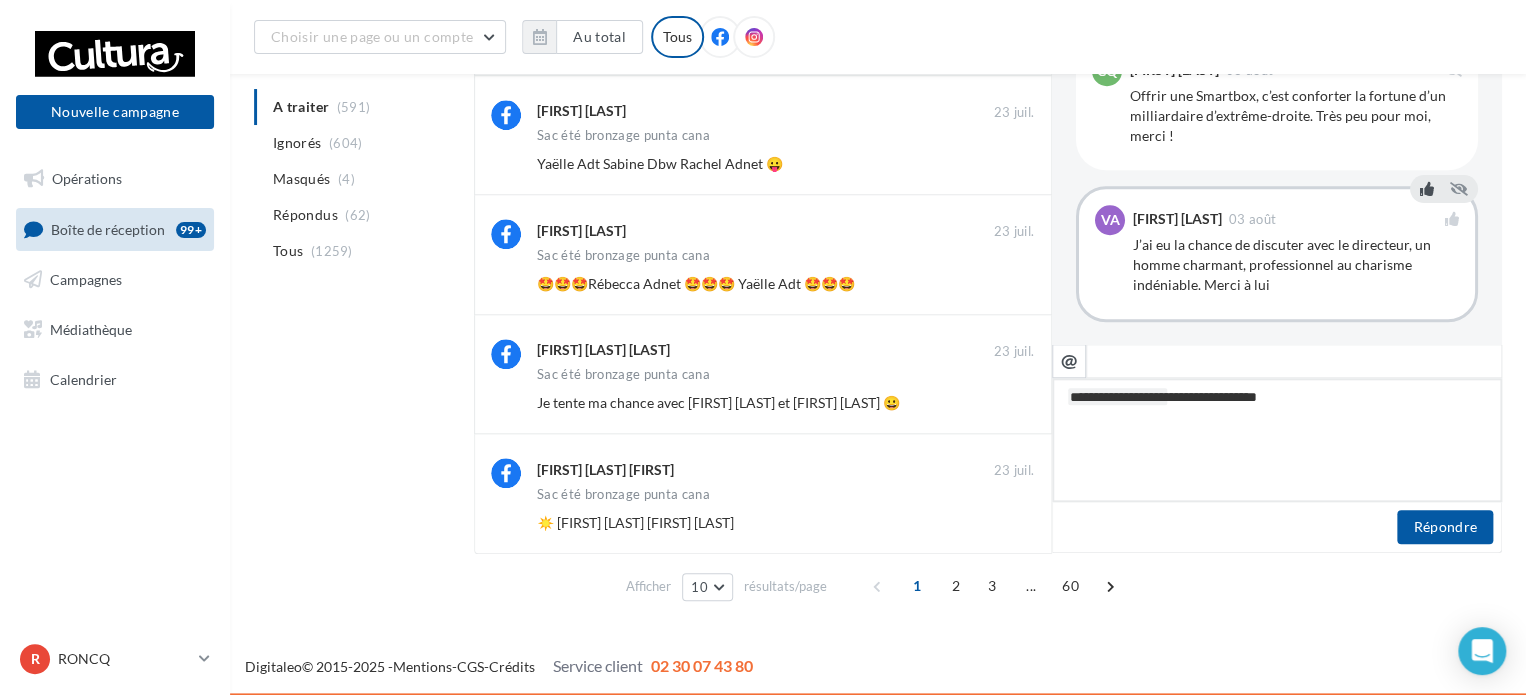 type on "**********" 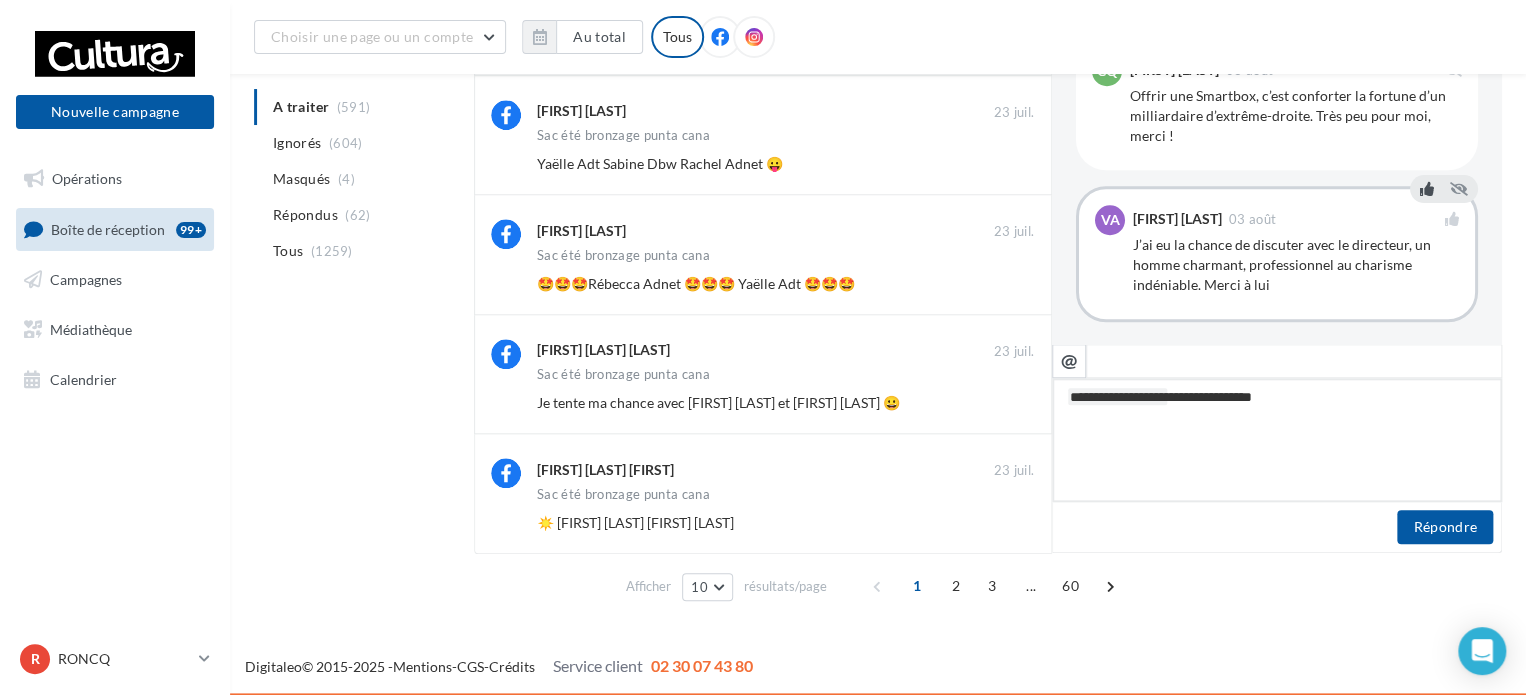 type on "**********" 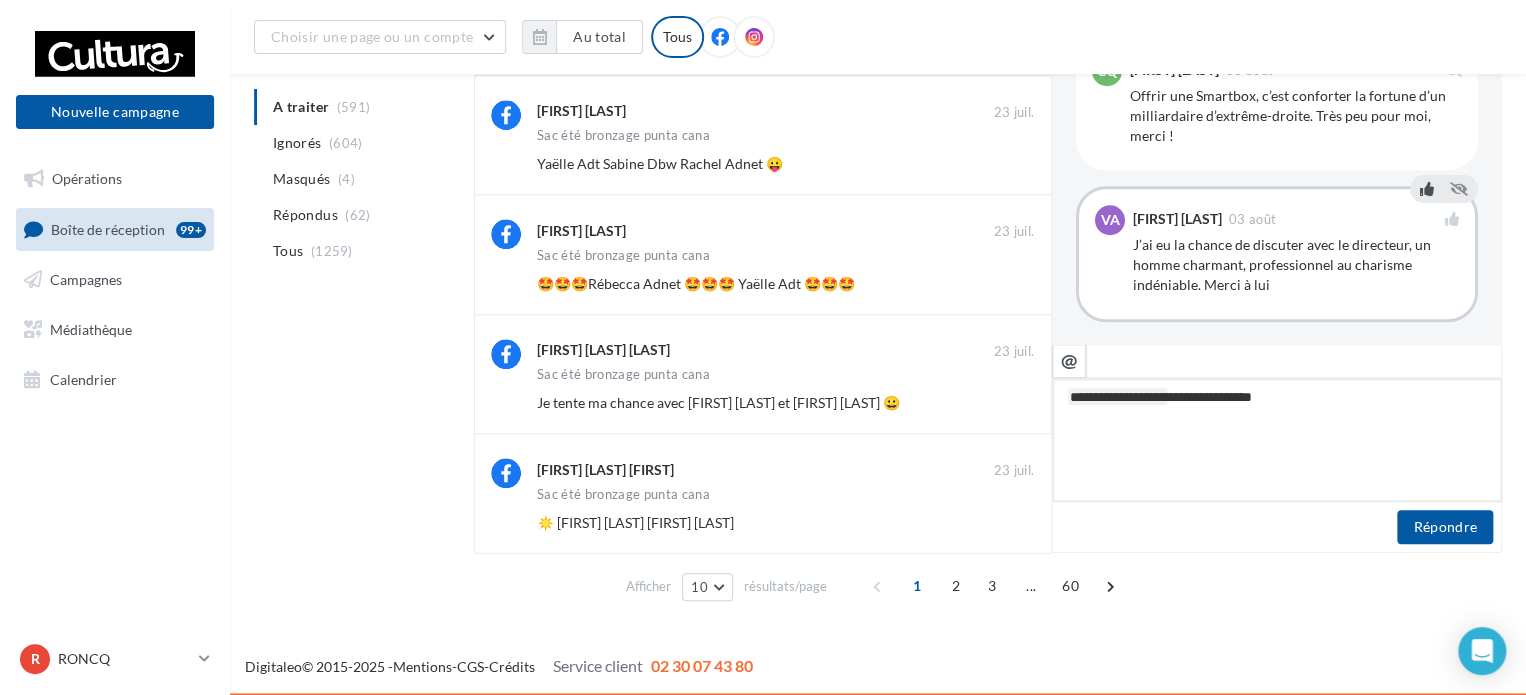 type on "**********" 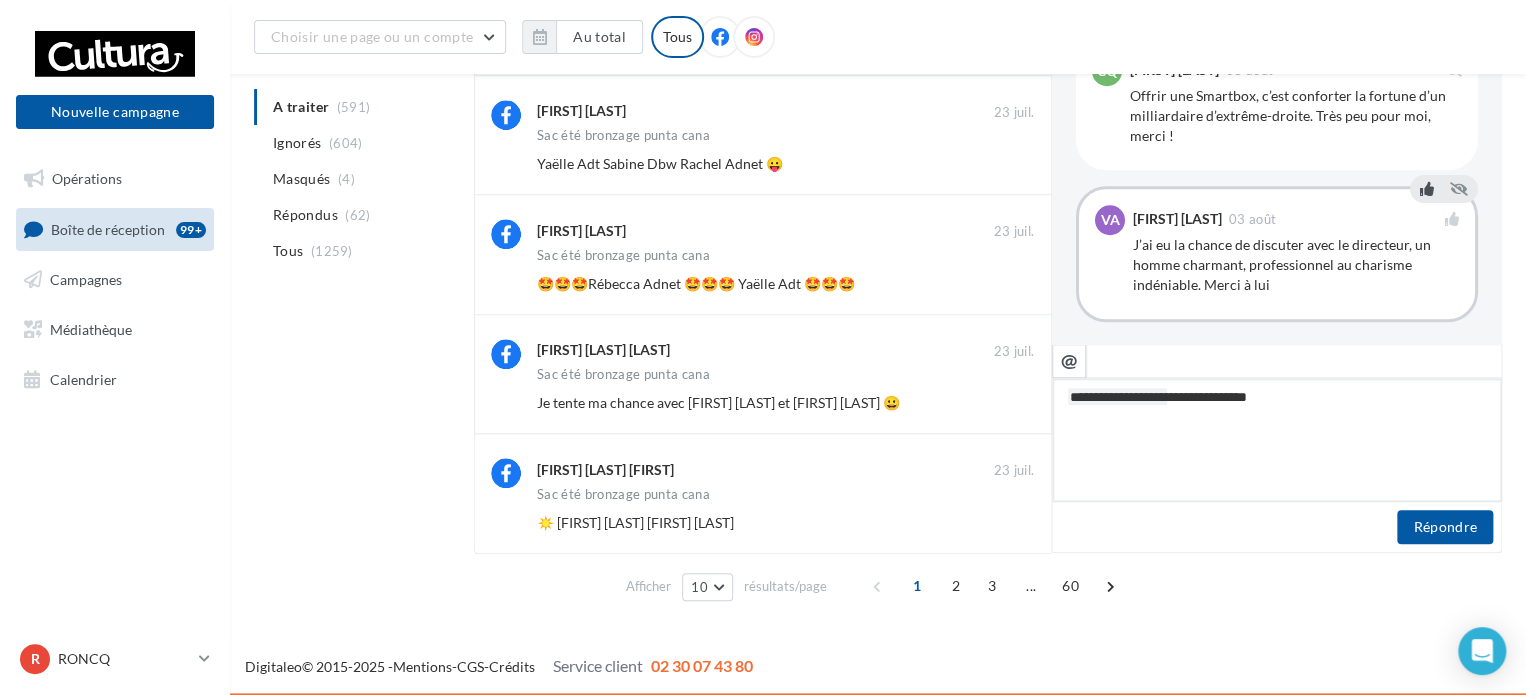 type on "**********" 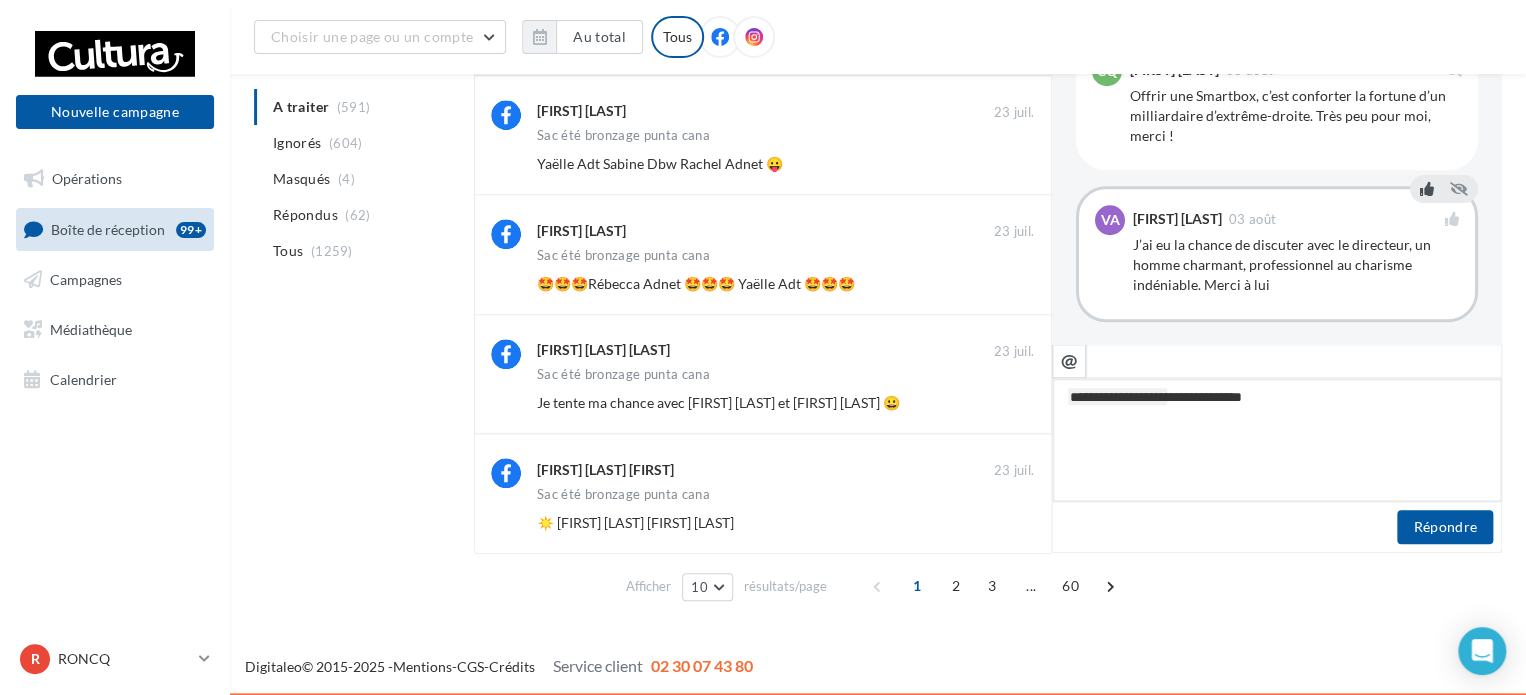 type on "**********" 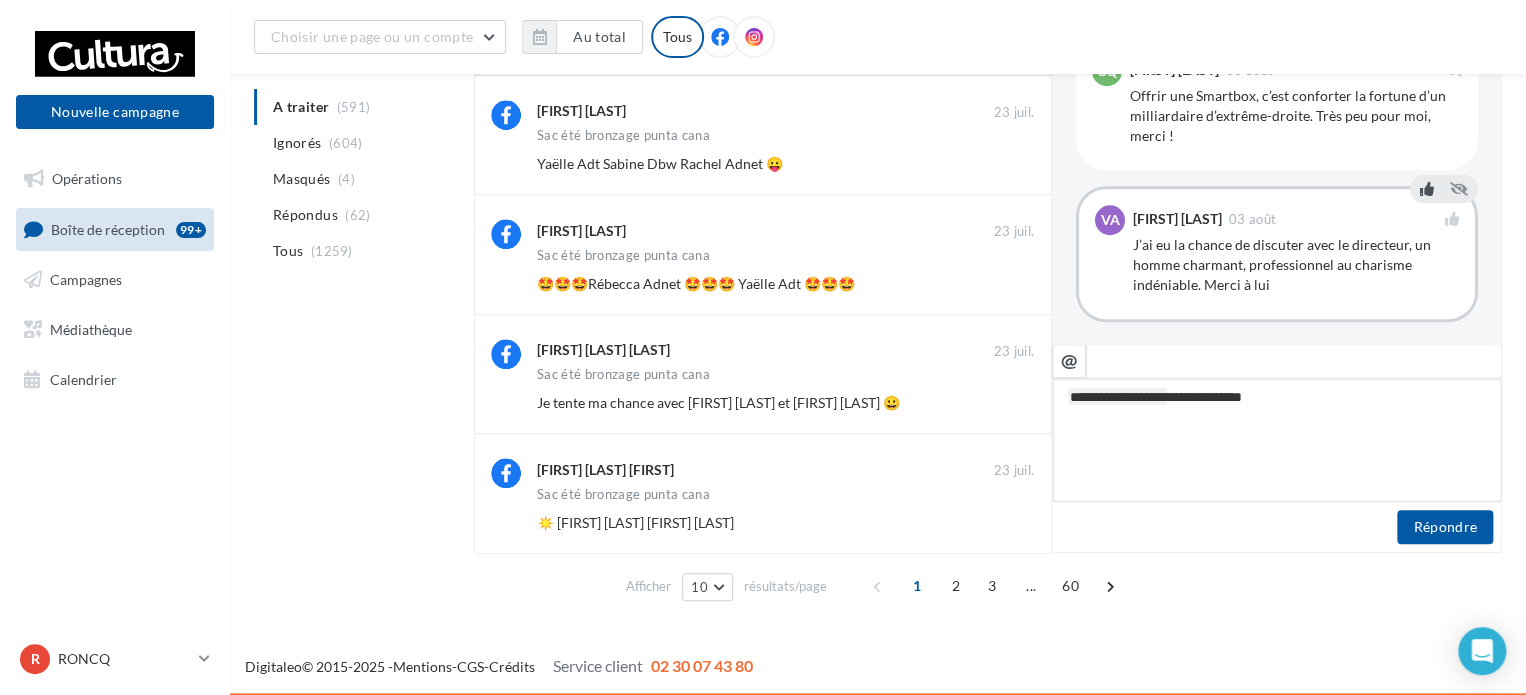 type on "**********" 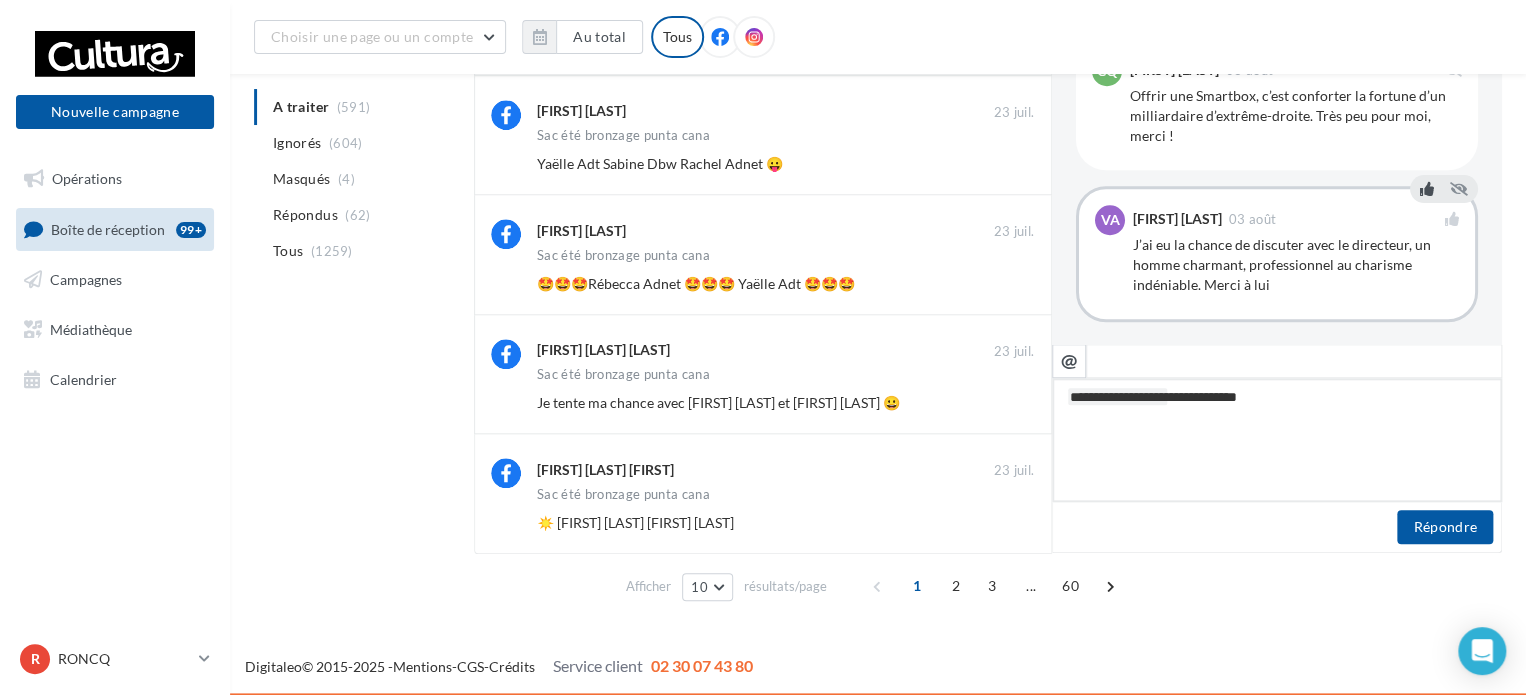 type on "**********" 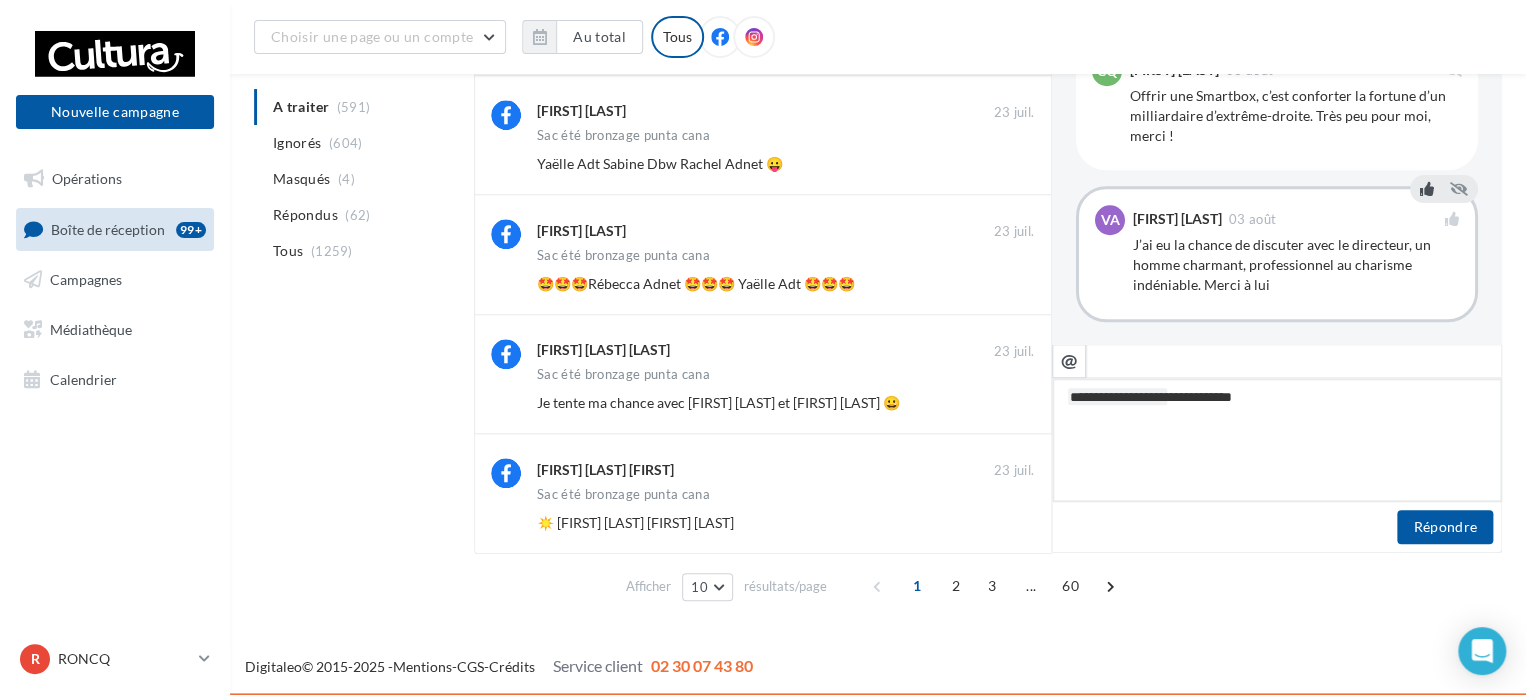 type on "**********" 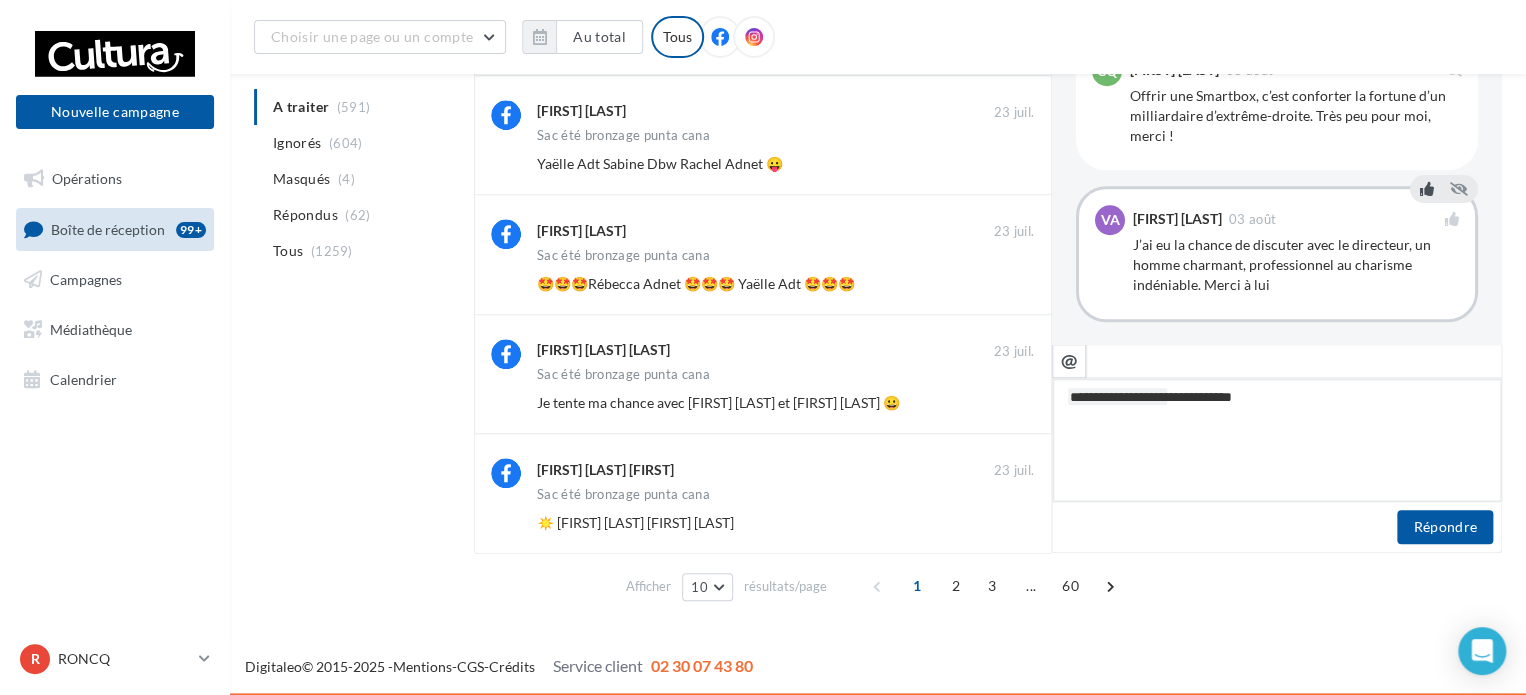 type on "**********" 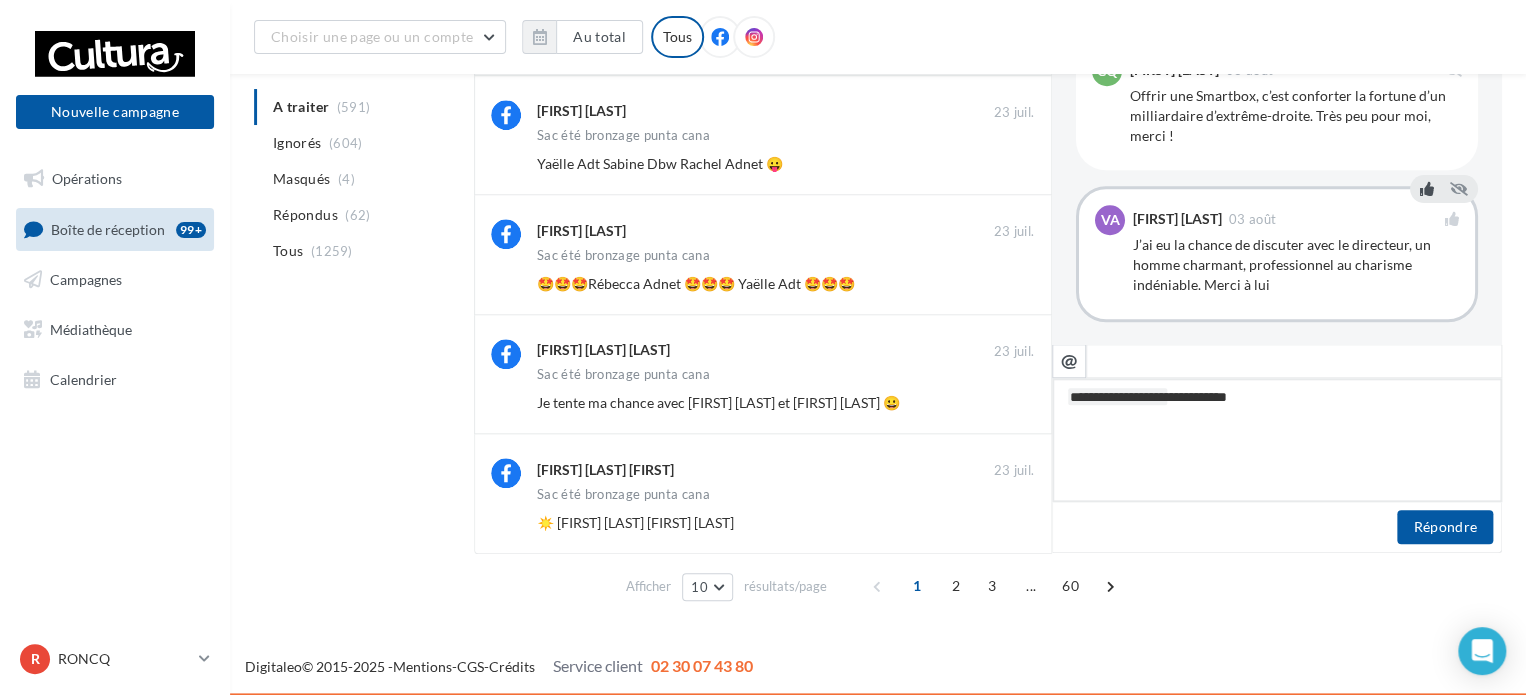 type on "**********" 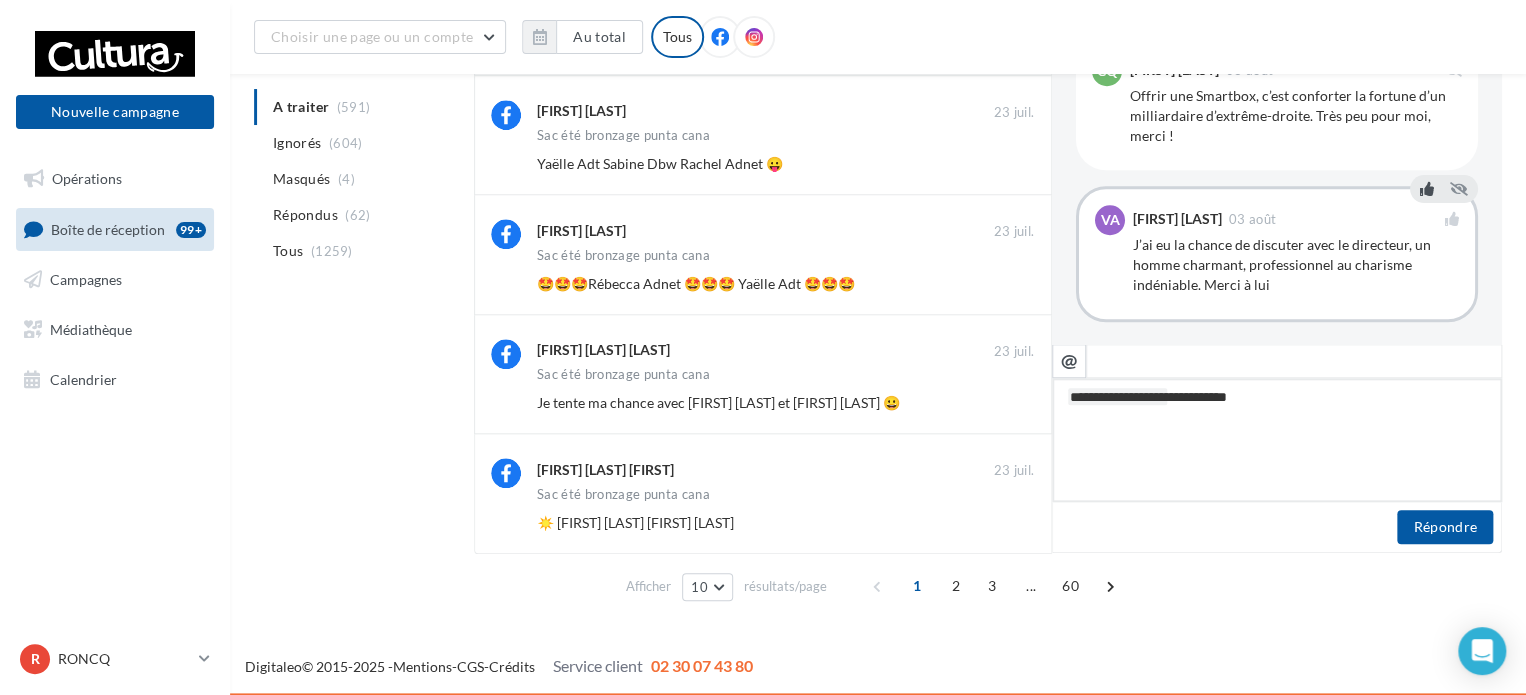 type on "**********" 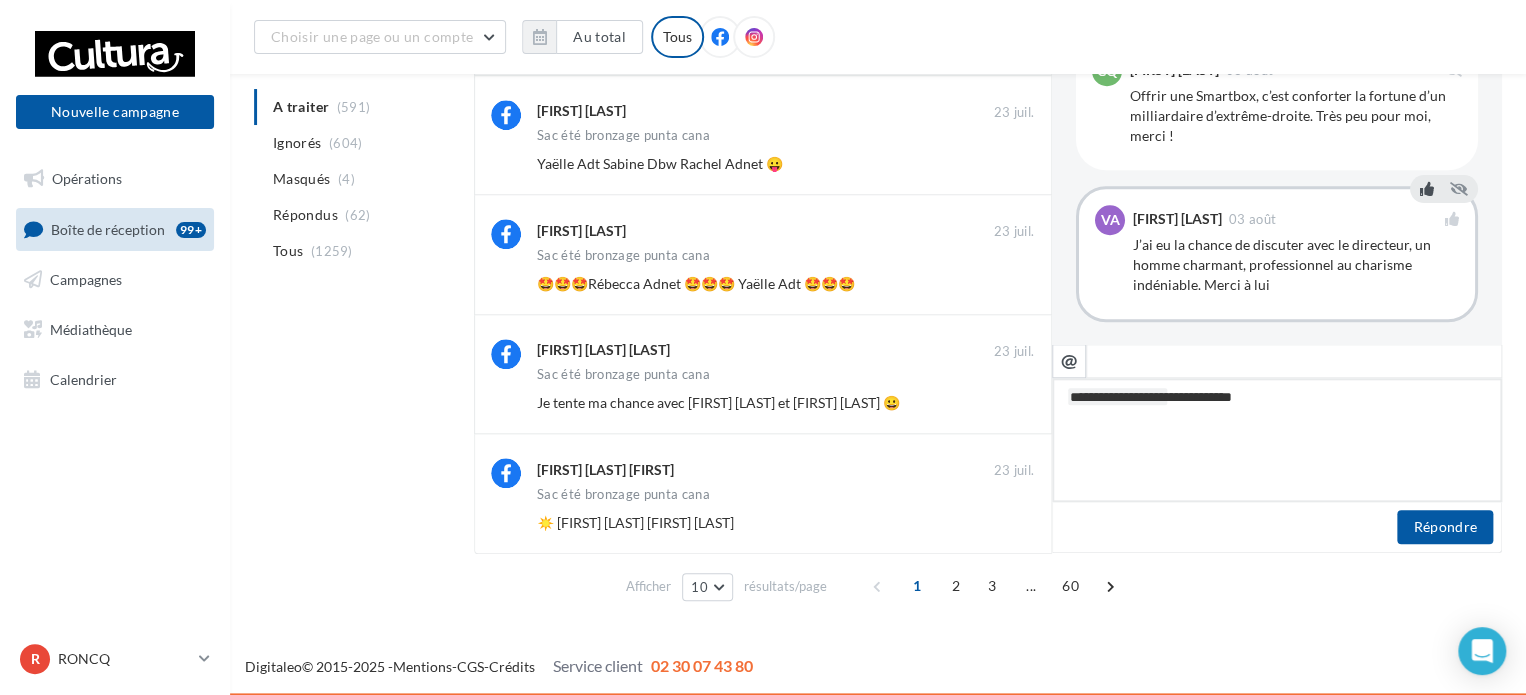 type on "**********" 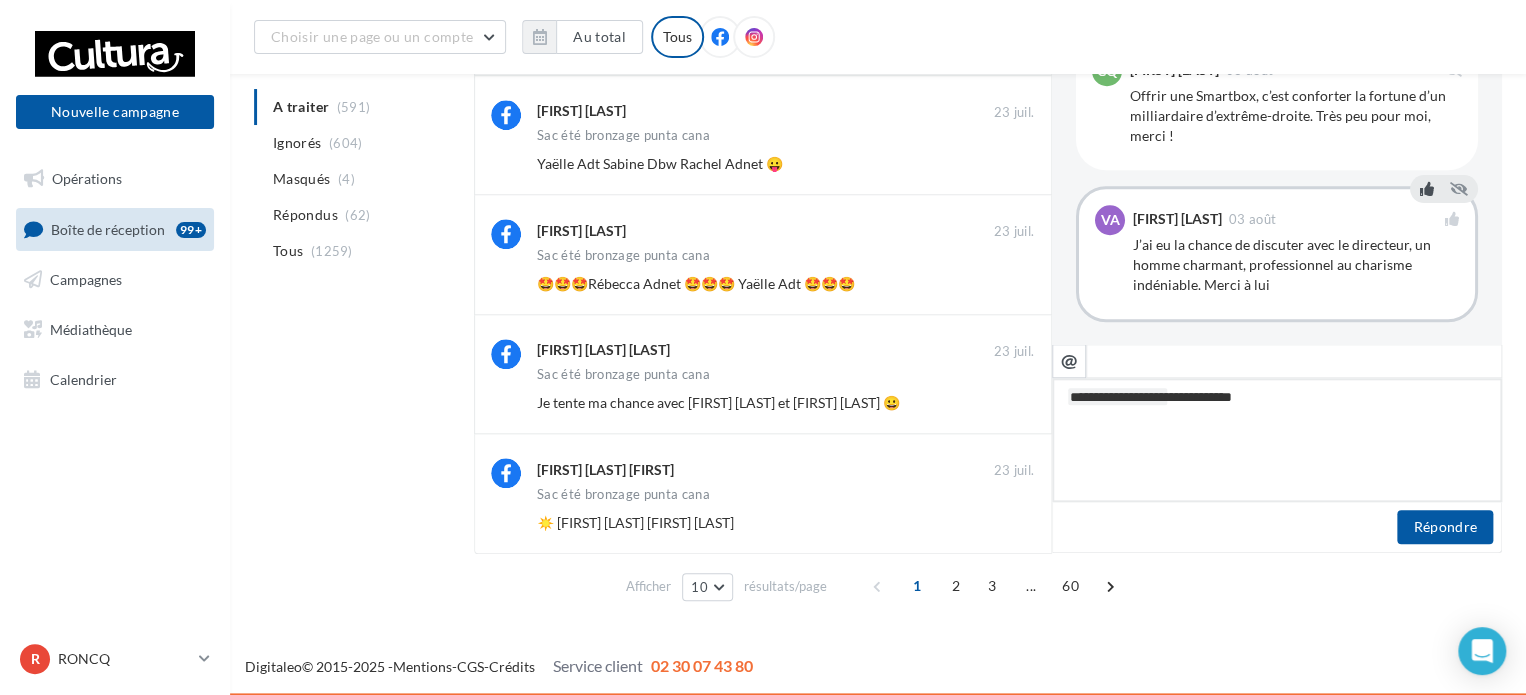 type on "**********" 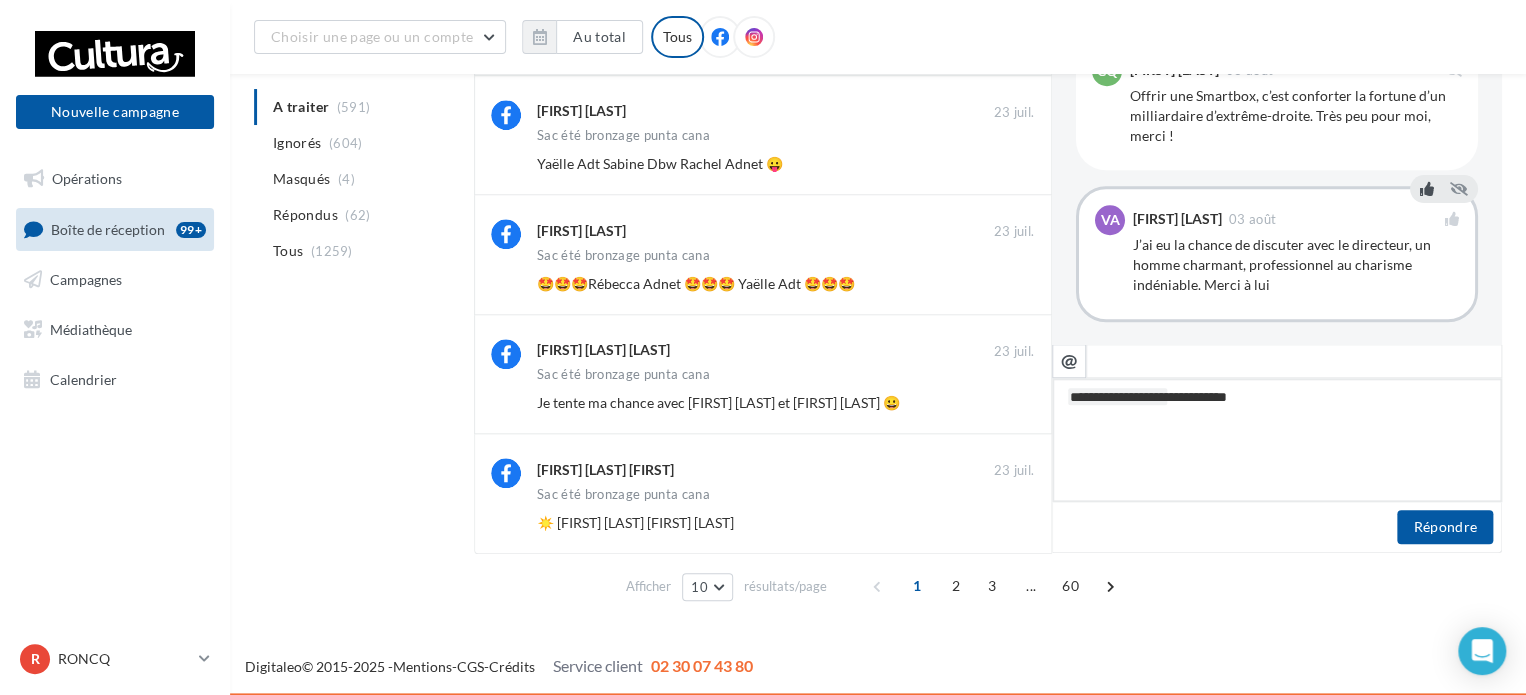 type on "**********" 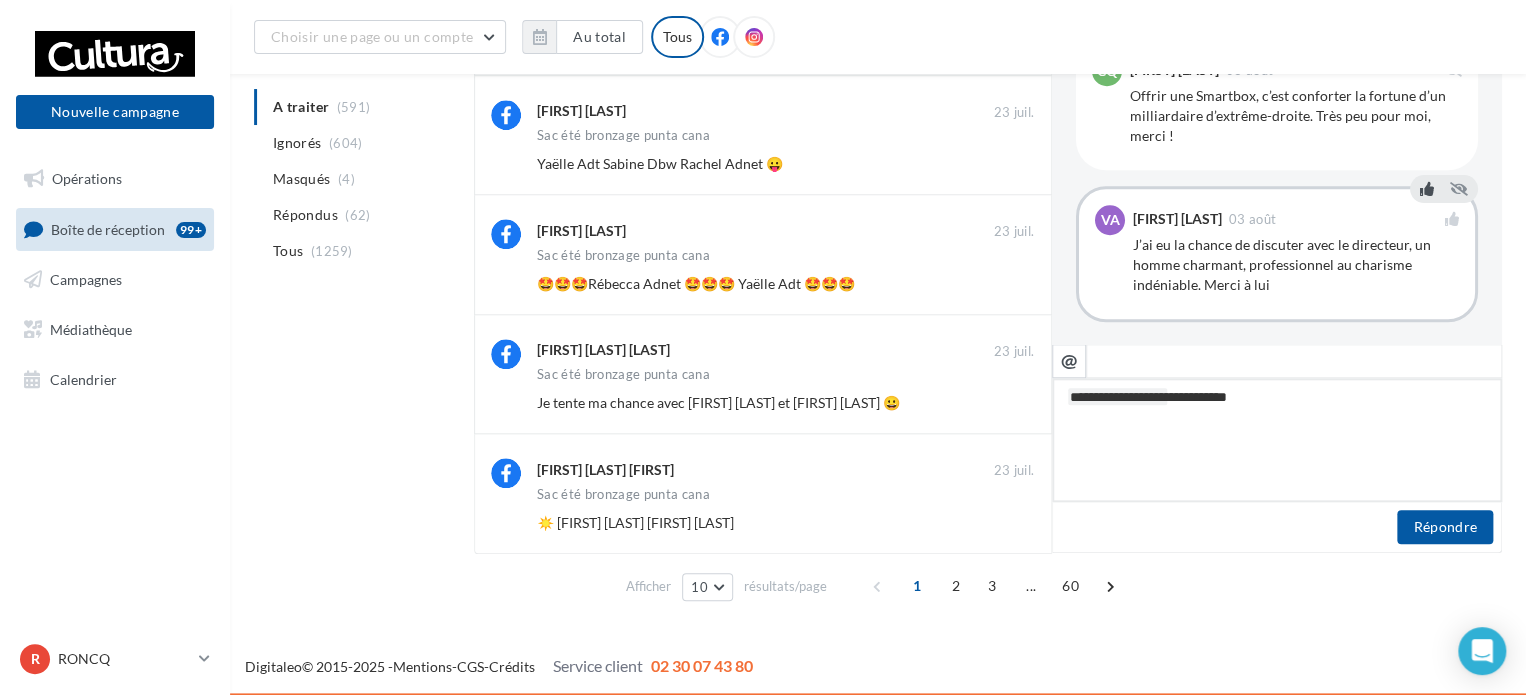 type on "**********" 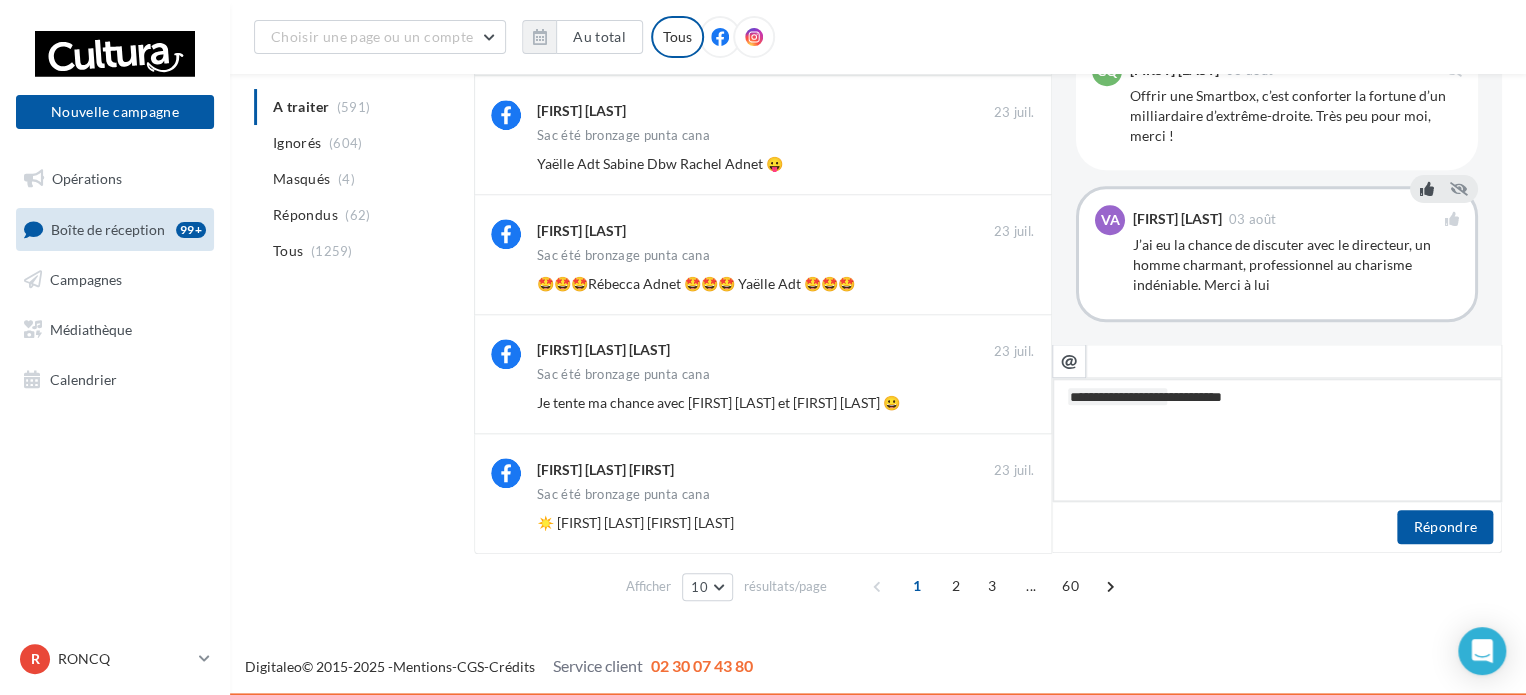 type on "**********" 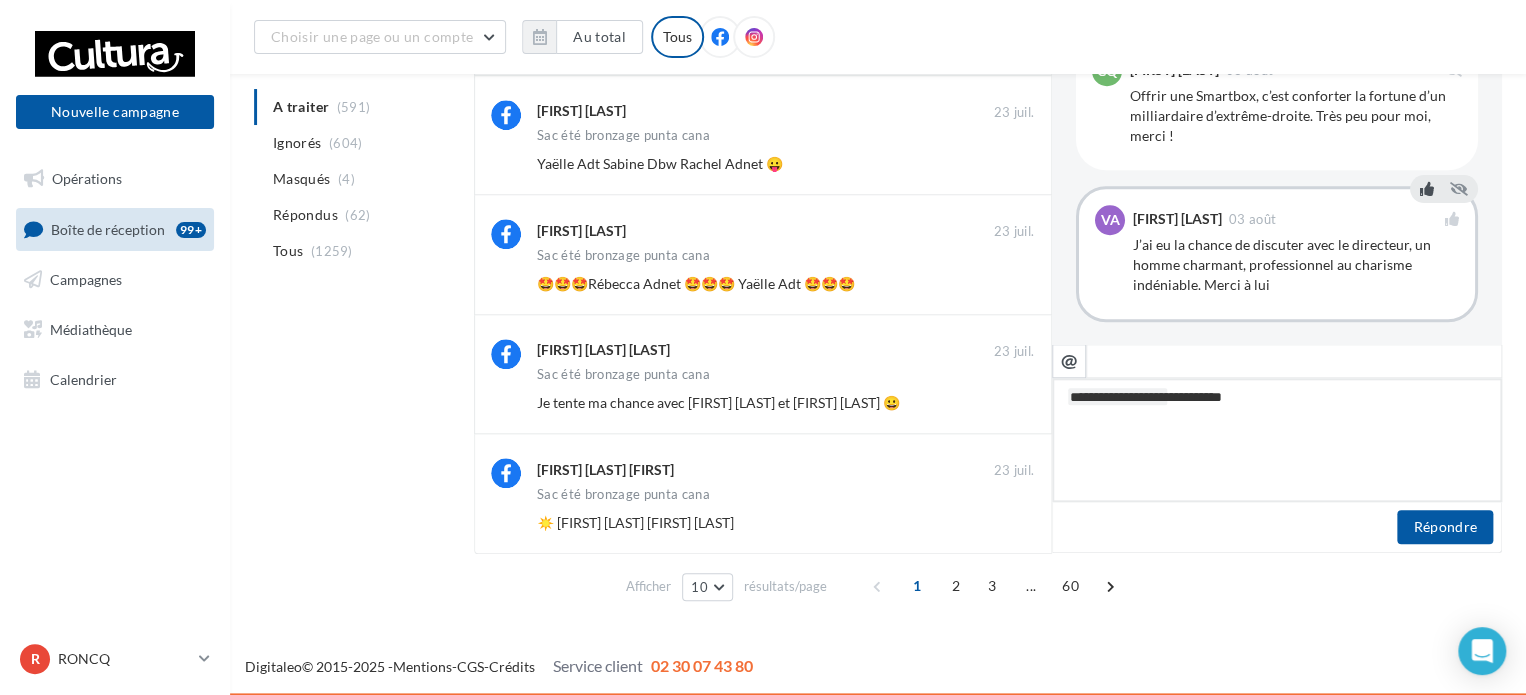 type on "**********" 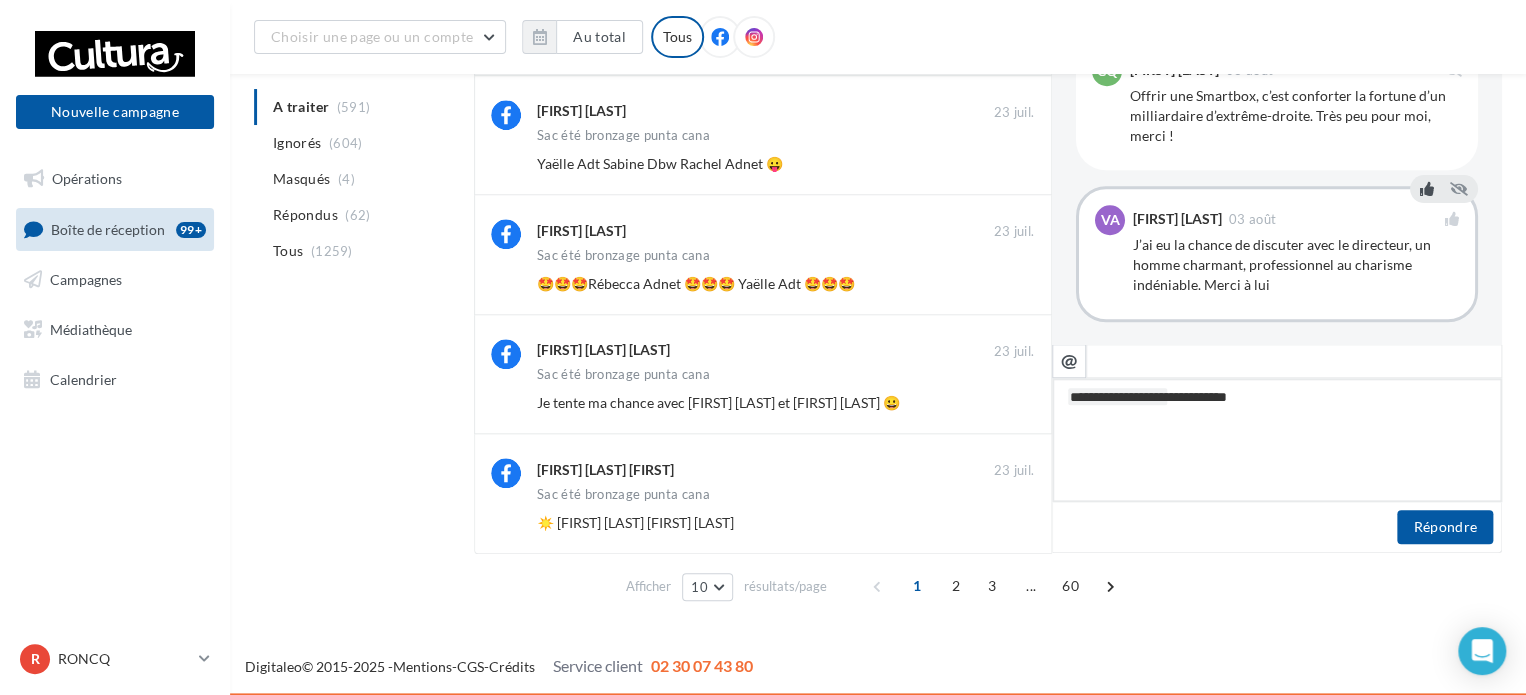 type on "**********" 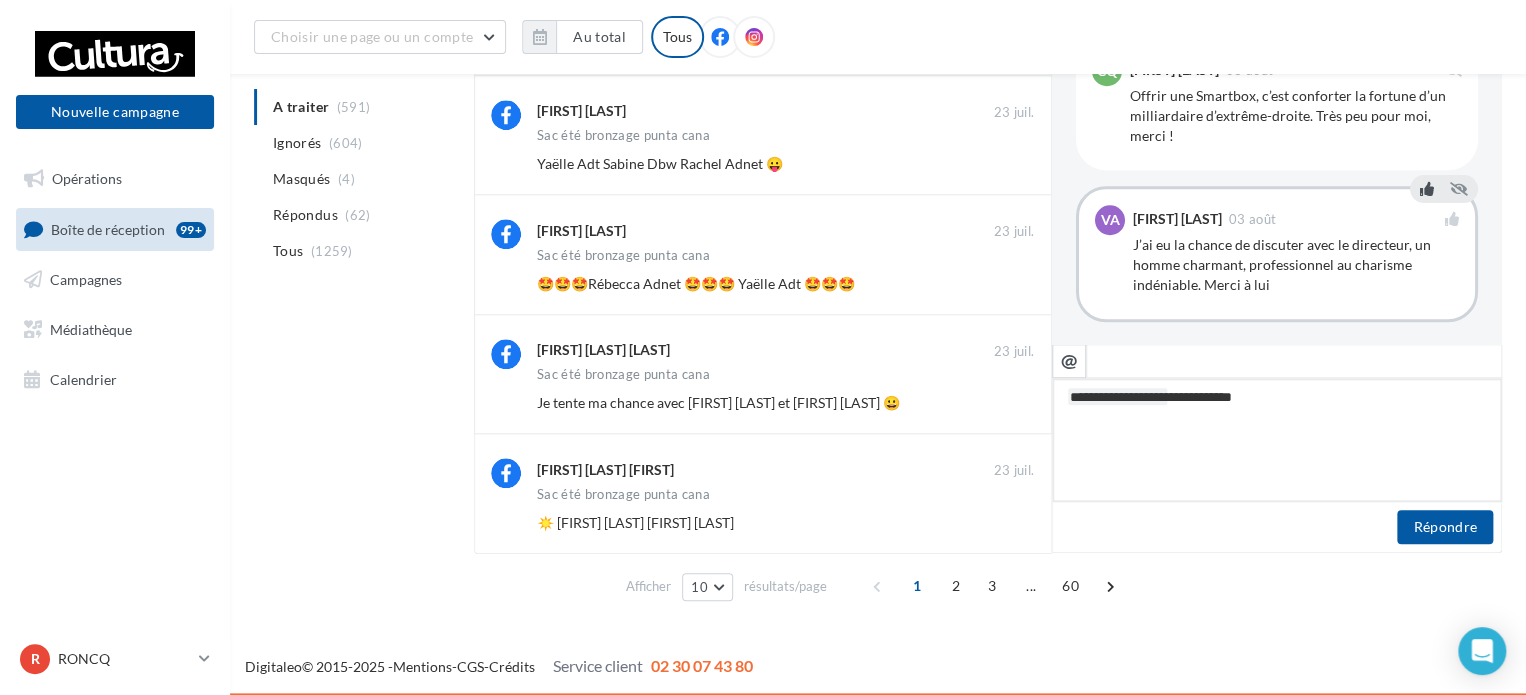 type on "**********" 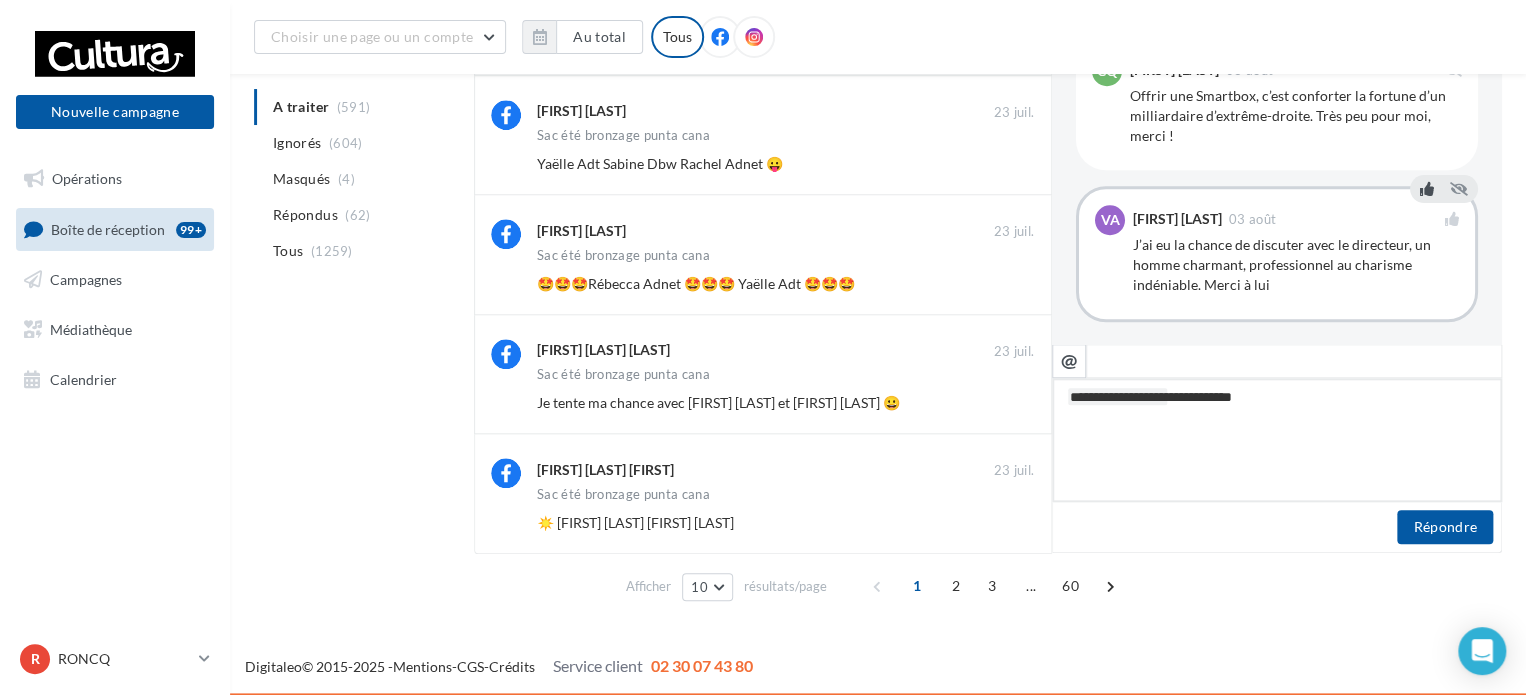 type on "**********" 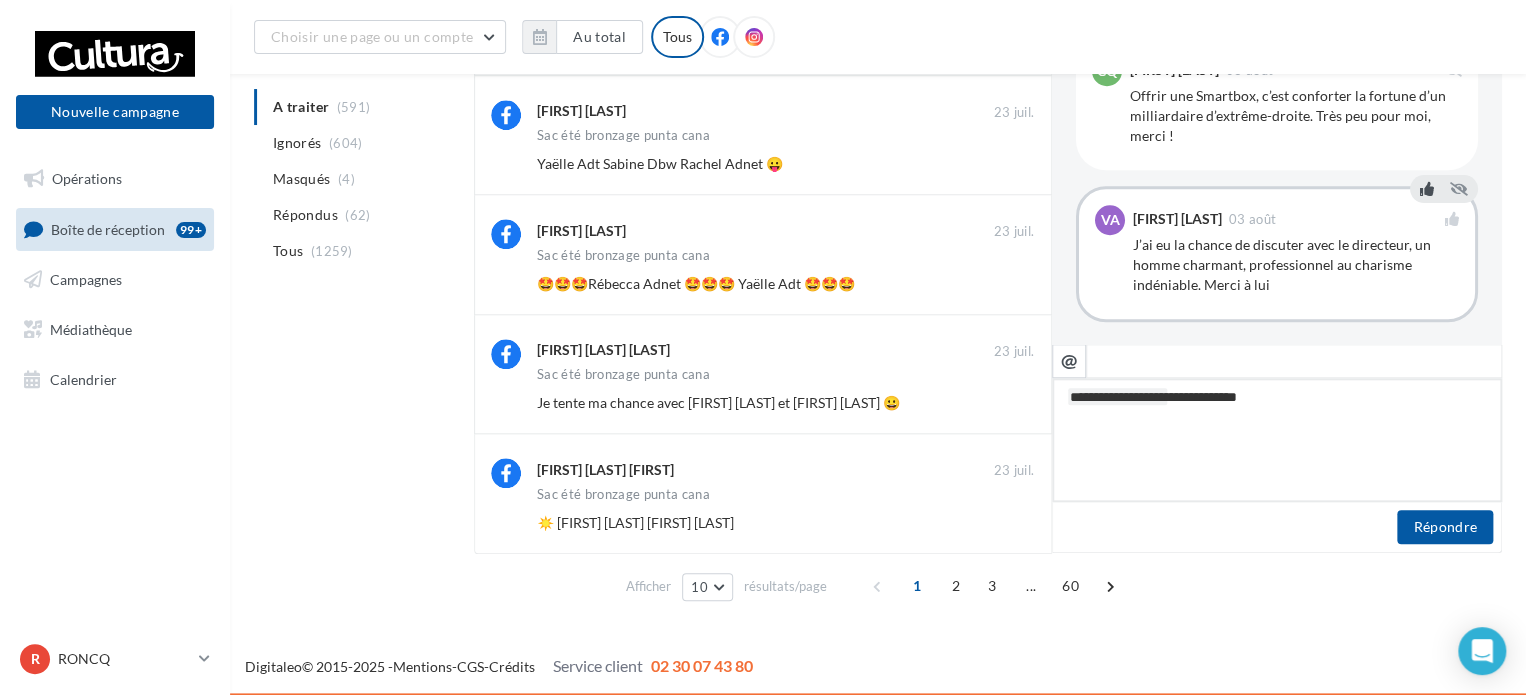 type on "**********" 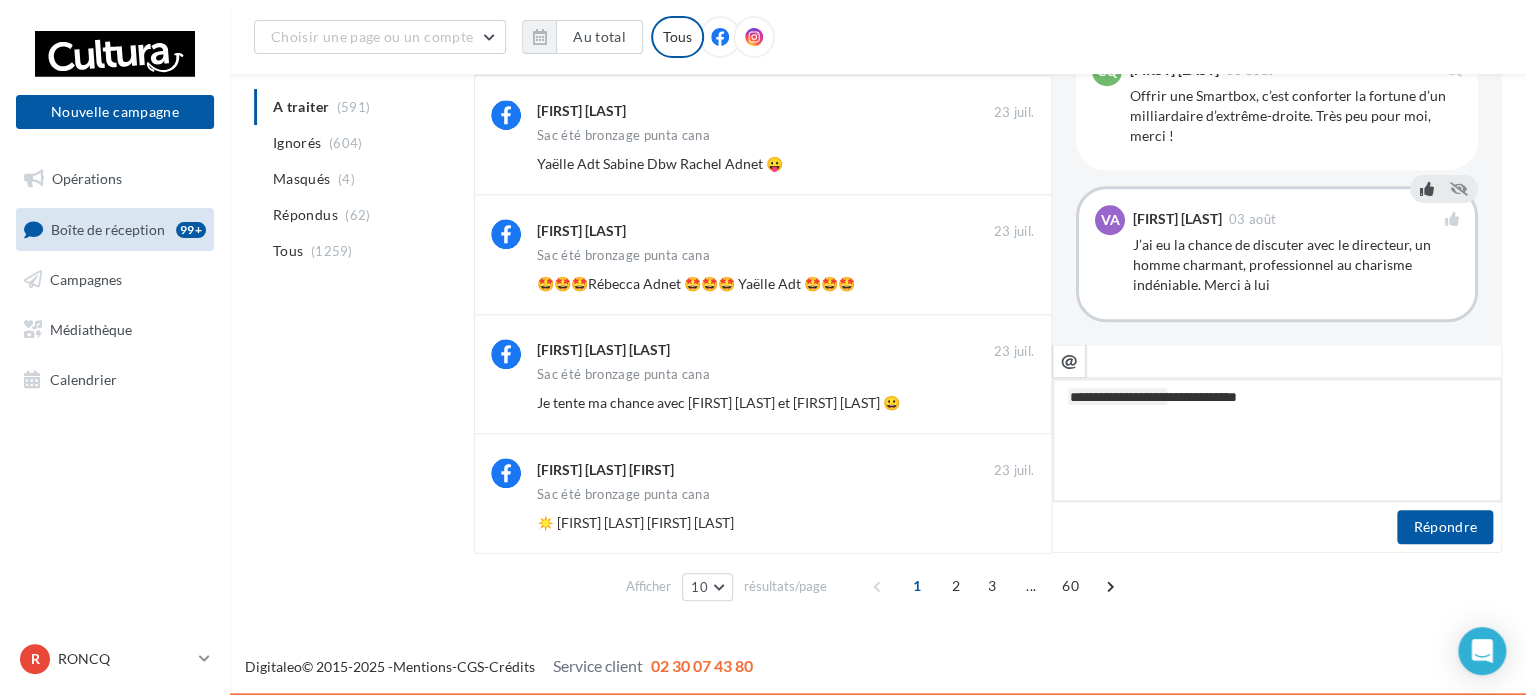 type on "**********" 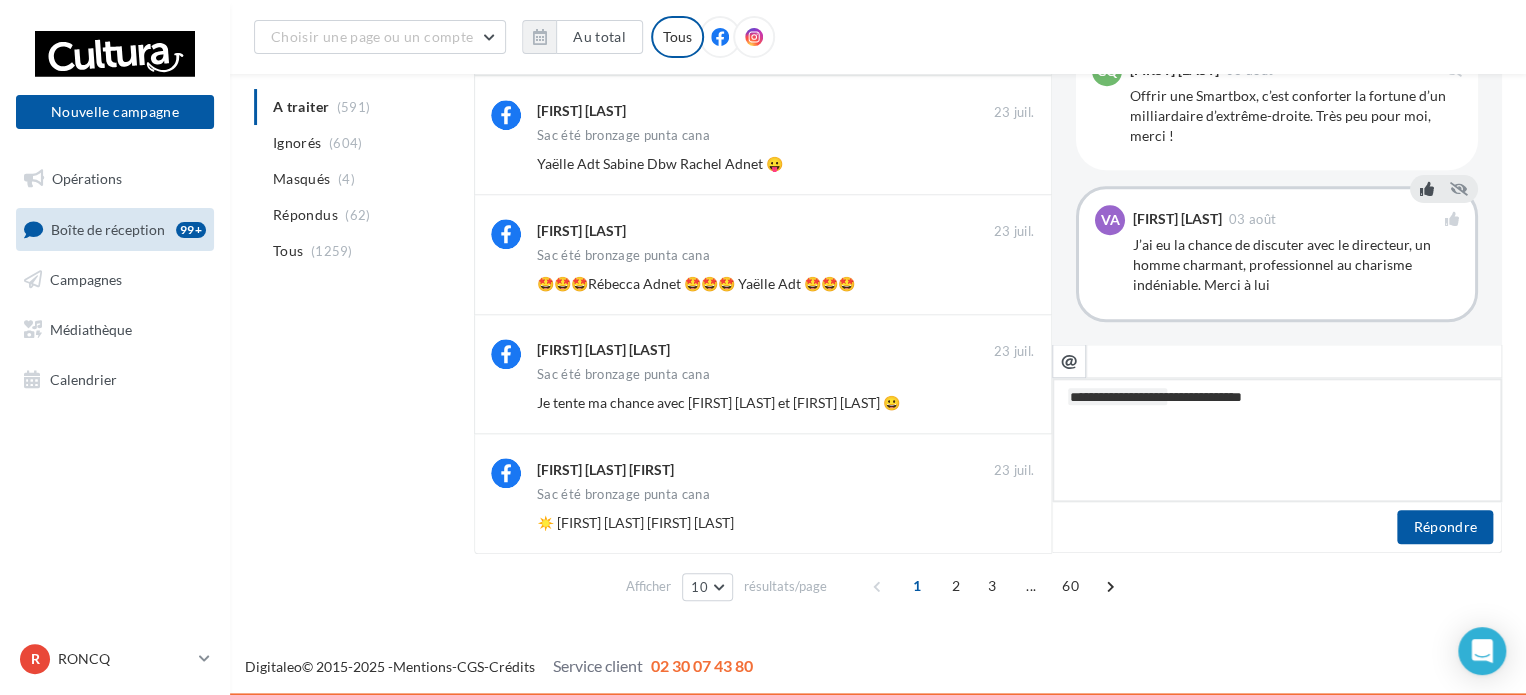 type on "**********" 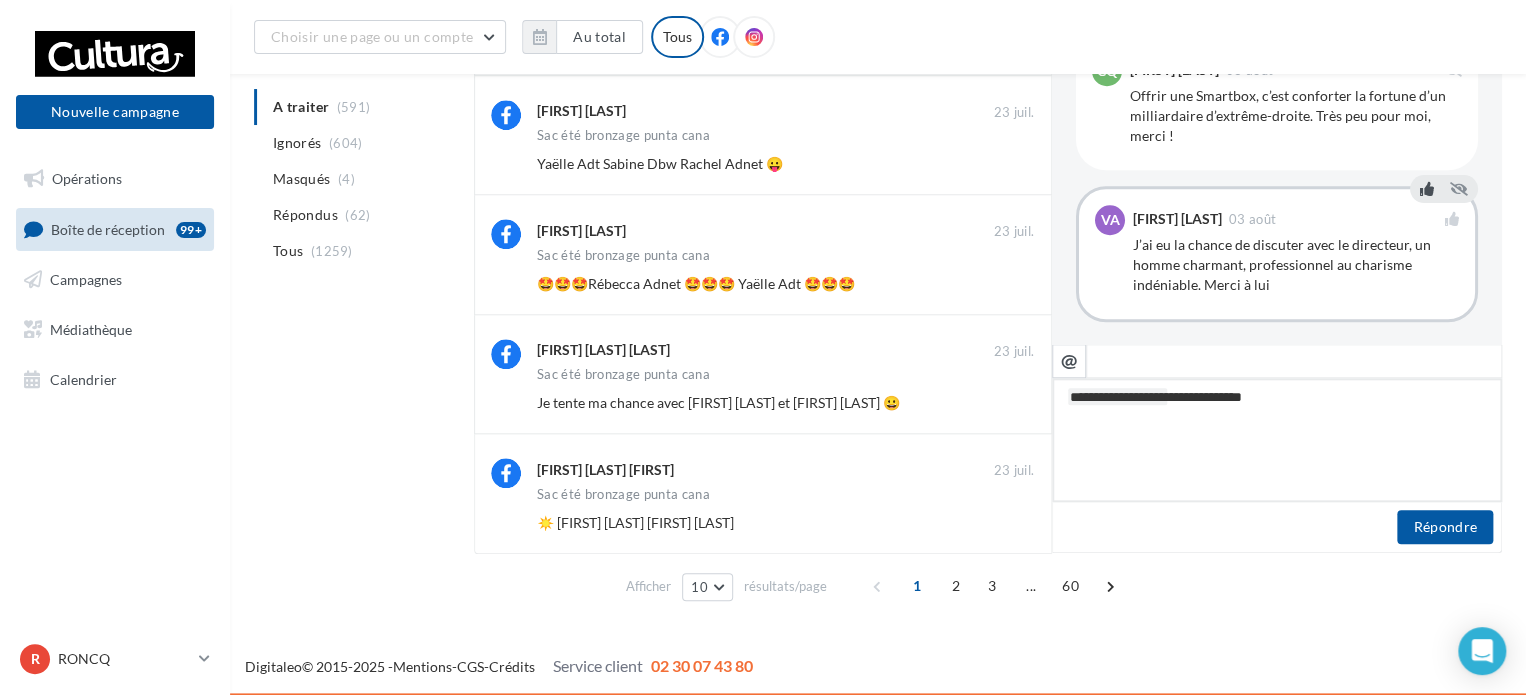 type on "**********" 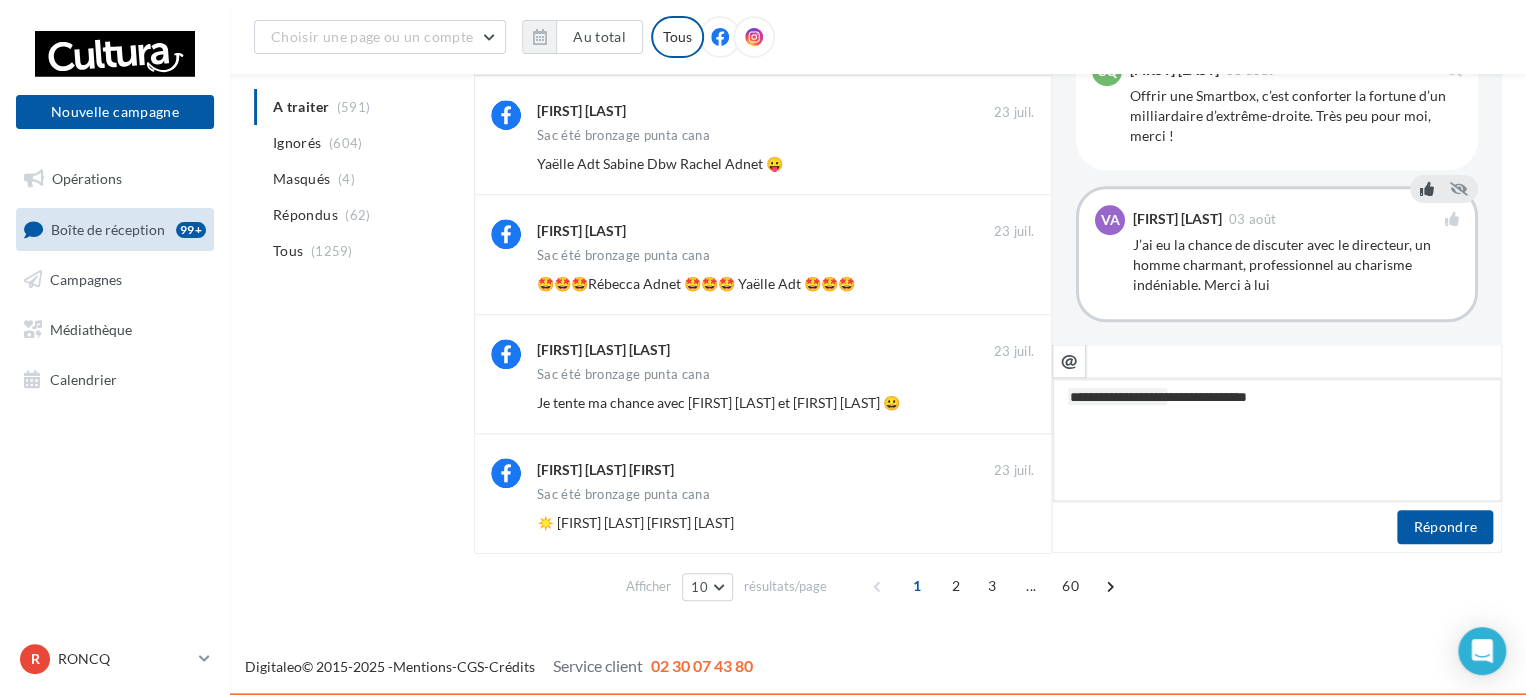 type on "**********" 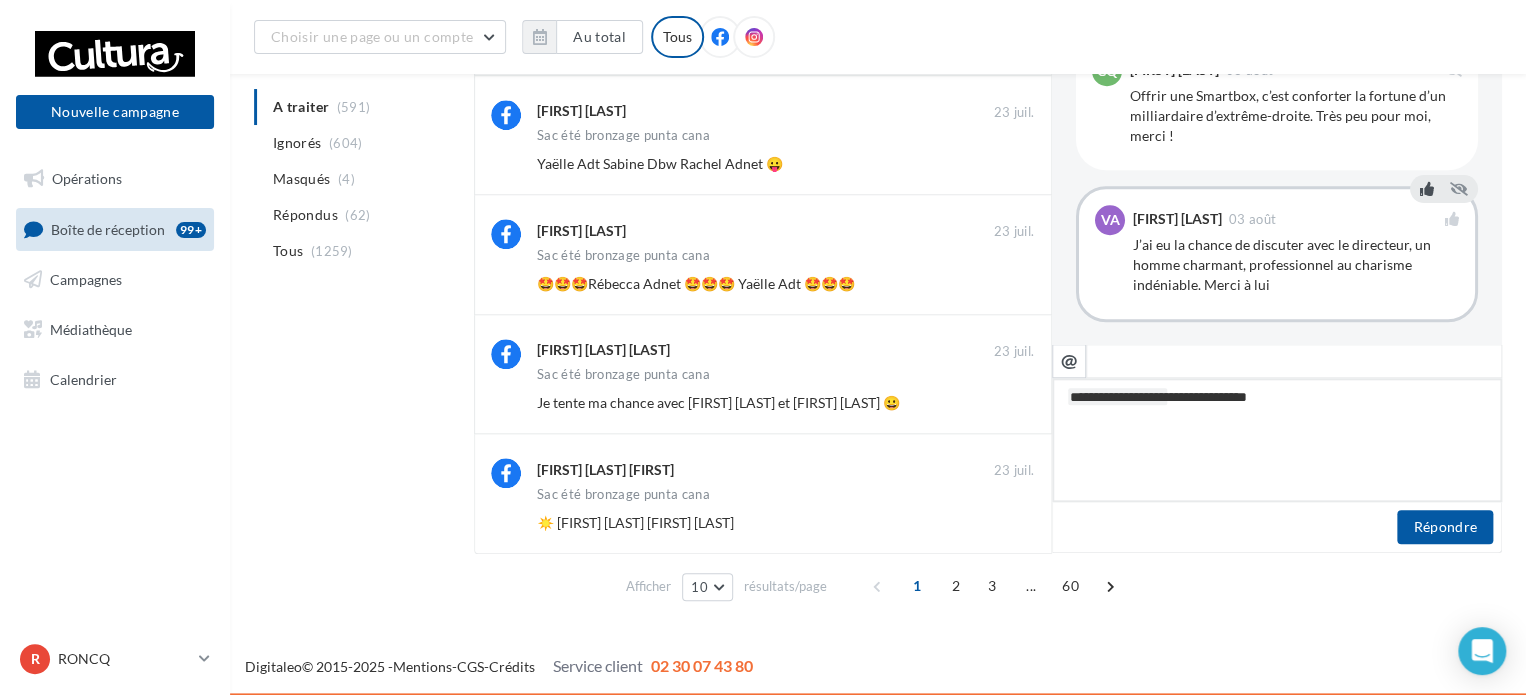type on "**********" 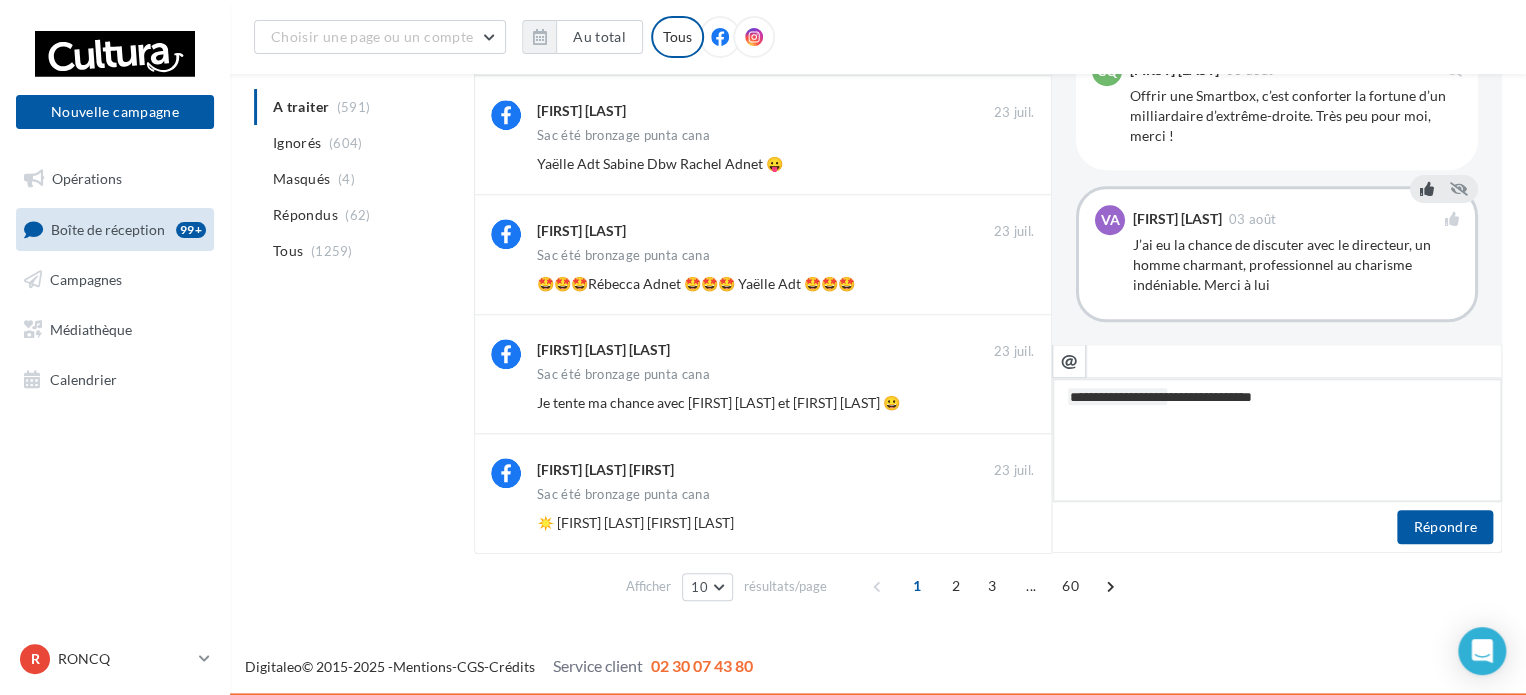 type on "**********" 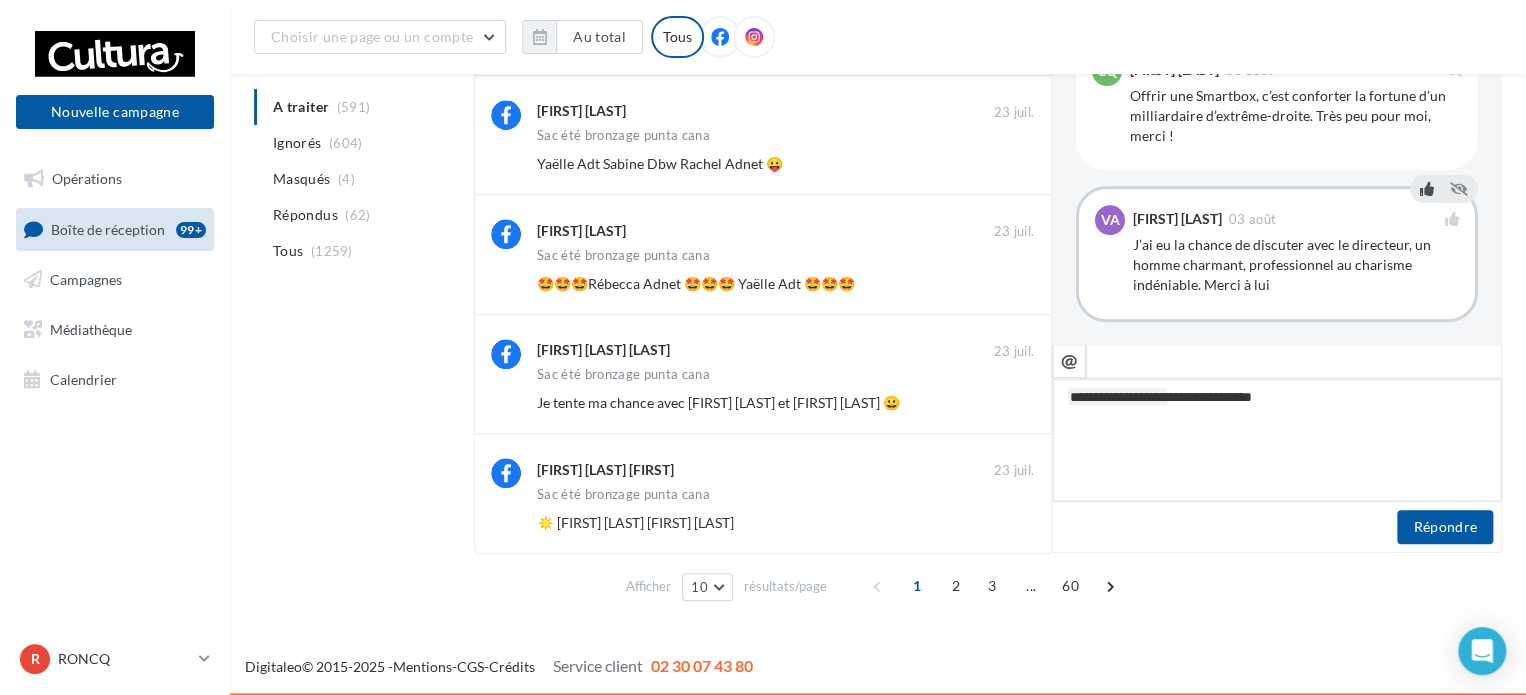 type on "**********" 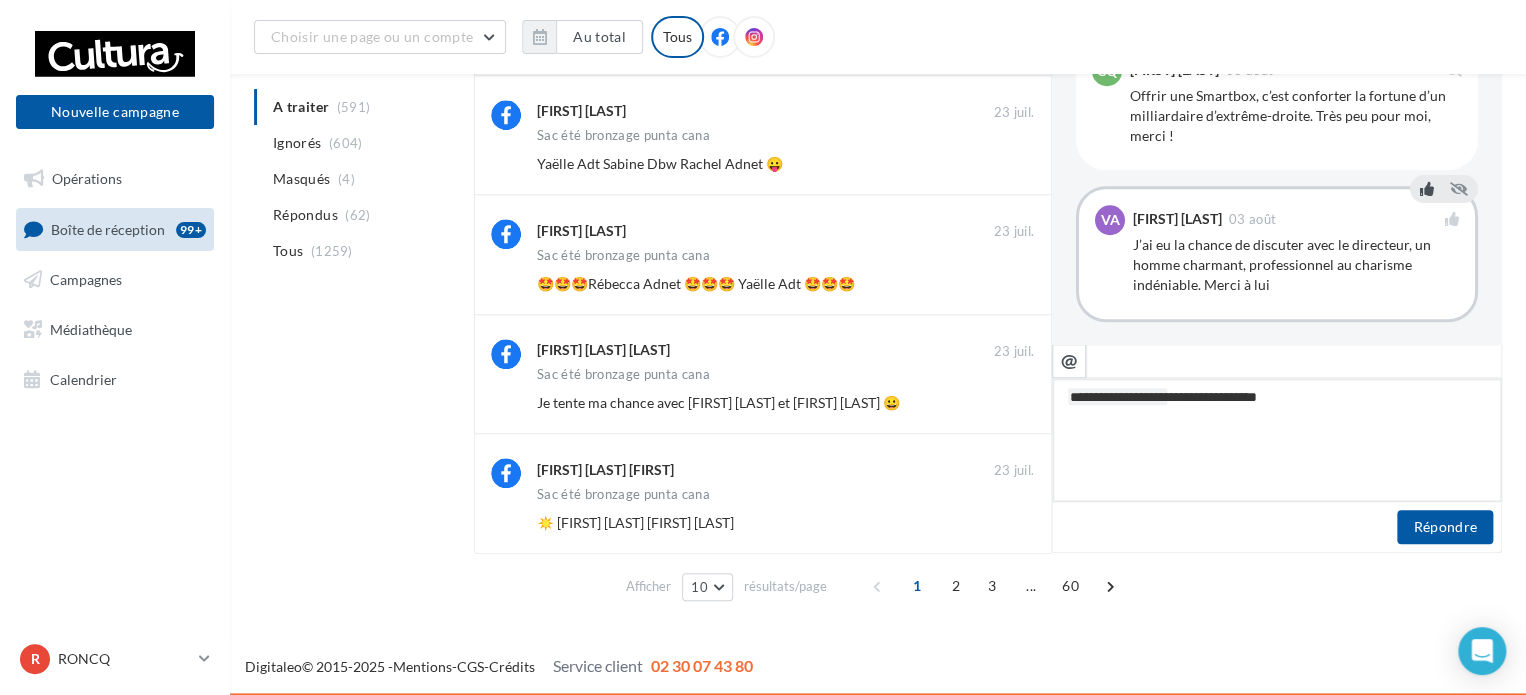 type on "**********" 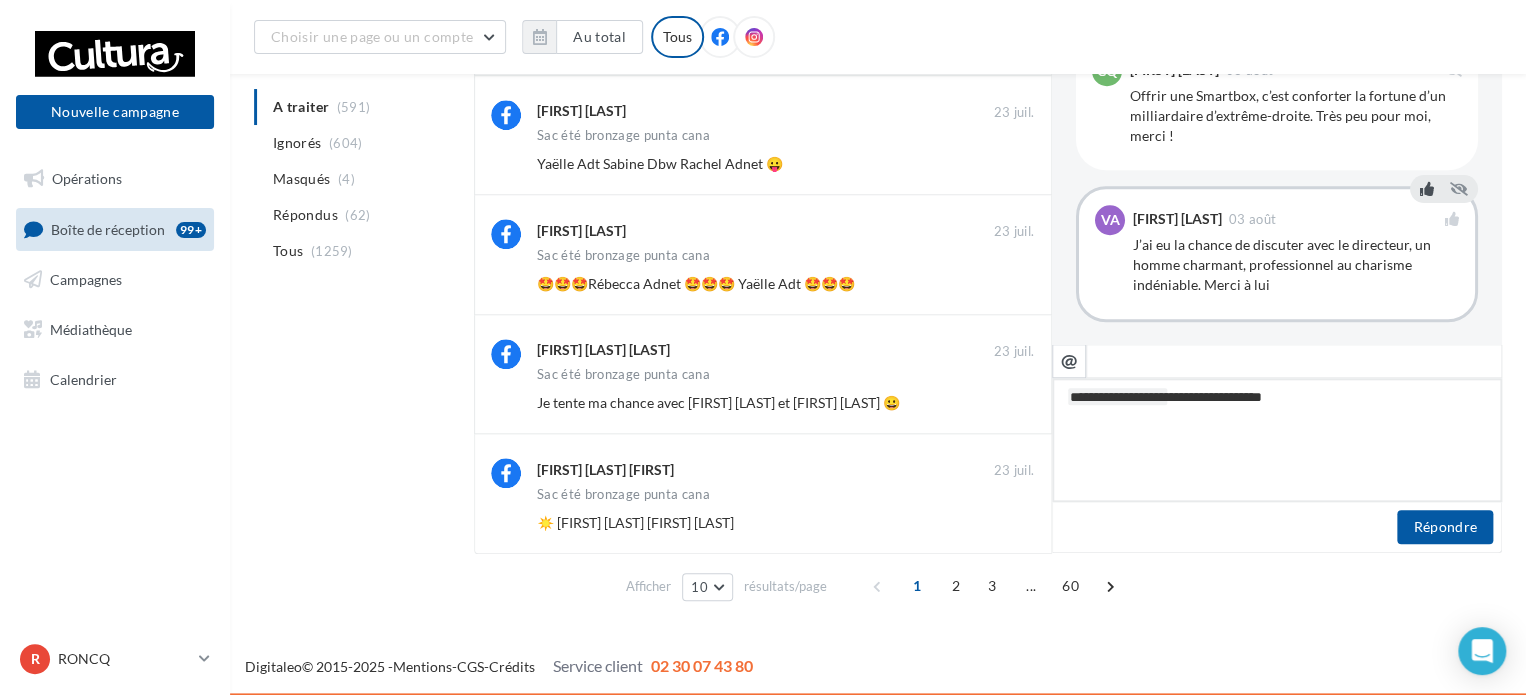 type on "**********" 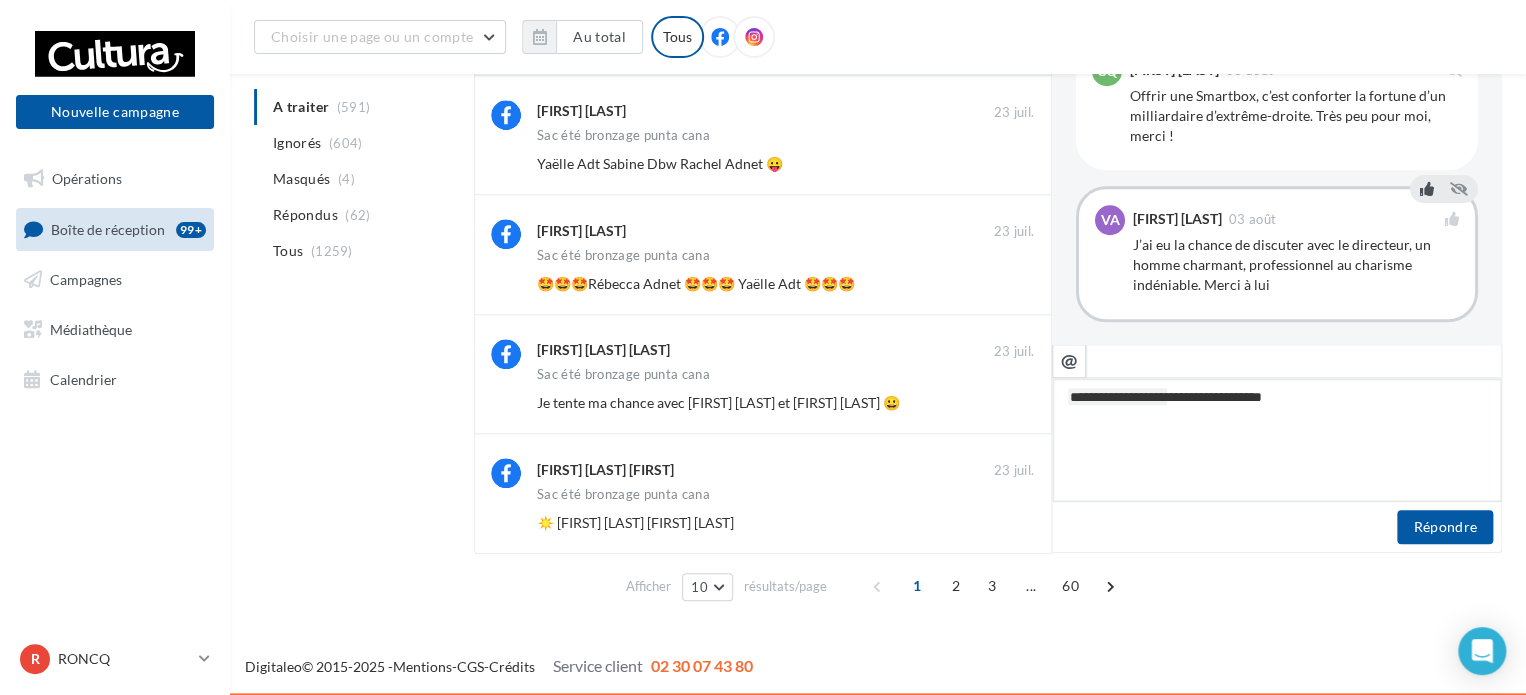 type on "**********" 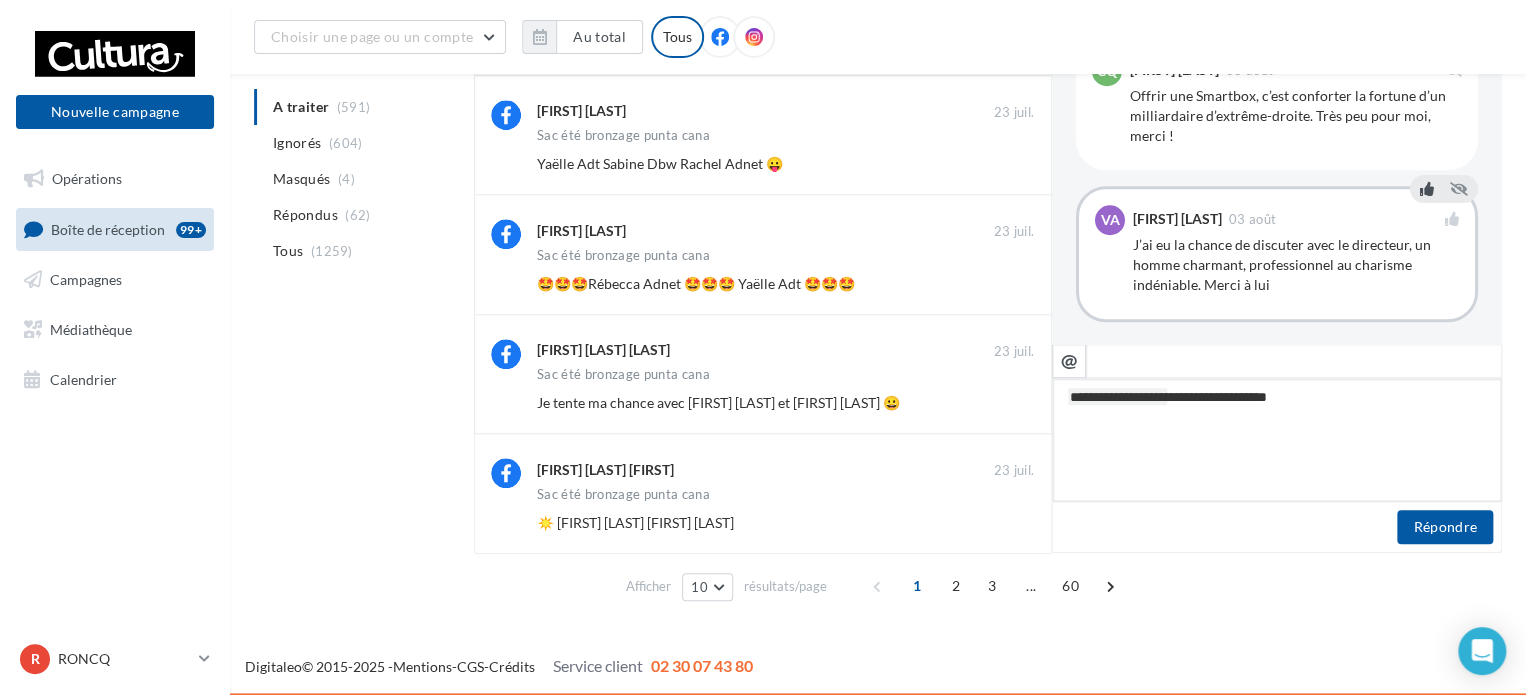 type on "**********" 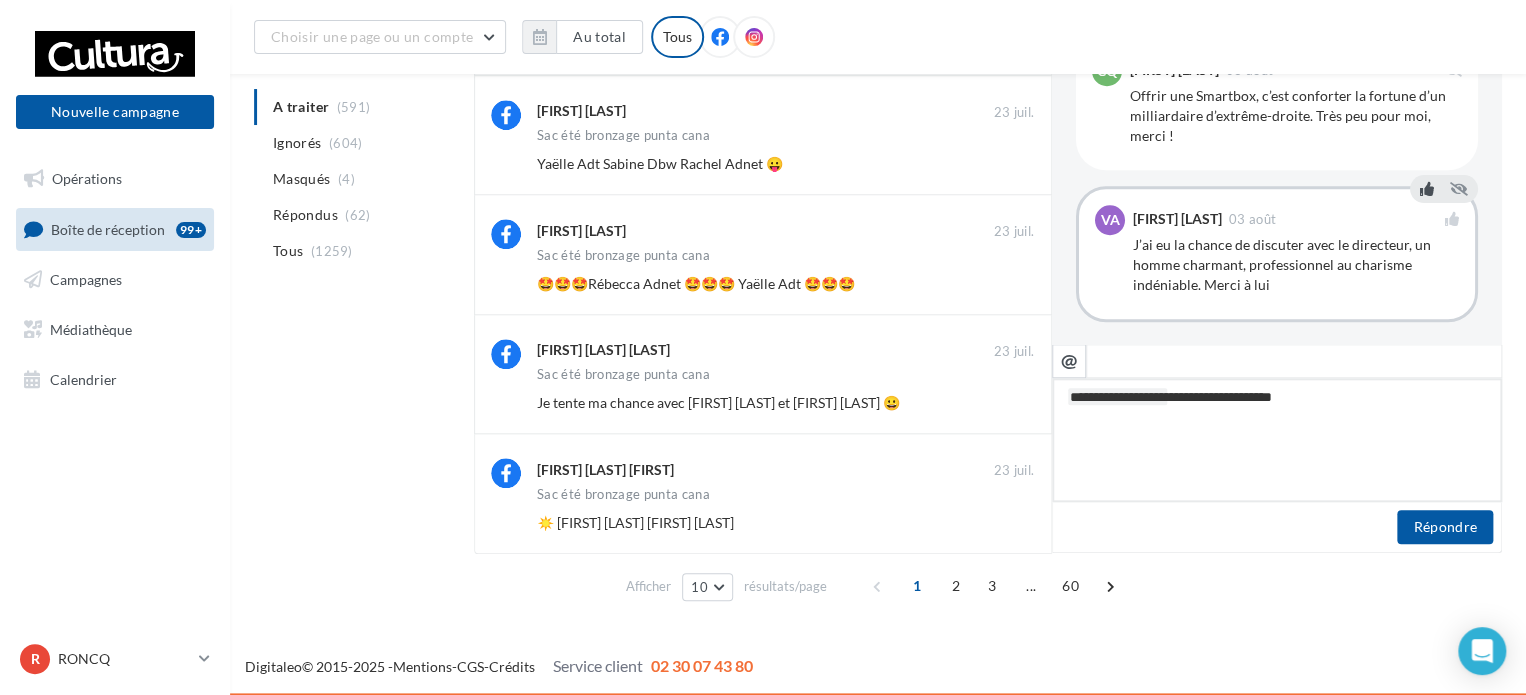 type on "**********" 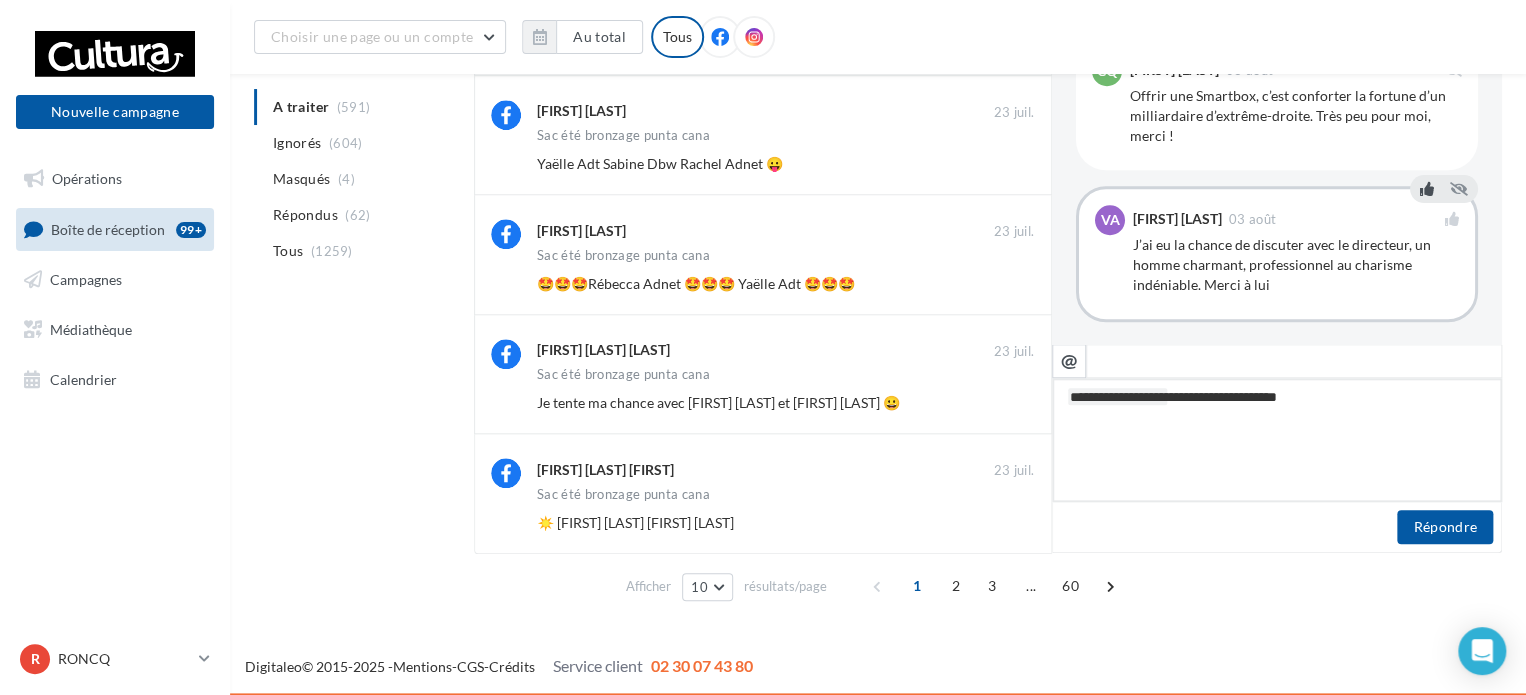 type on "**********" 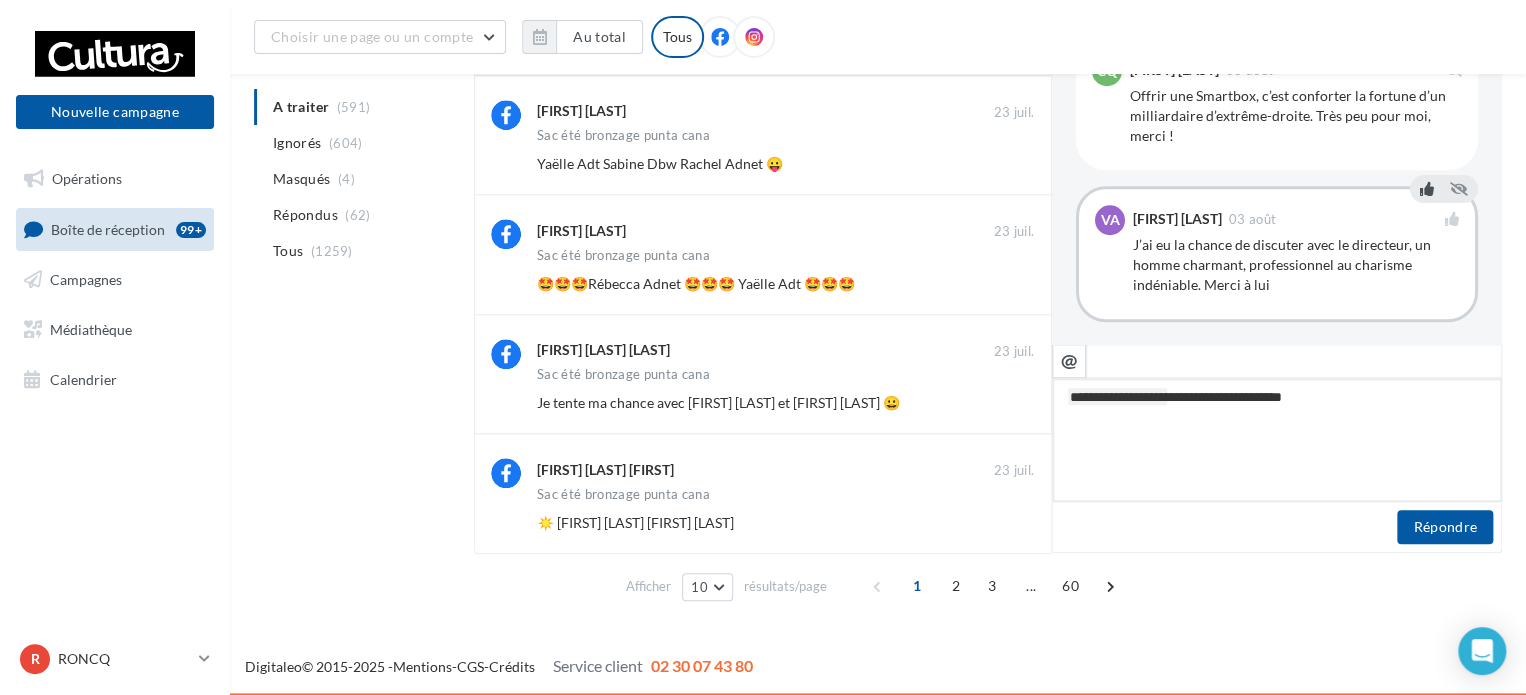type on "**********" 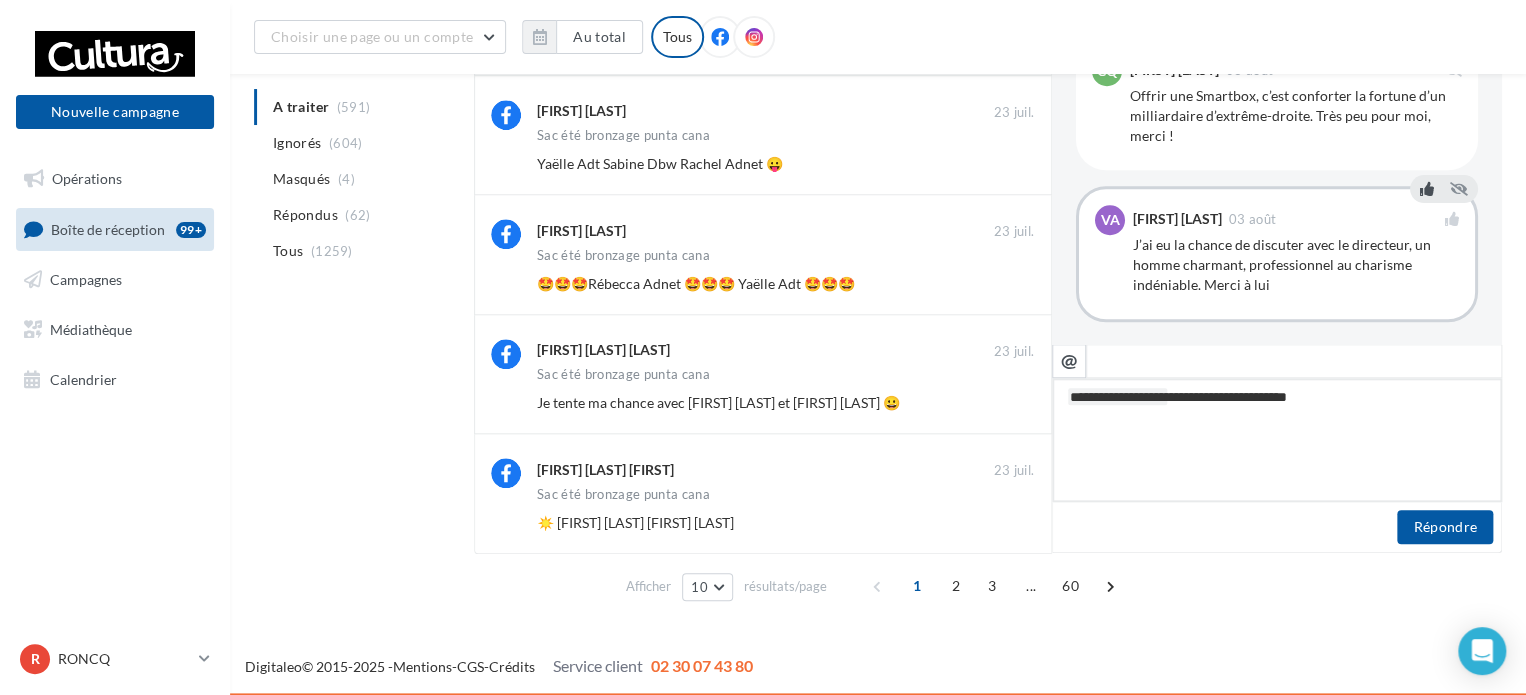 type on "**********" 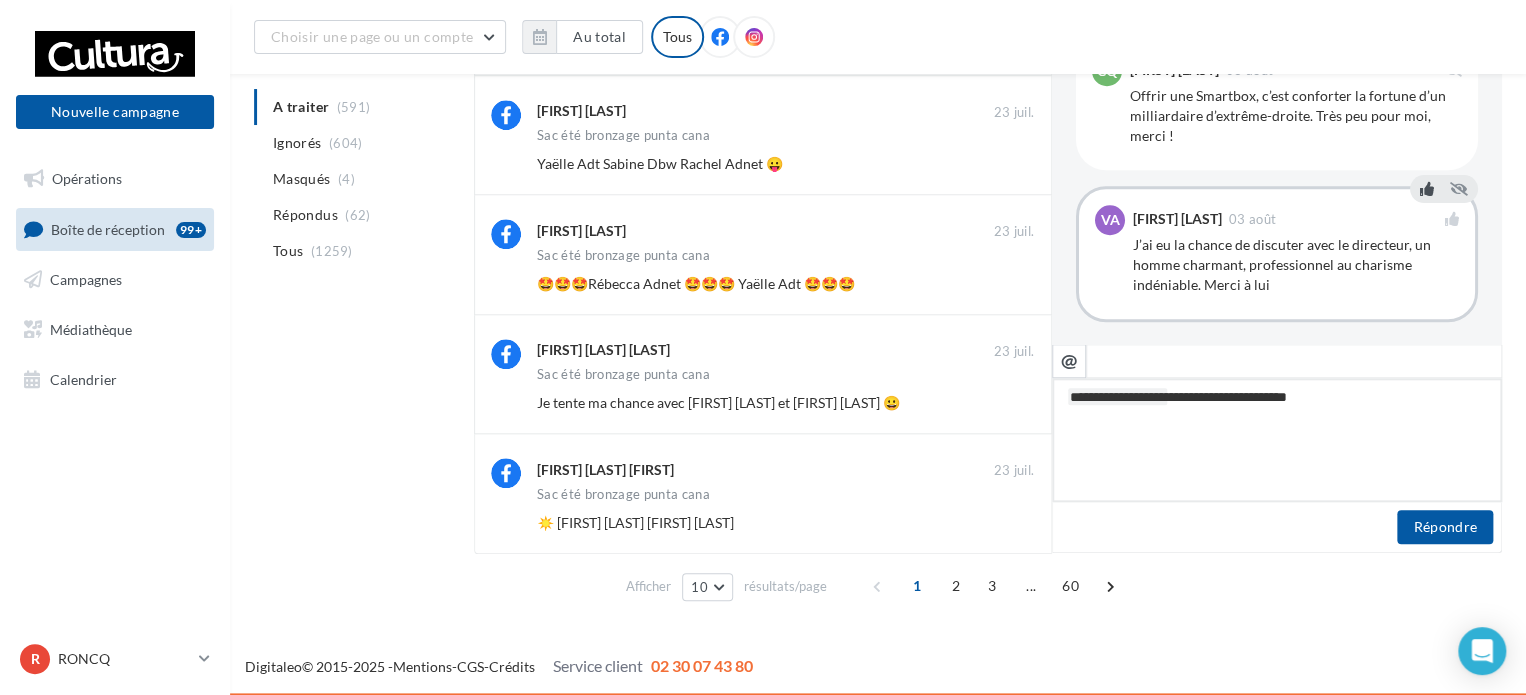 type on "**********" 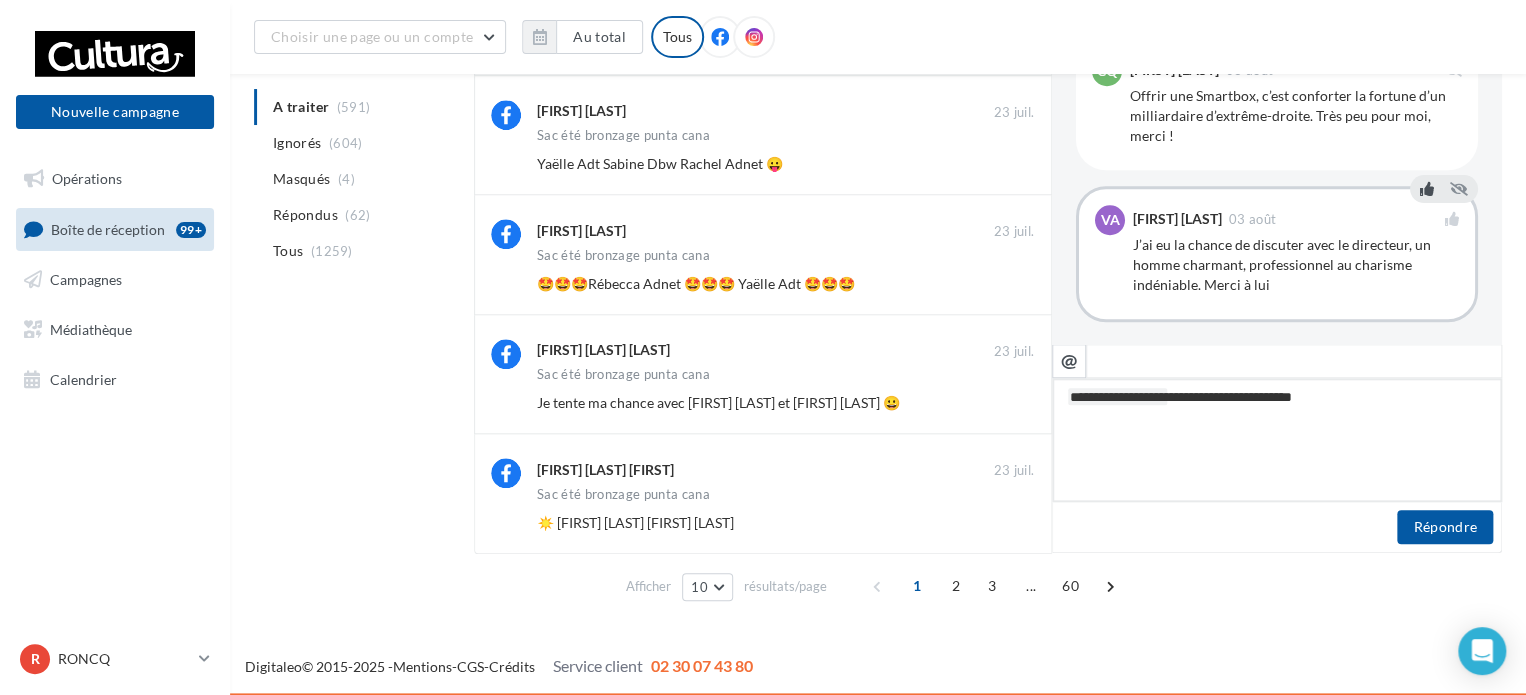 type on "**********" 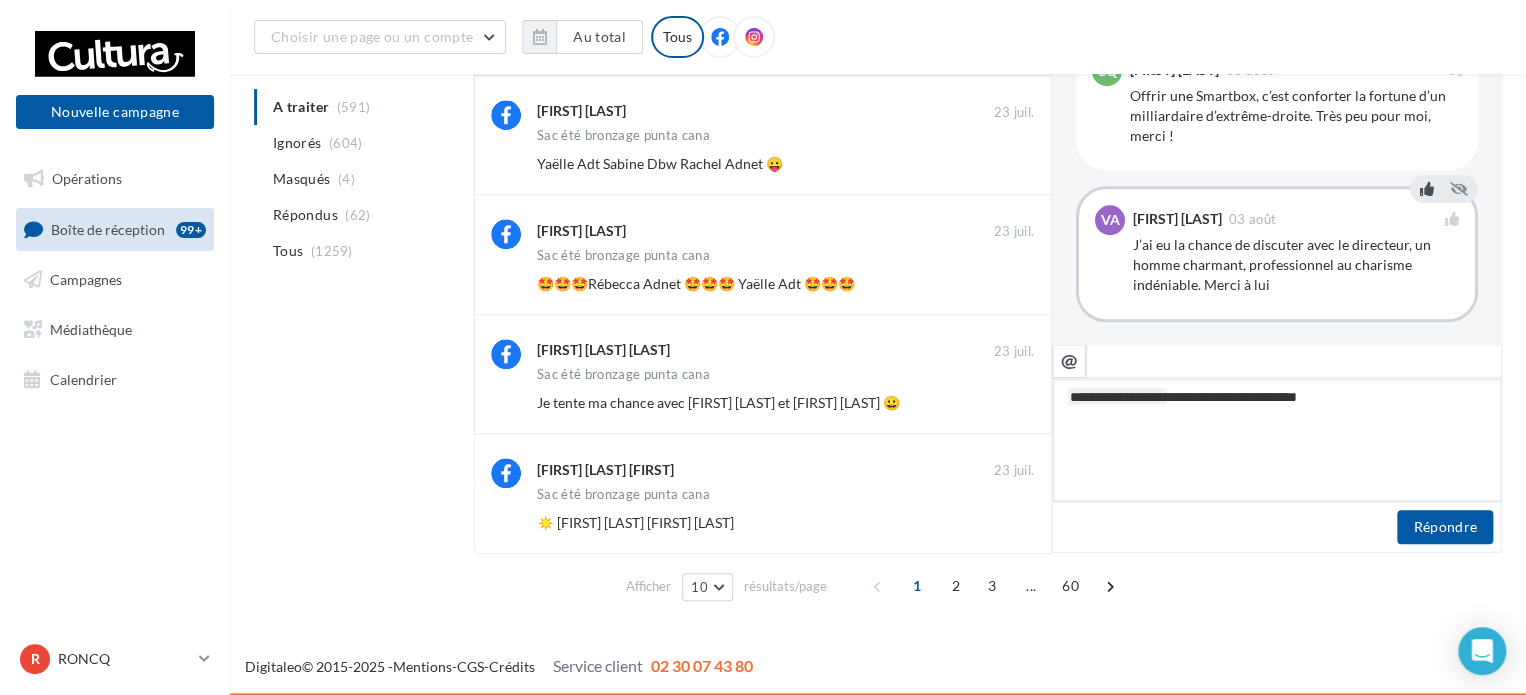 type on "**********" 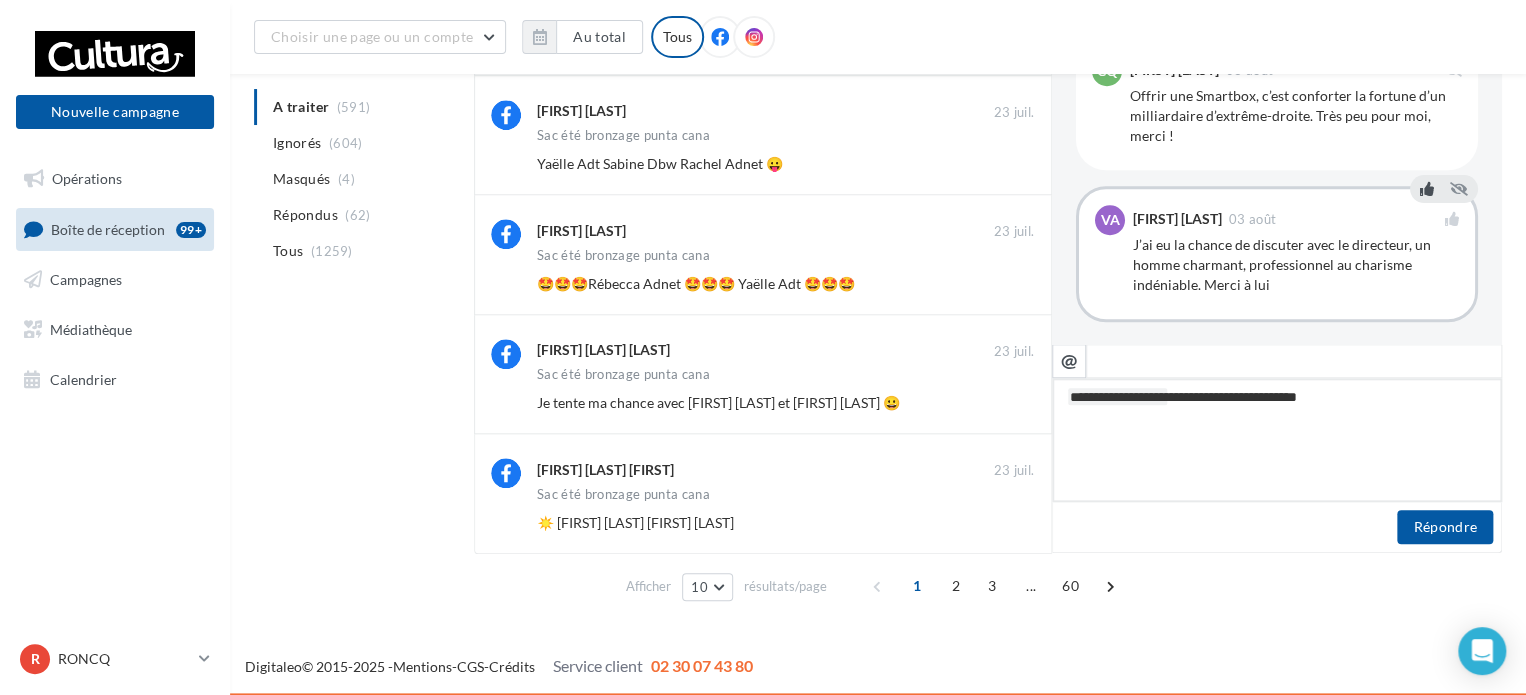 type on "**********" 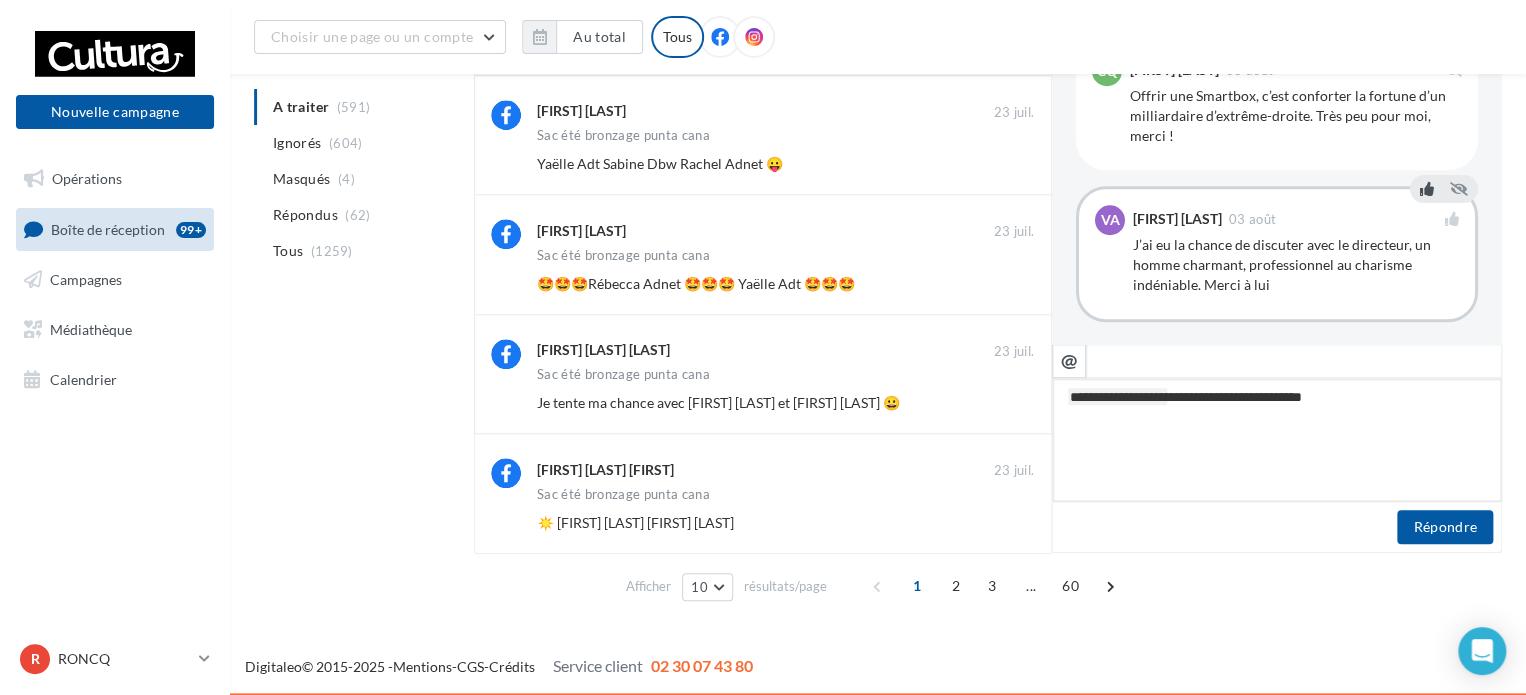 type on "**********" 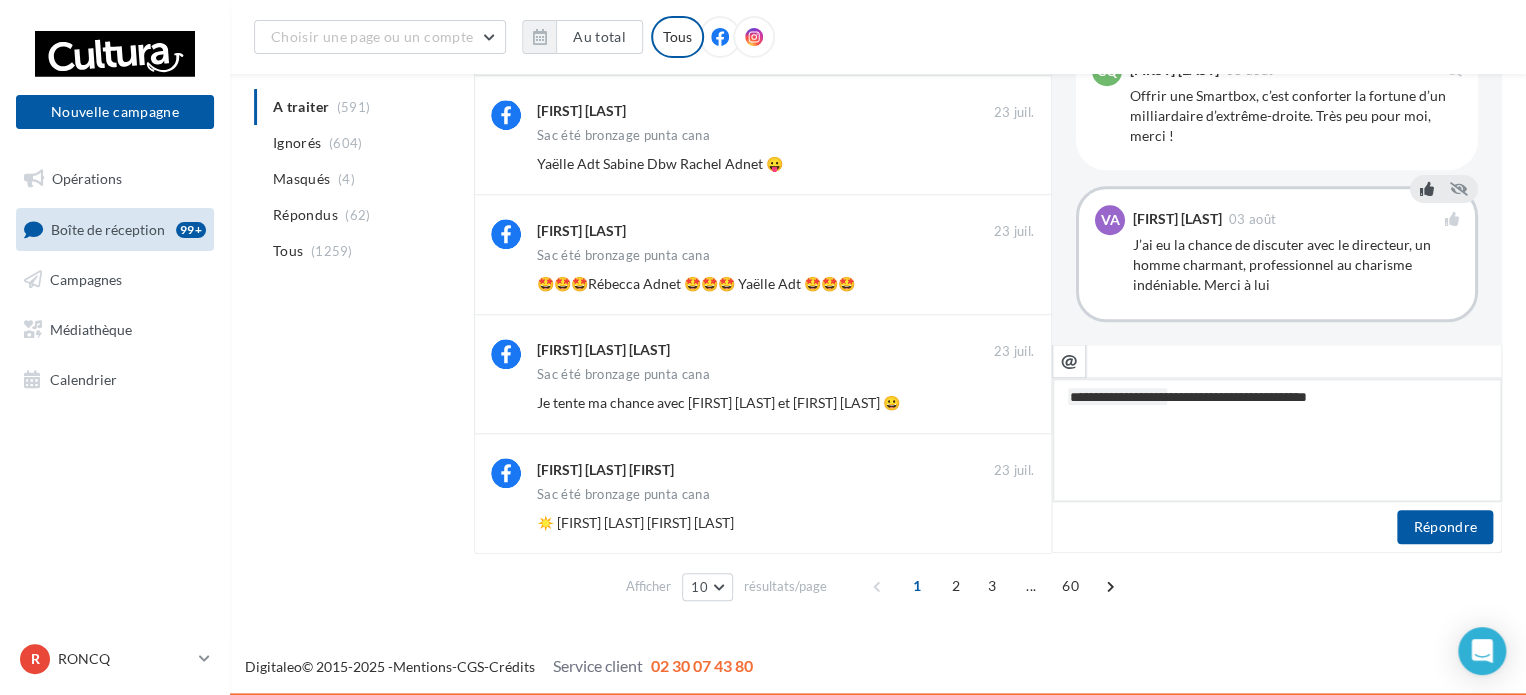 type on "**********" 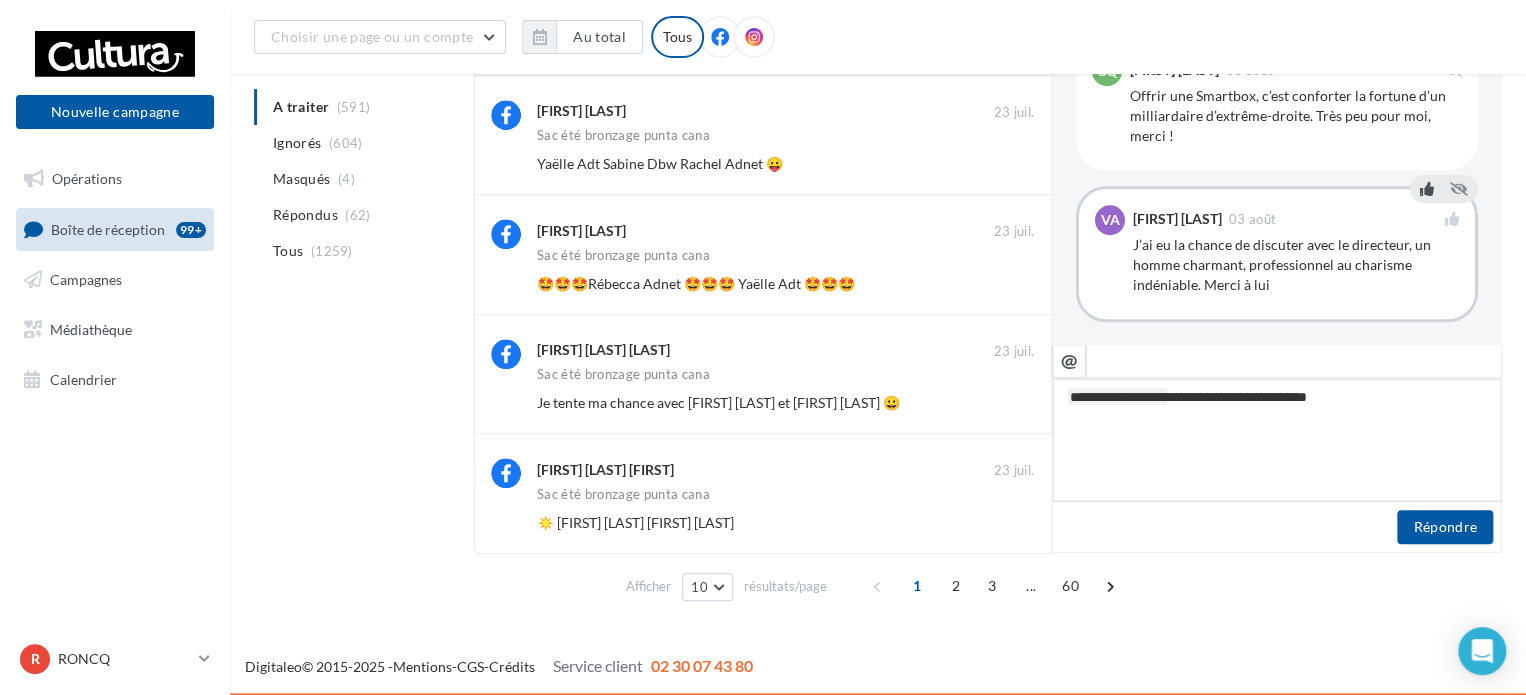 type on "**********" 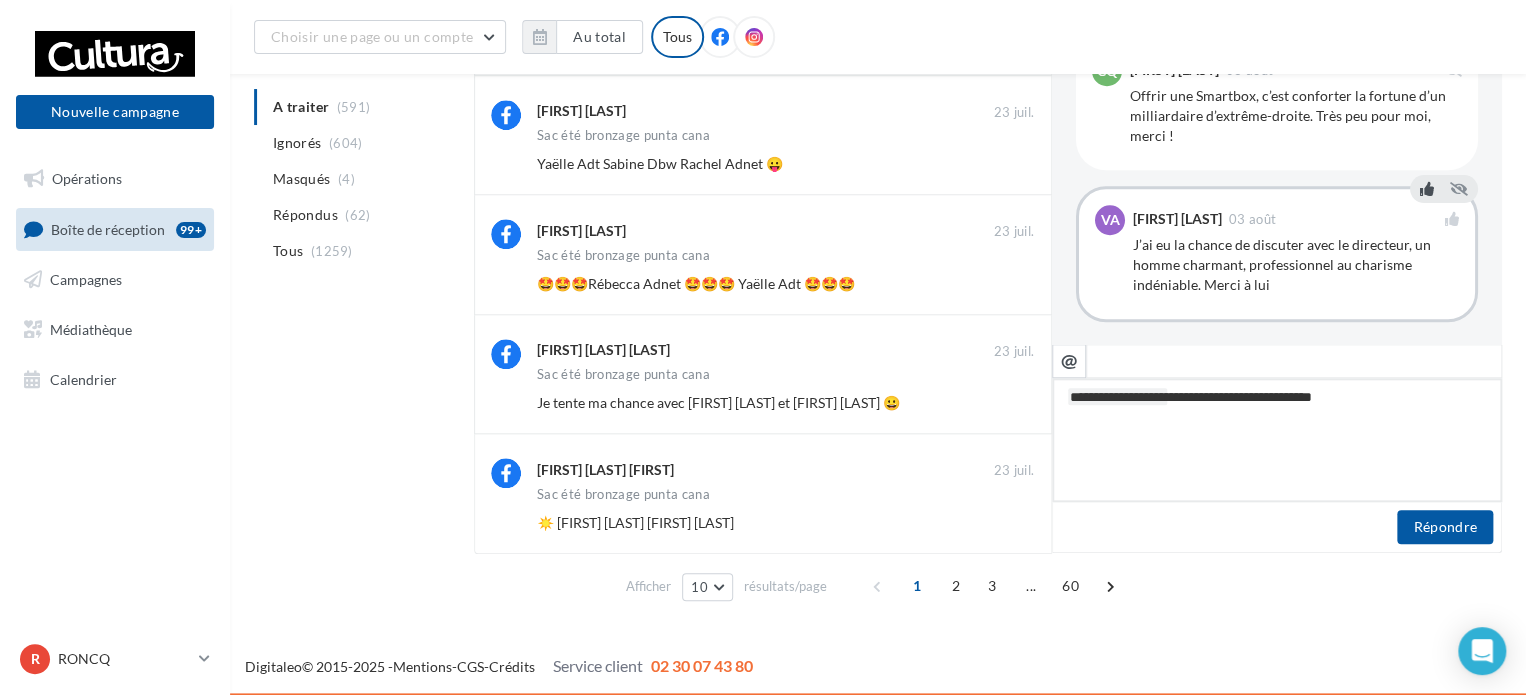 type on "**********" 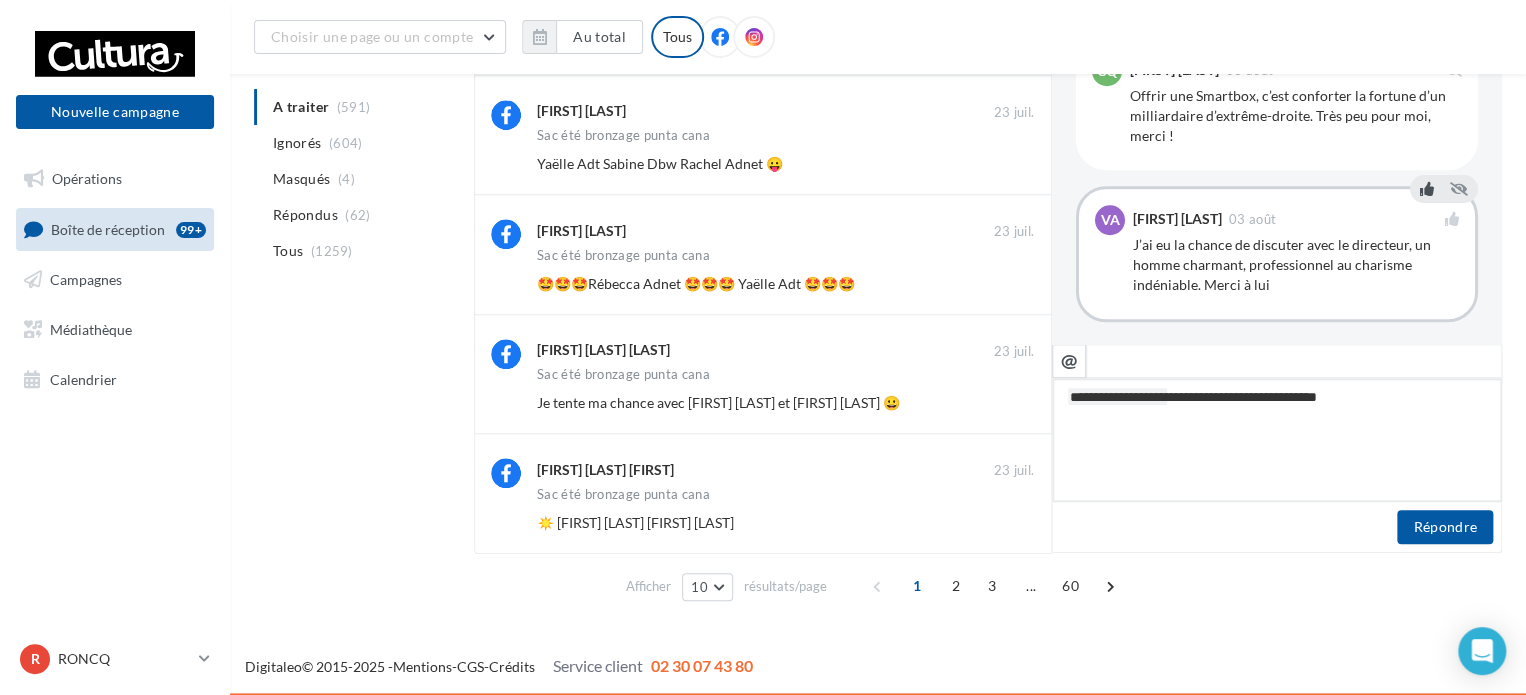 type on "**********" 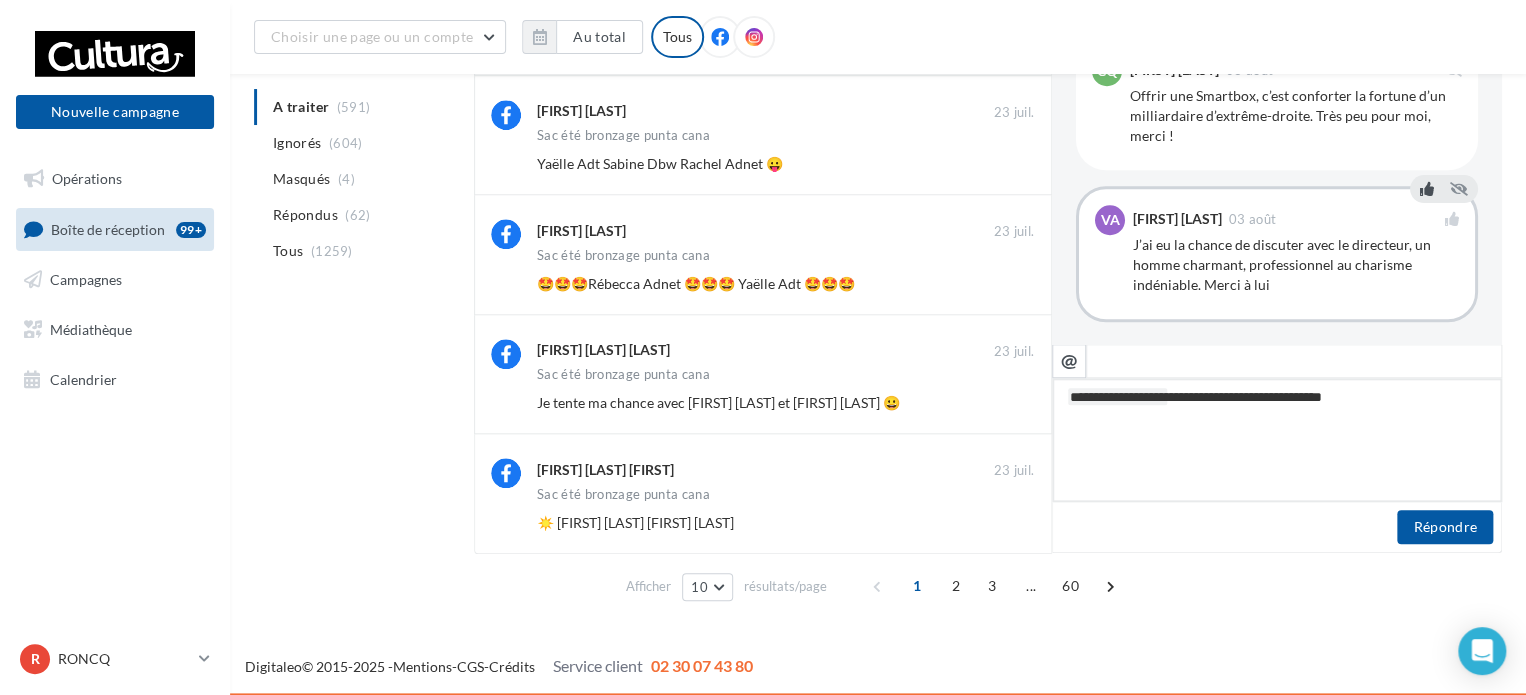 type on "**********" 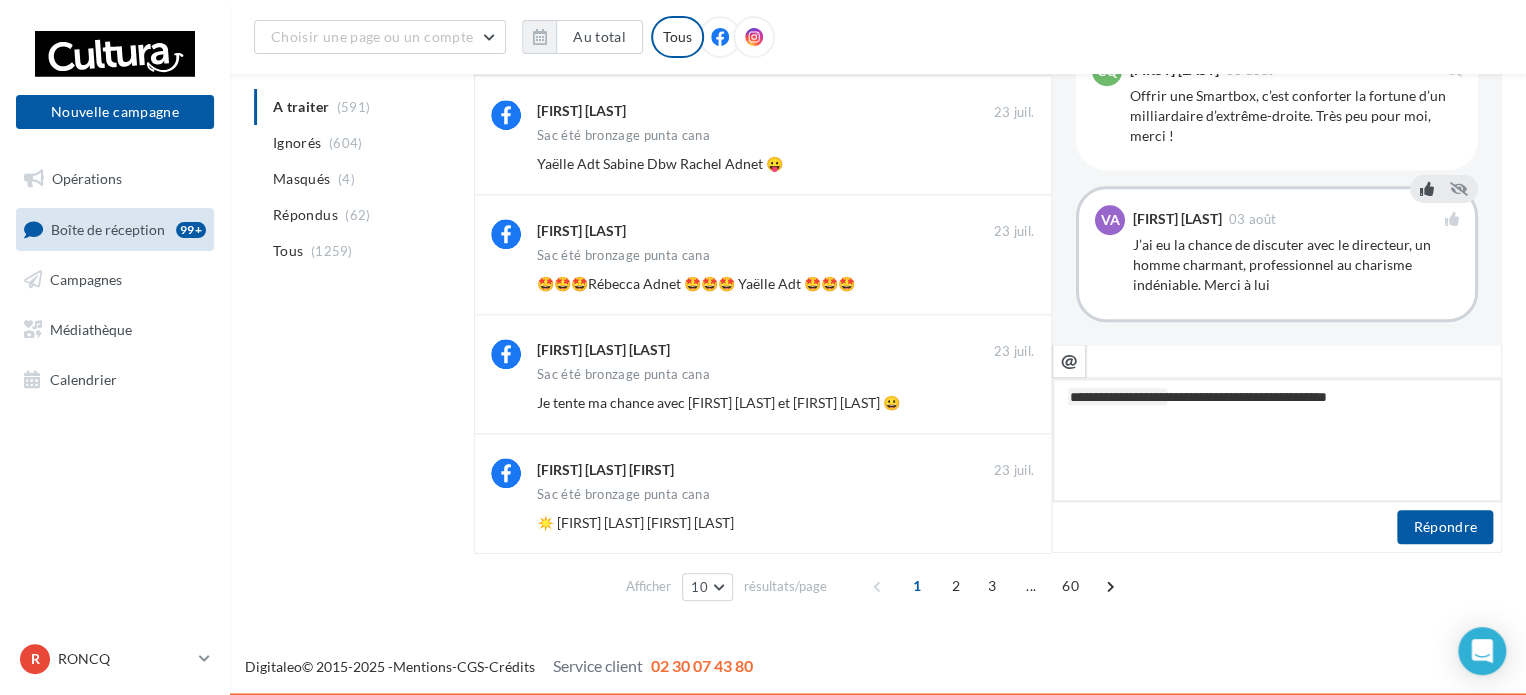type on "**********" 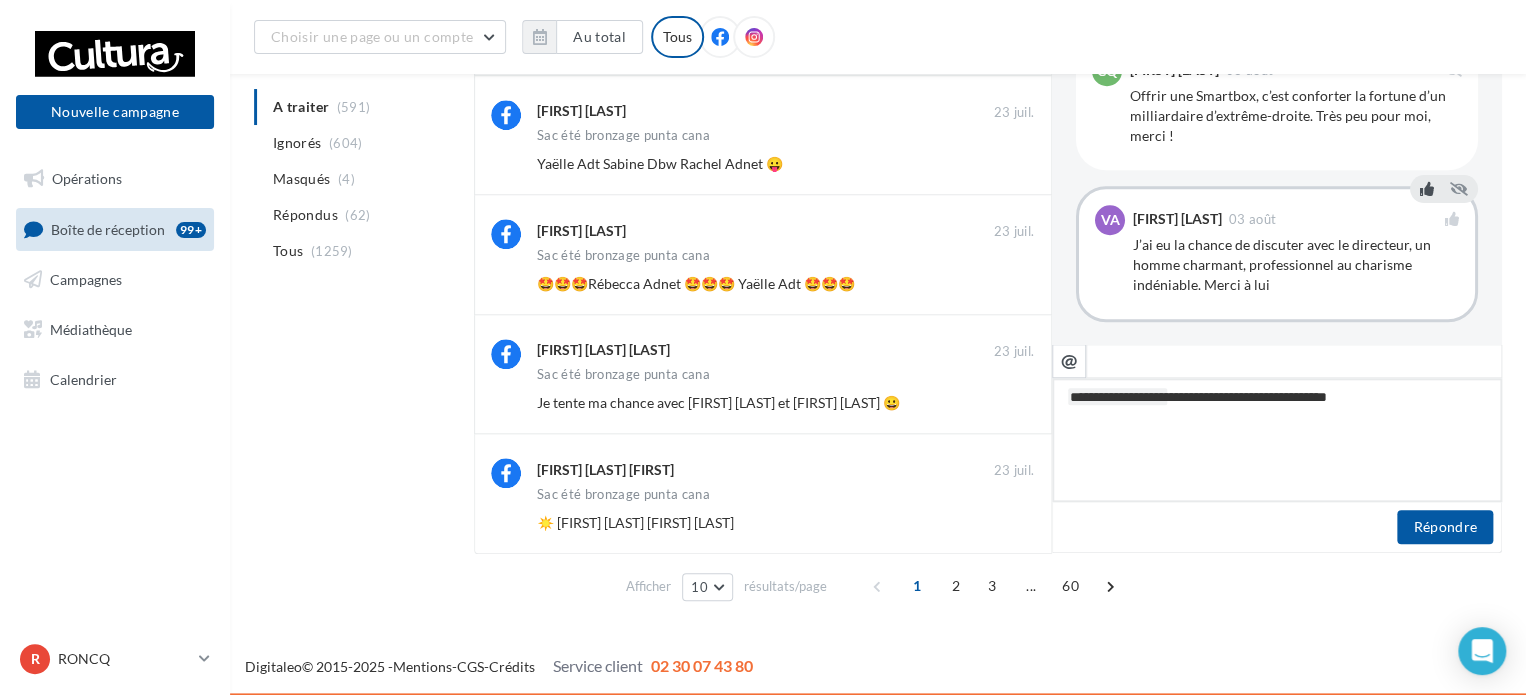 type on "**********" 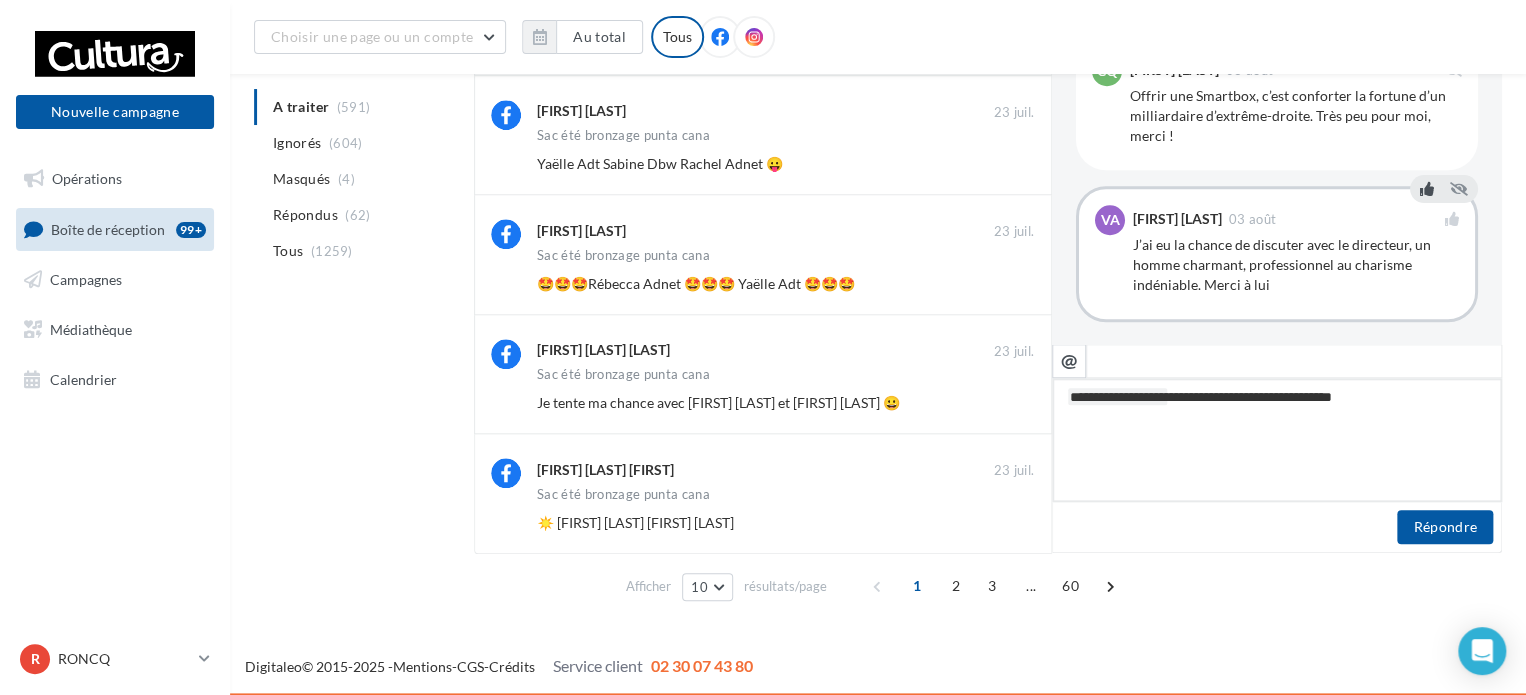 type on "**********" 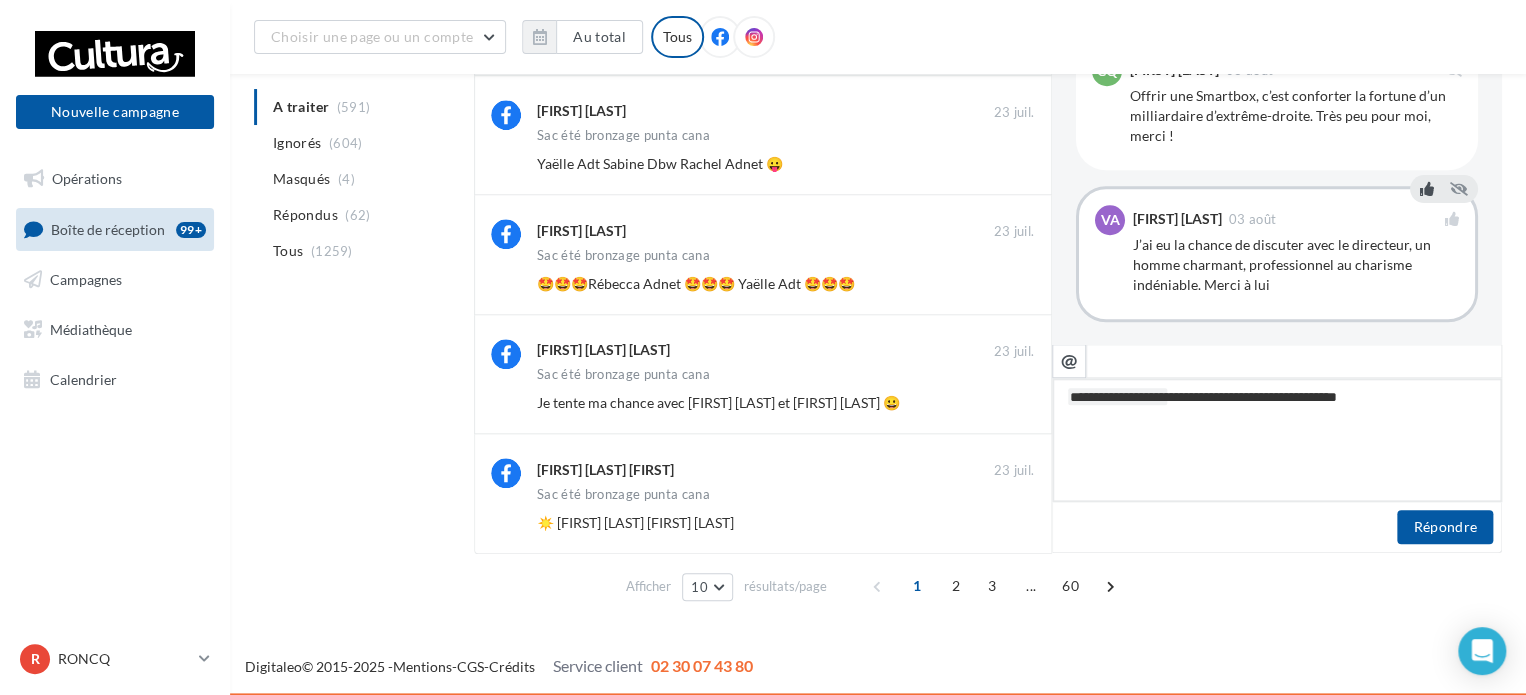 type on "**********" 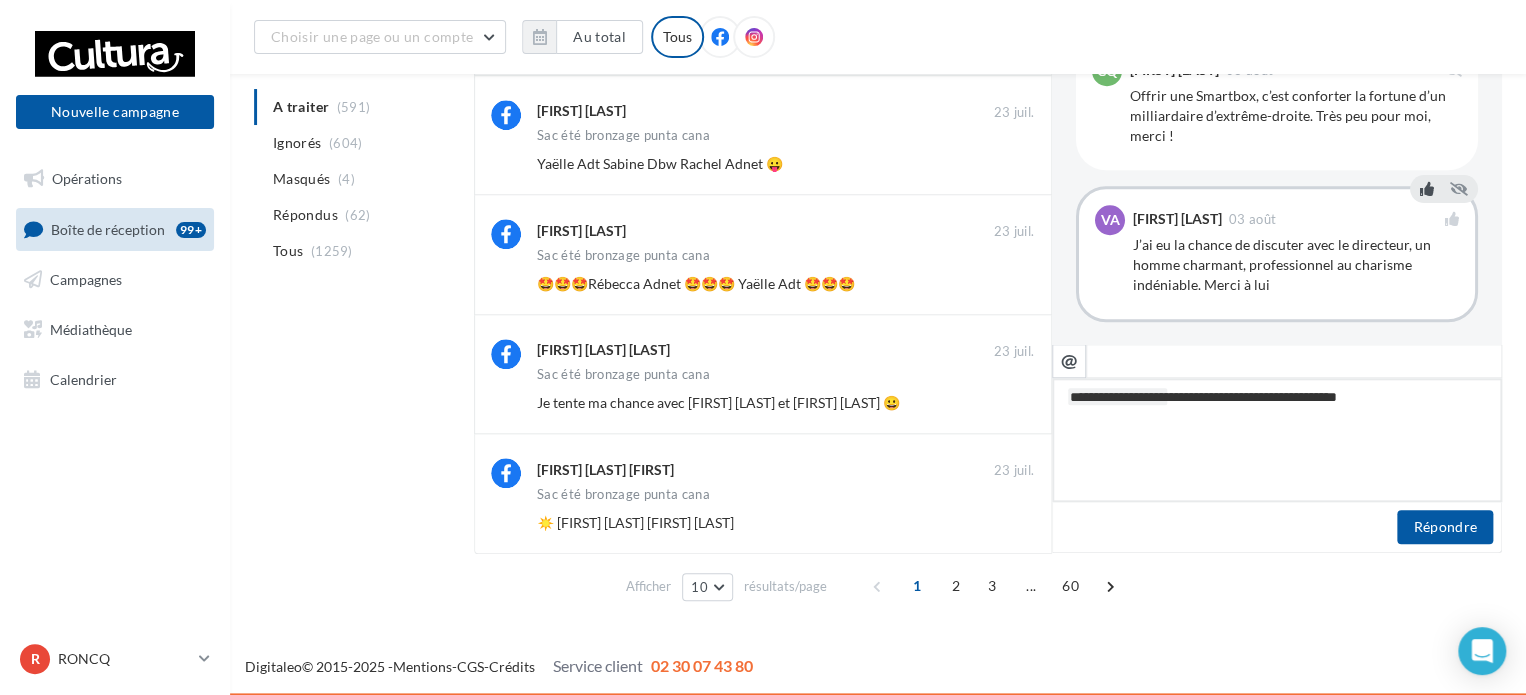 type on "**********" 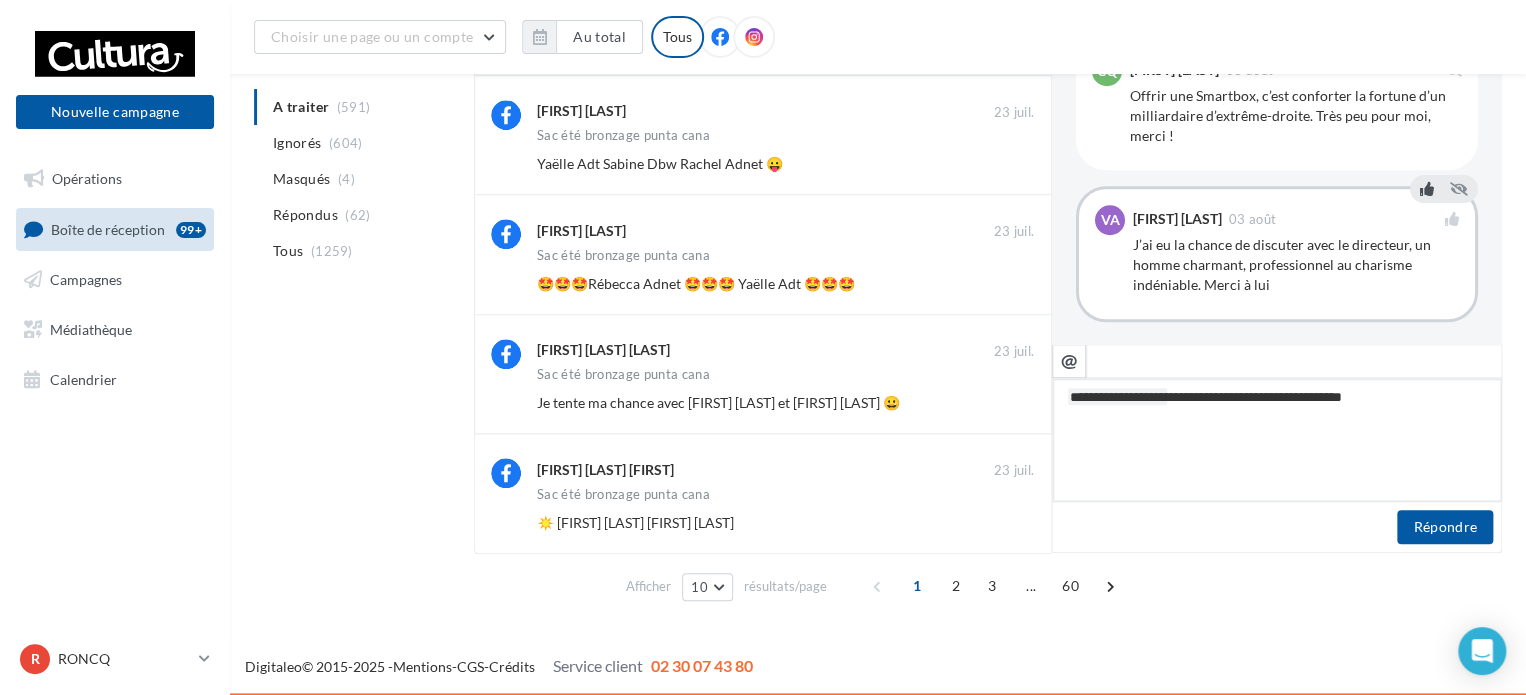 type on "**********" 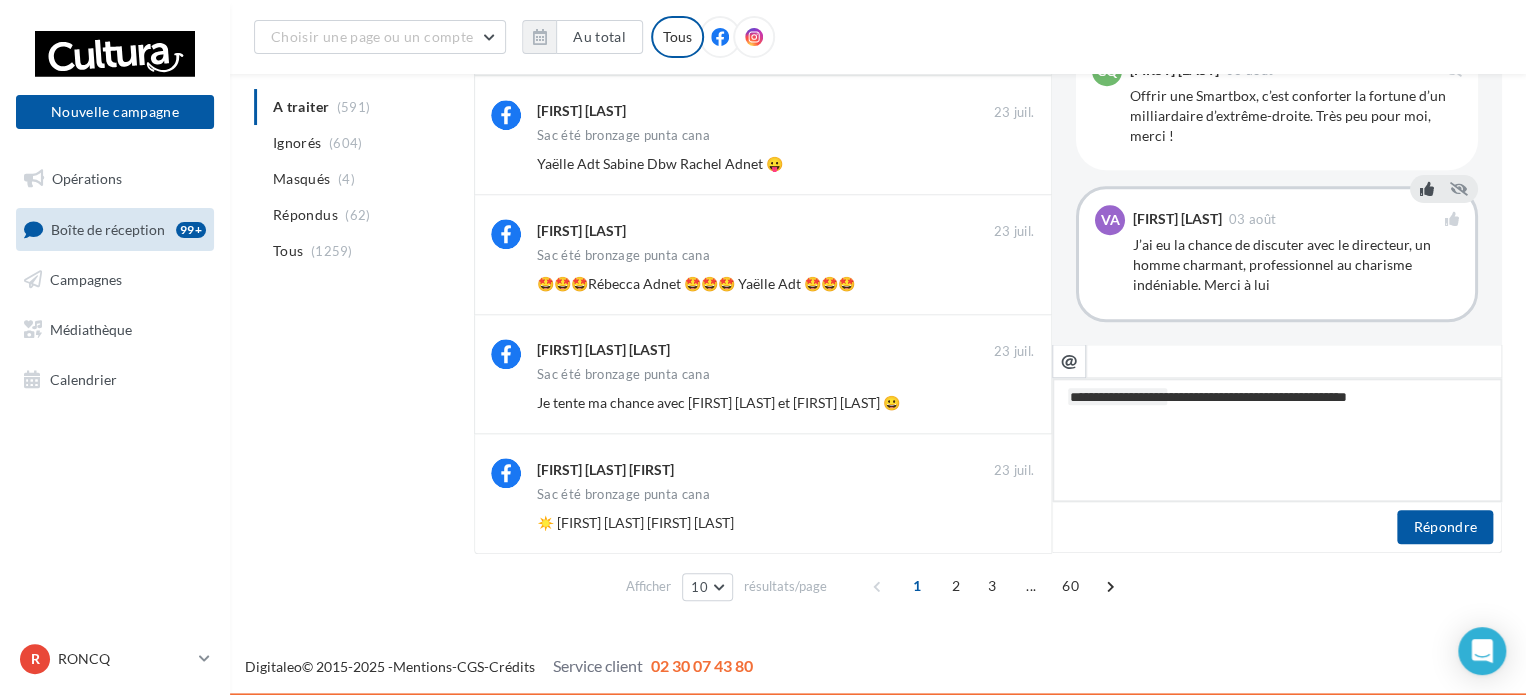 type on "**********" 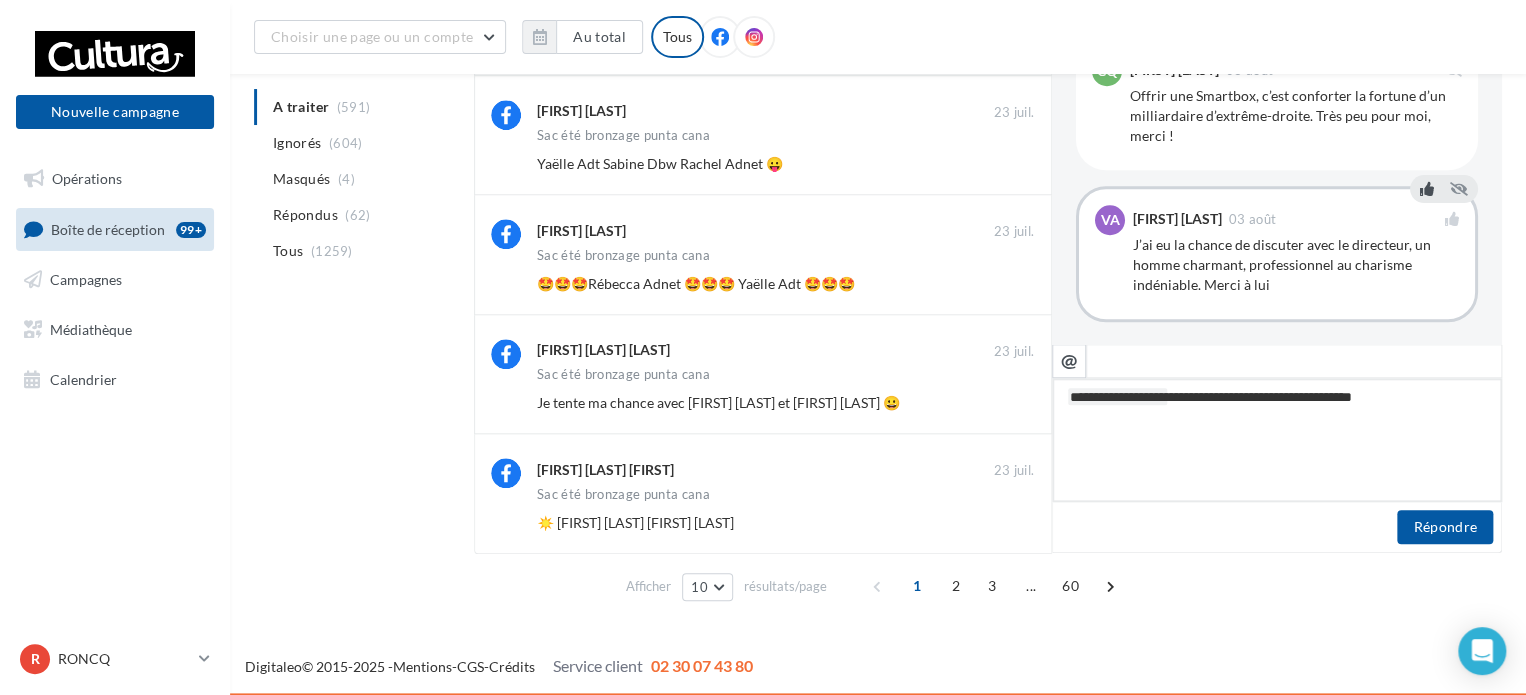 type on "**********" 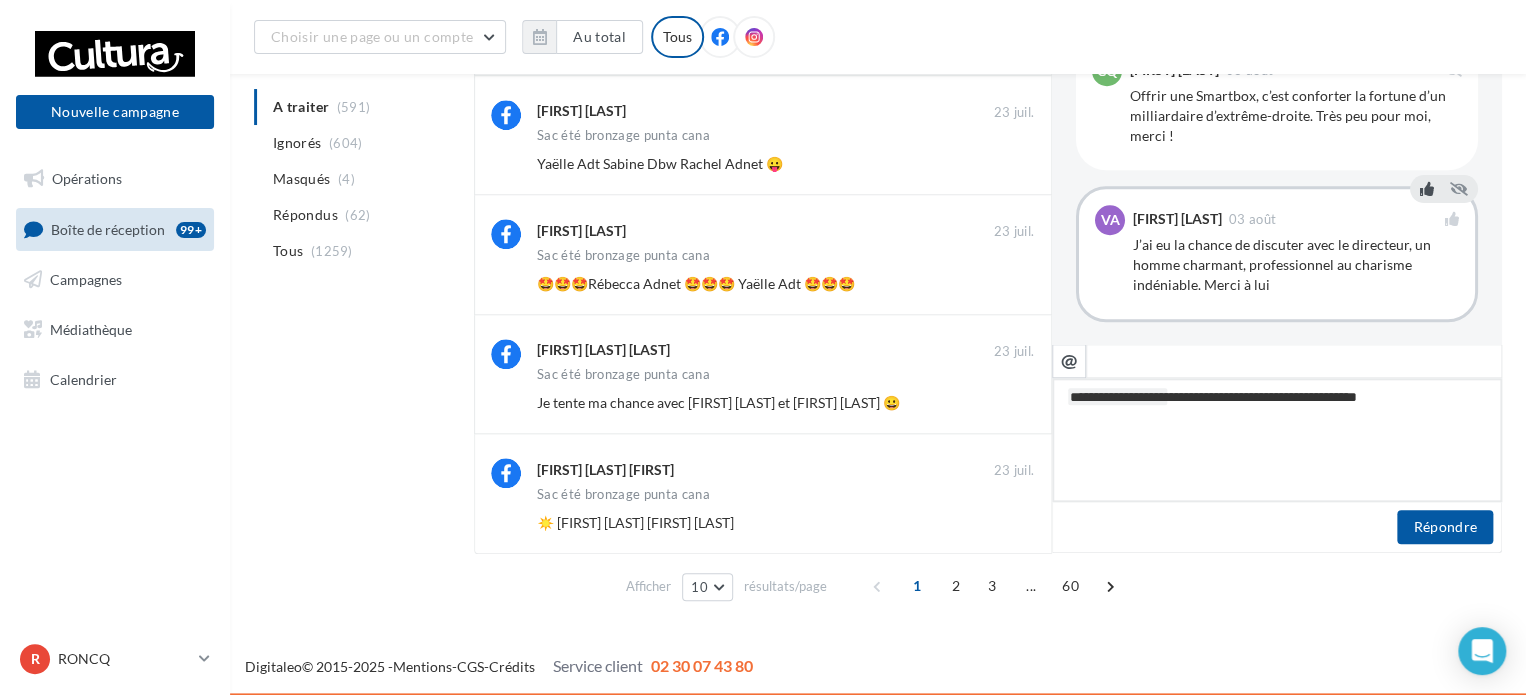 type on "**********" 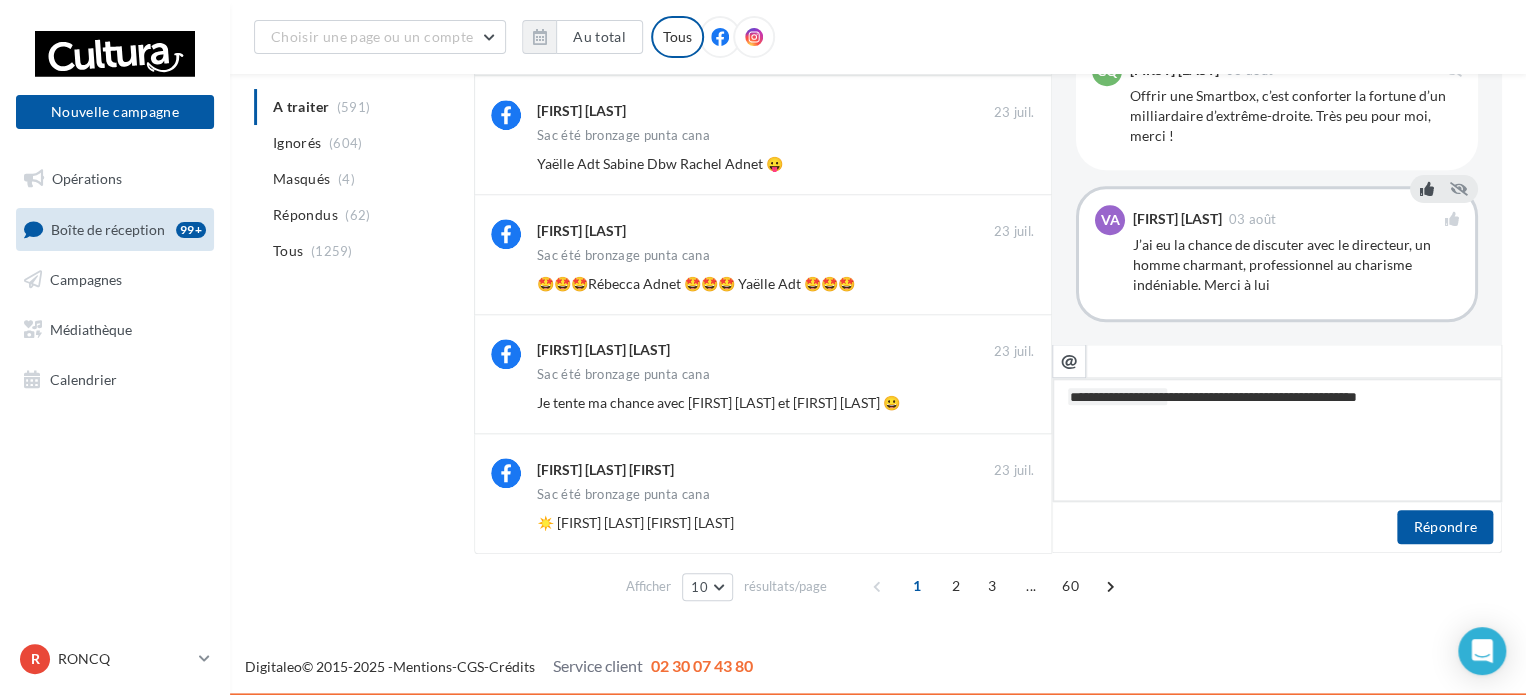type on "**********" 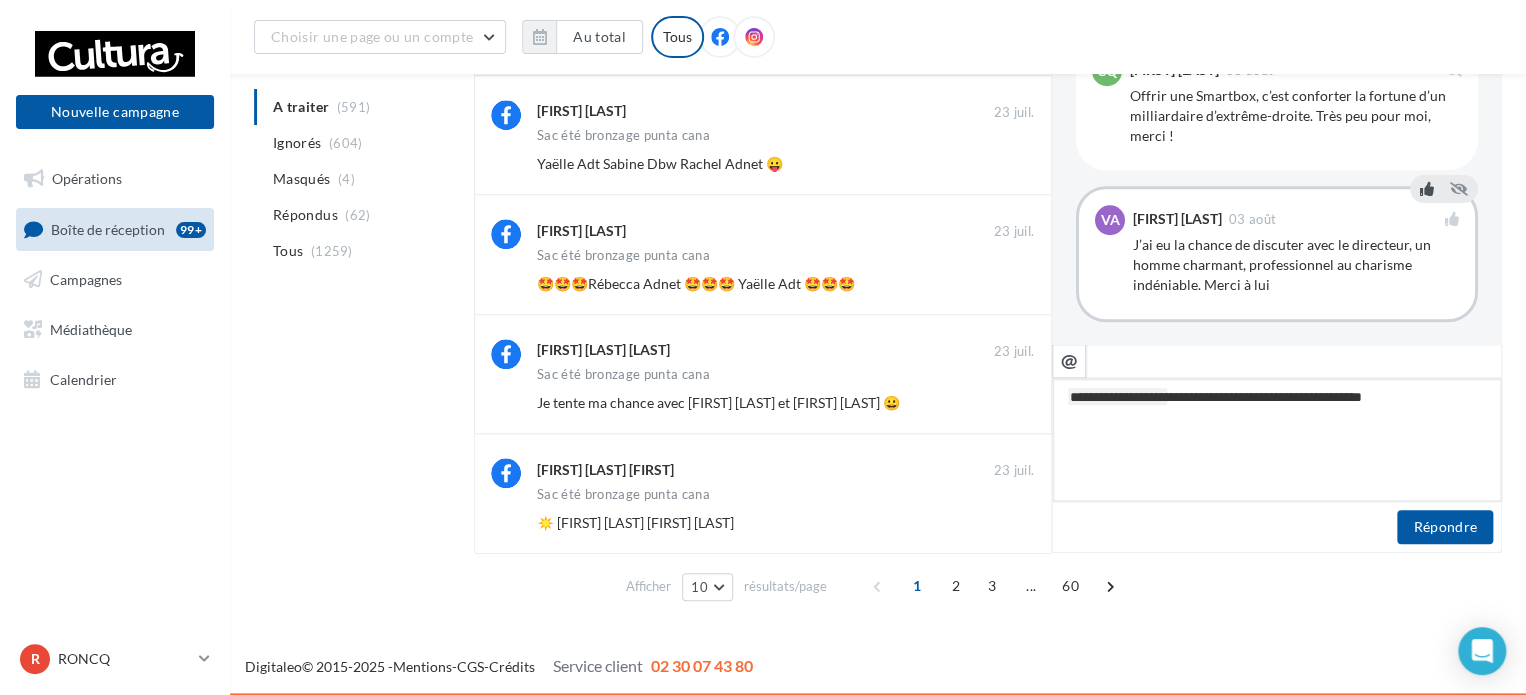 type on "**********" 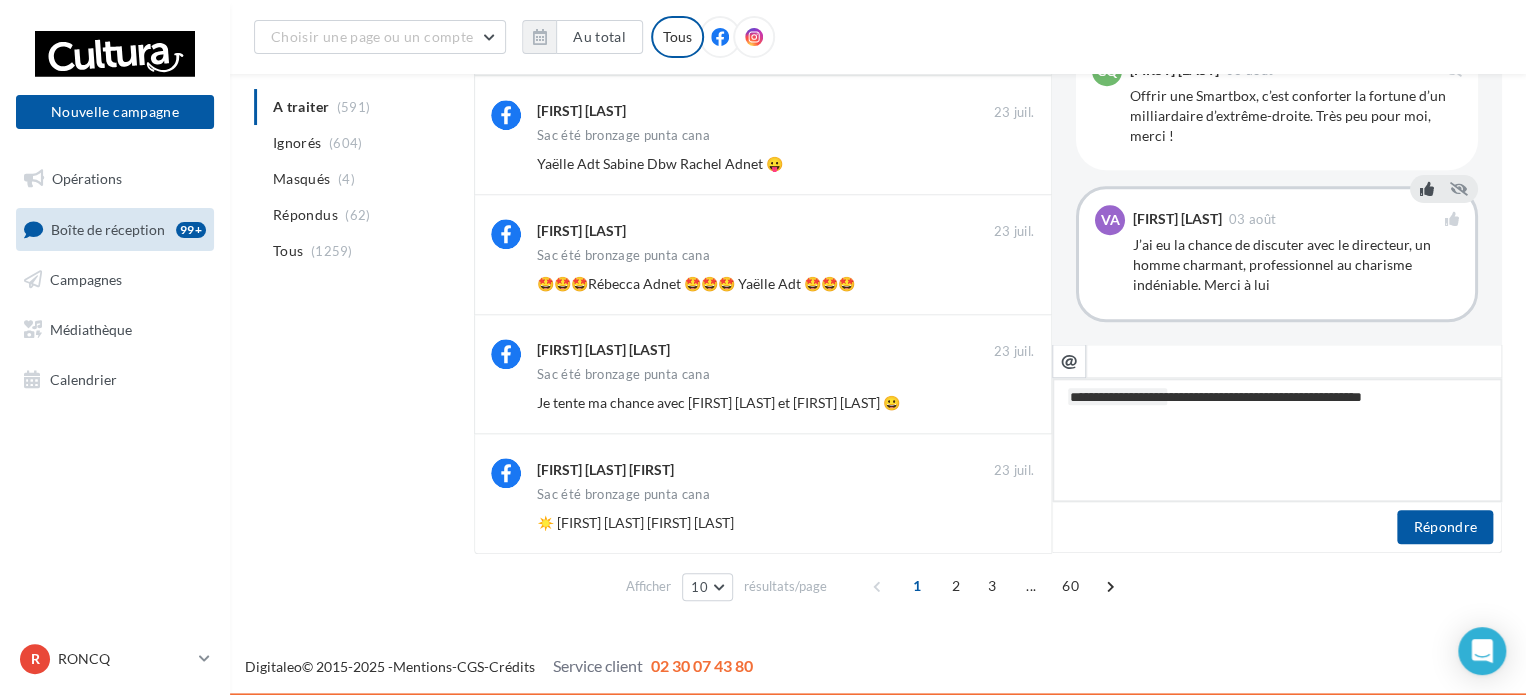 type on "**********" 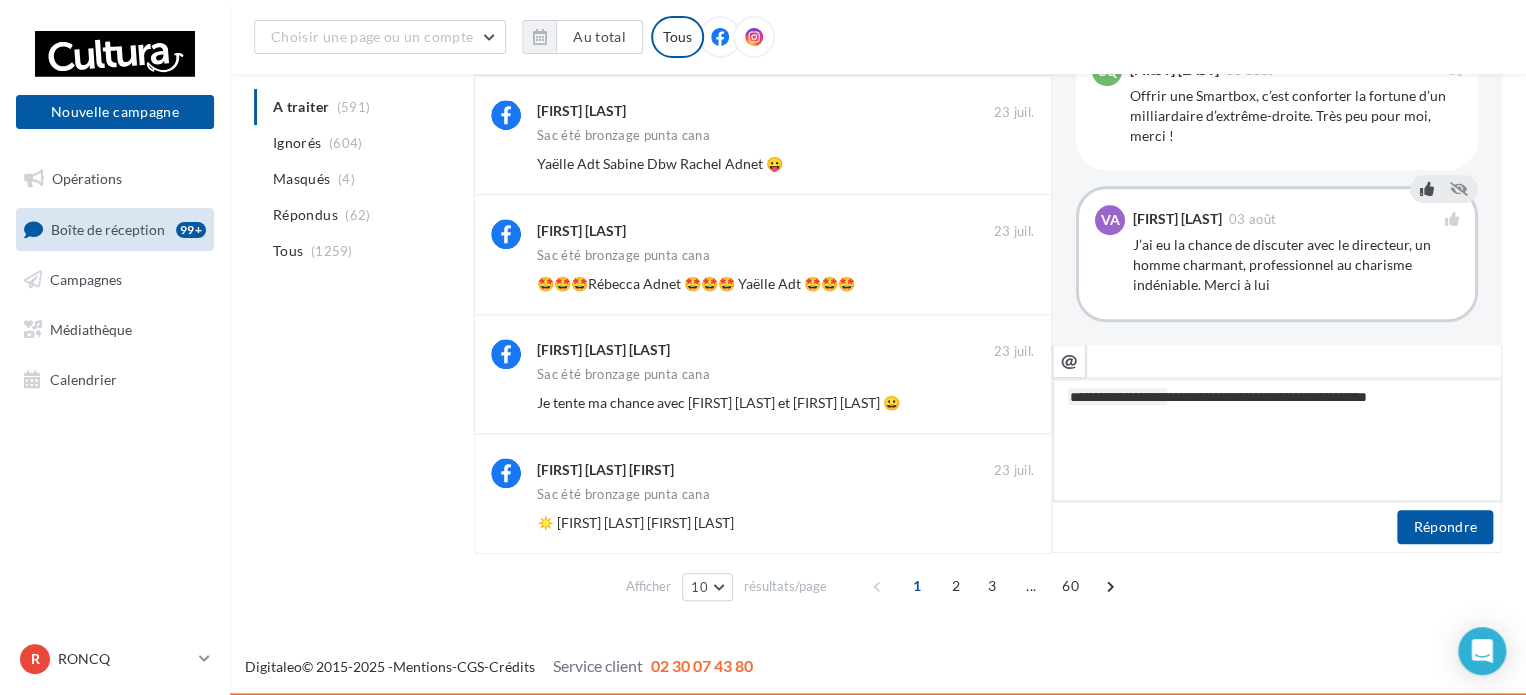 type on "**********" 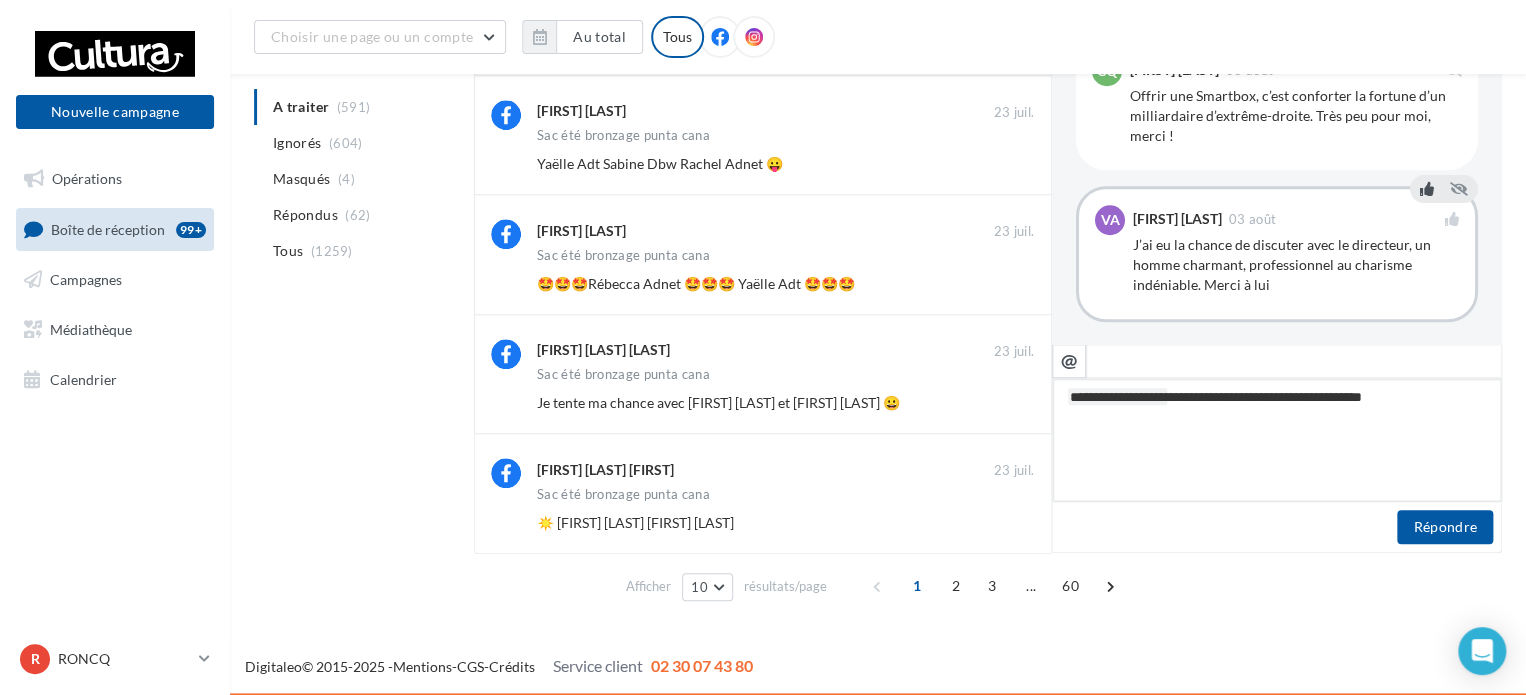 type on "**********" 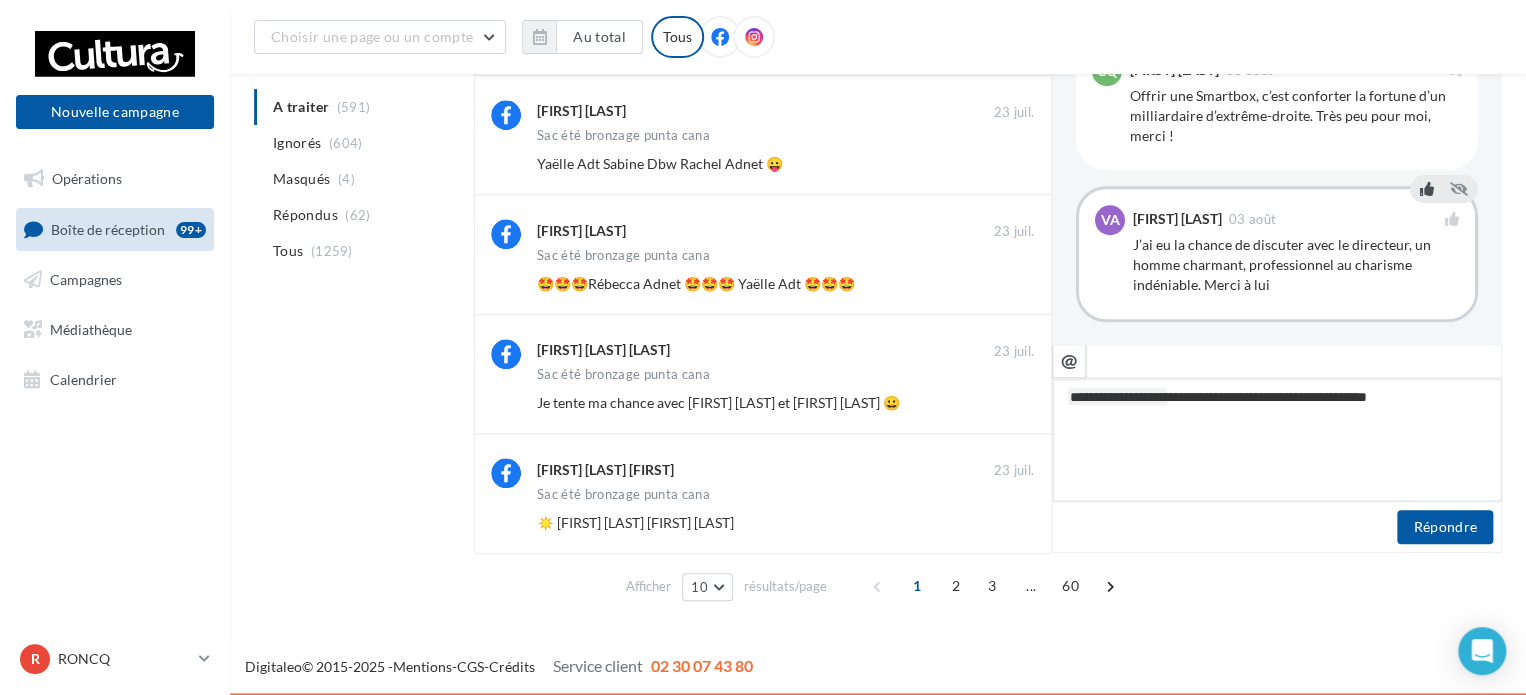 type on "**********" 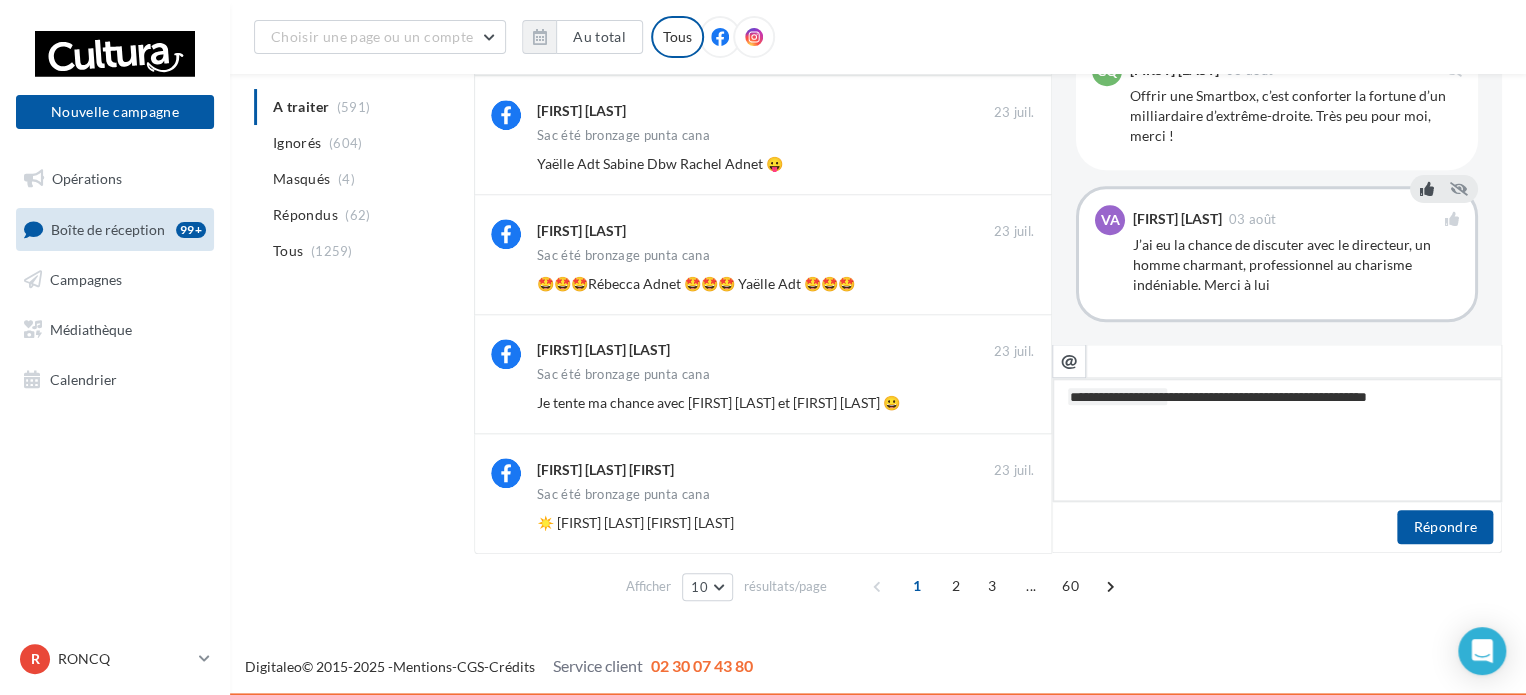 type on "**********" 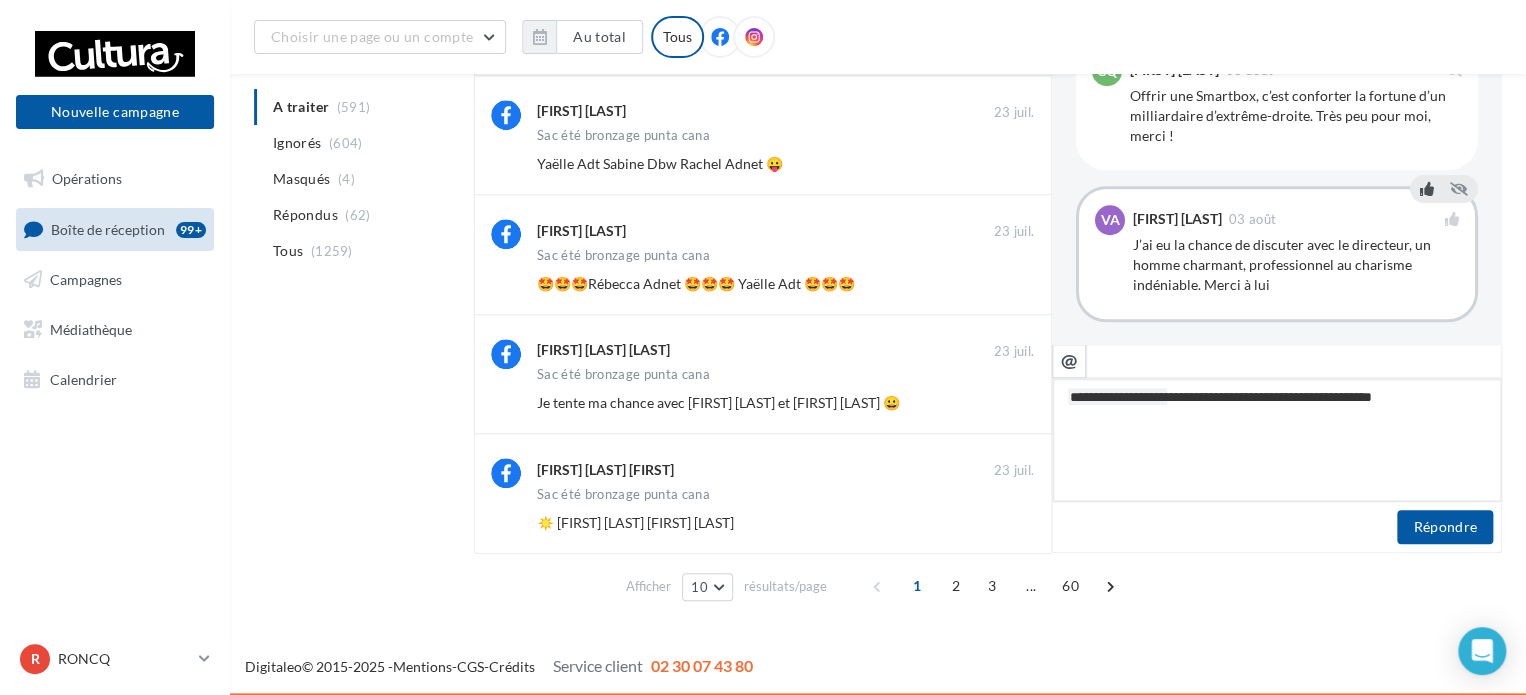type on "**********" 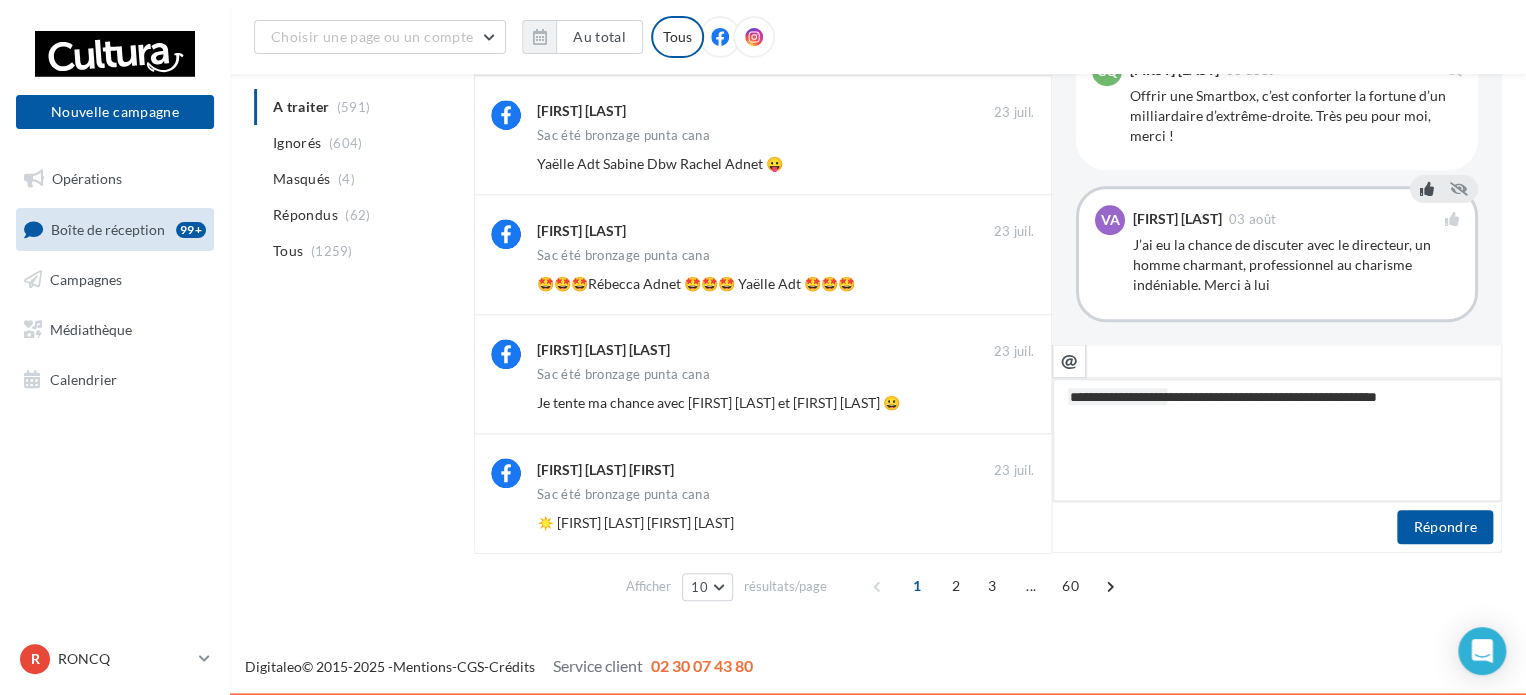 type on "**********" 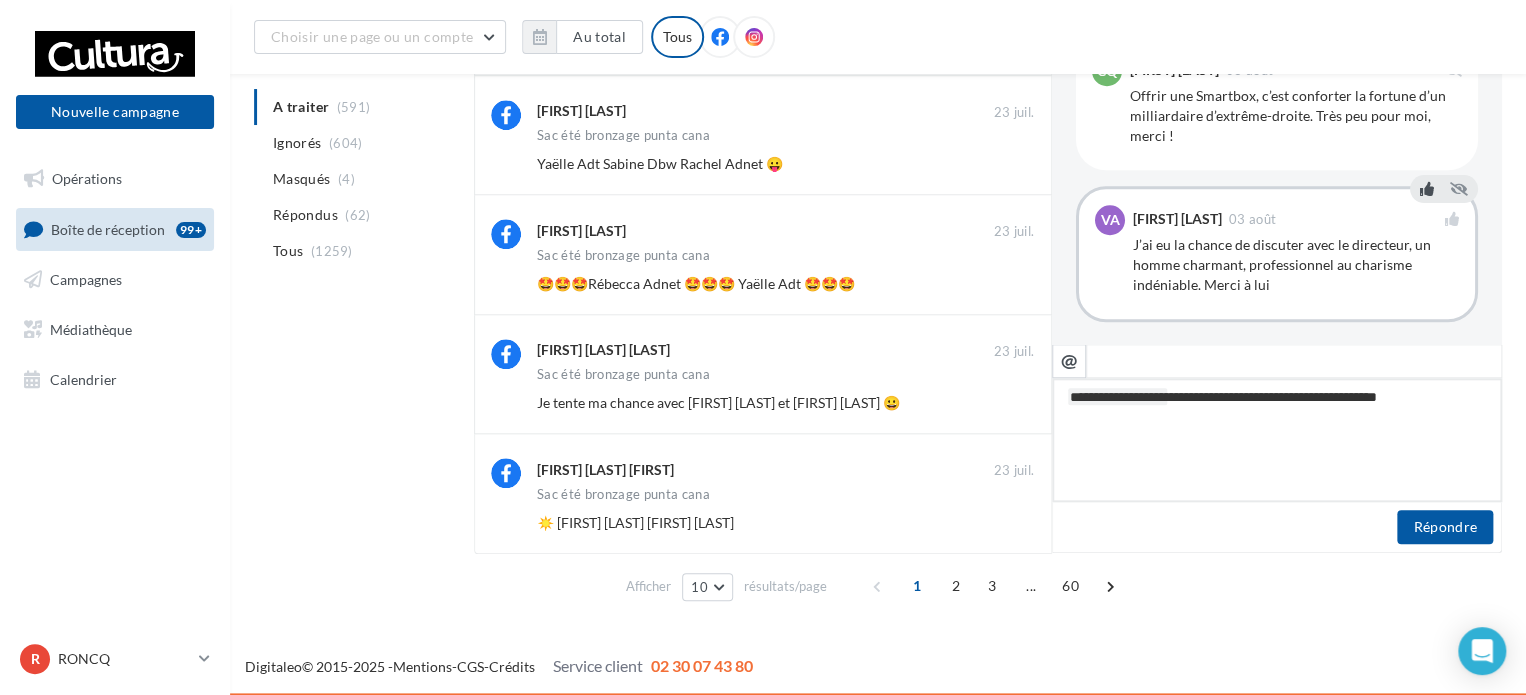 type on "**********" 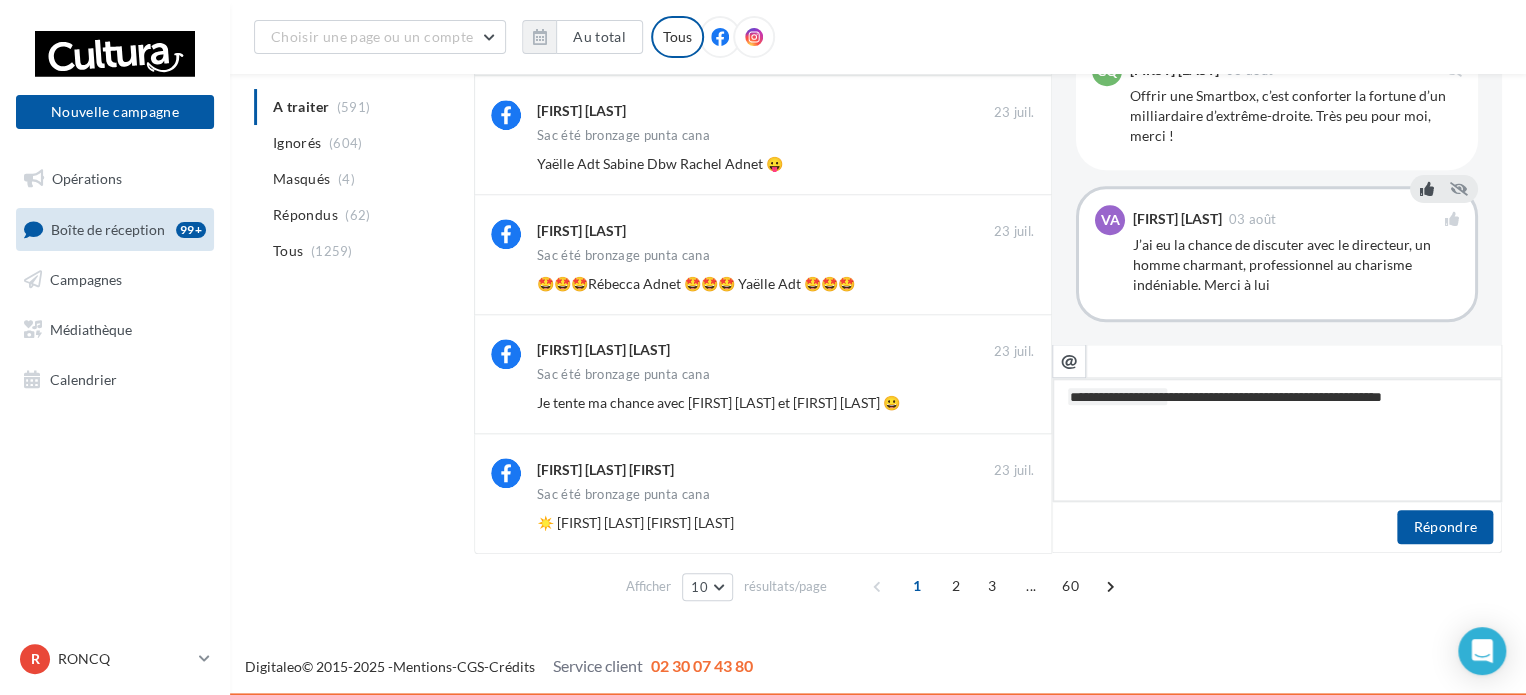 type on "**********" 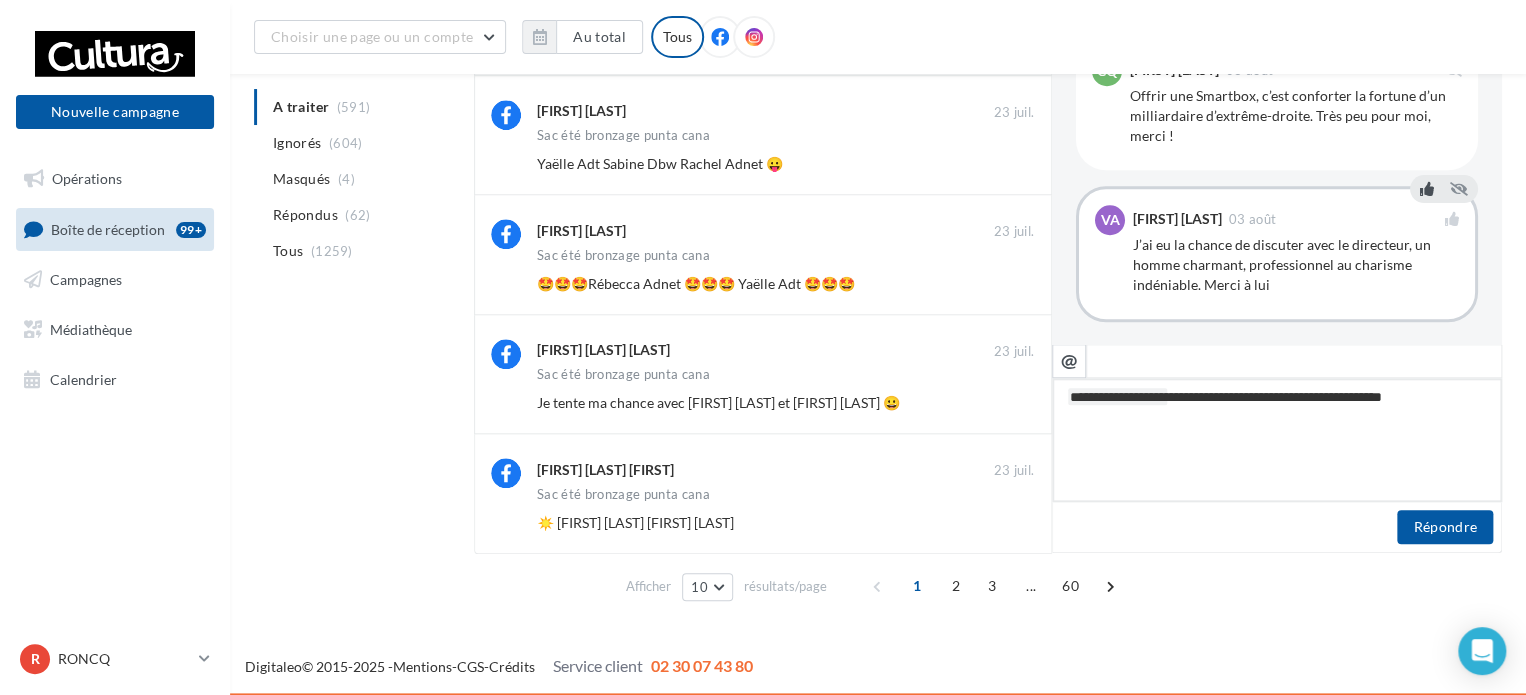 type on "**********" 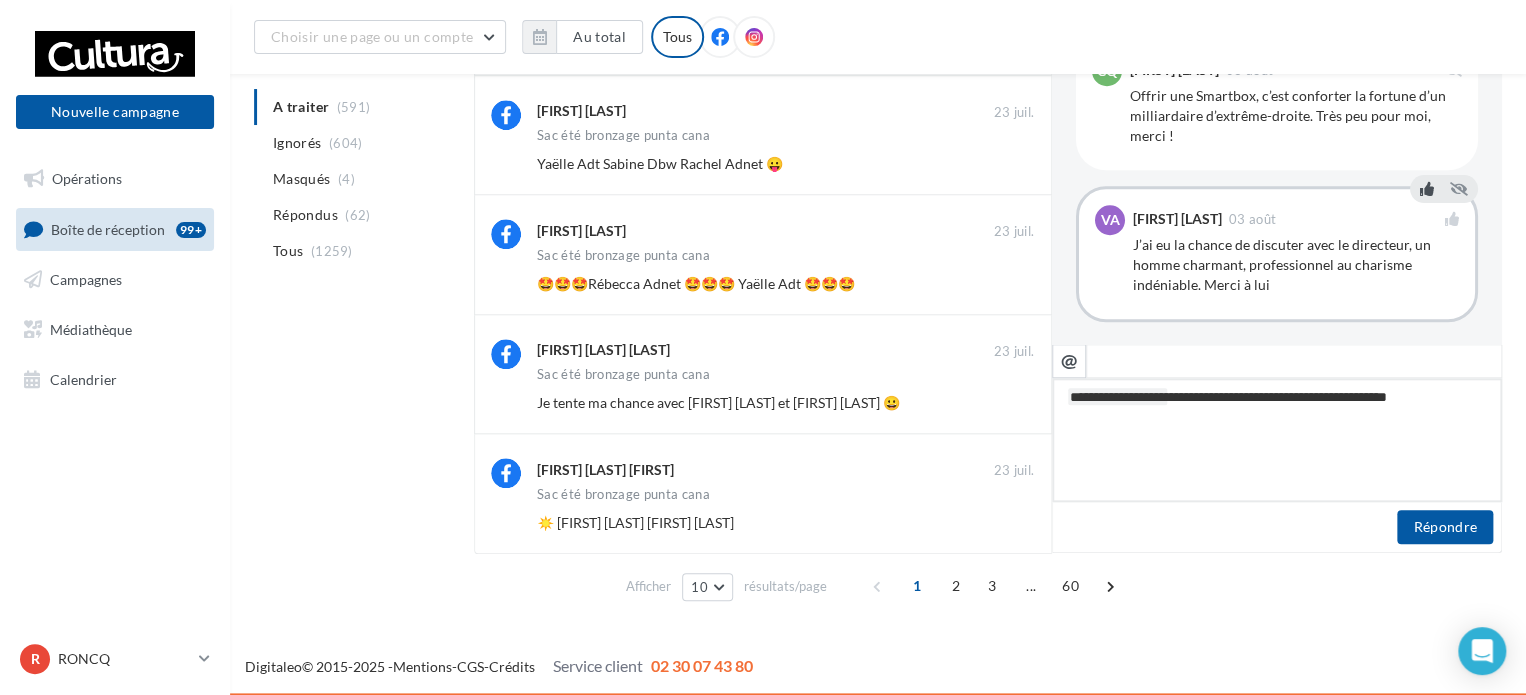 type on "**********" 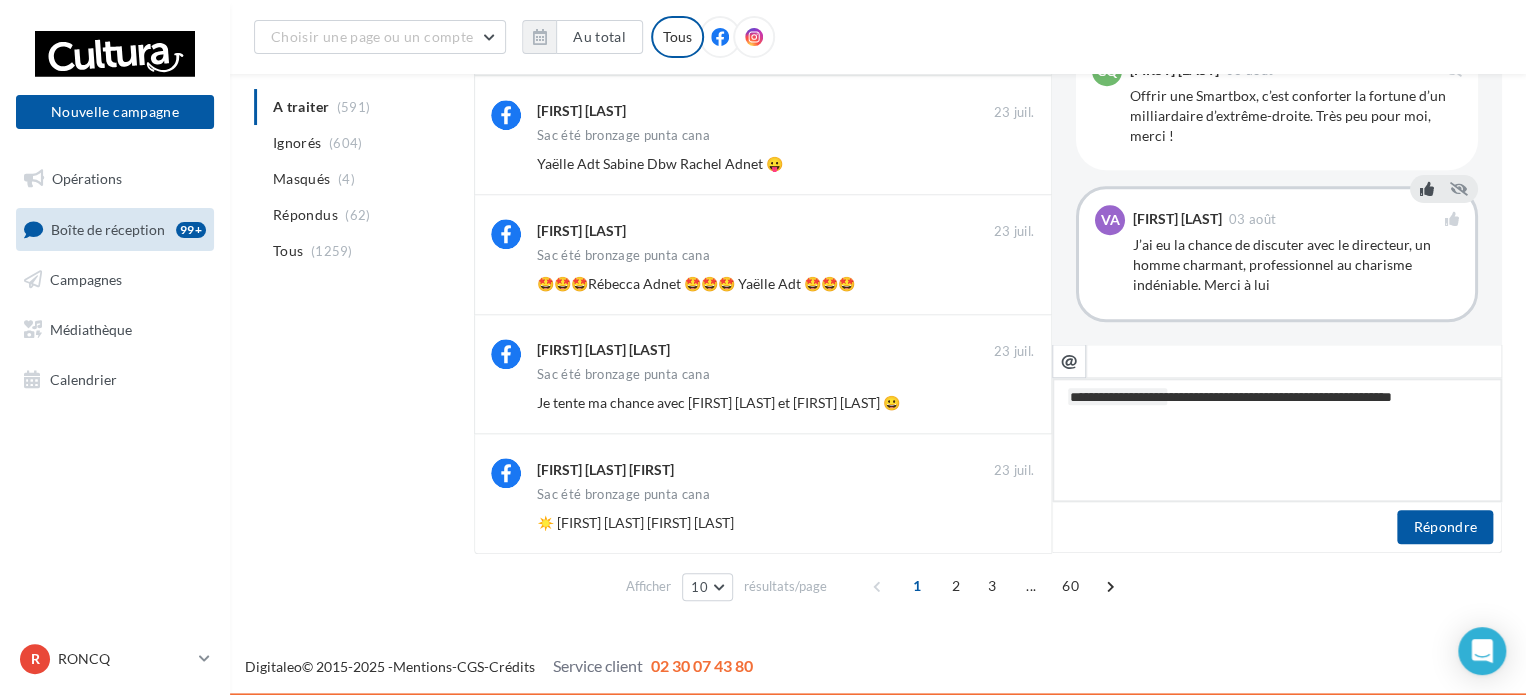 type on "**********" 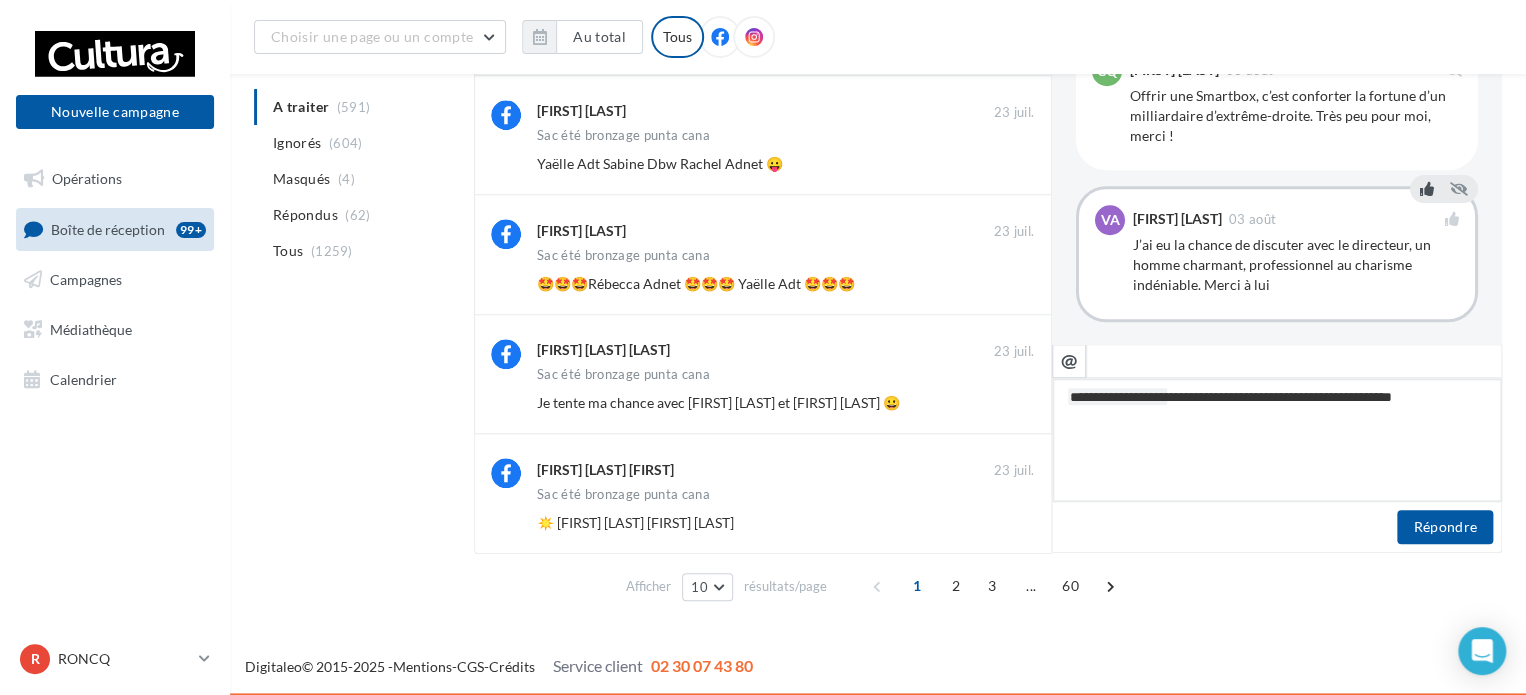 type on "**********" 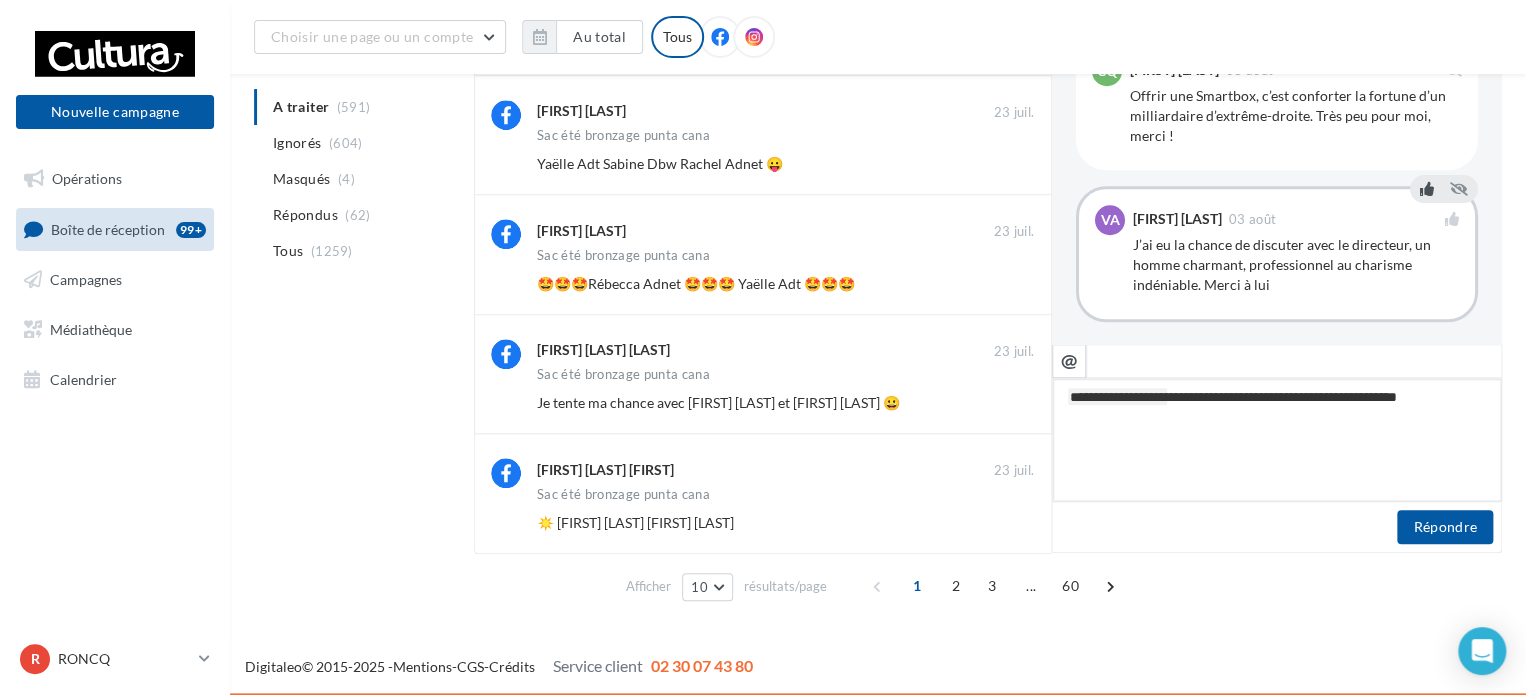 type on "**********" 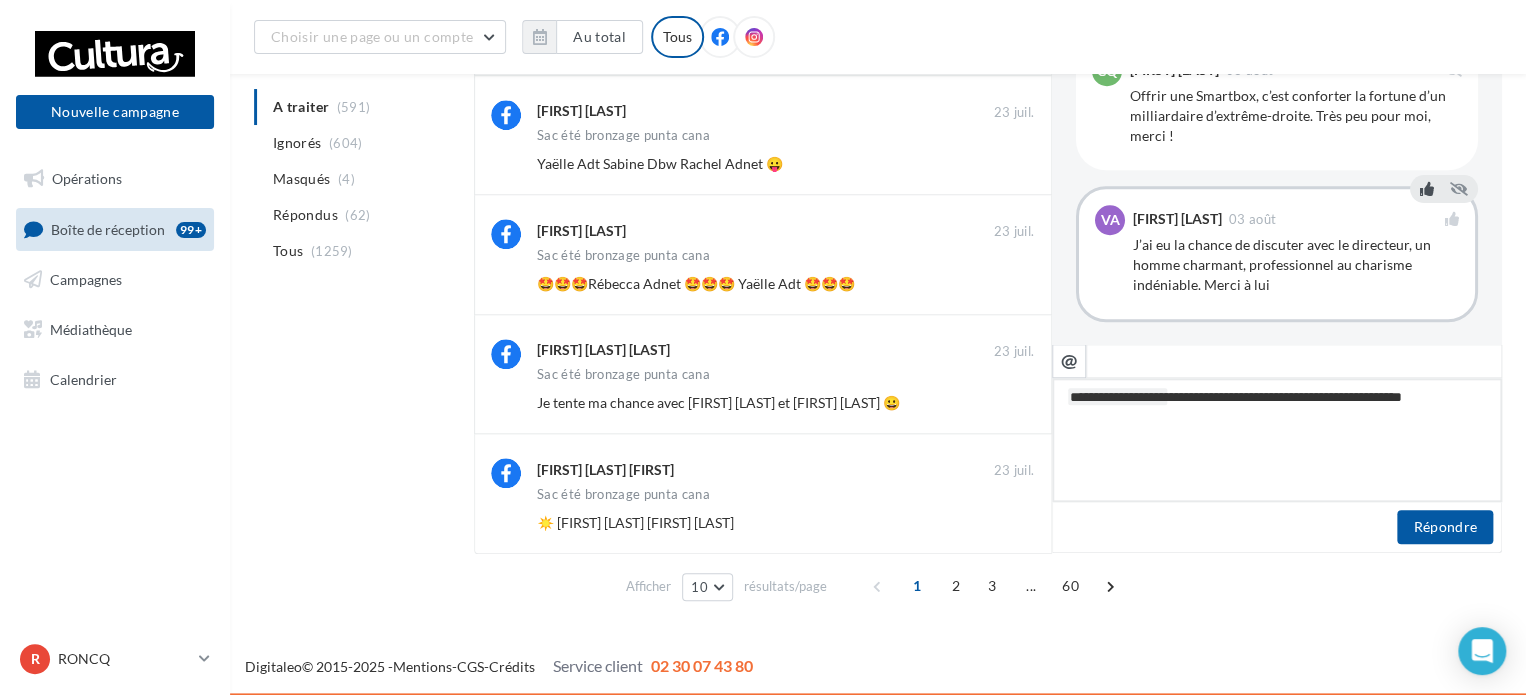 type on "**********" 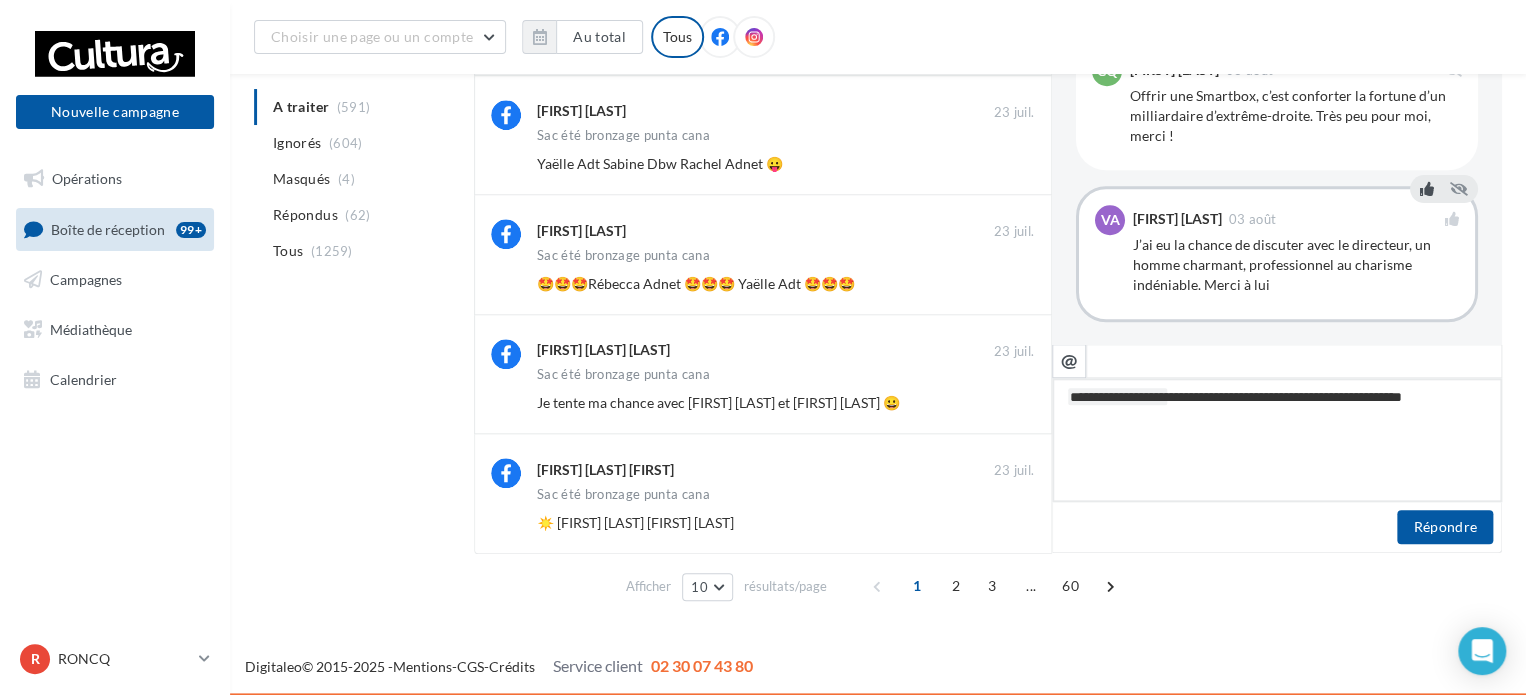 type on "**********" 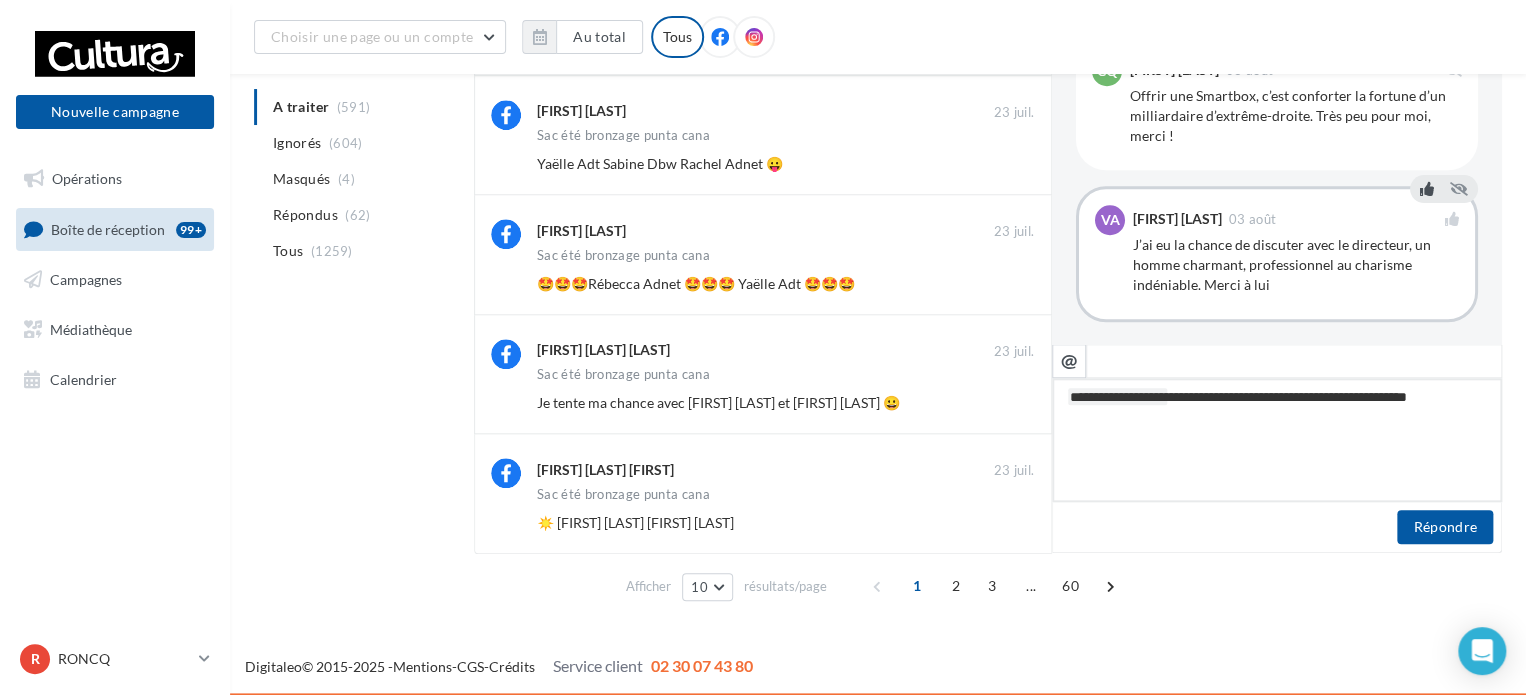 type on "**********" 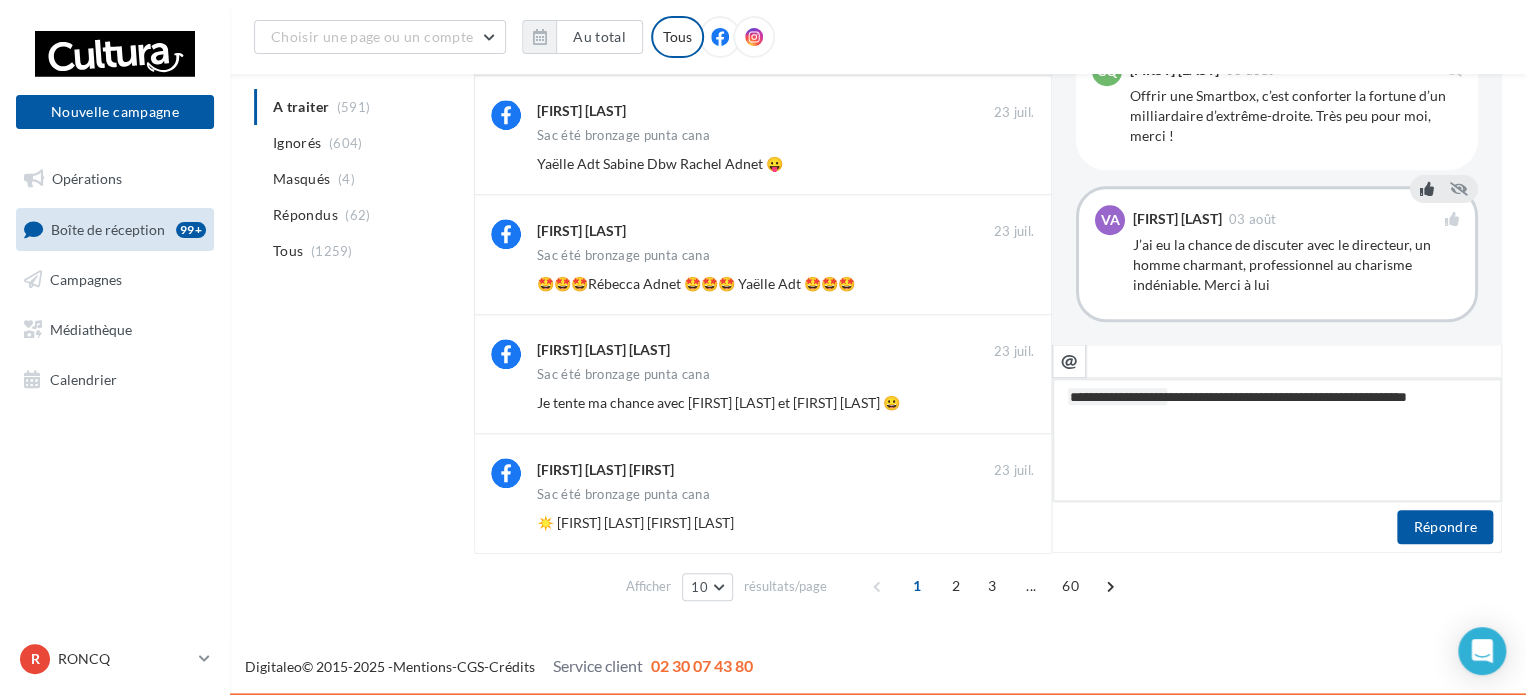 type on "**********" 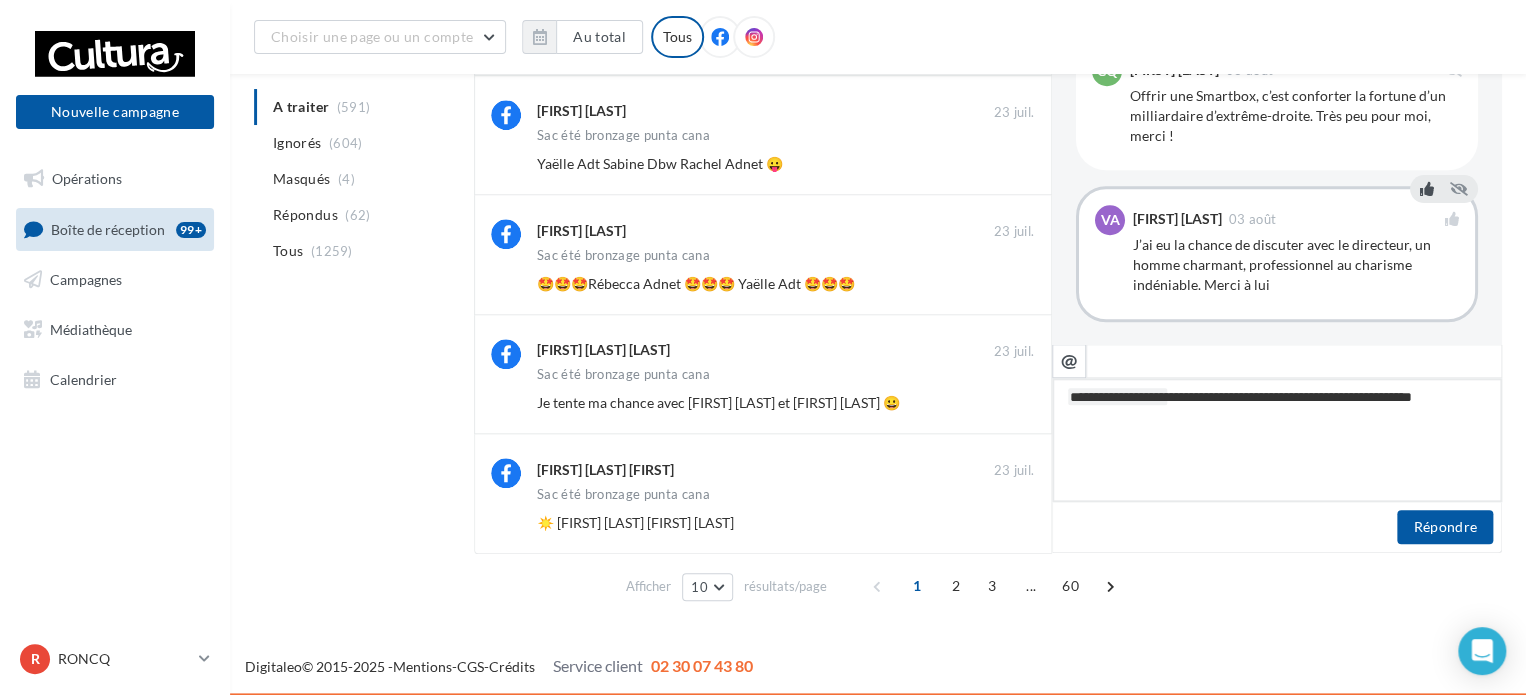 type on "**********" 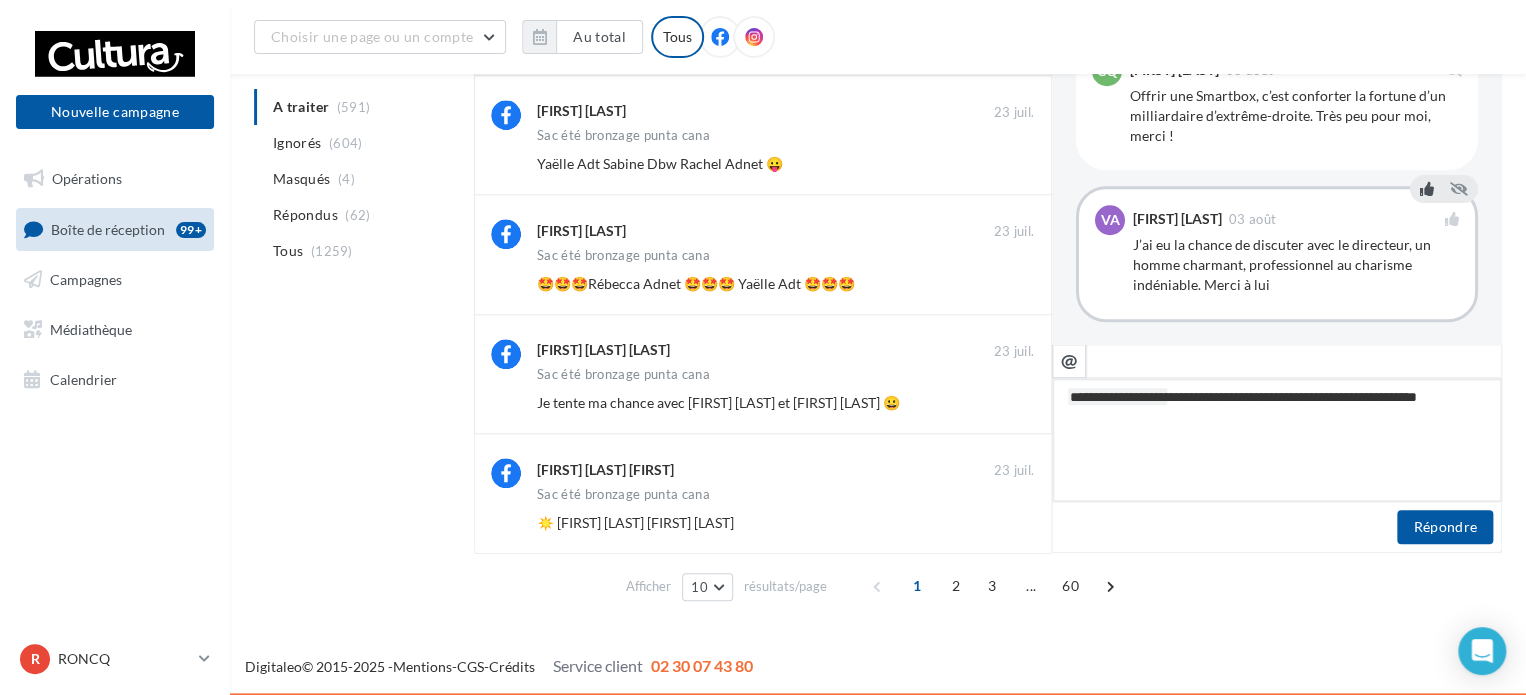 type on "**********" 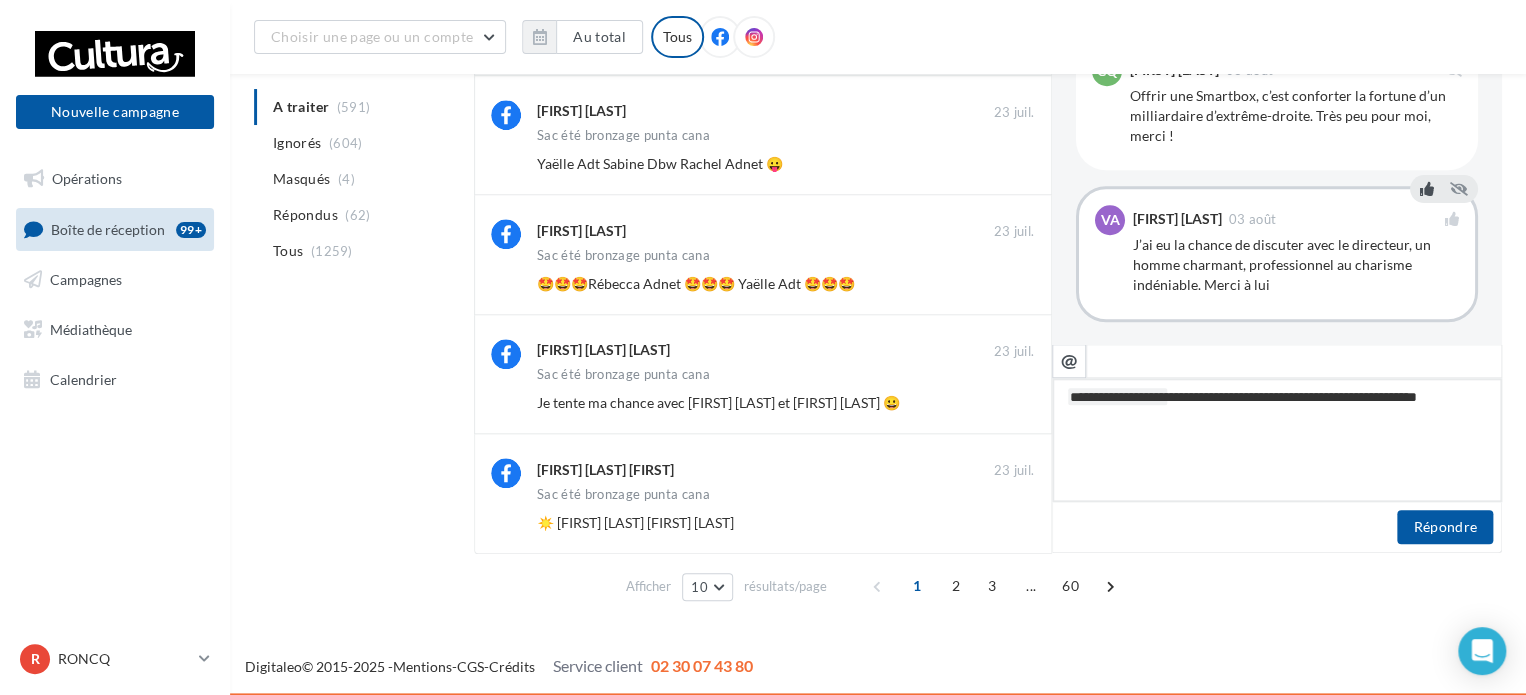 type on "**********" 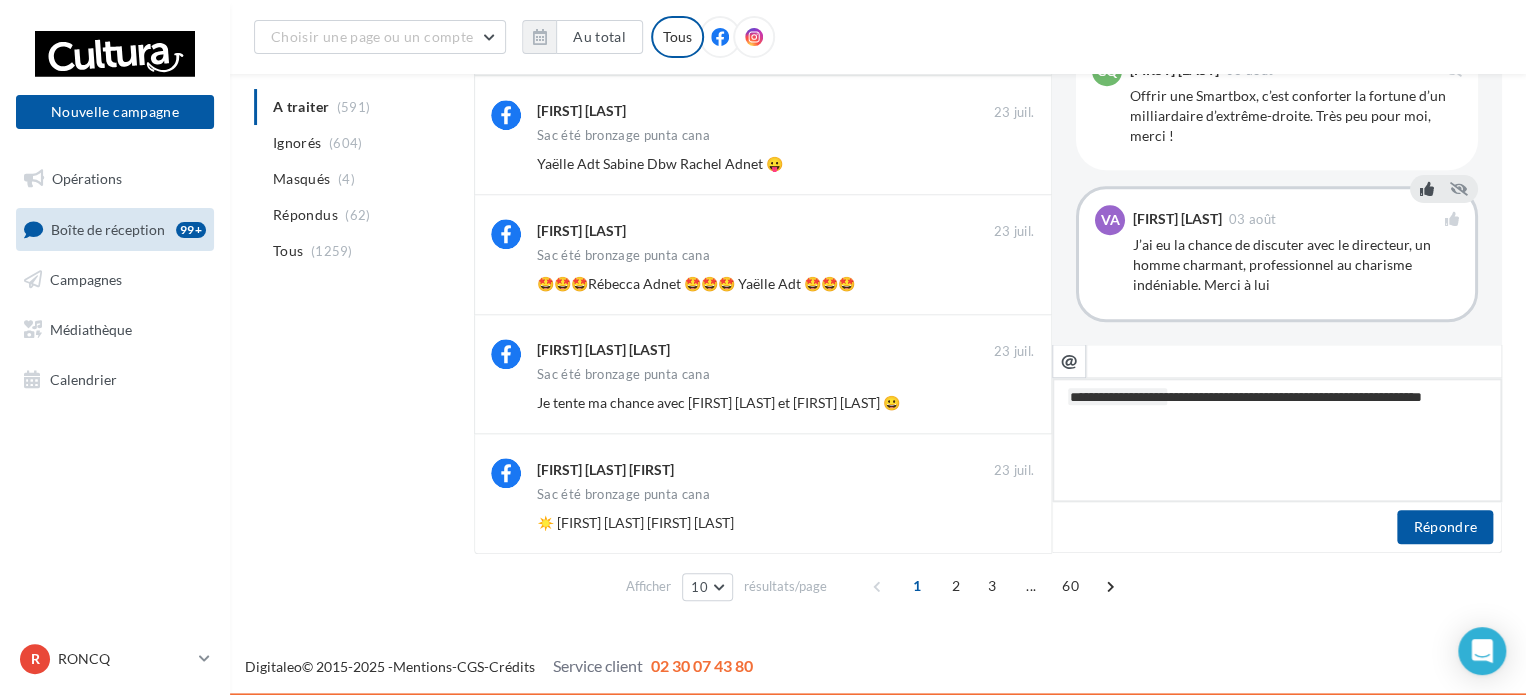 type on "**********" 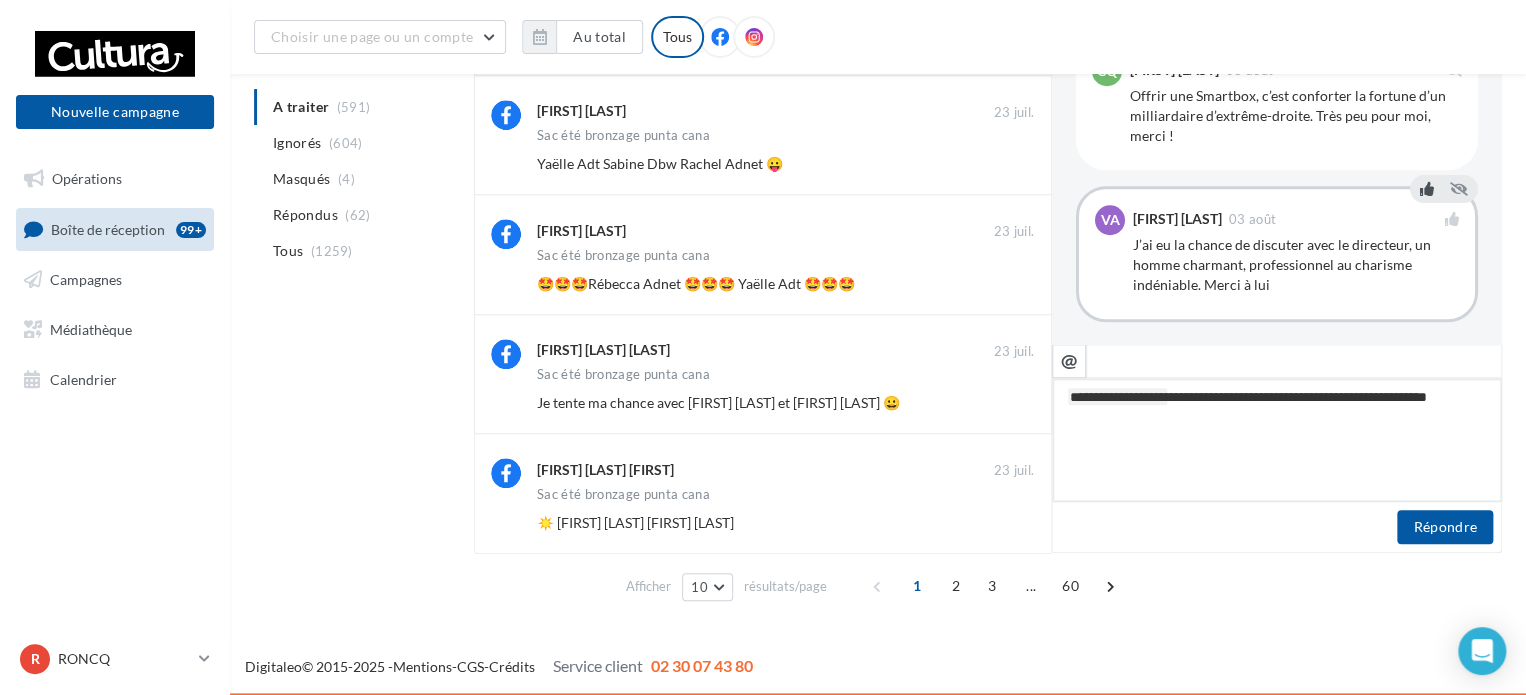 type on "**********" 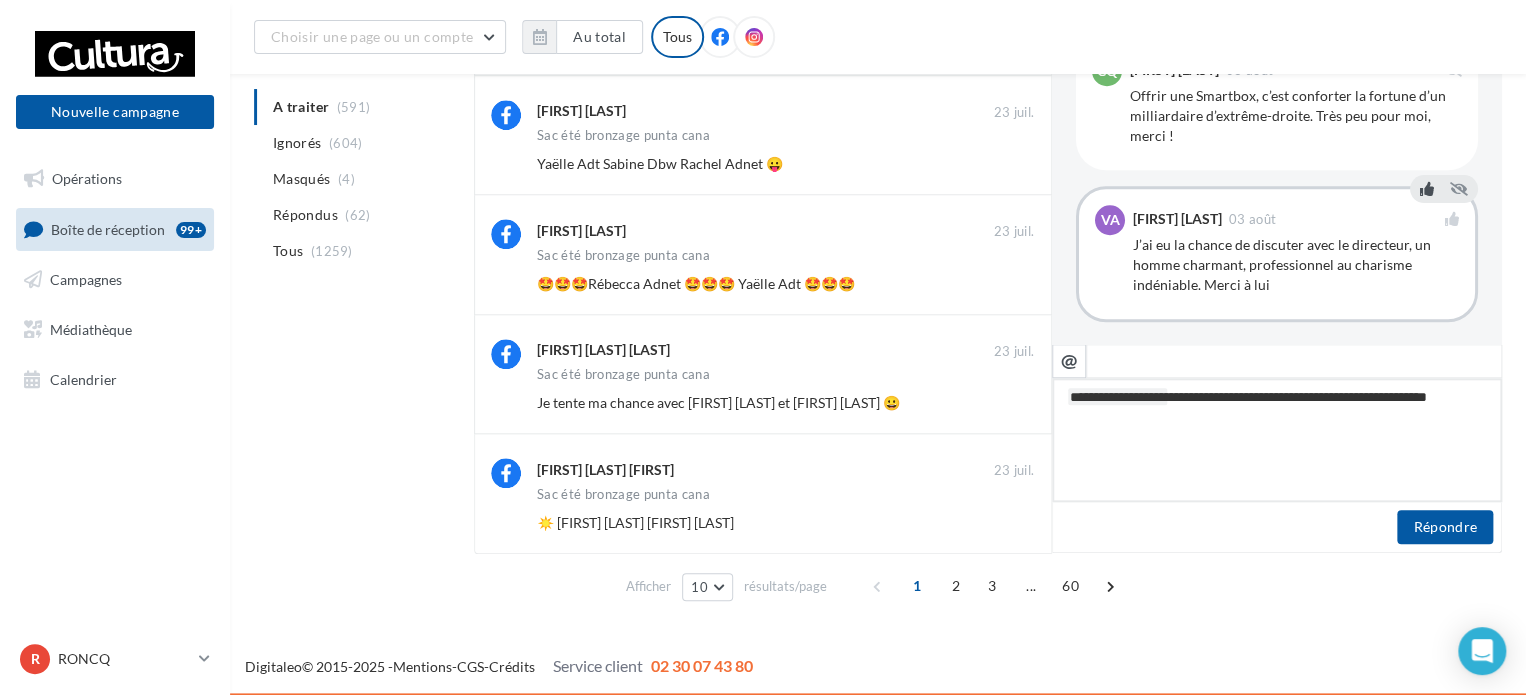 type on "**********" 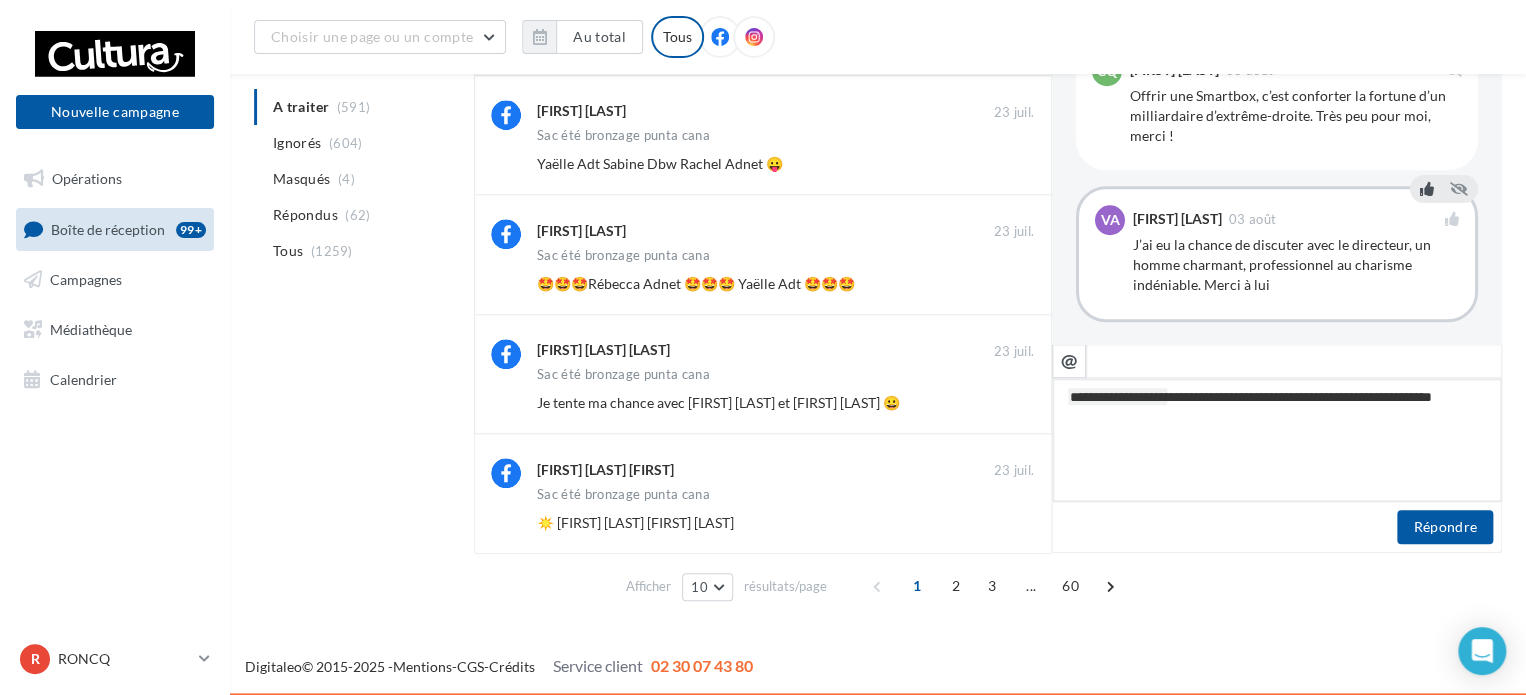 type on "**********" 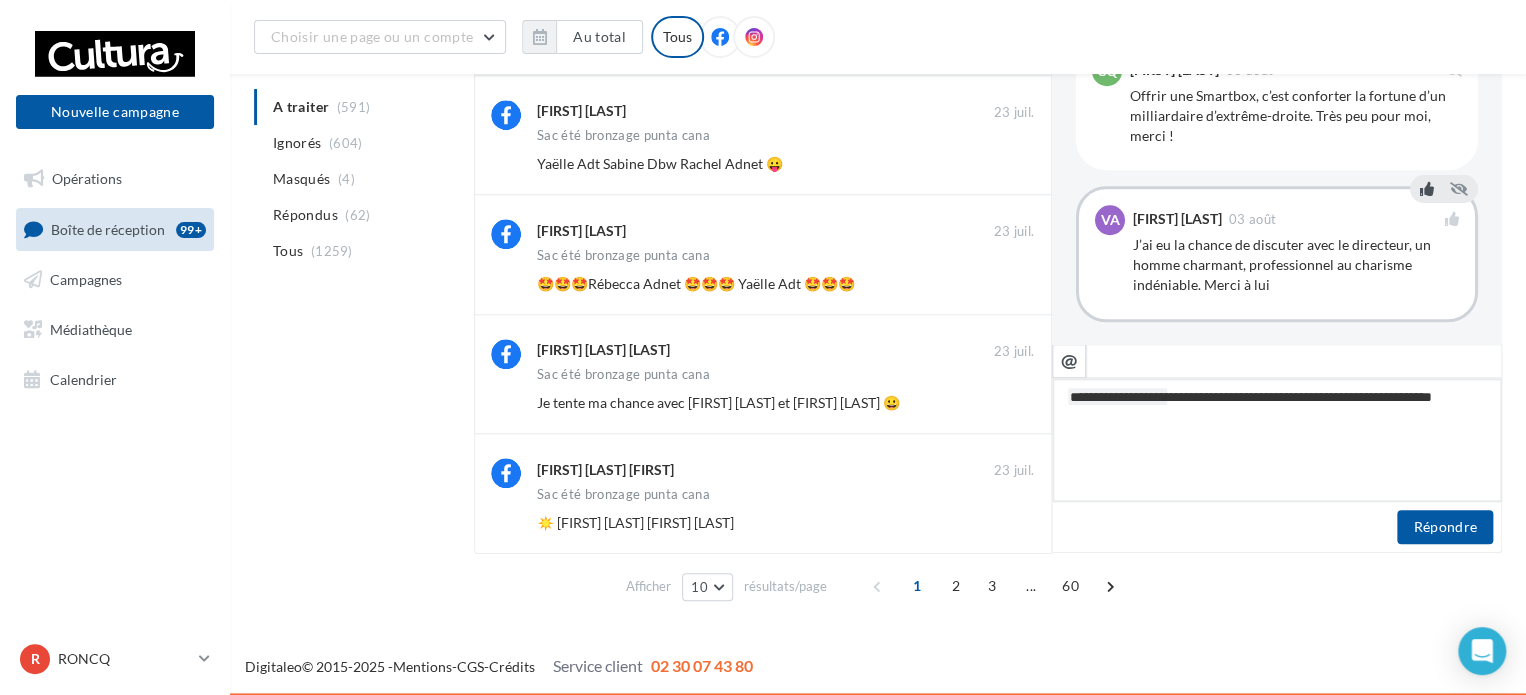 type on "**********" 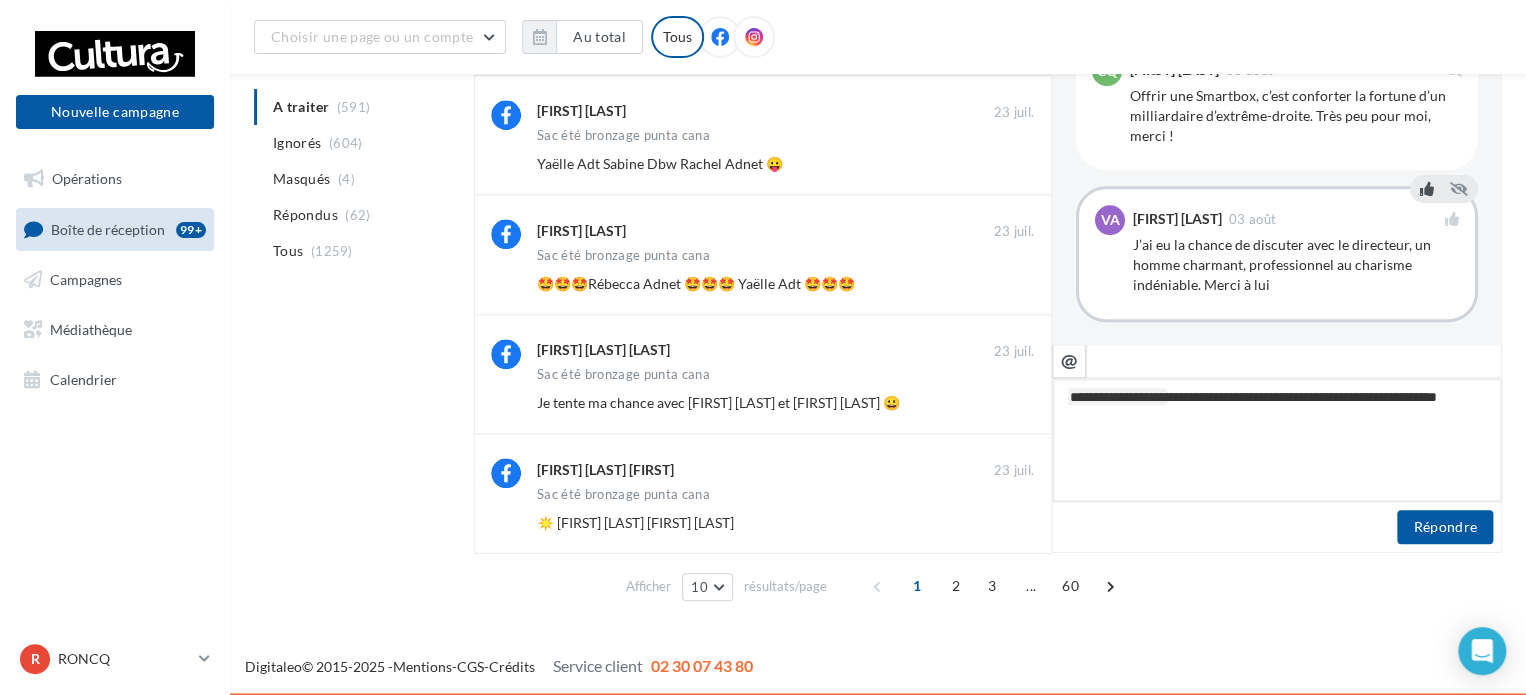 type on "**********" 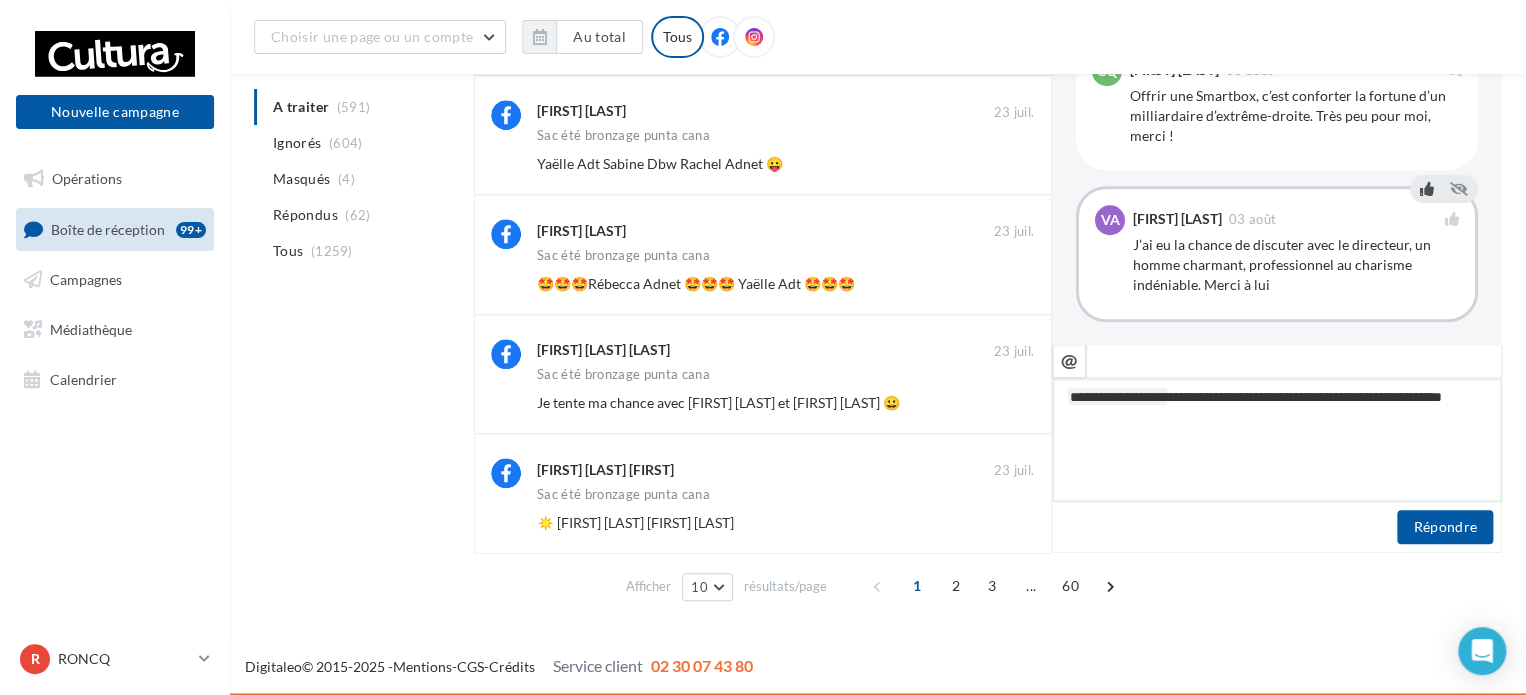 type on "**********" 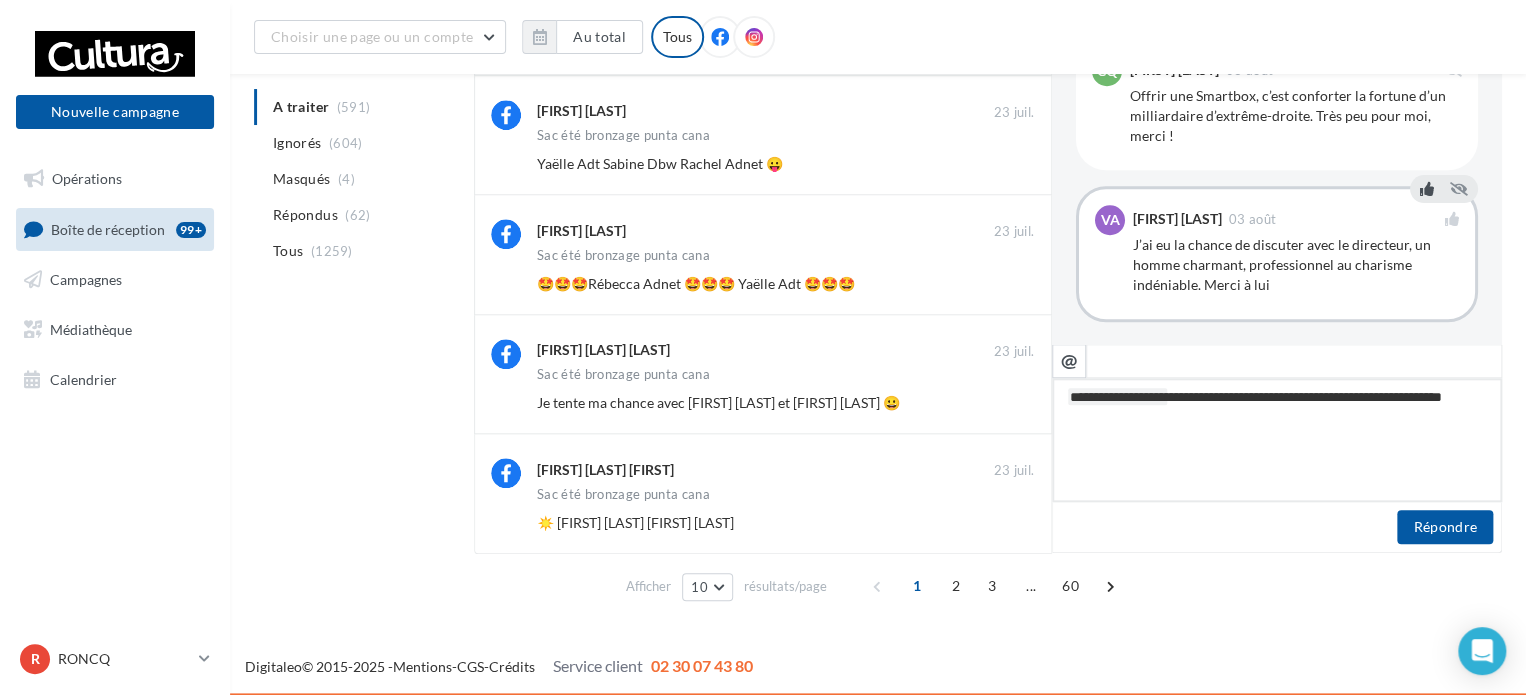 type on "**********" 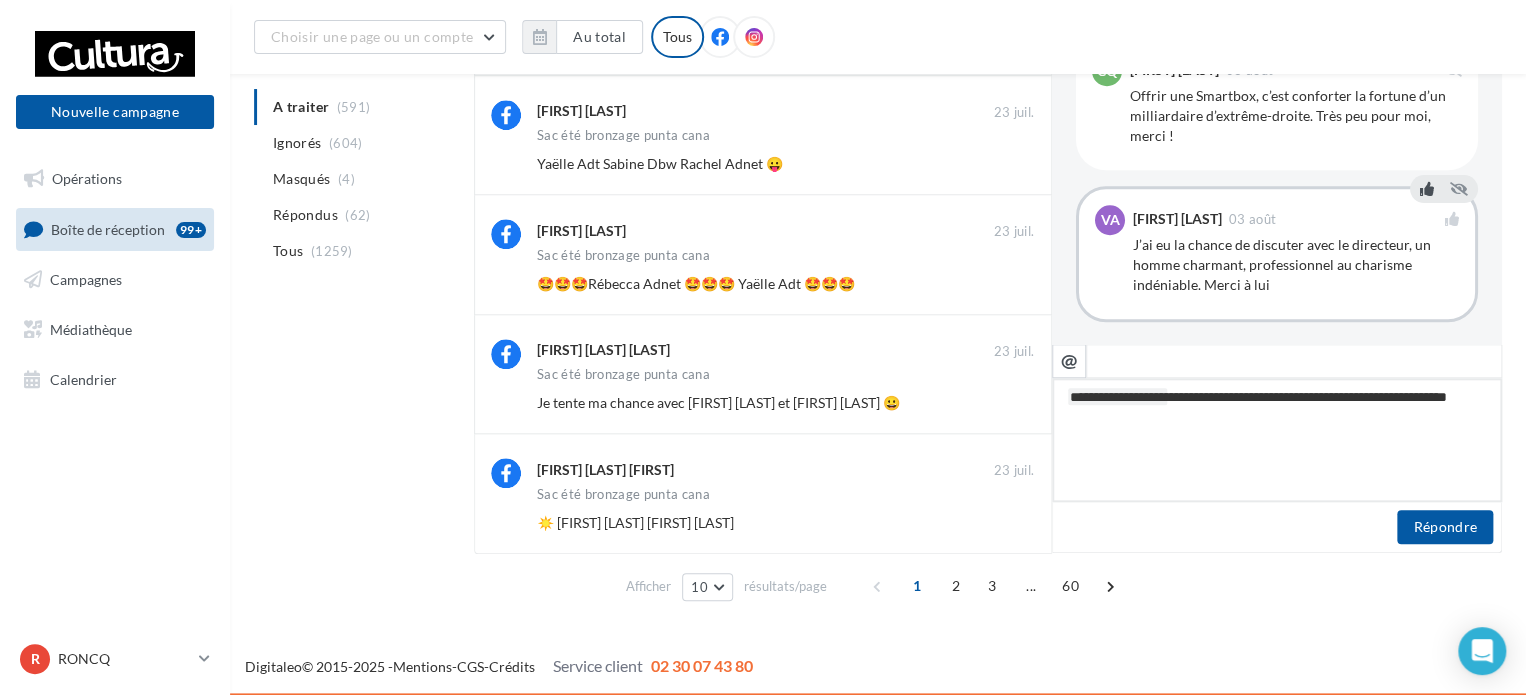 type on "**********" 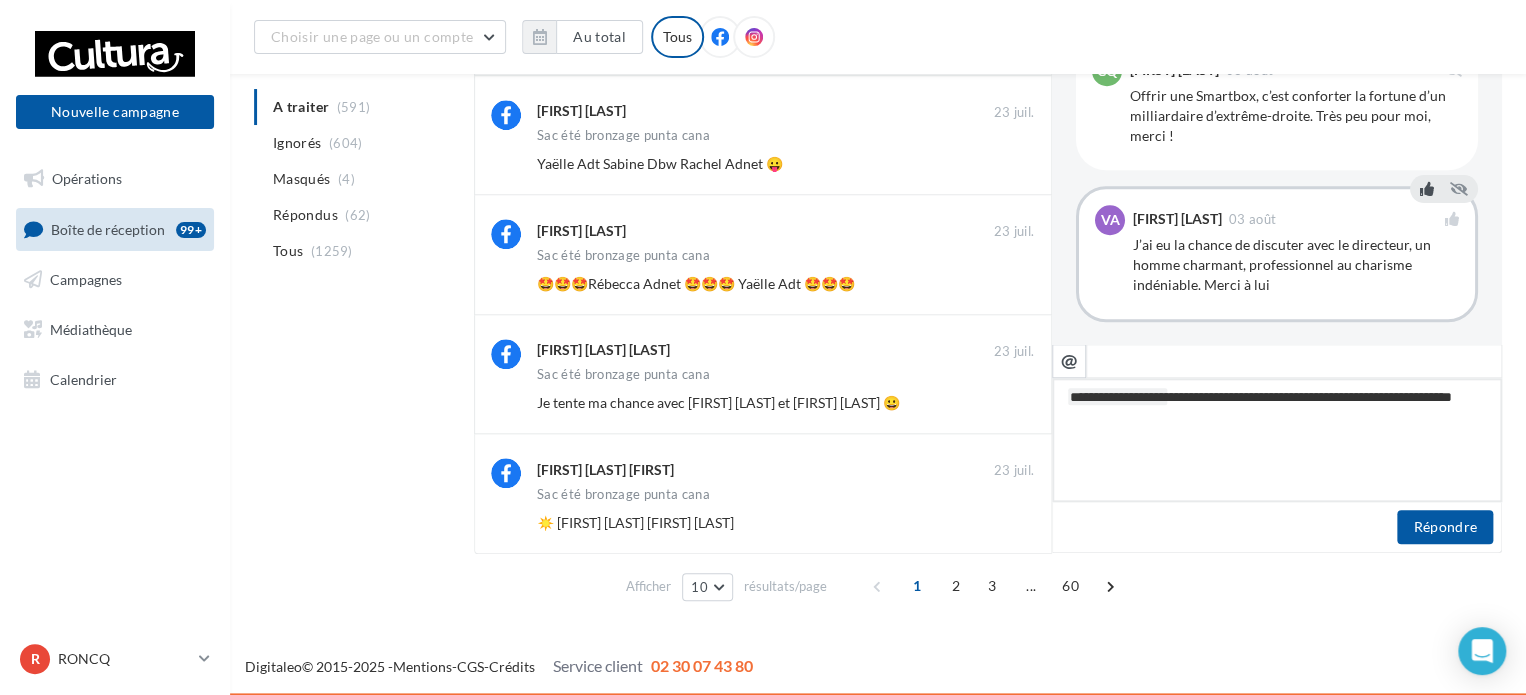 type on "**********" 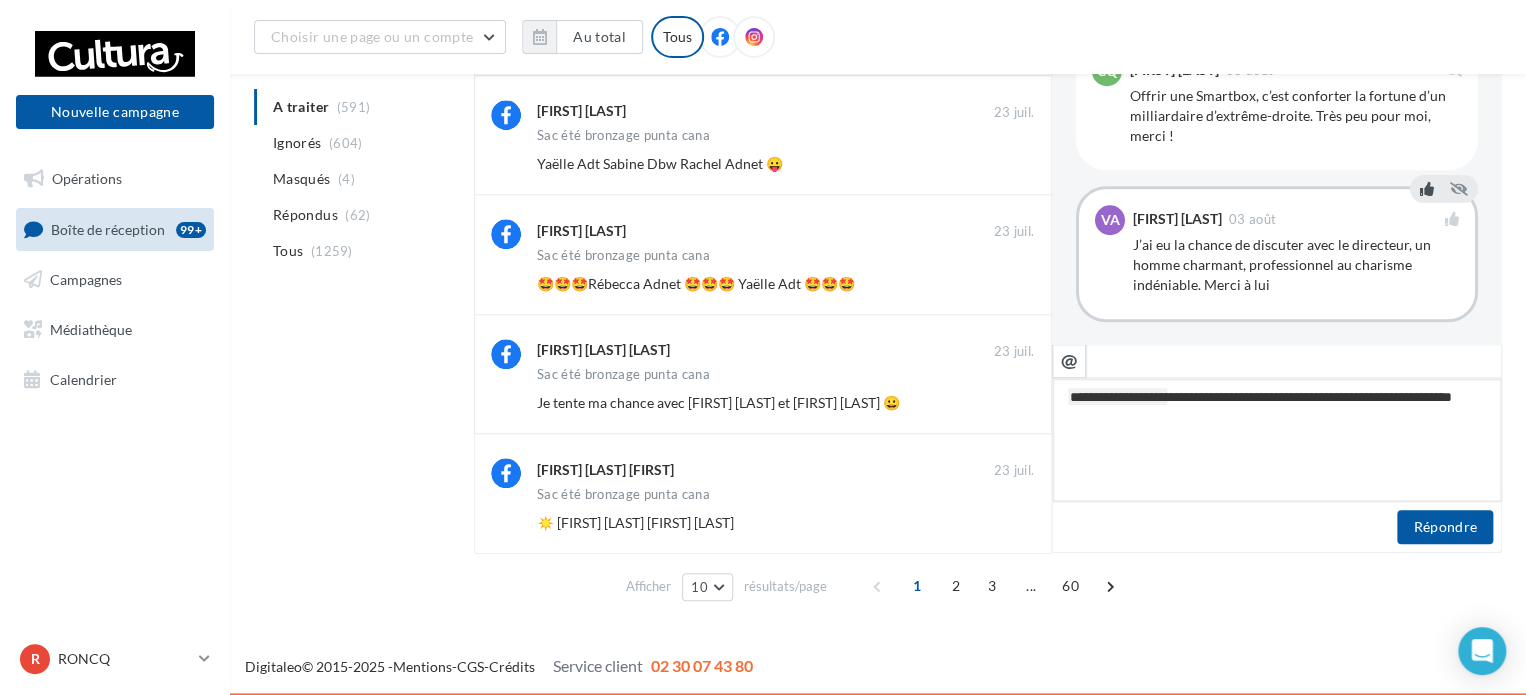 type on "**********" 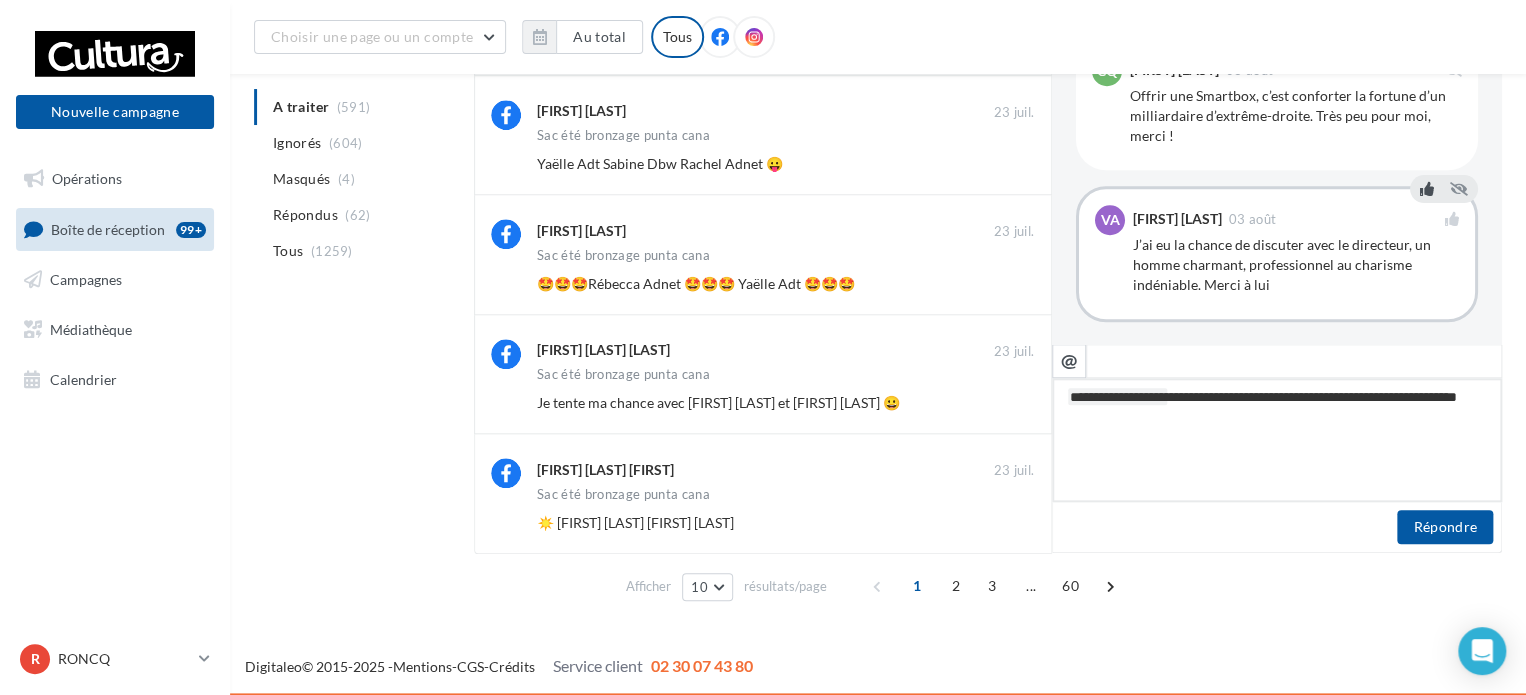 type on "**********" 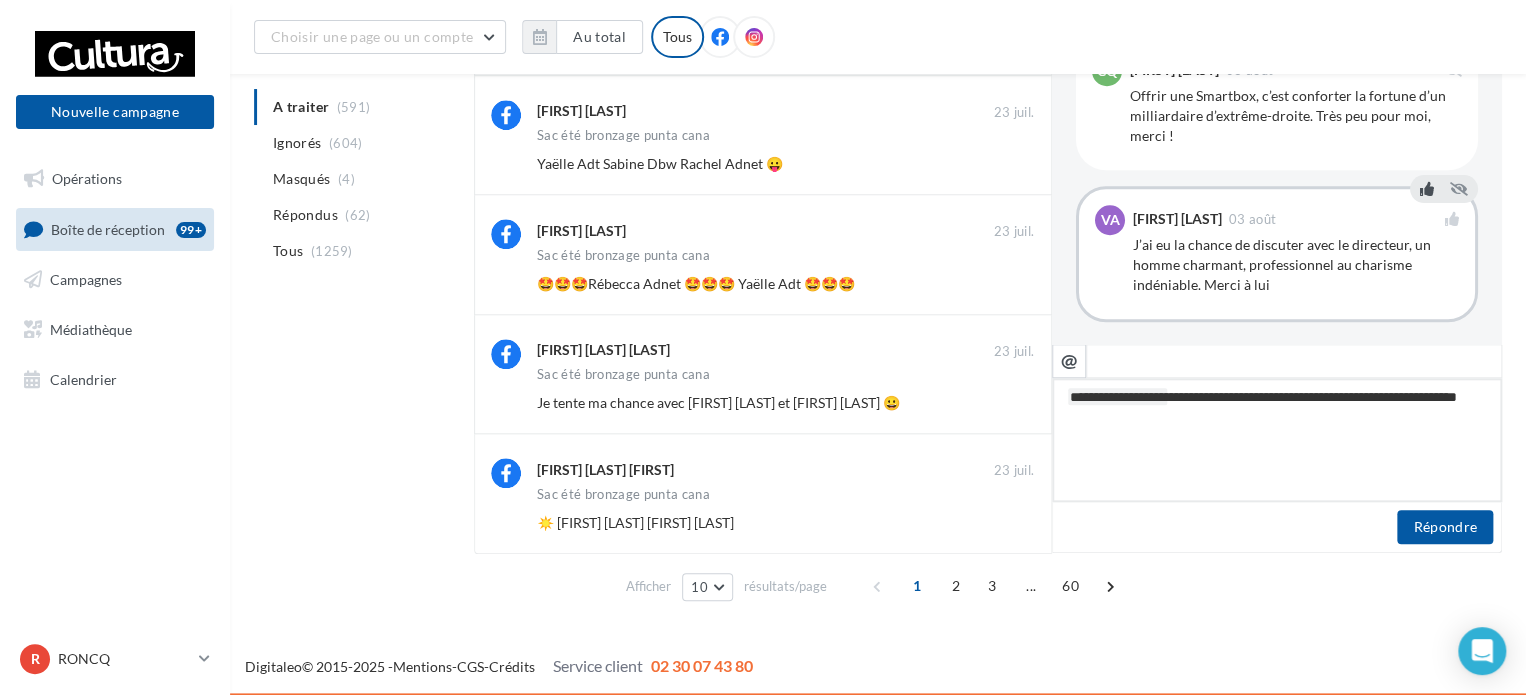 type on "**********" 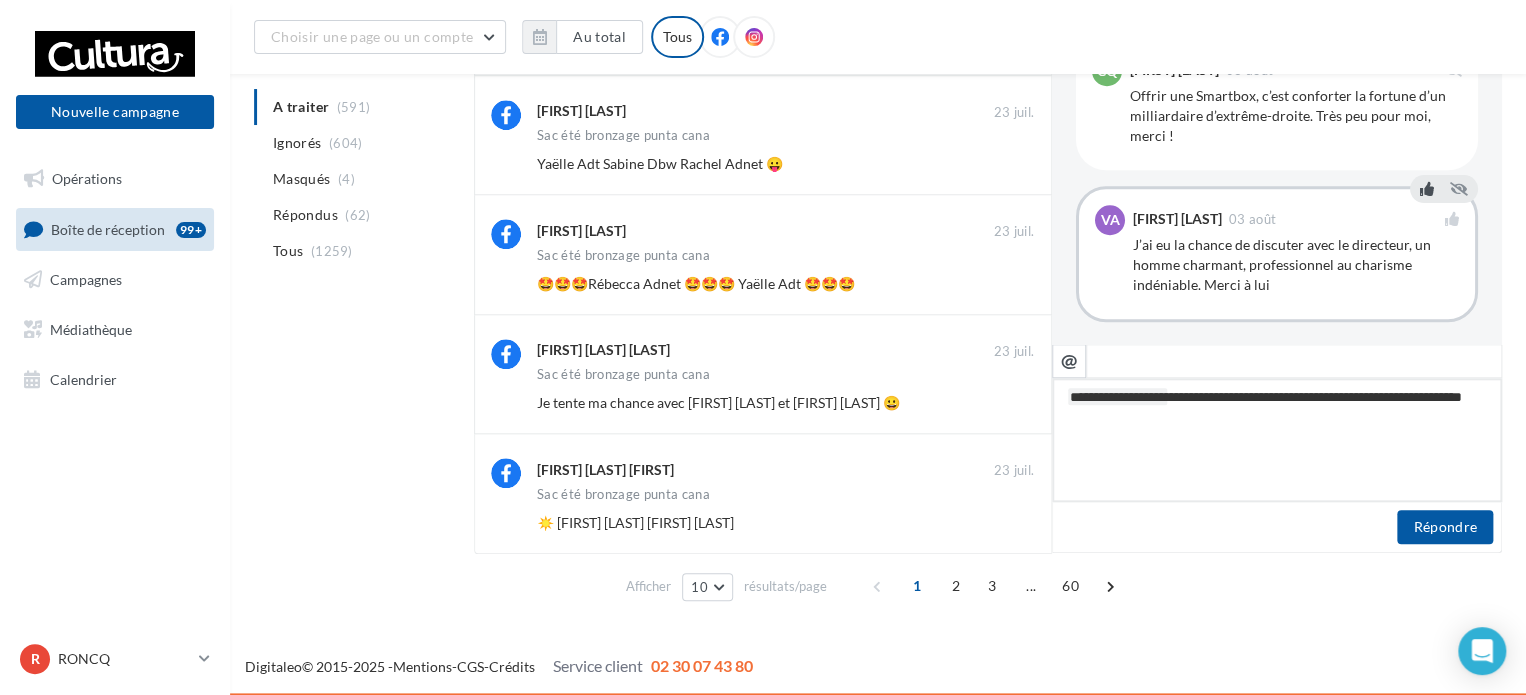 type on "**********" 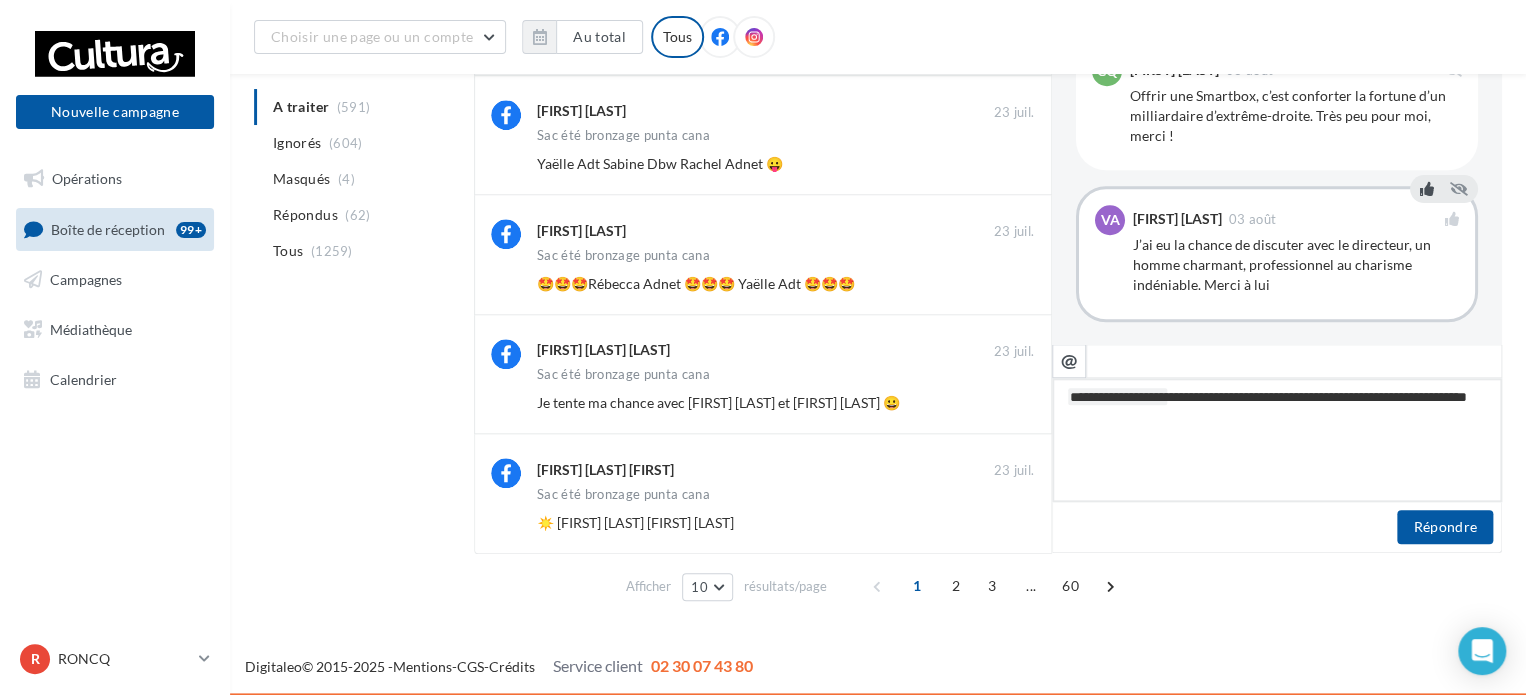 type on "**********" 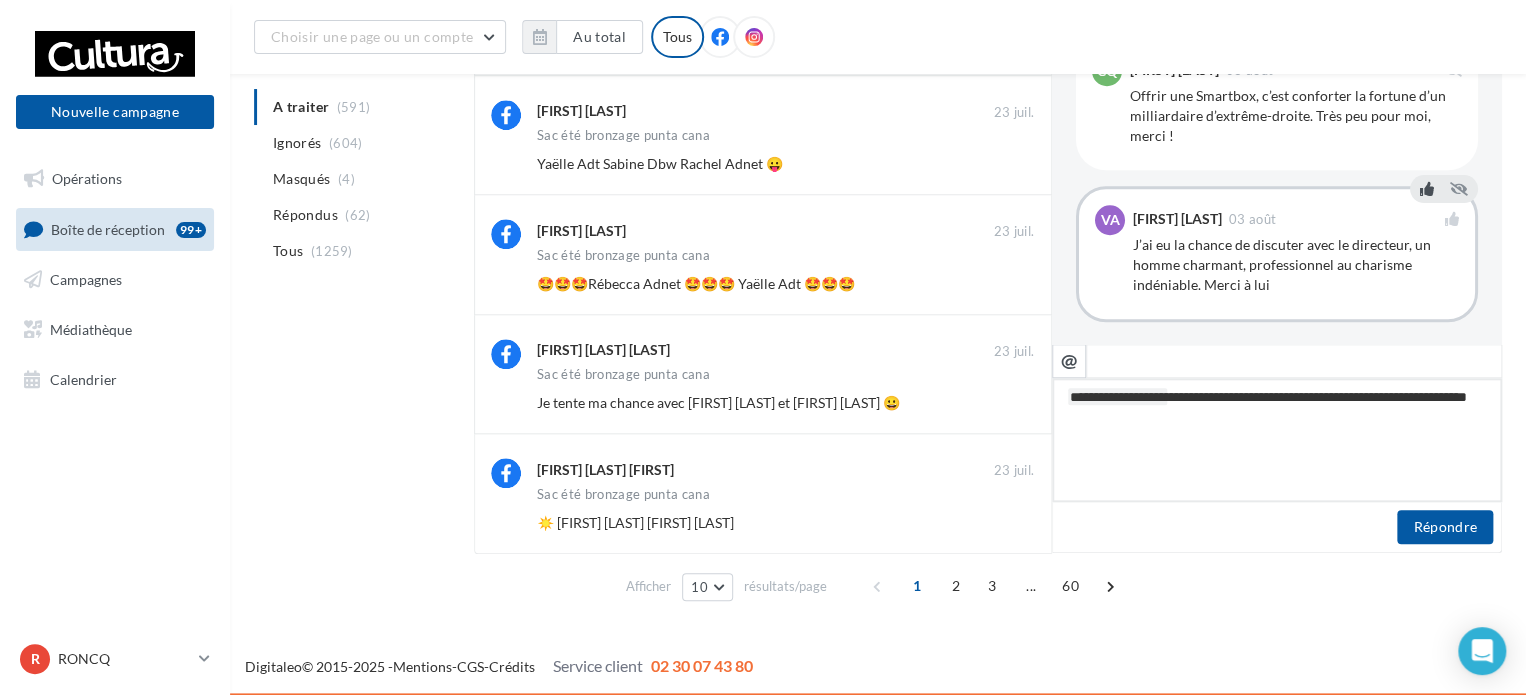 type on "**********" 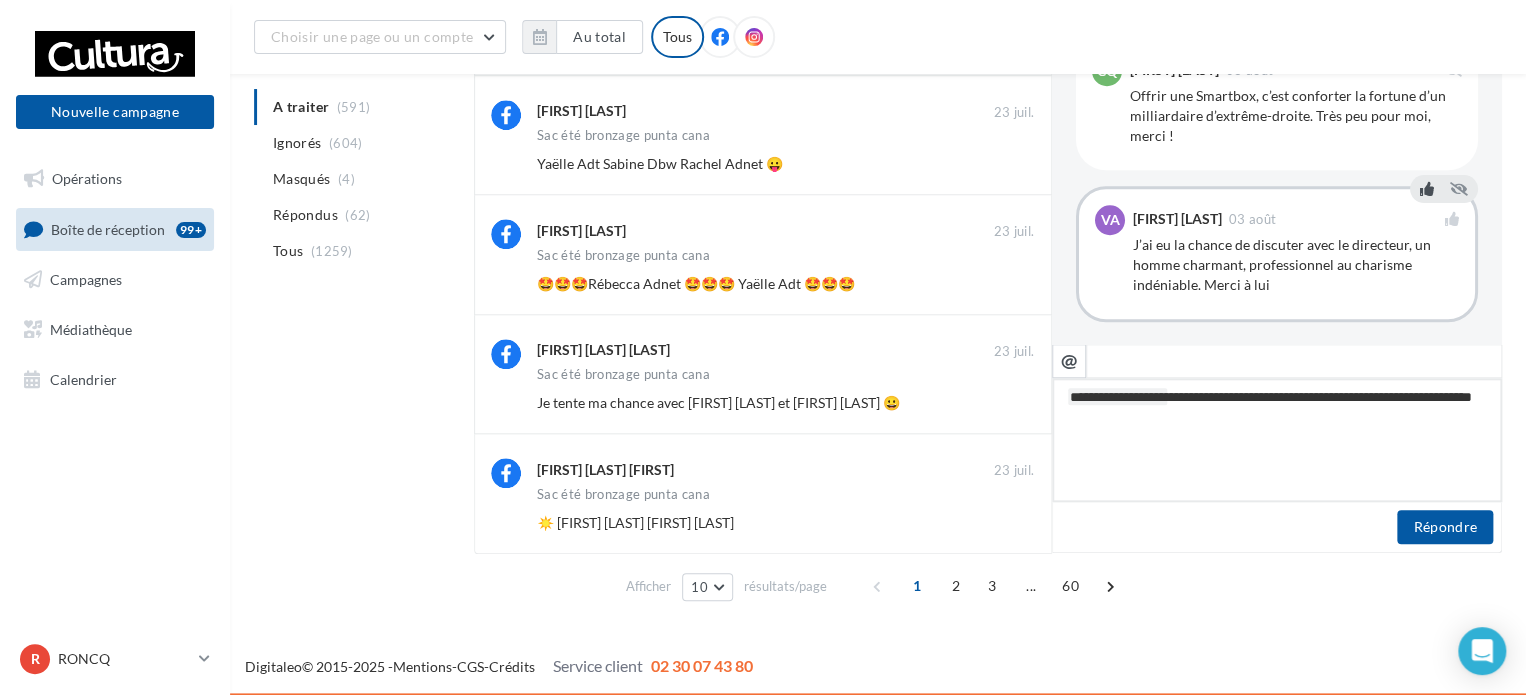 type on "**********" 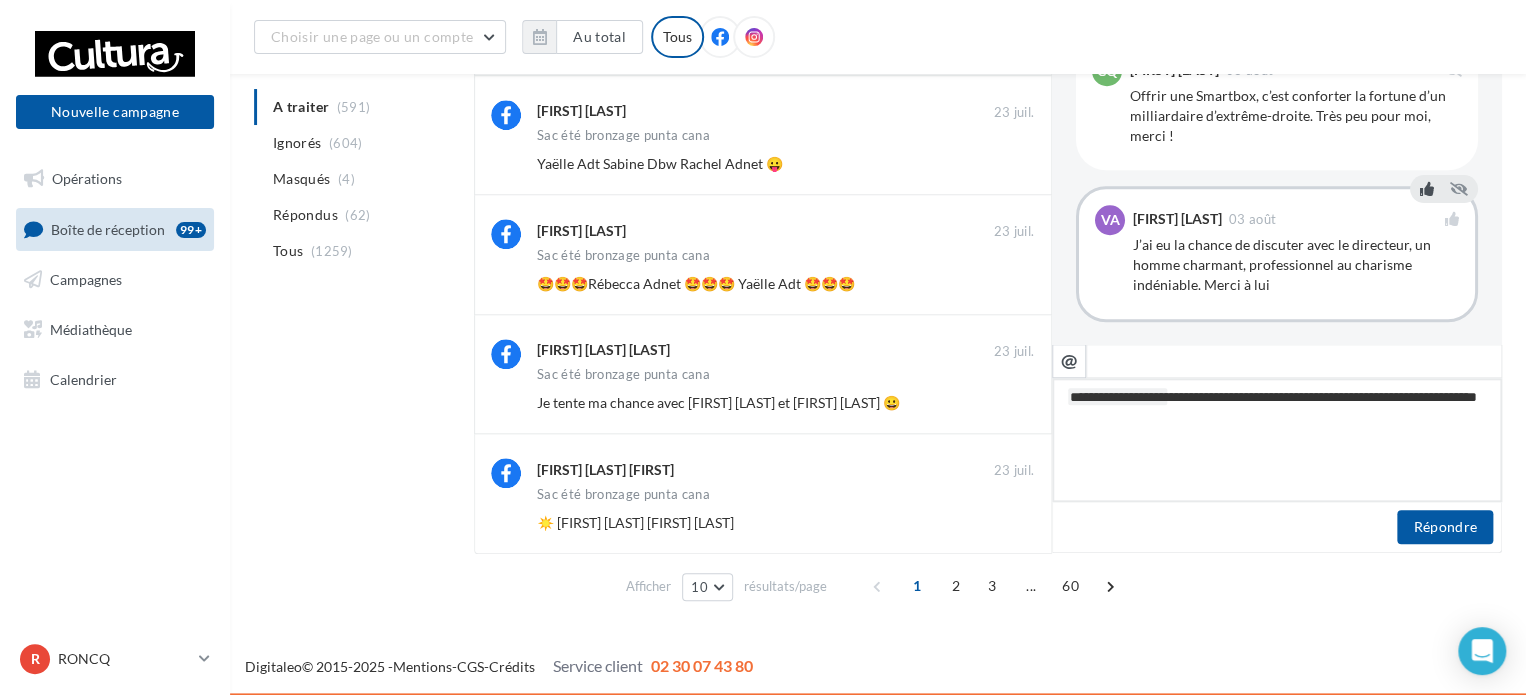 type on "**********" 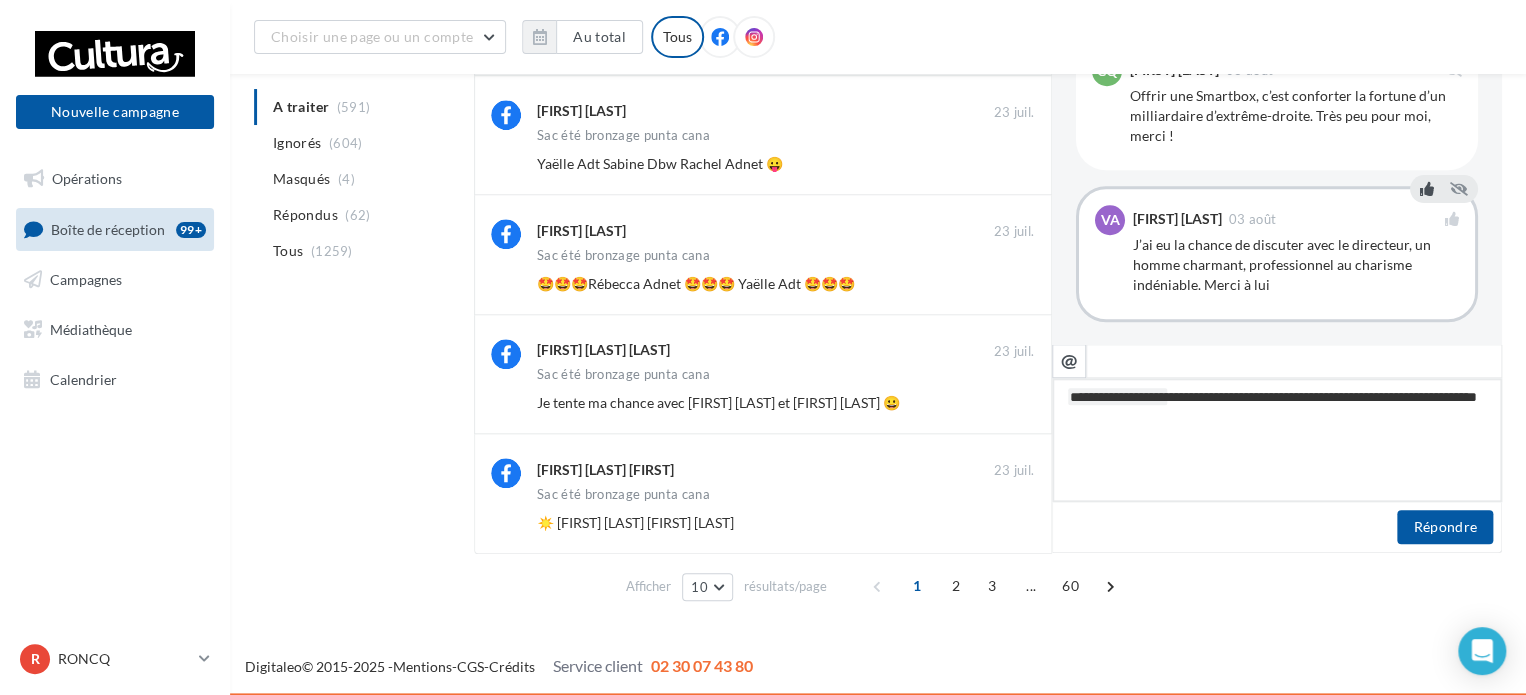 type on "**********" 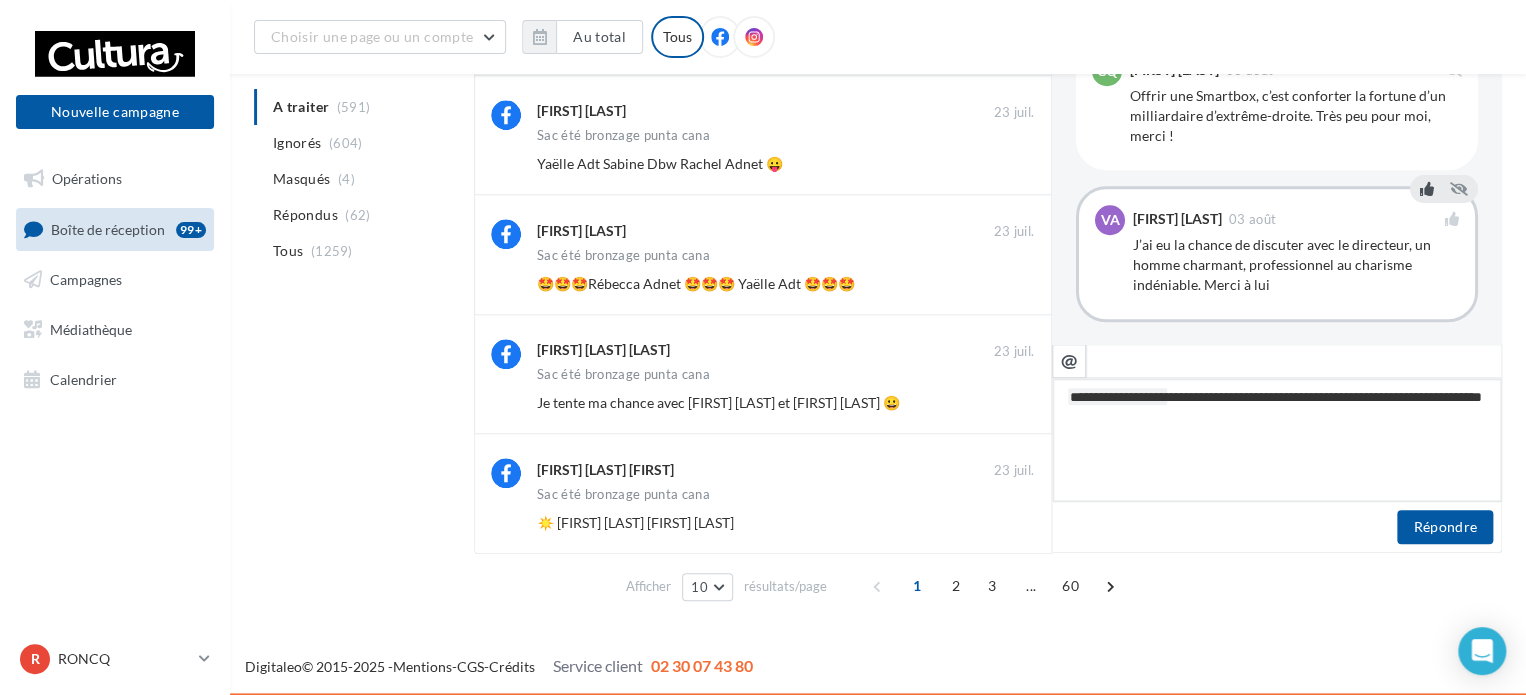 type on "**********" 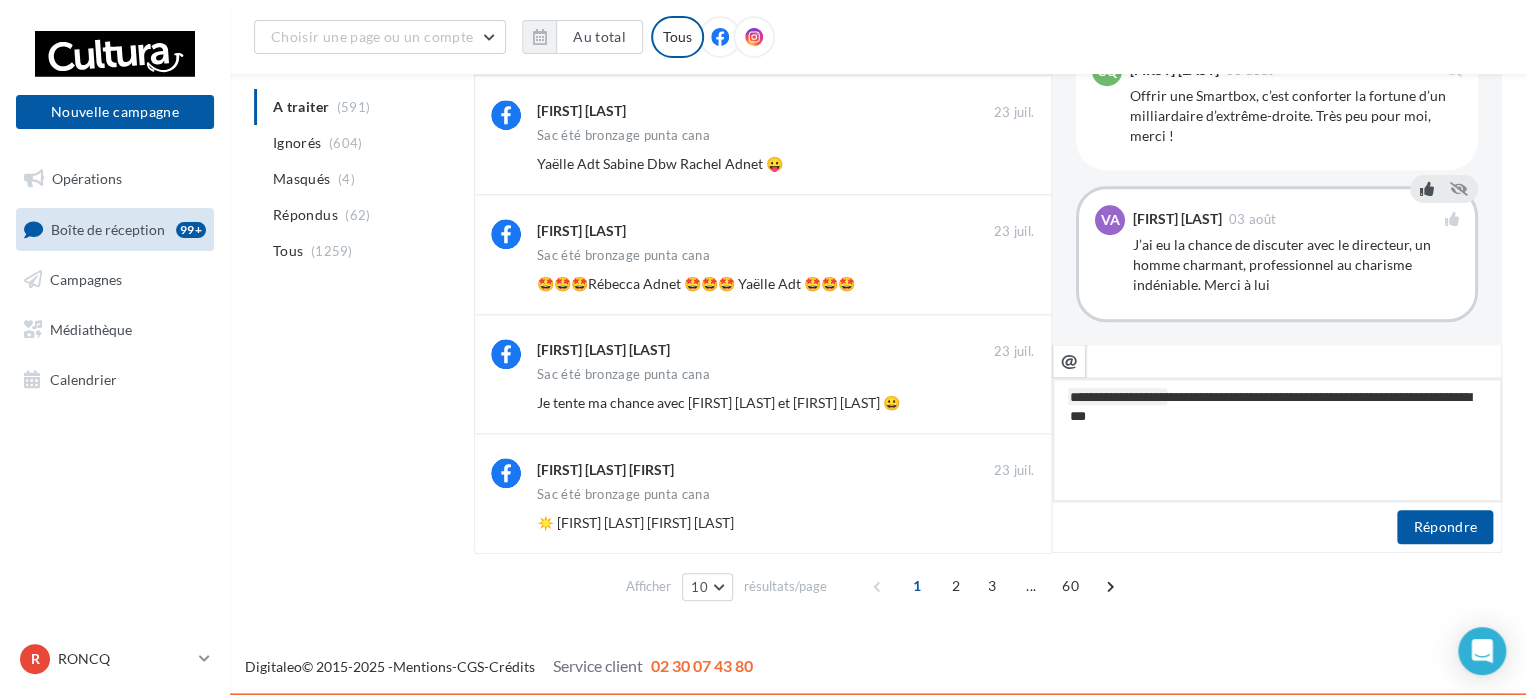 type on "**********" 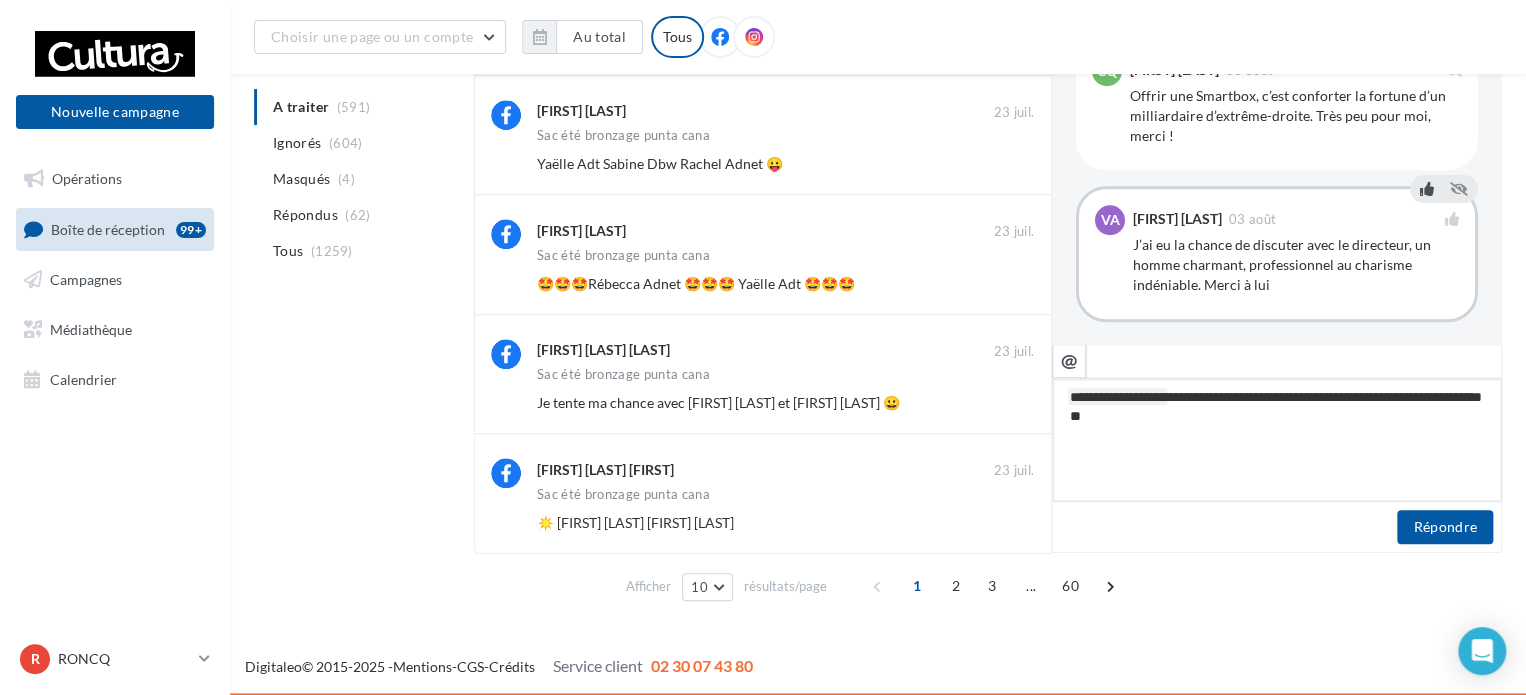 type on "**********" 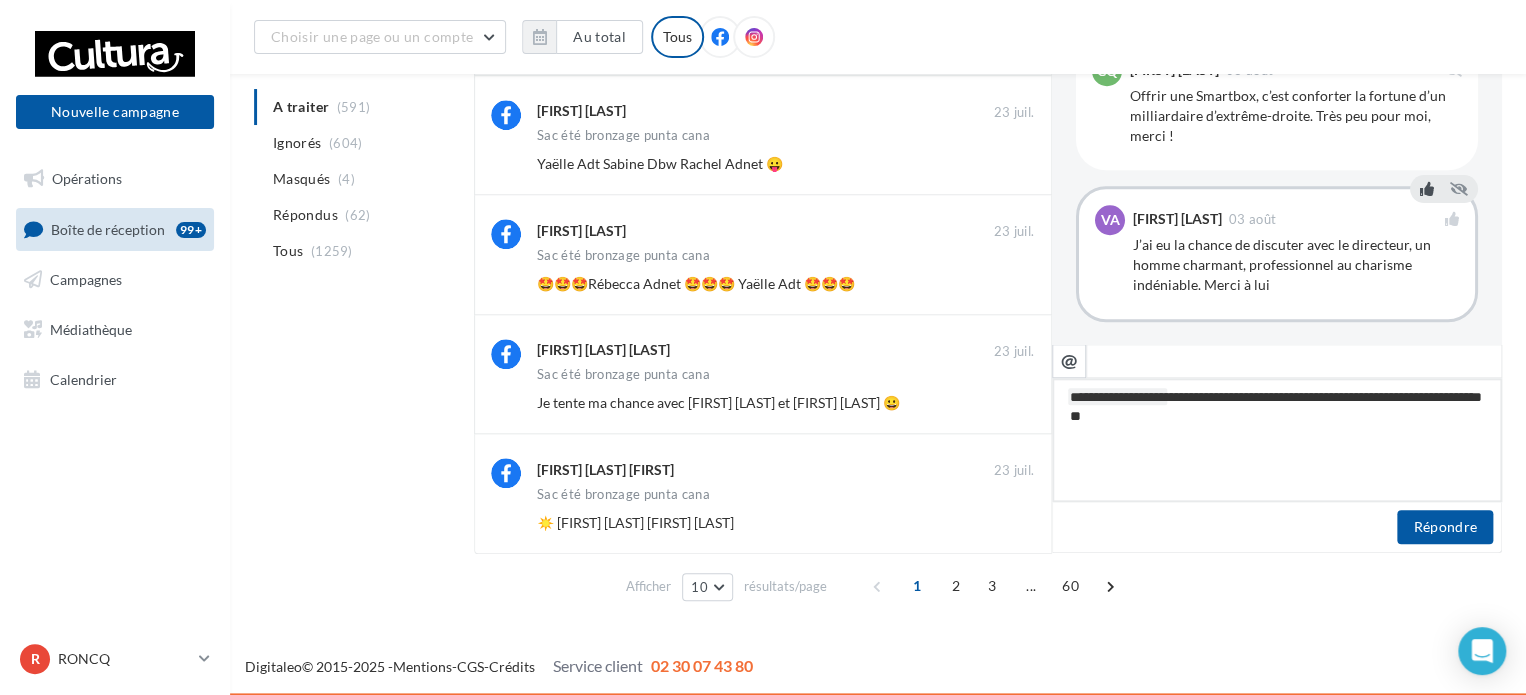 type on "**********" 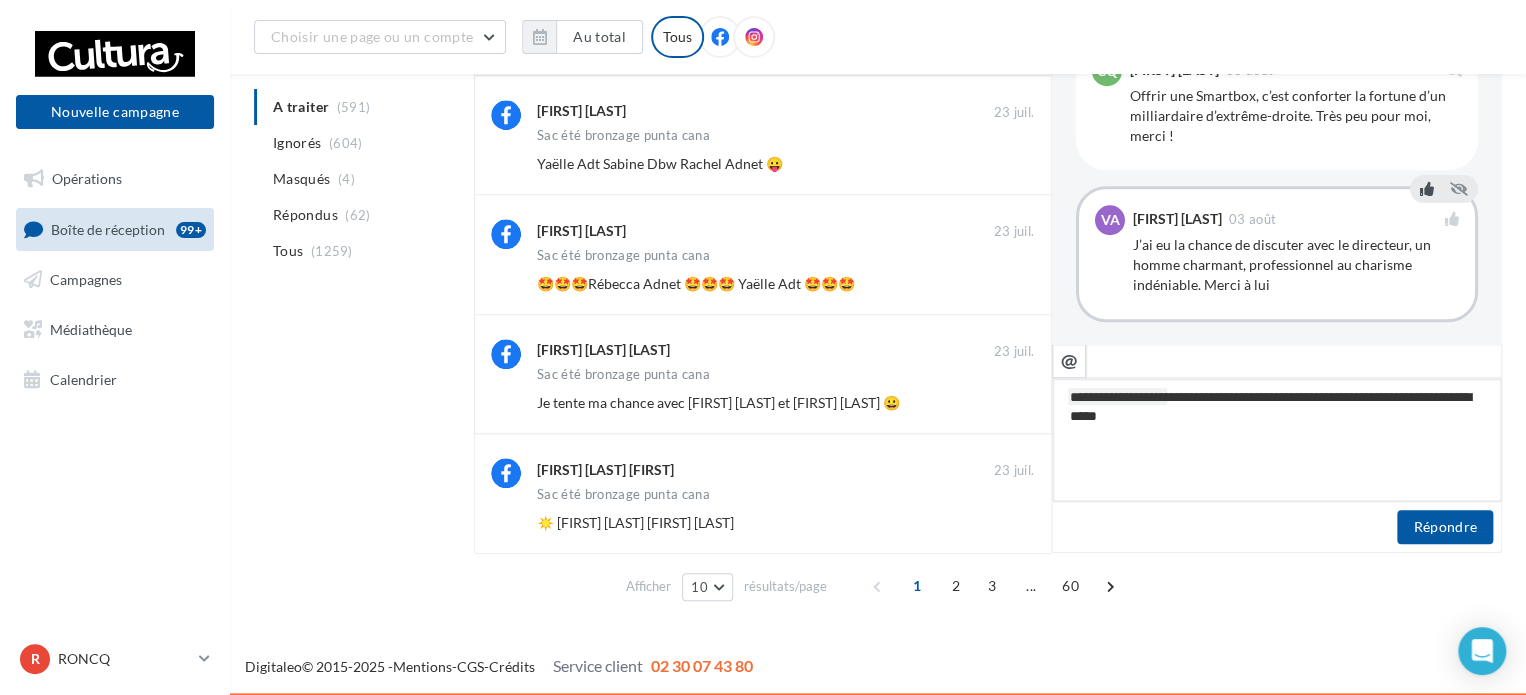 type on "**********" 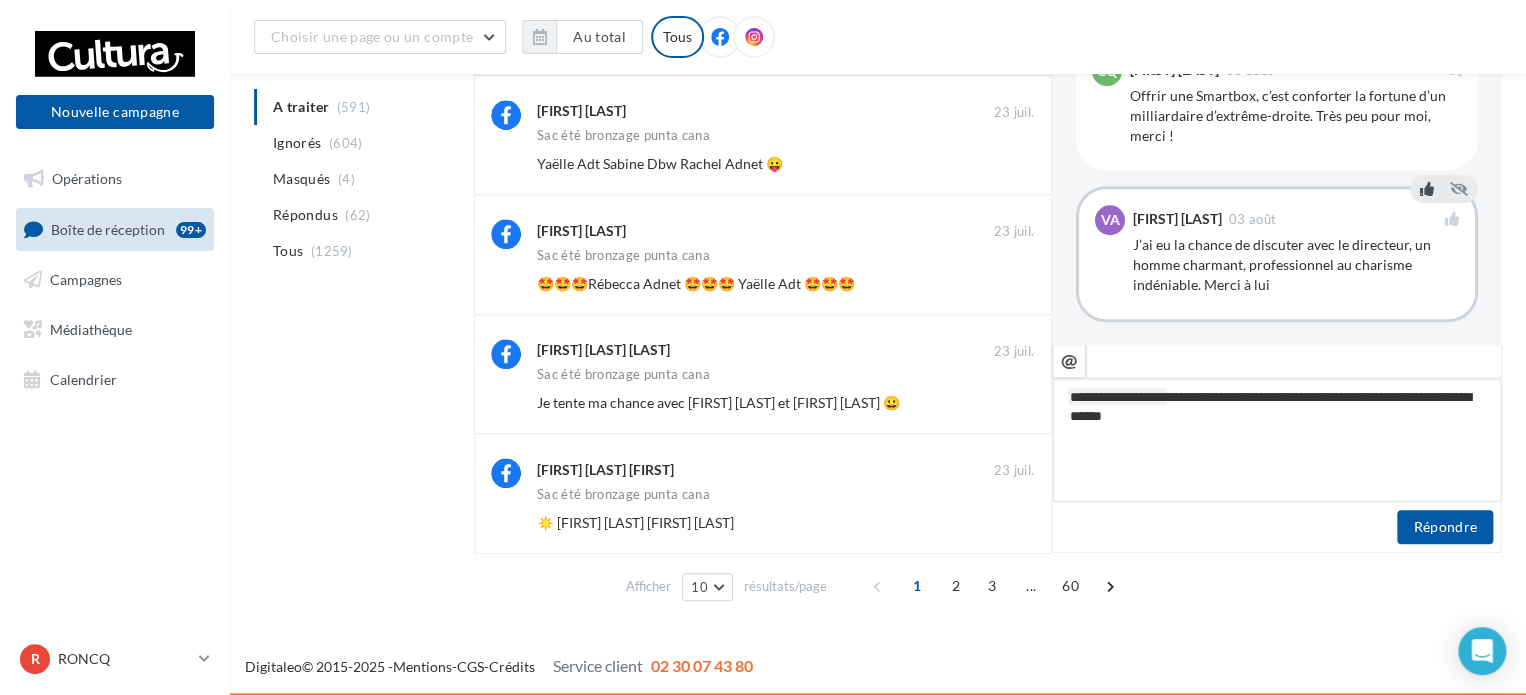type on "**********" 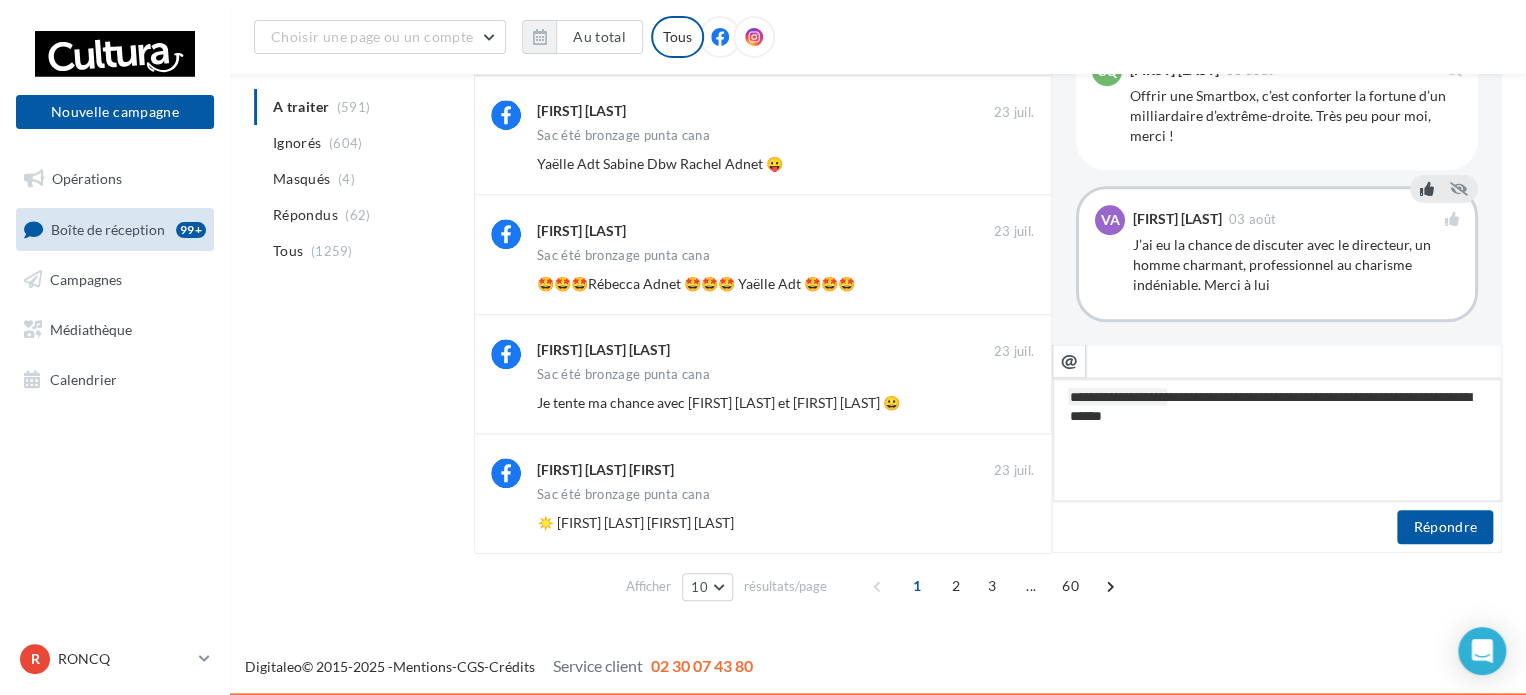 type on "**********" 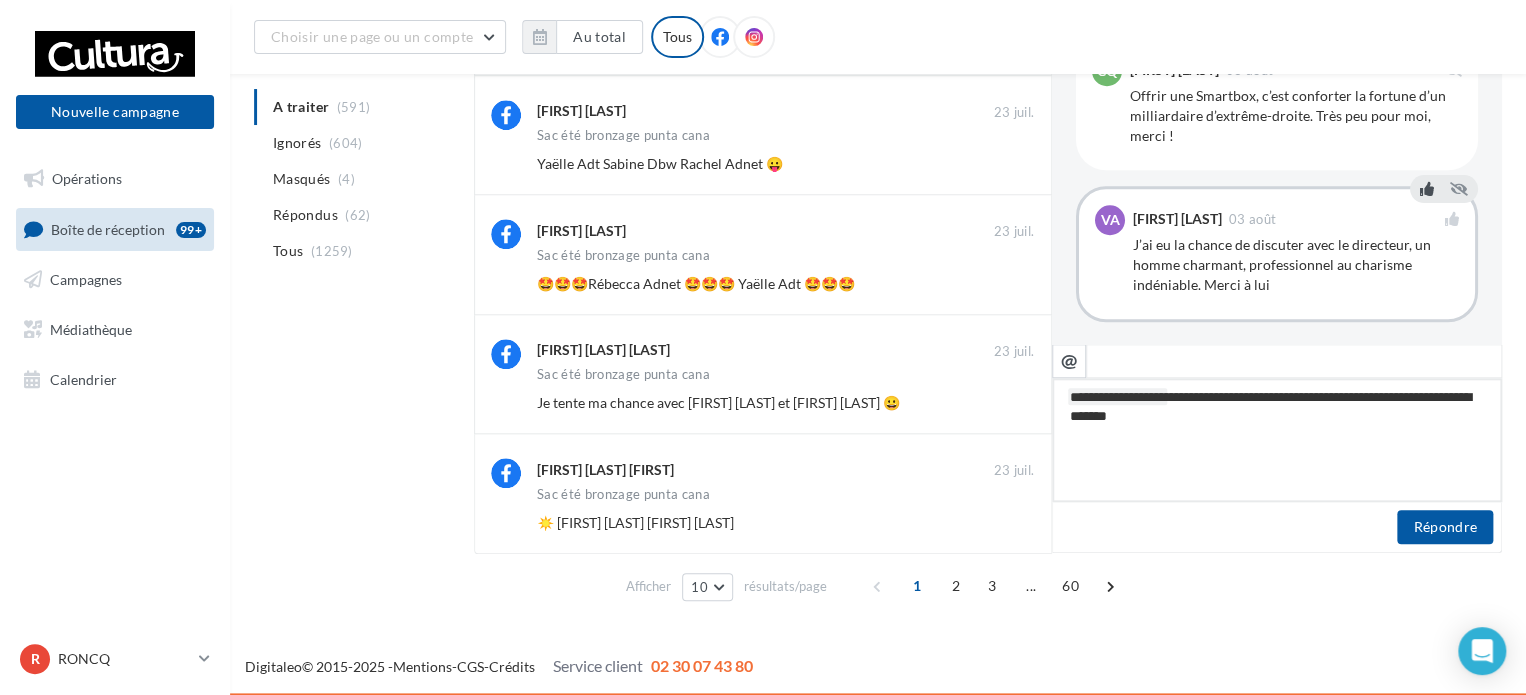 type on "**********" 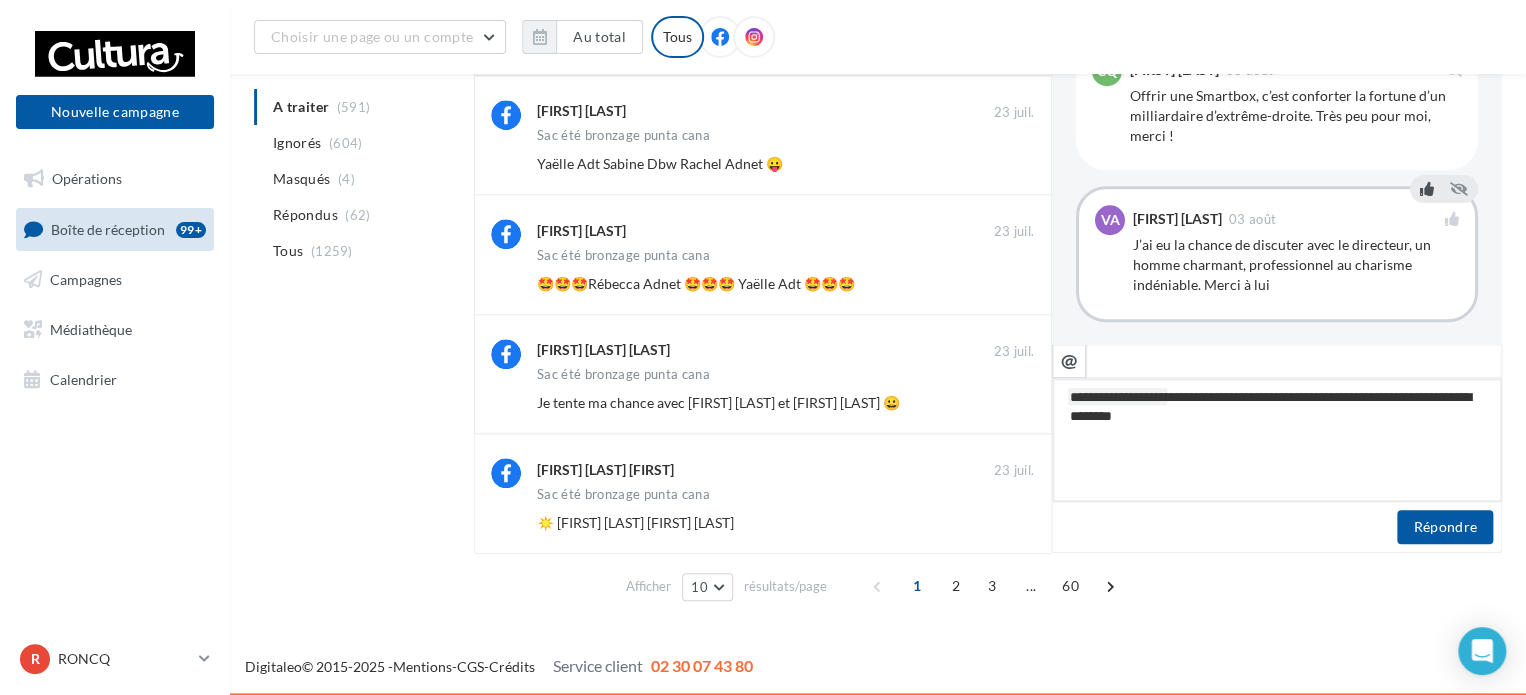 type on "**********" 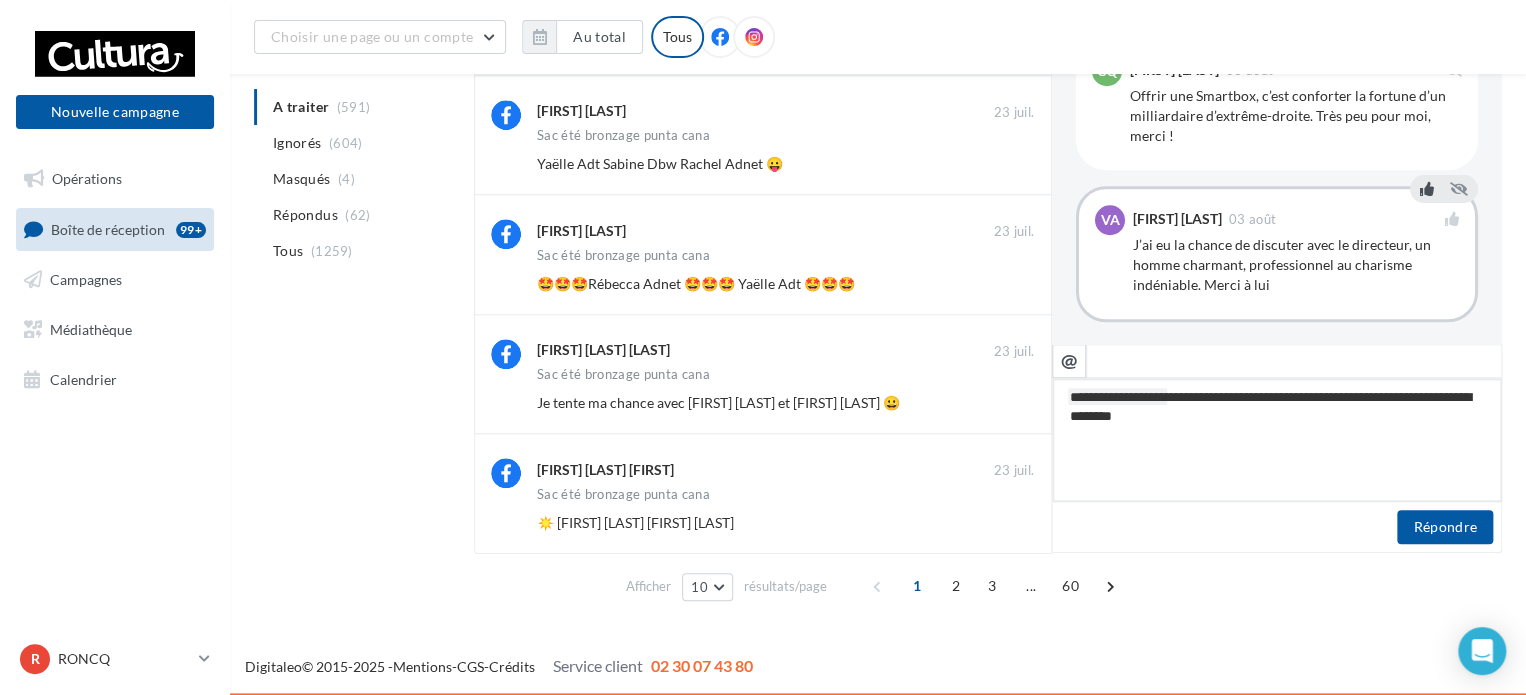 type on "**********" 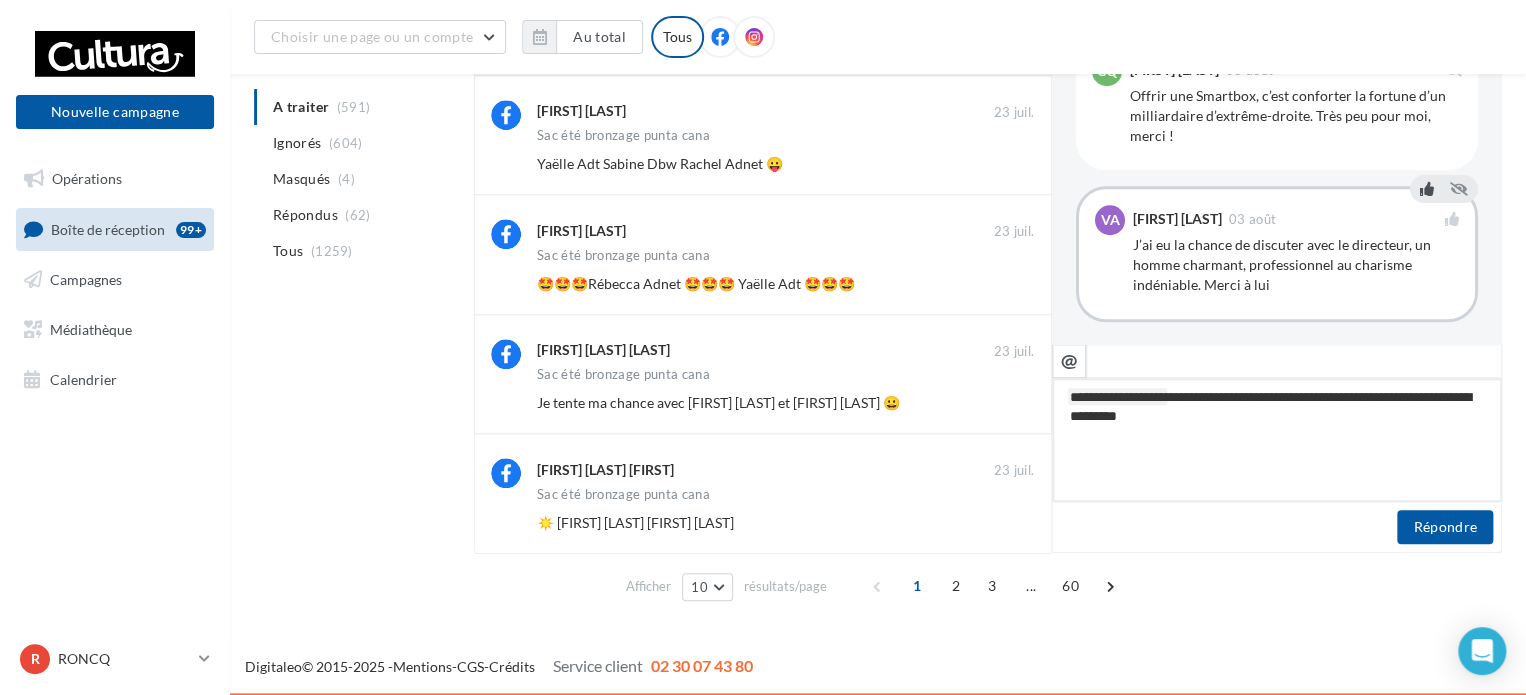 type on "**********" 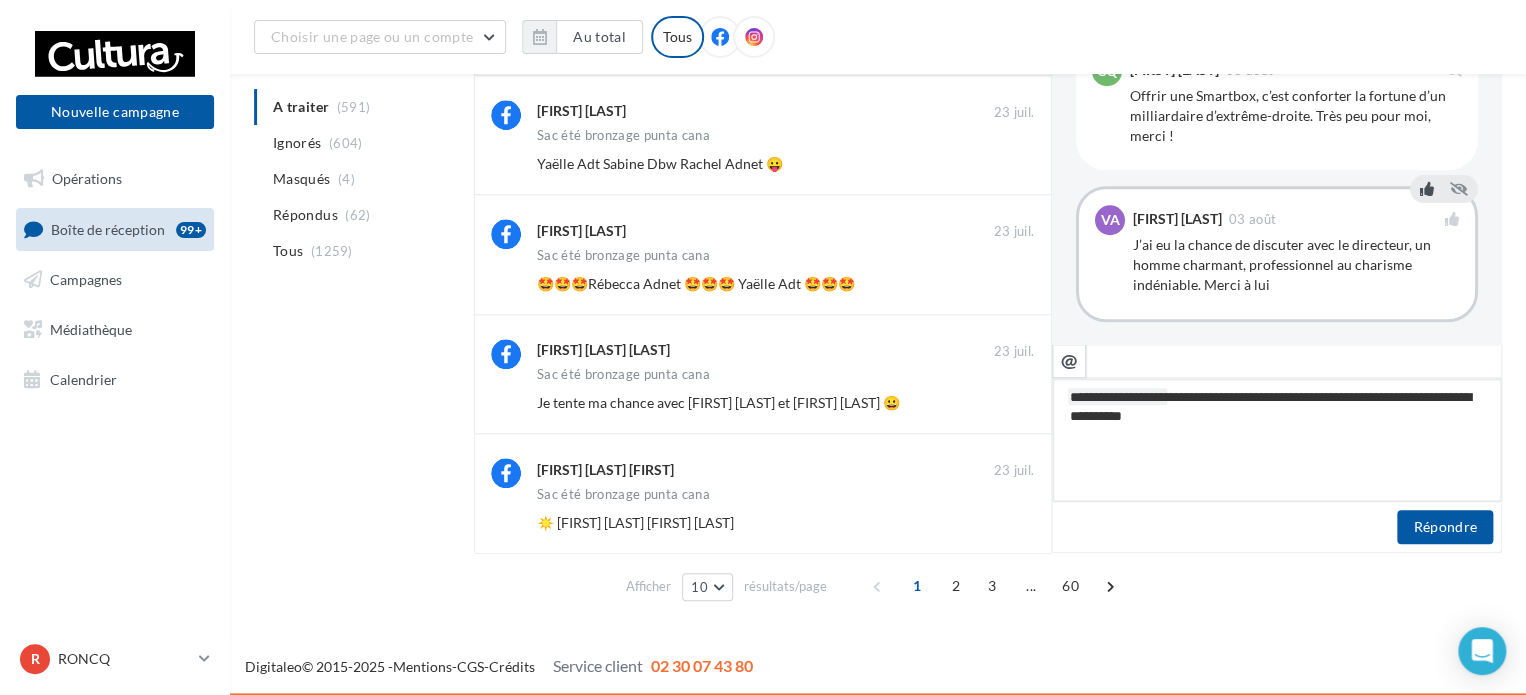 type on "**********" 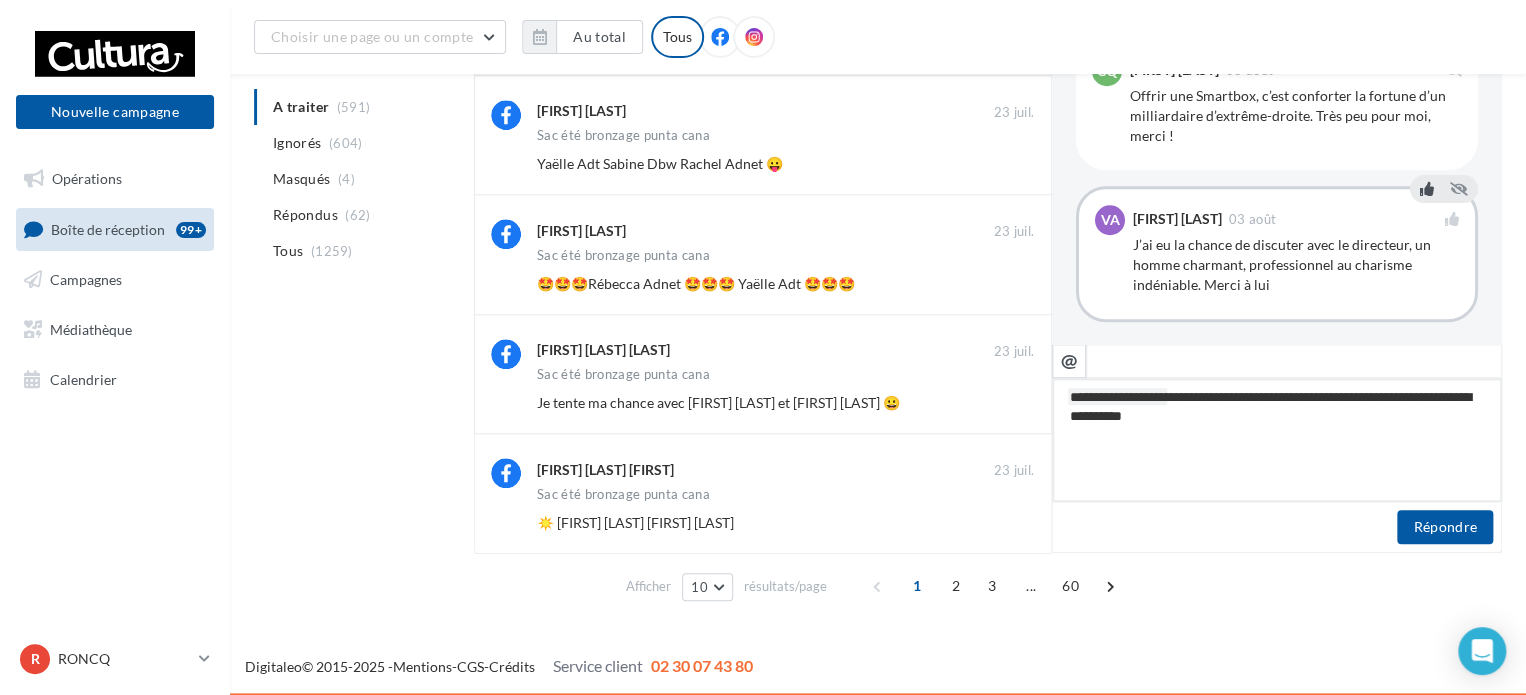 type on "**********" 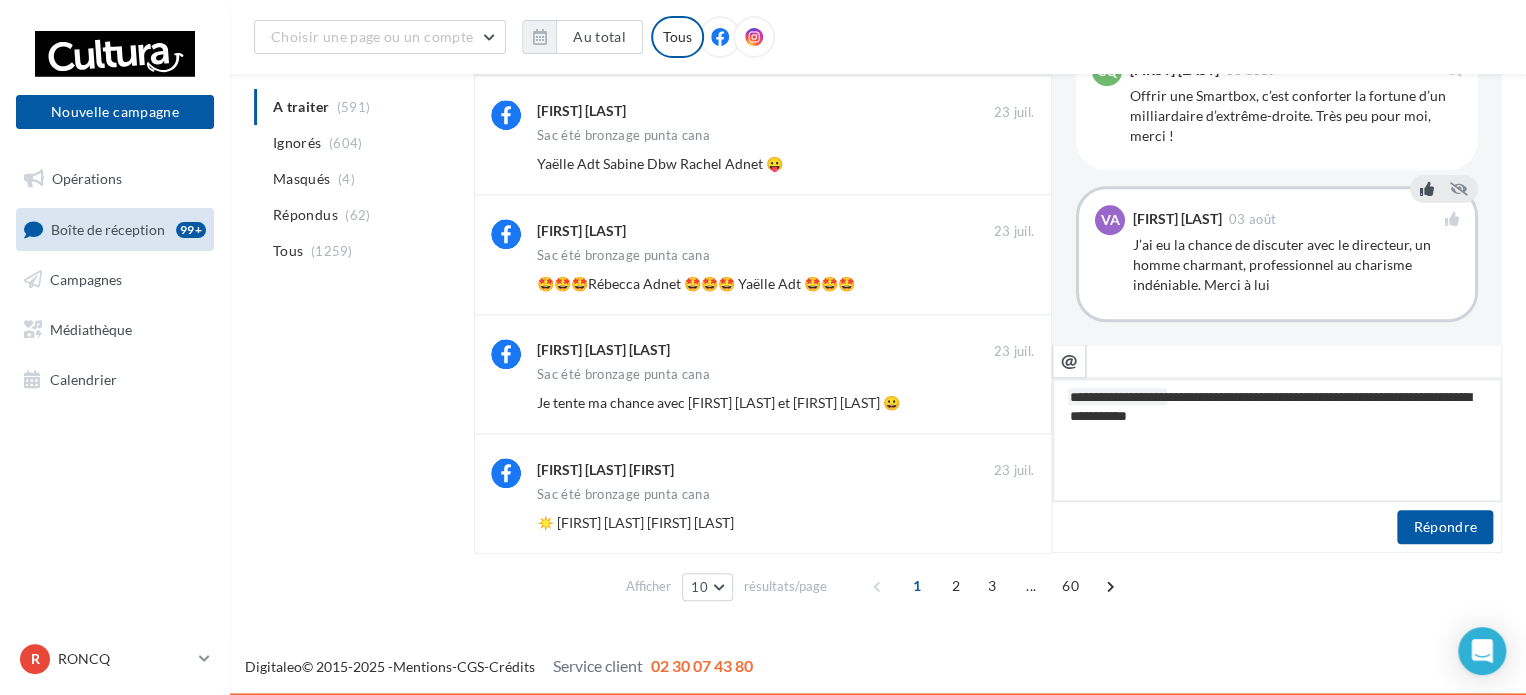 type on "**********" 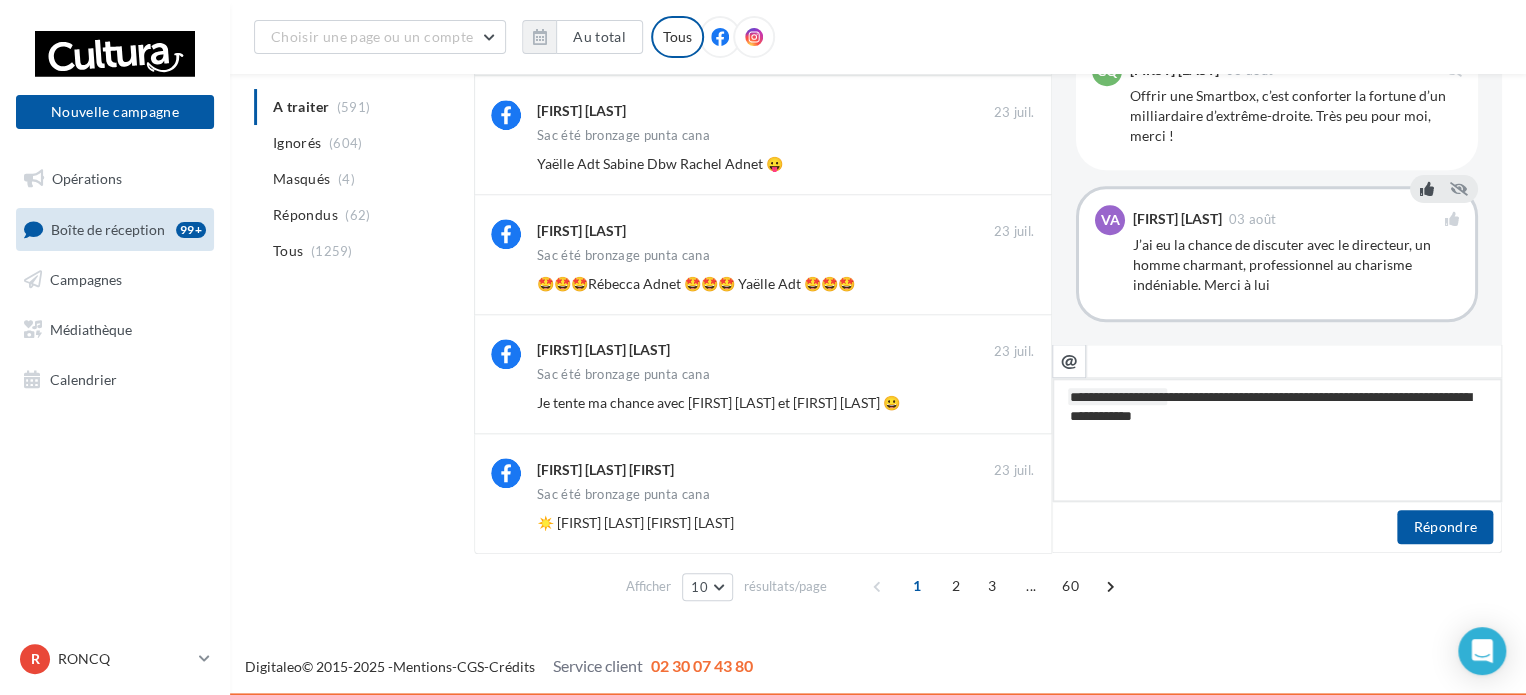 type on "**********" 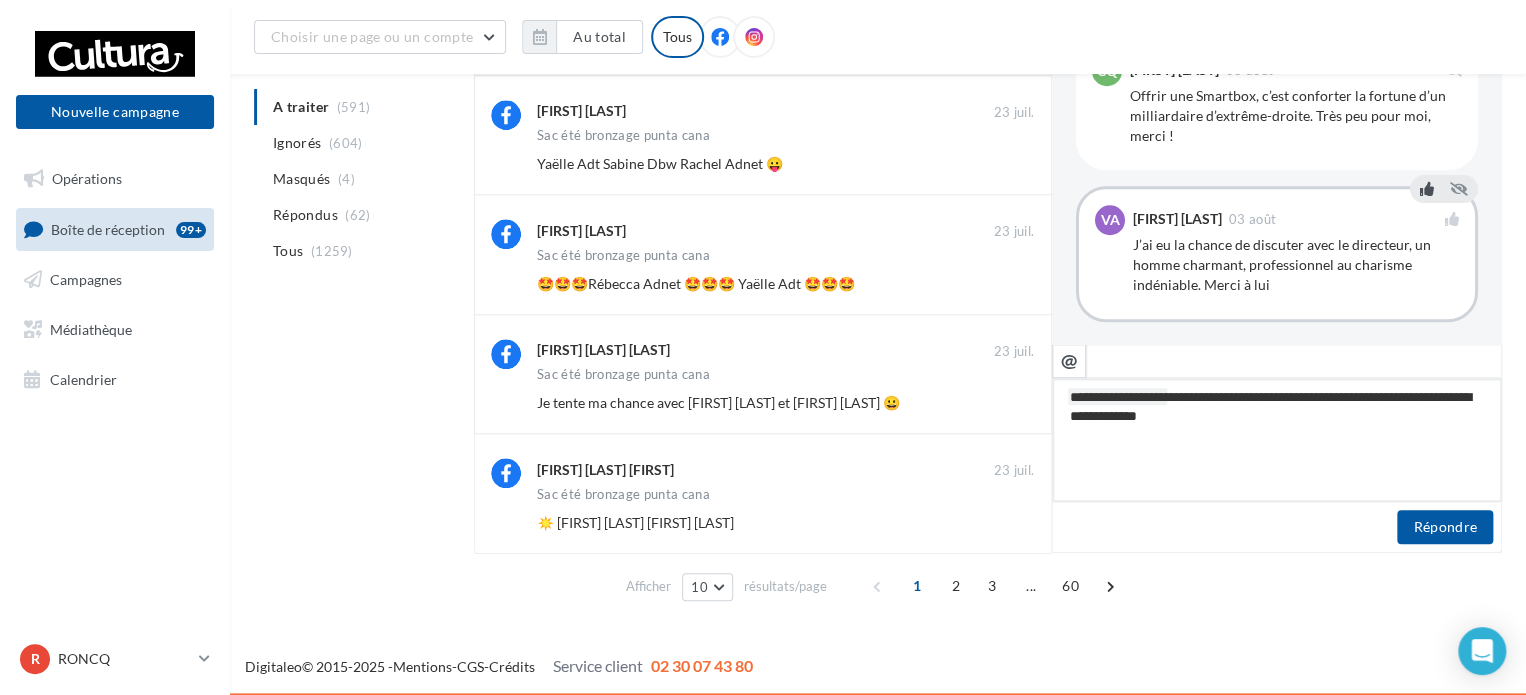 type on "**********" 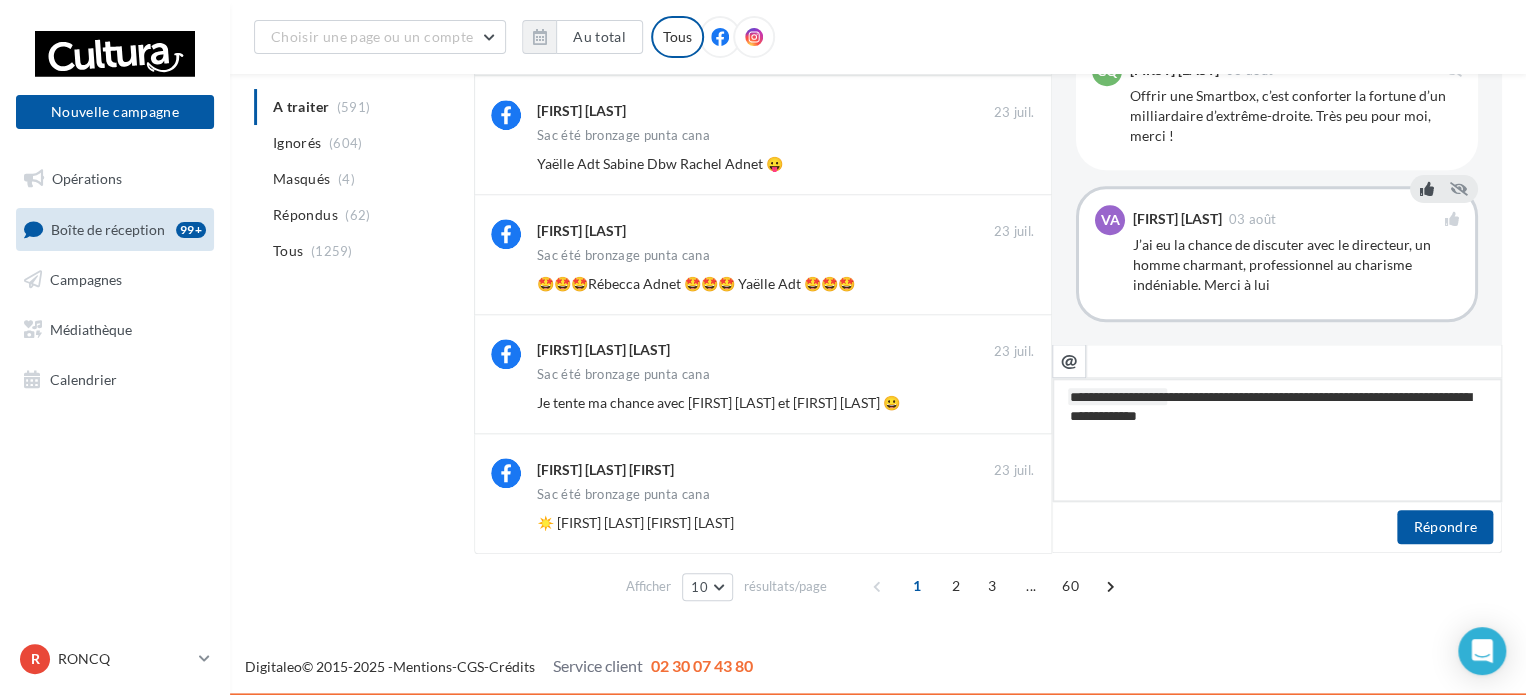 type on "**********" 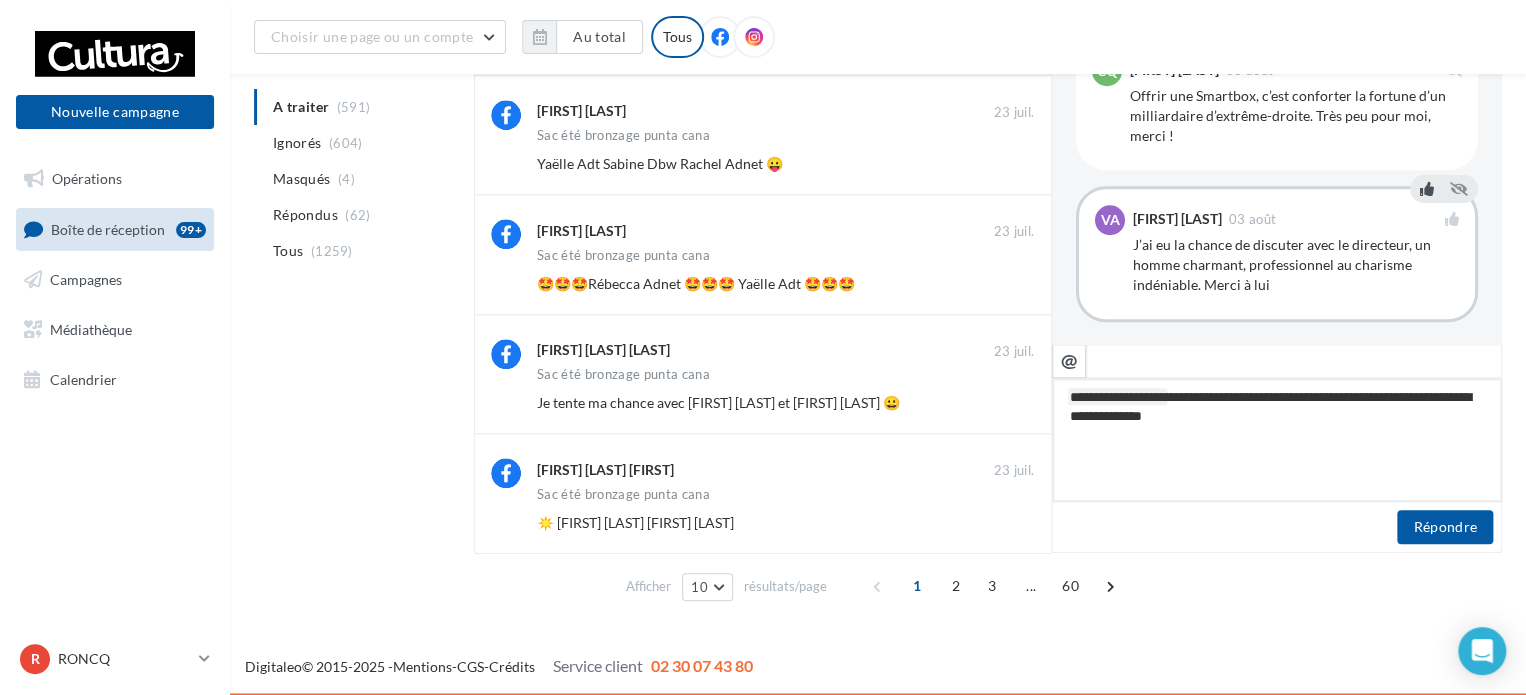 type on "**********" 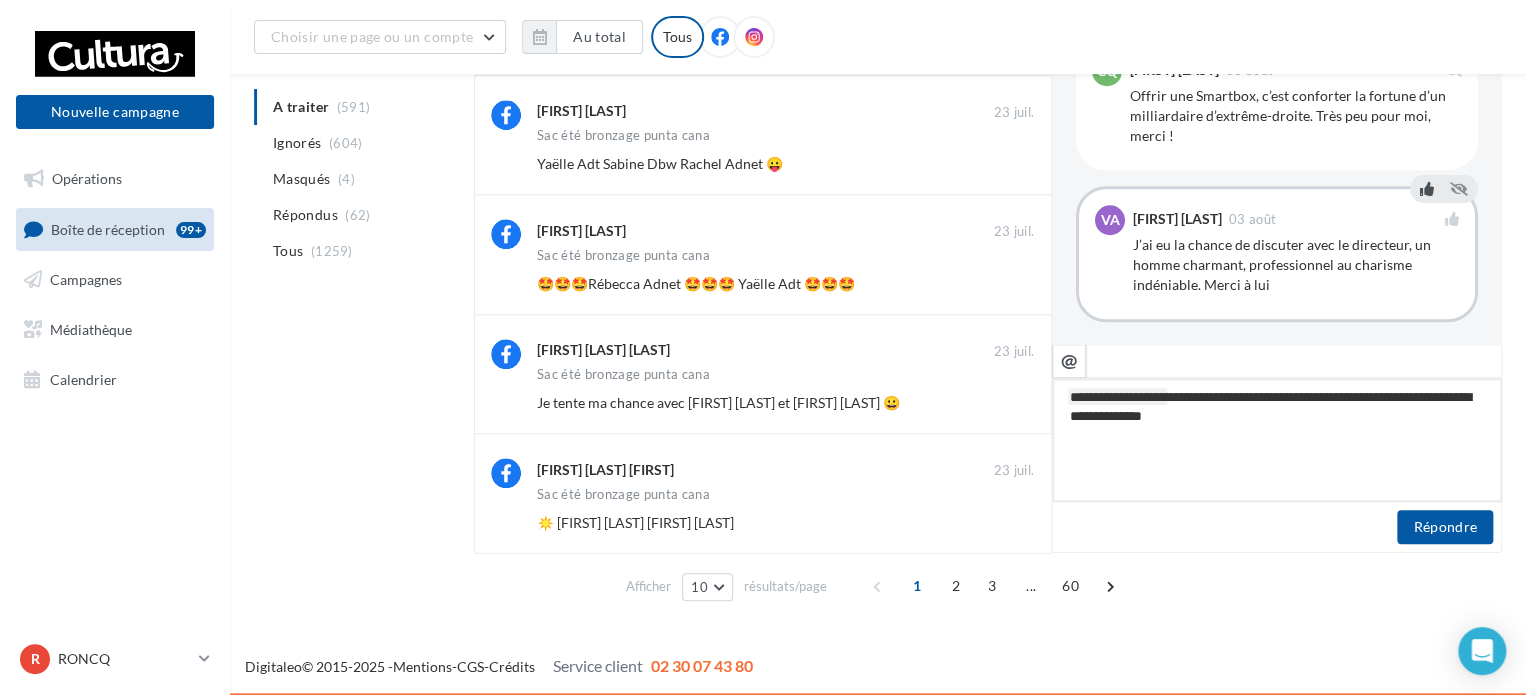 type on "**********" 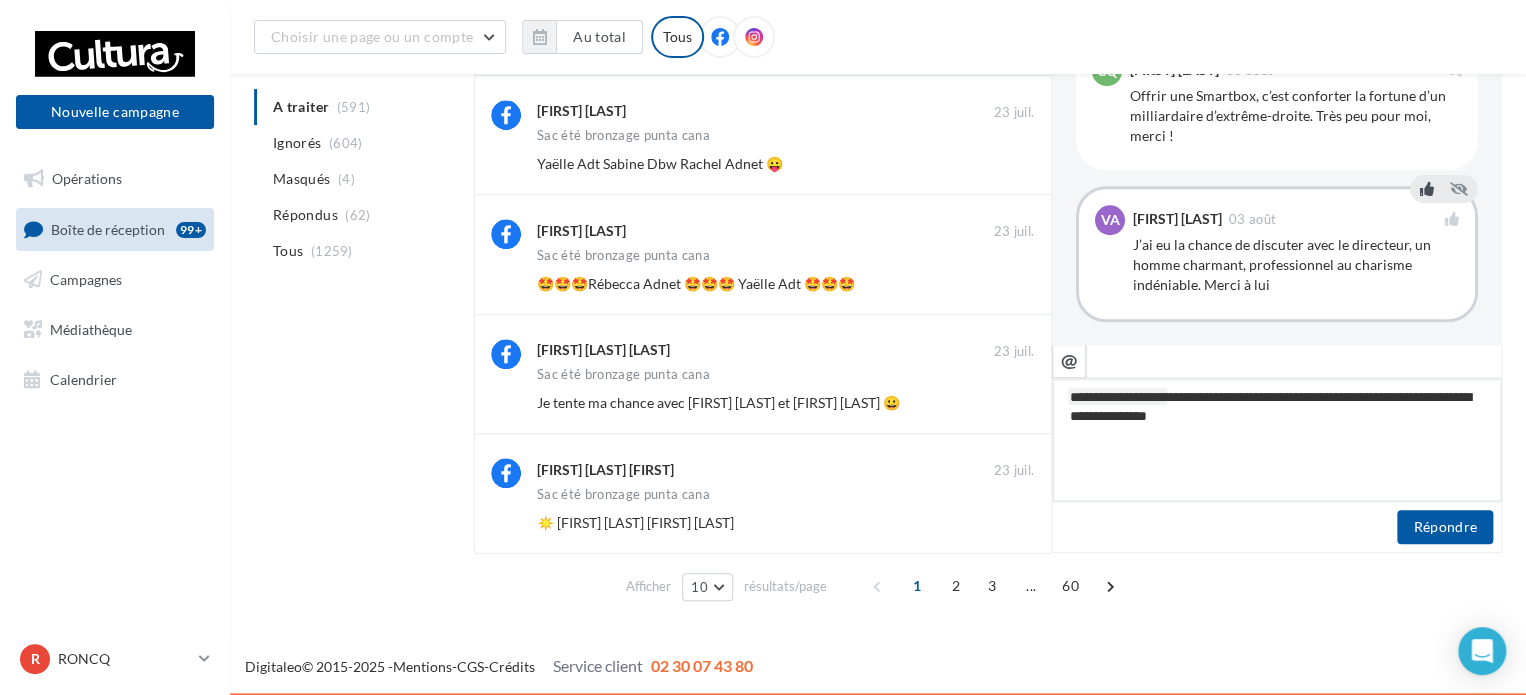 type on "**********" 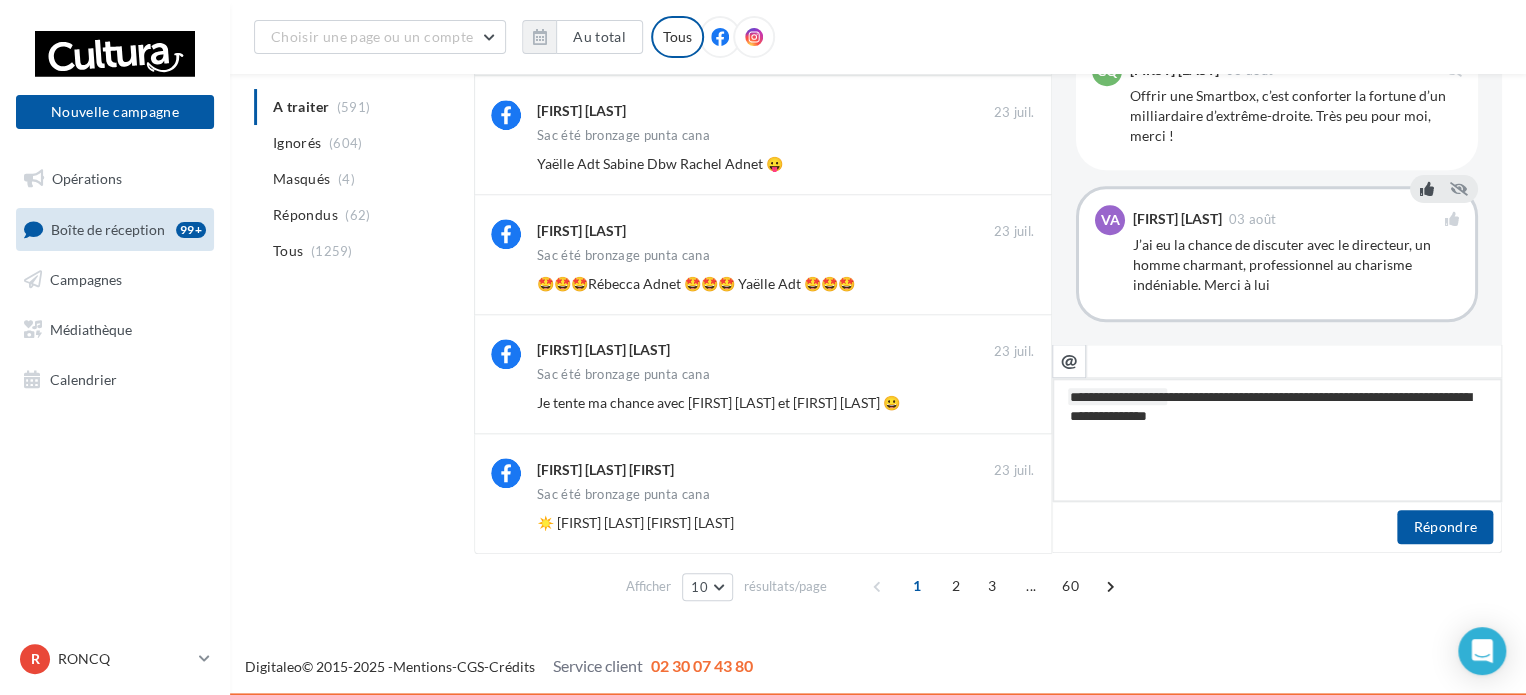 type on "**********" 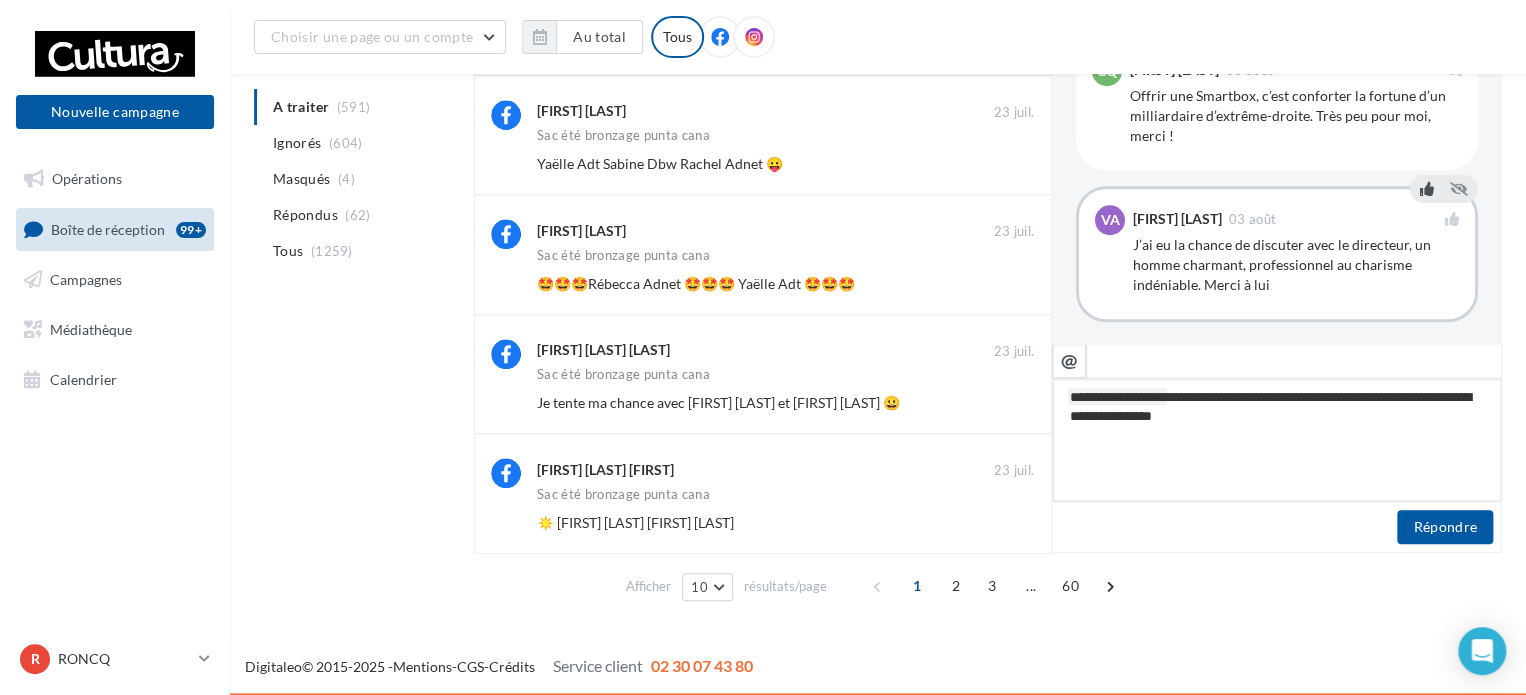 type on "**********" 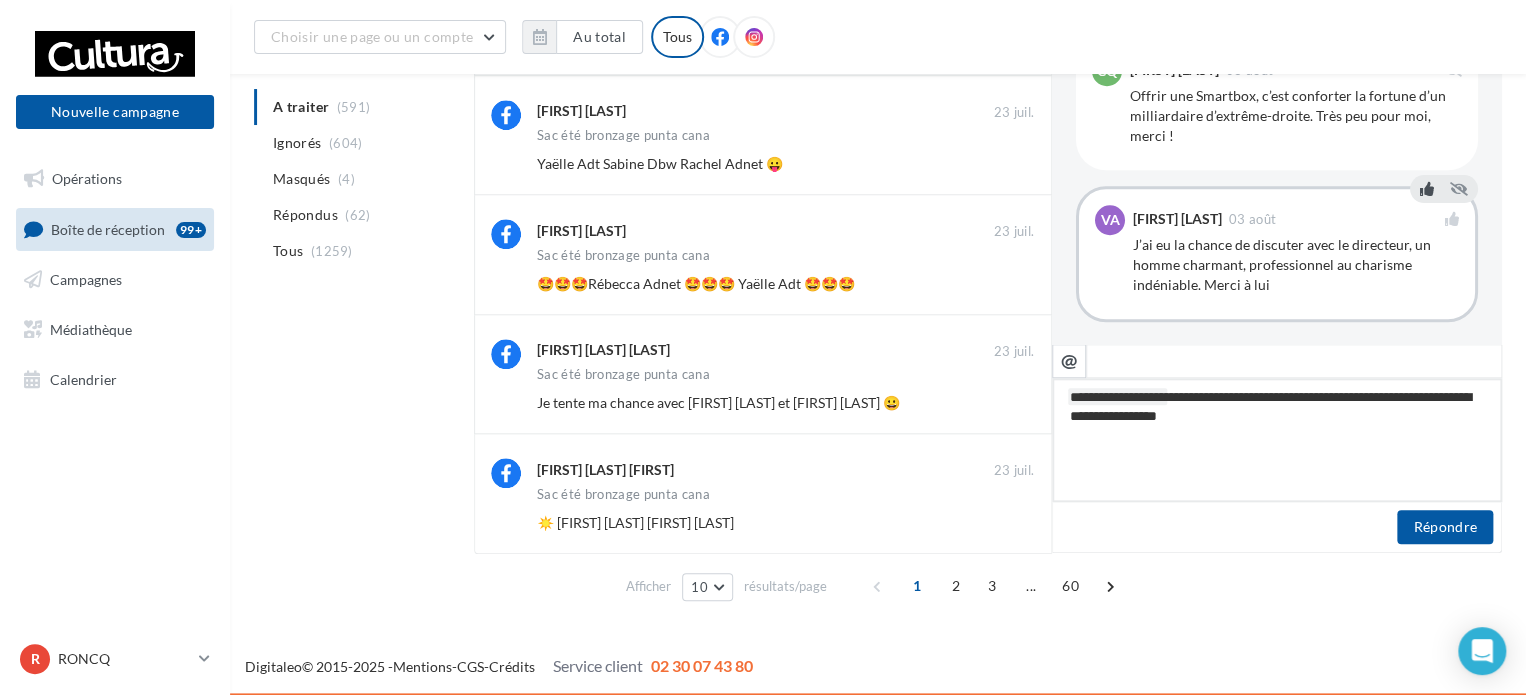 type on "**********" 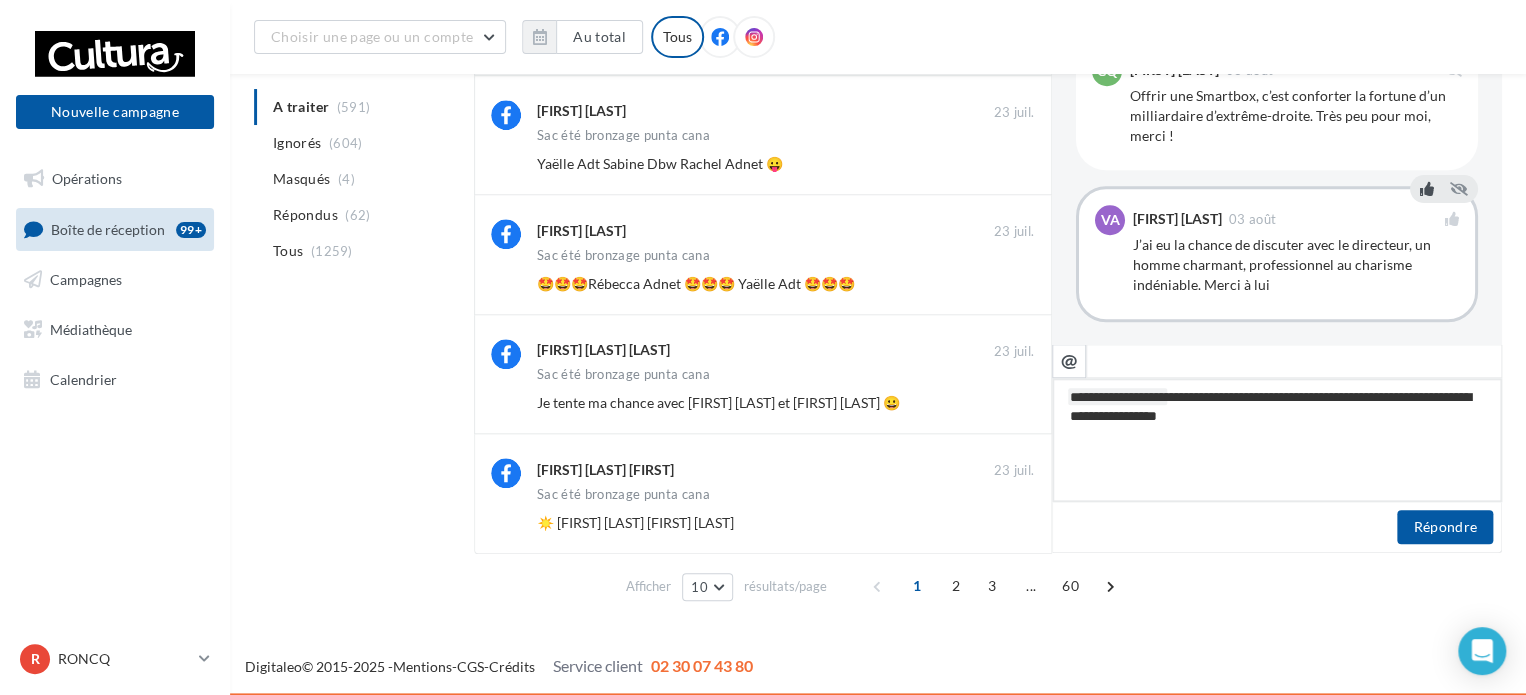 type on "**********" 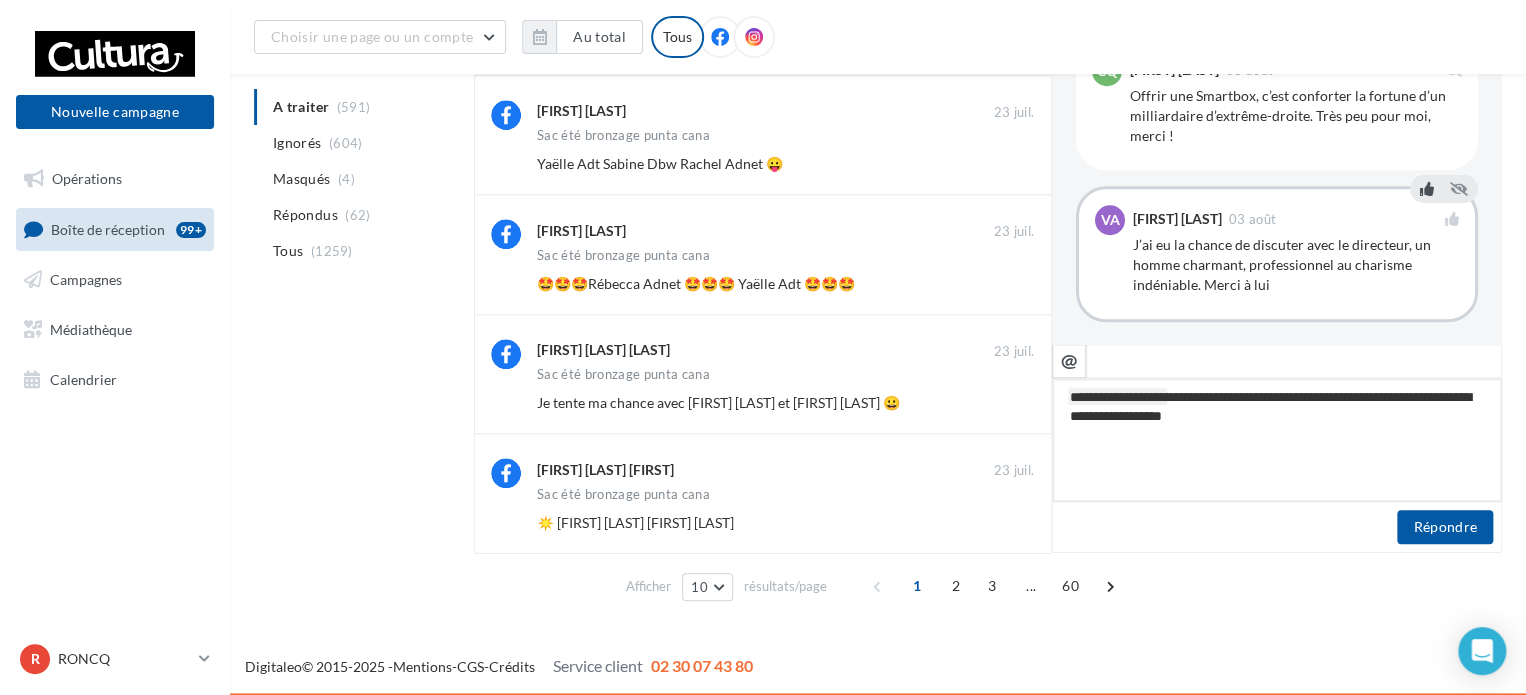 type on "**********" 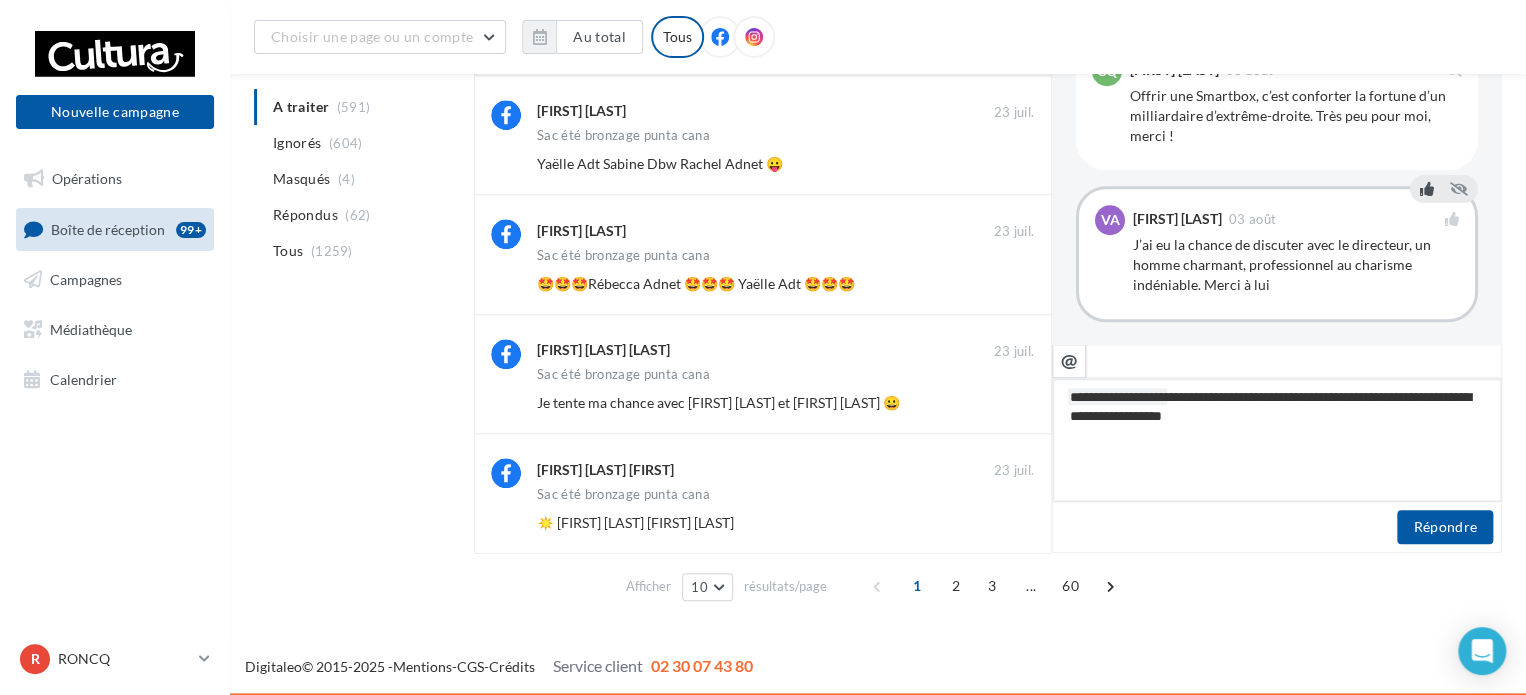 type on "**********" 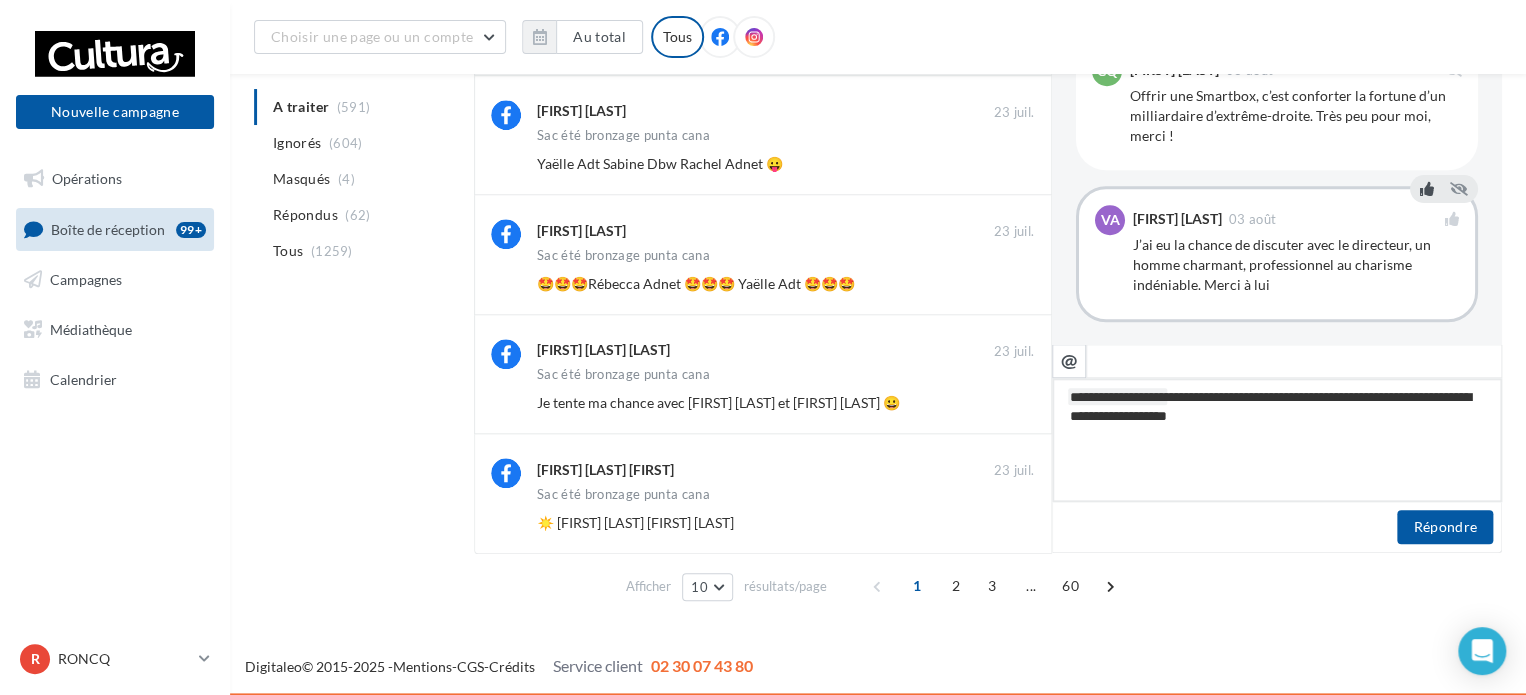 type on "**********" 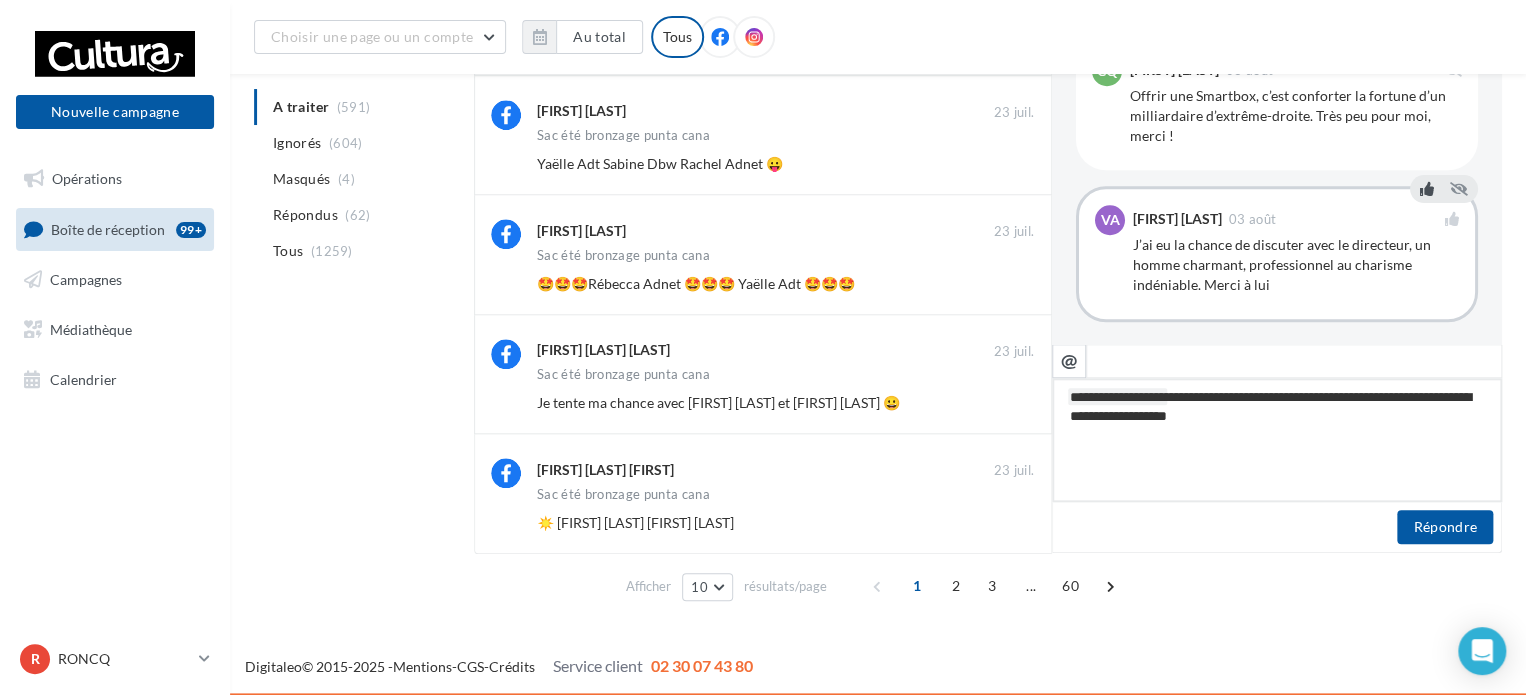 type on "**********" 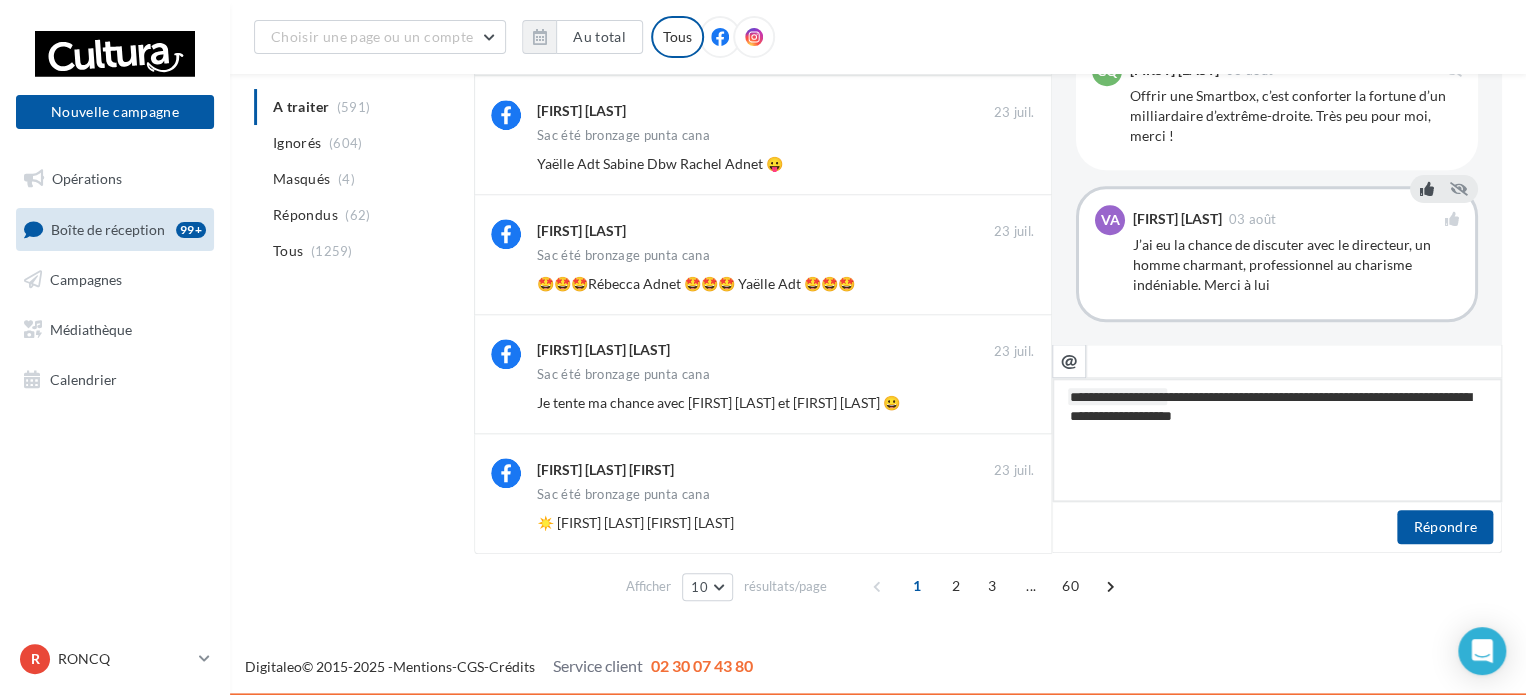 type on "**********" 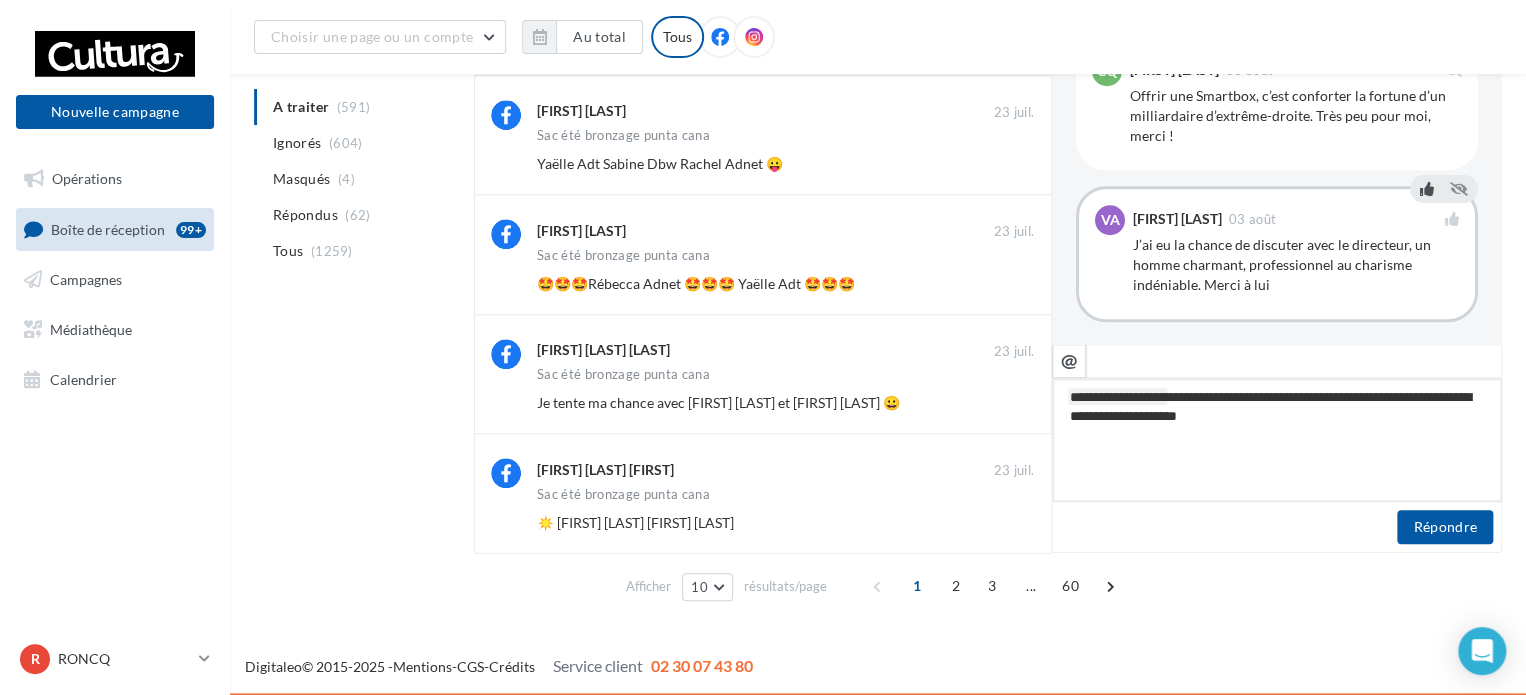 type on "**********" 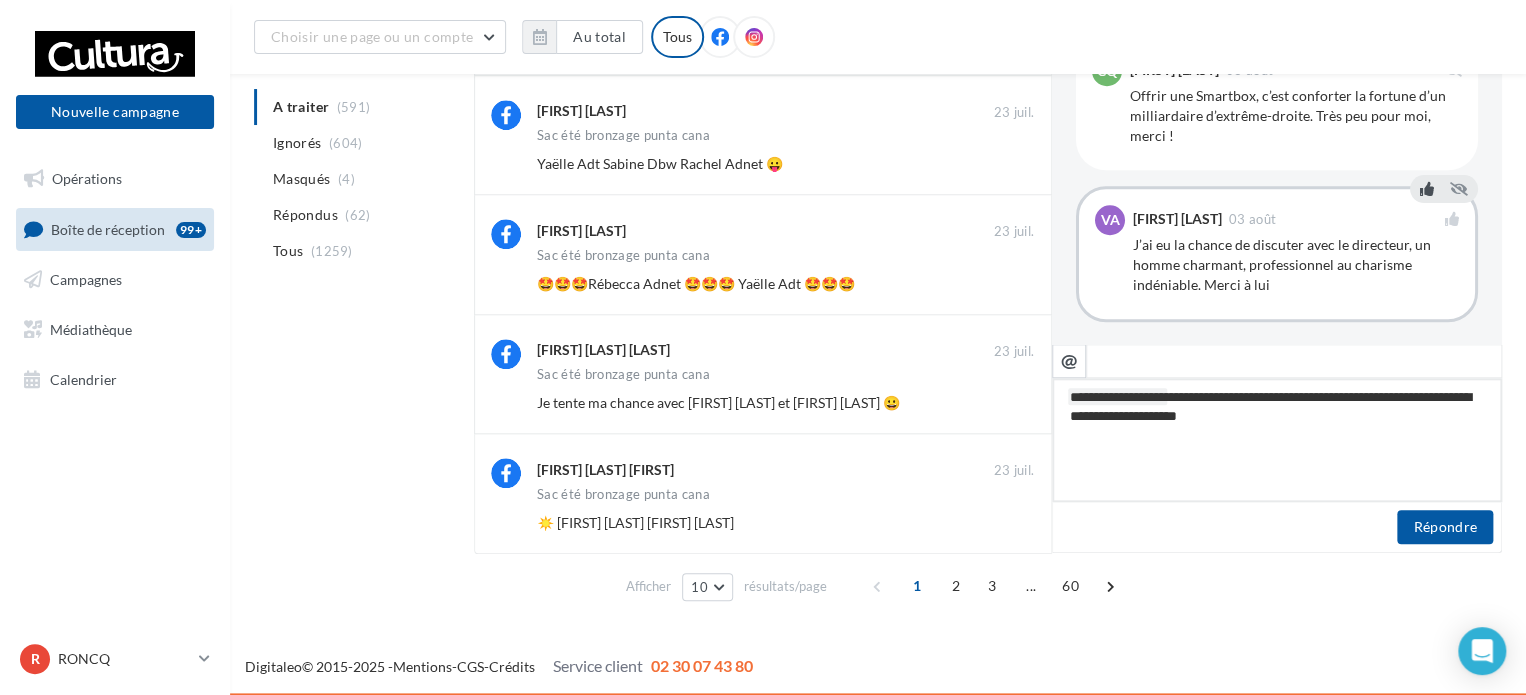 type on "**********" 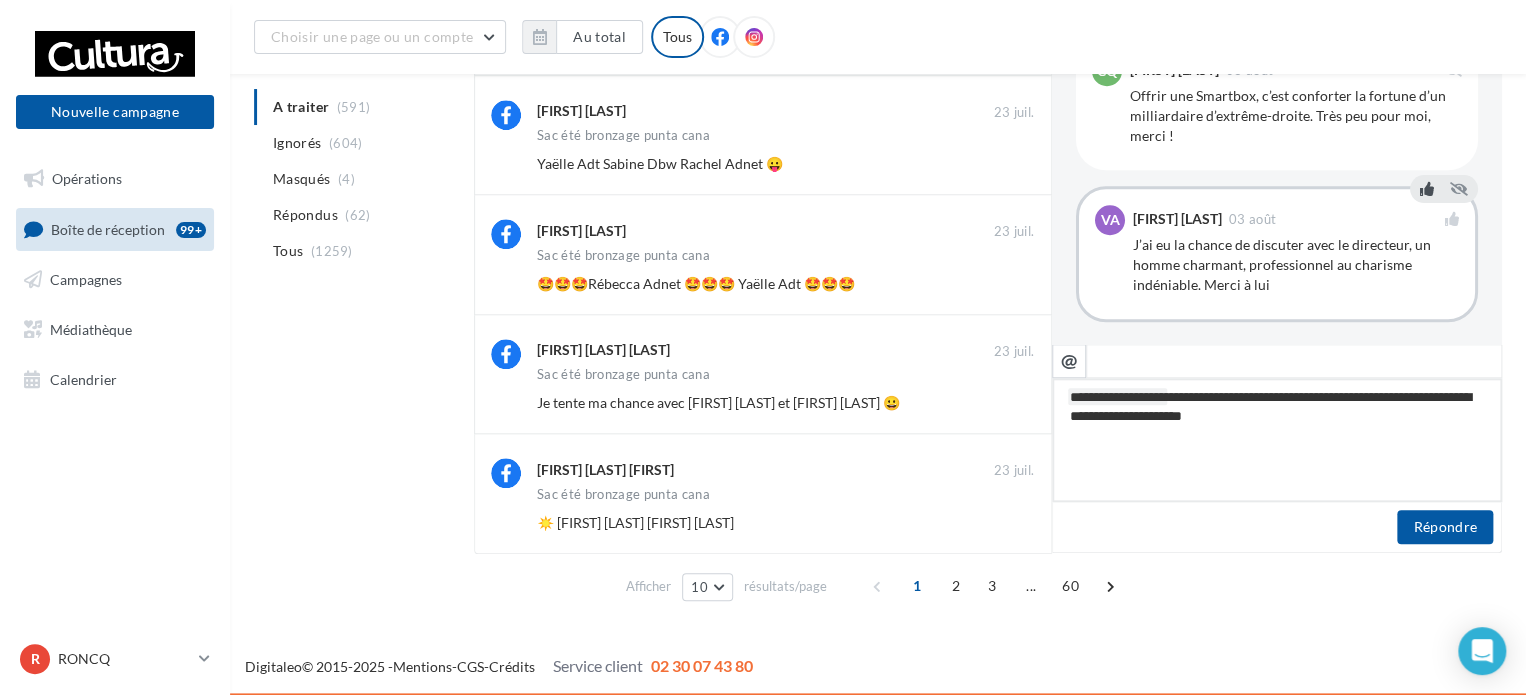 type 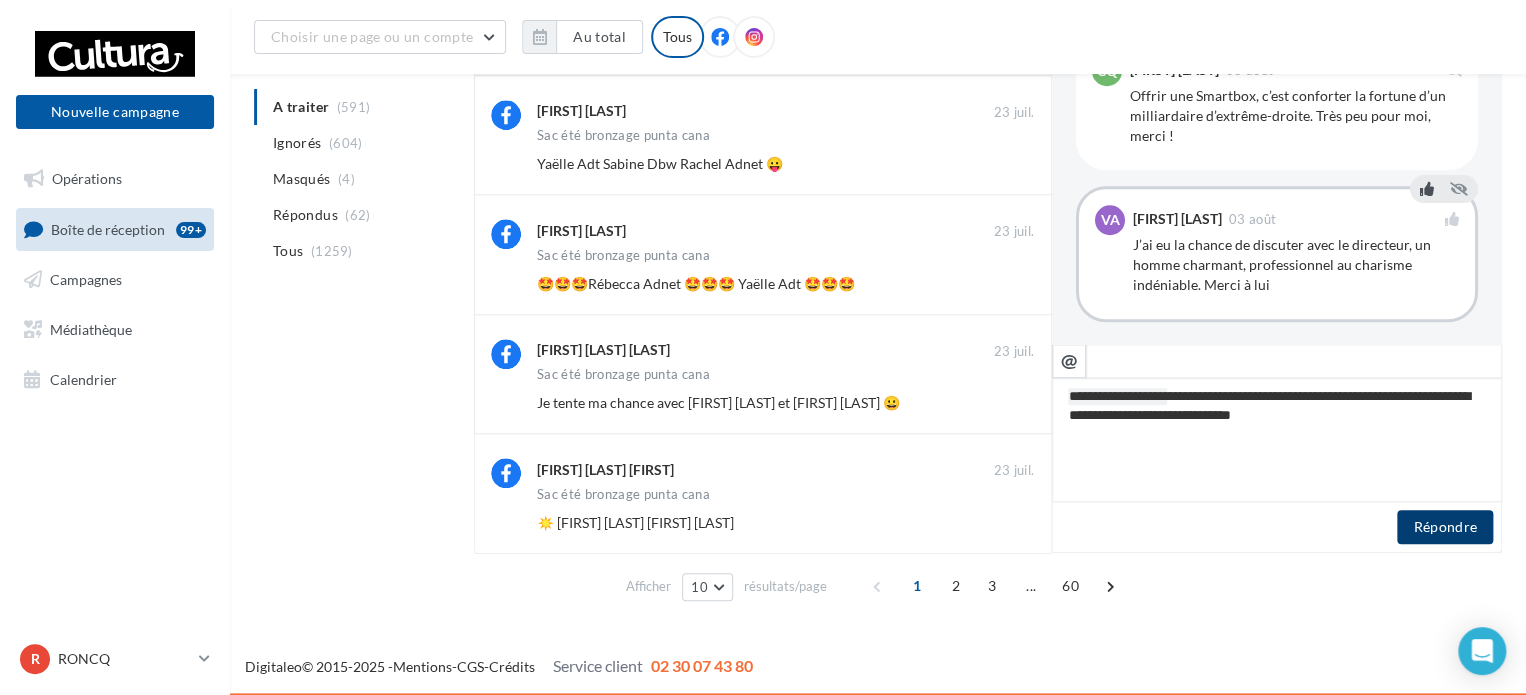click on "Répondre" at bounding box center [1445, 527] 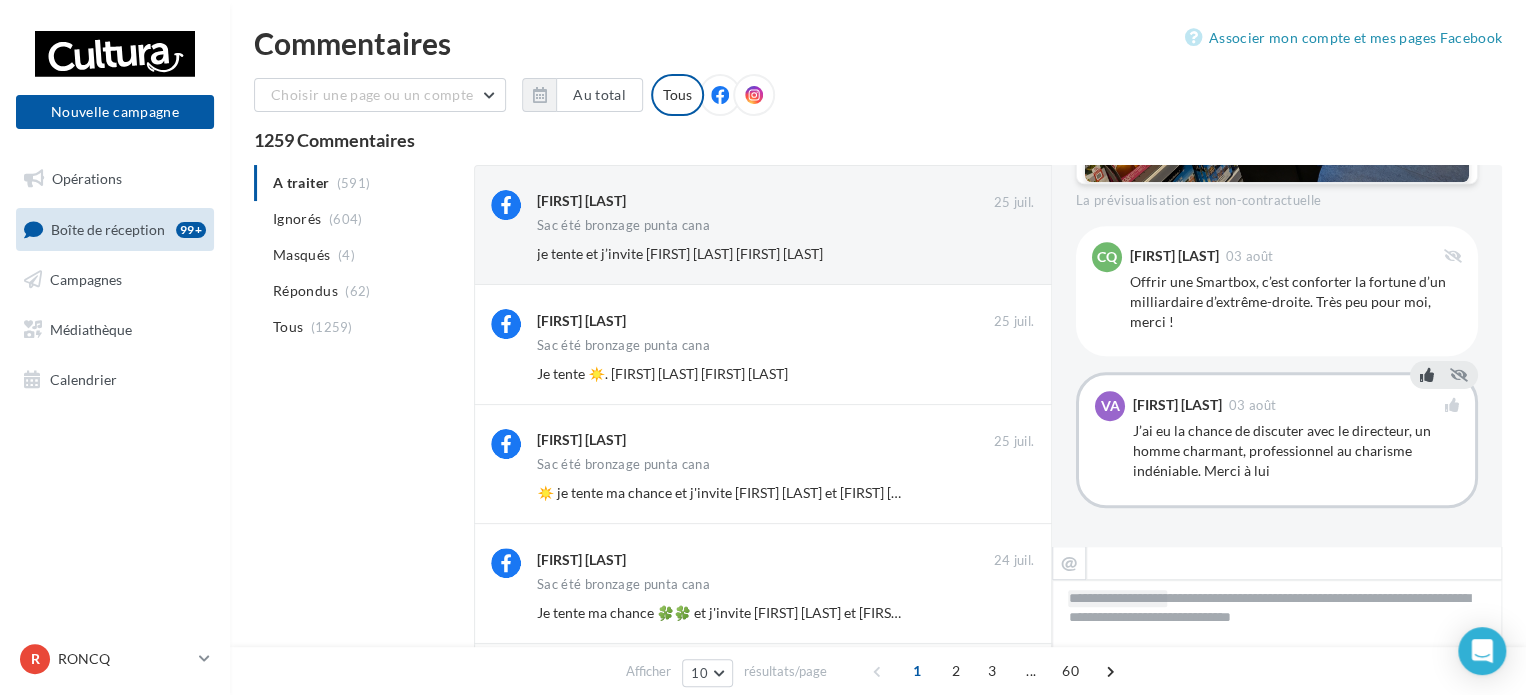 scroll, scrollTop: 0, scrollLeft: 0, axis: both 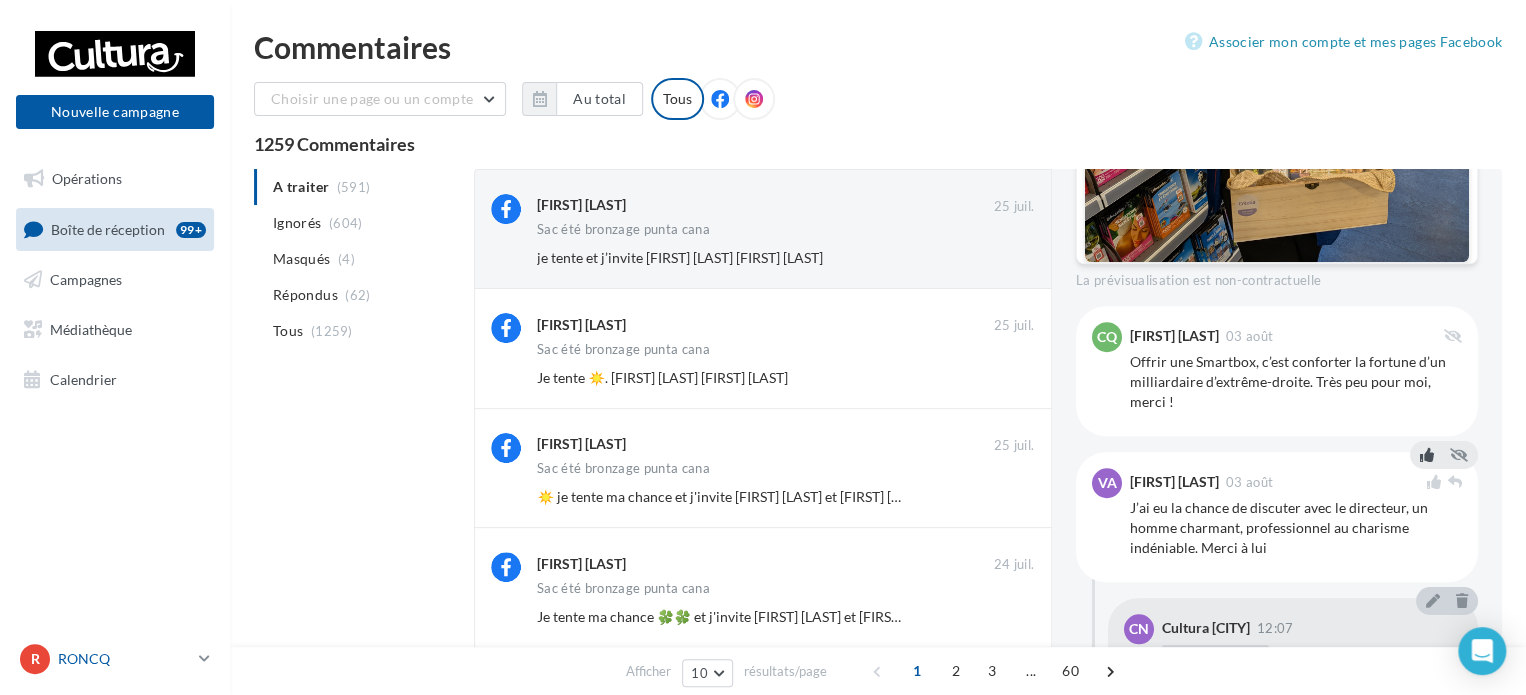 click on "RONCQ" at bounding box center [124, 659] 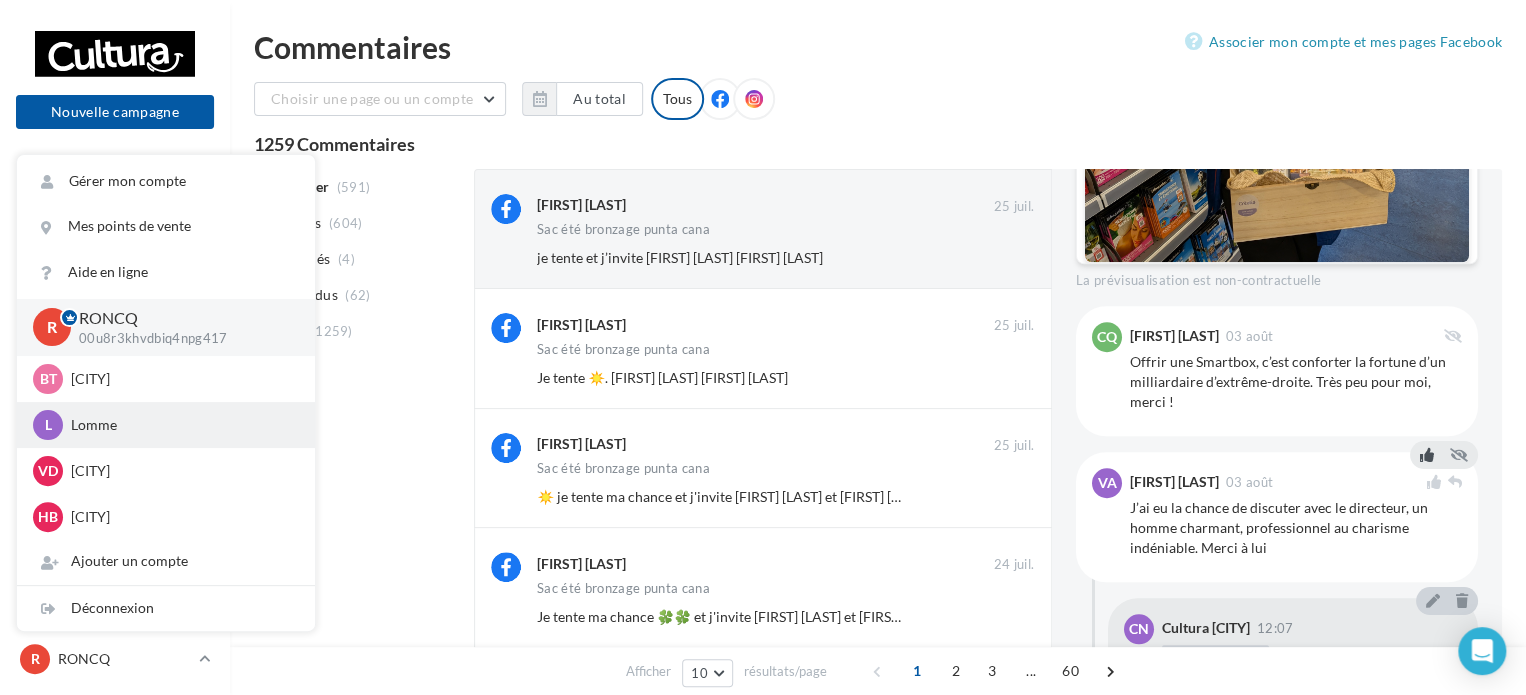 click on "Lomme" at bounding box center (181, 425) 